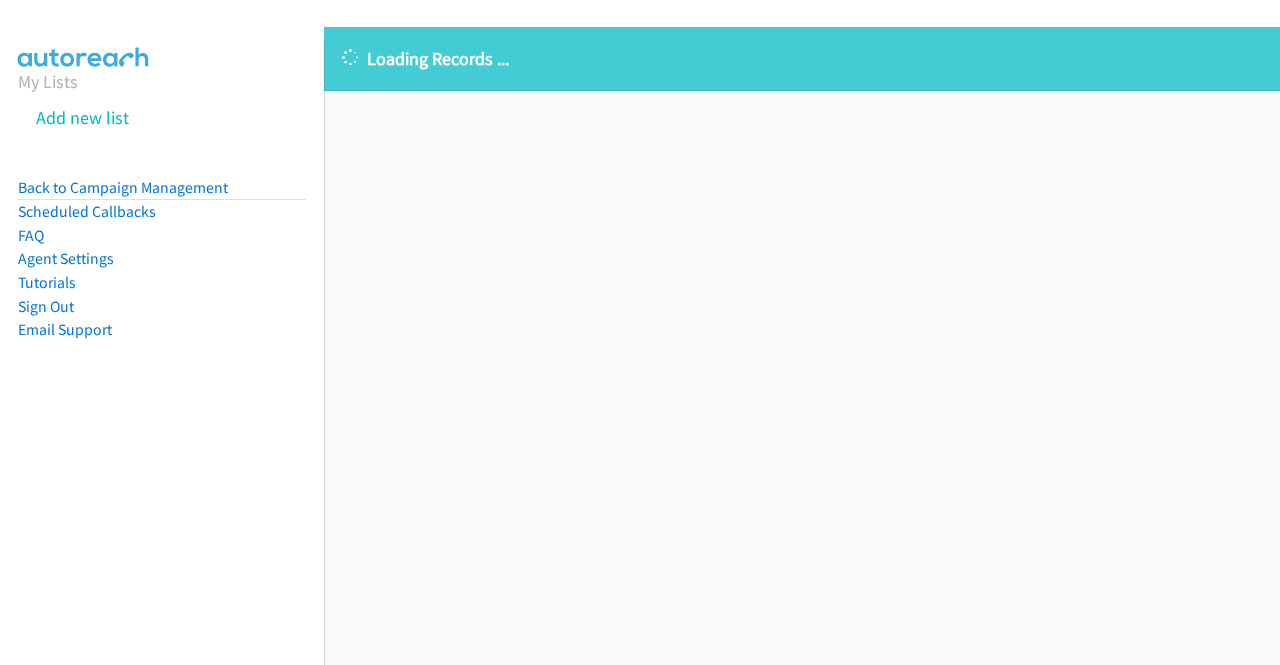 scroll, scrollTop: 0, scrollLeft: 0, axis: both 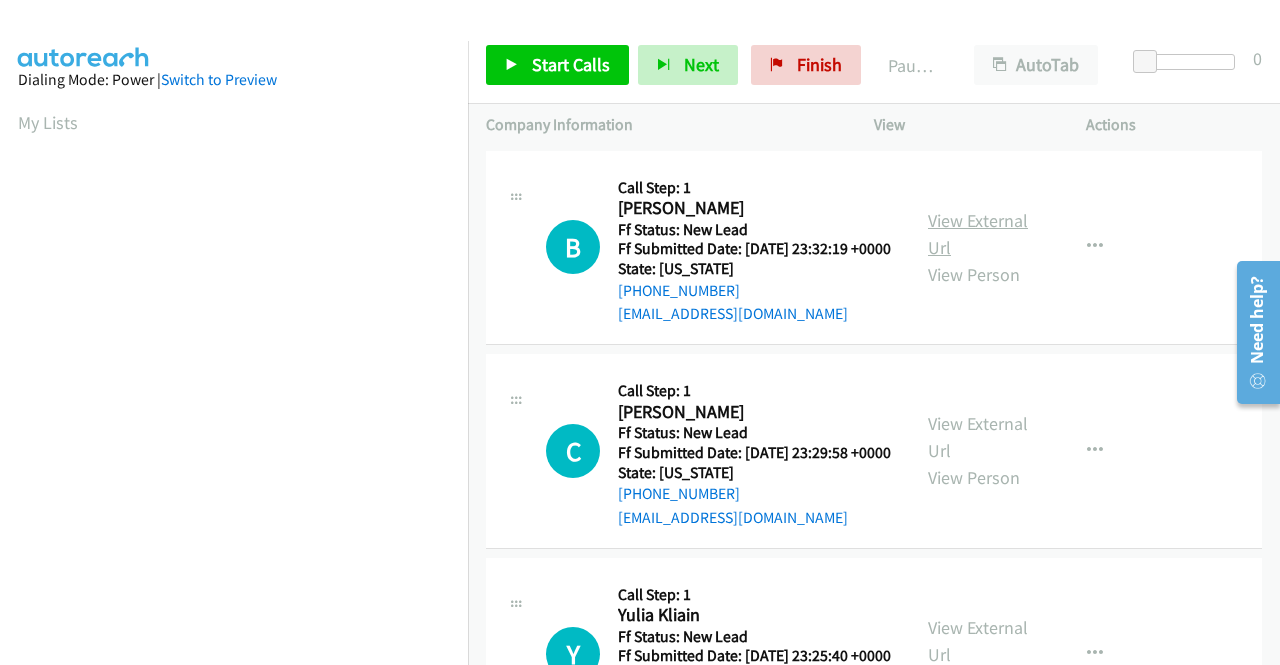 click on "View External Url" at bounding box center [978, 234] 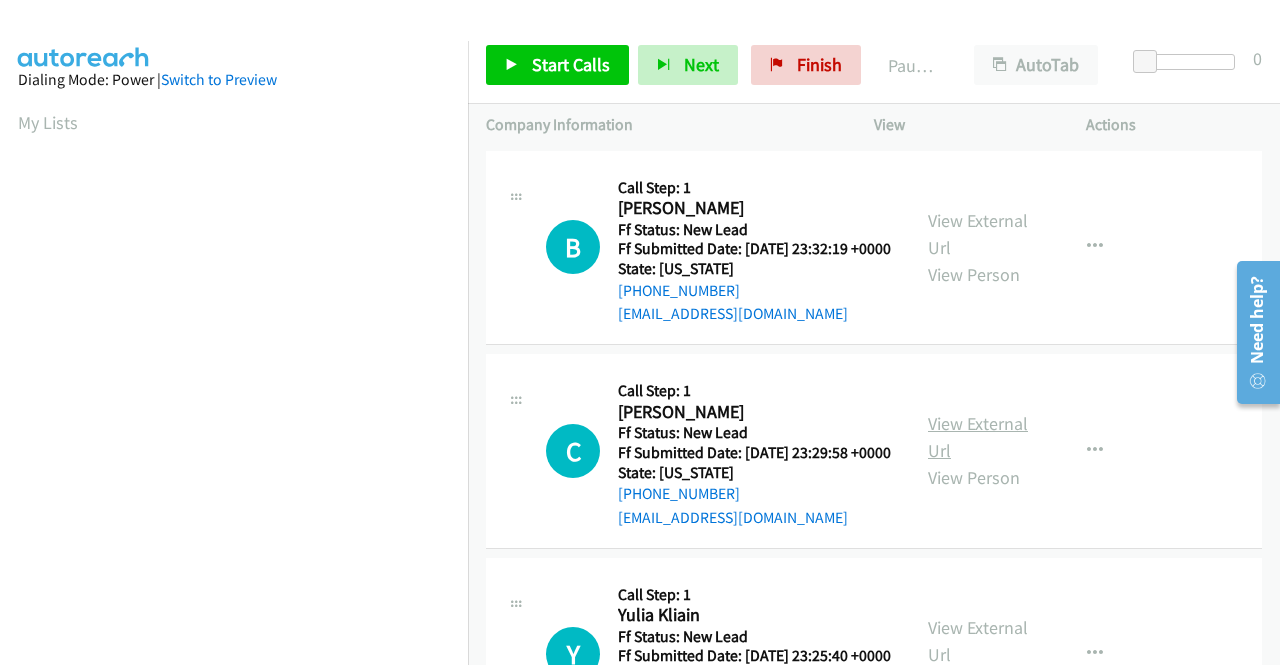 click on "View External Url" at bounding box center (978, 437) 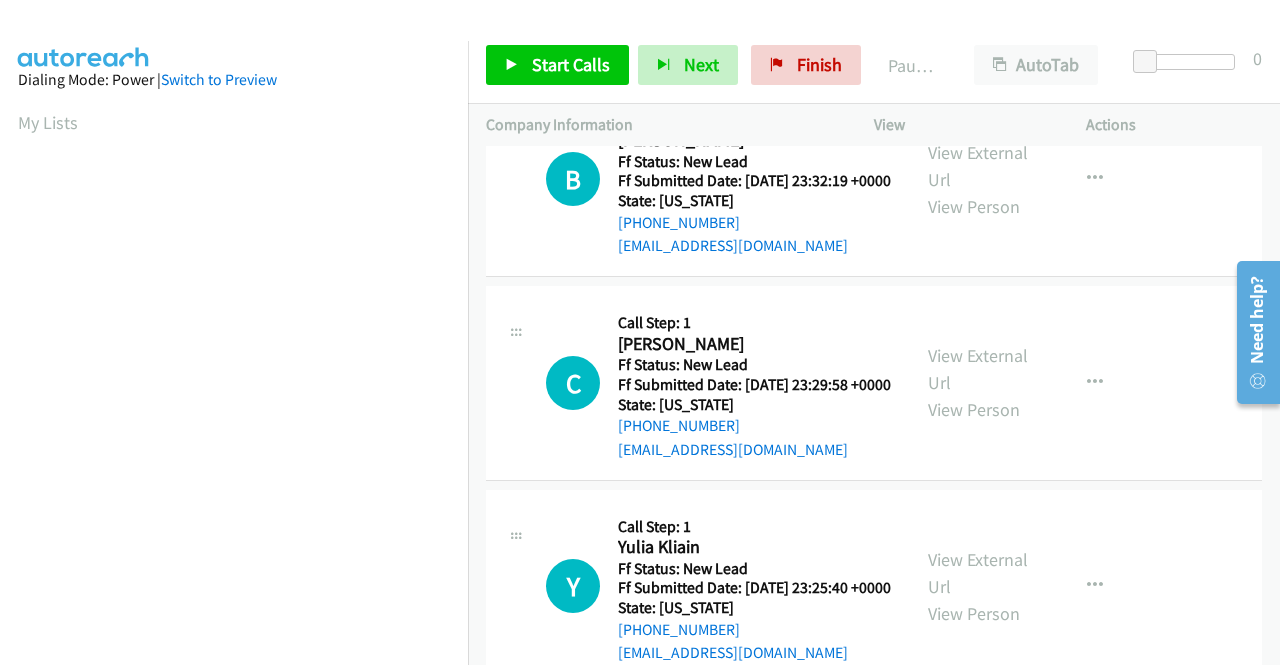 scroll, scrollTop: 100, scrollLeft: 0, axis: vertical 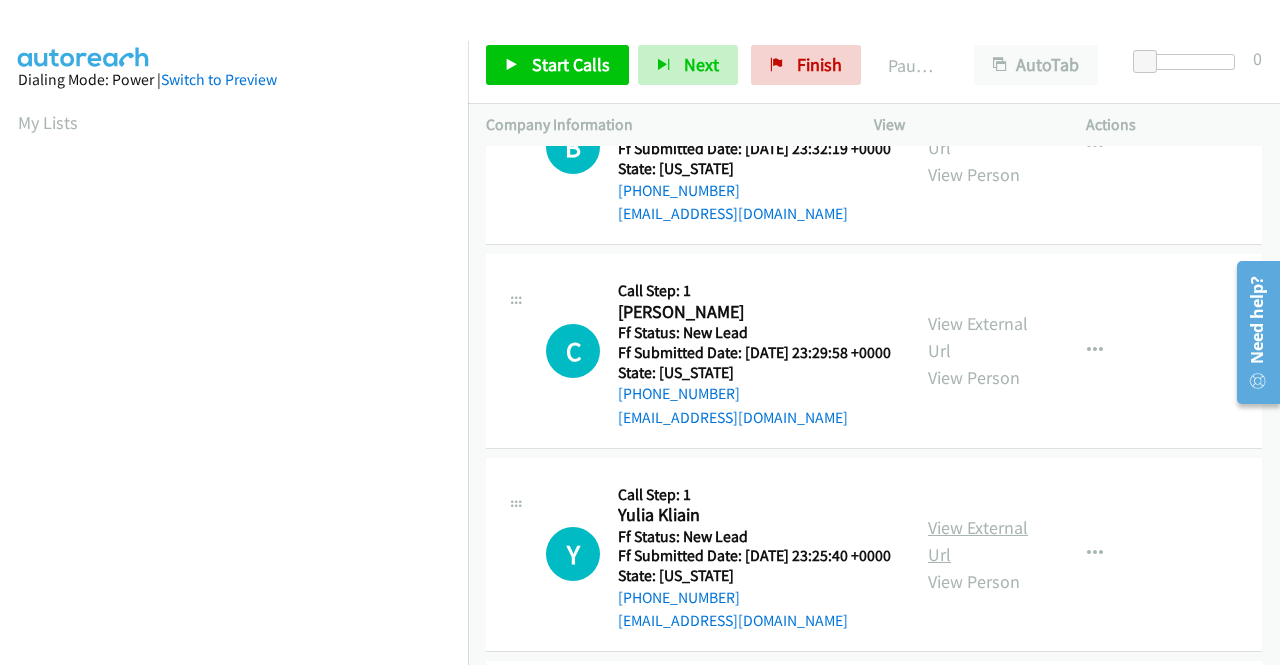 click on "View External Url" at bounding box center (978, 541) 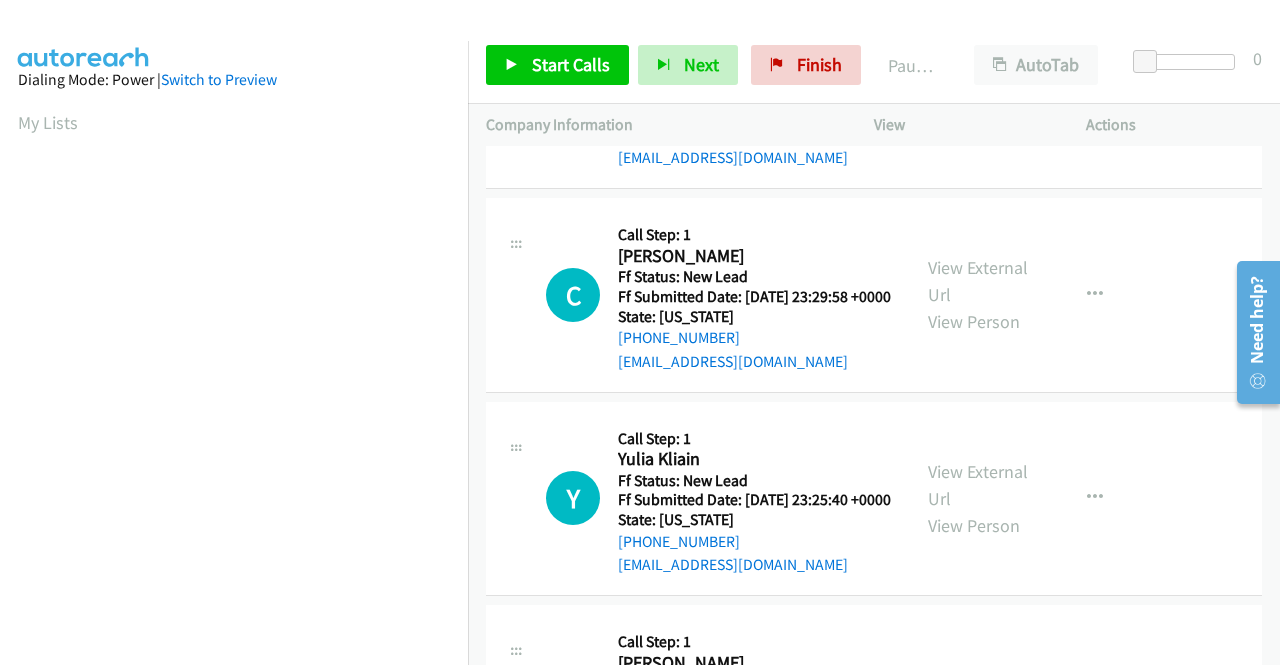 scroll, scrollTop: 300, scrollLeft: 0, axis: vertical 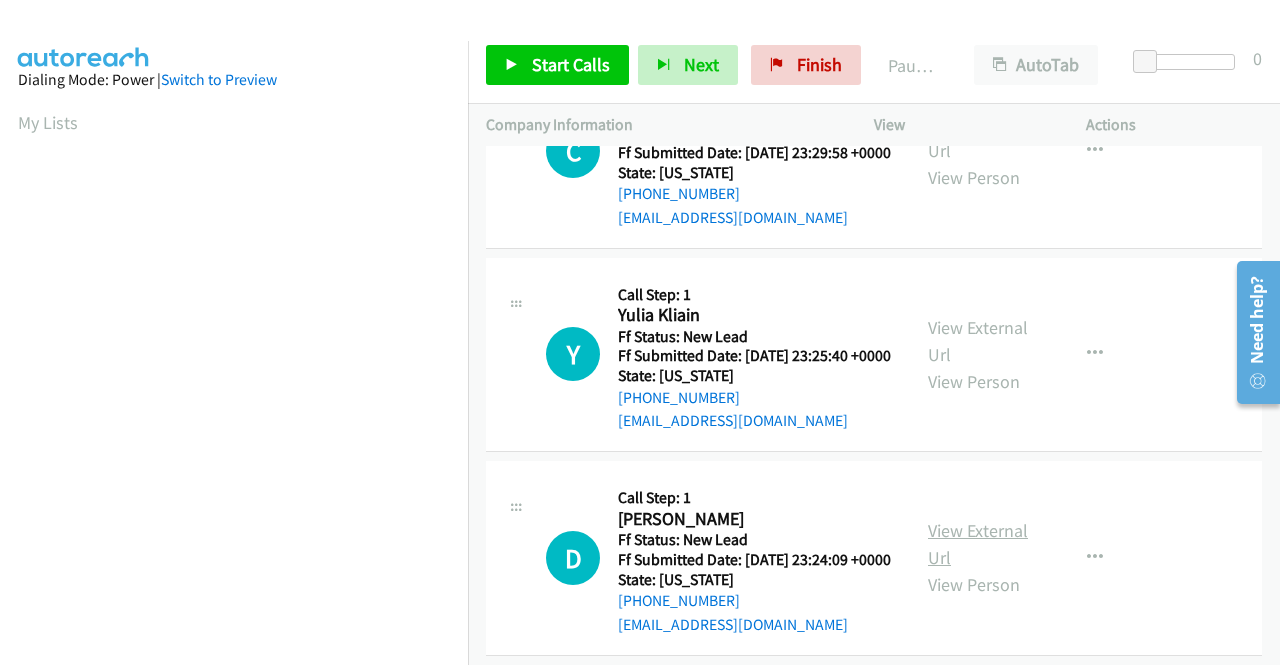 click on "View External Url" at bounding box center (978, 544) 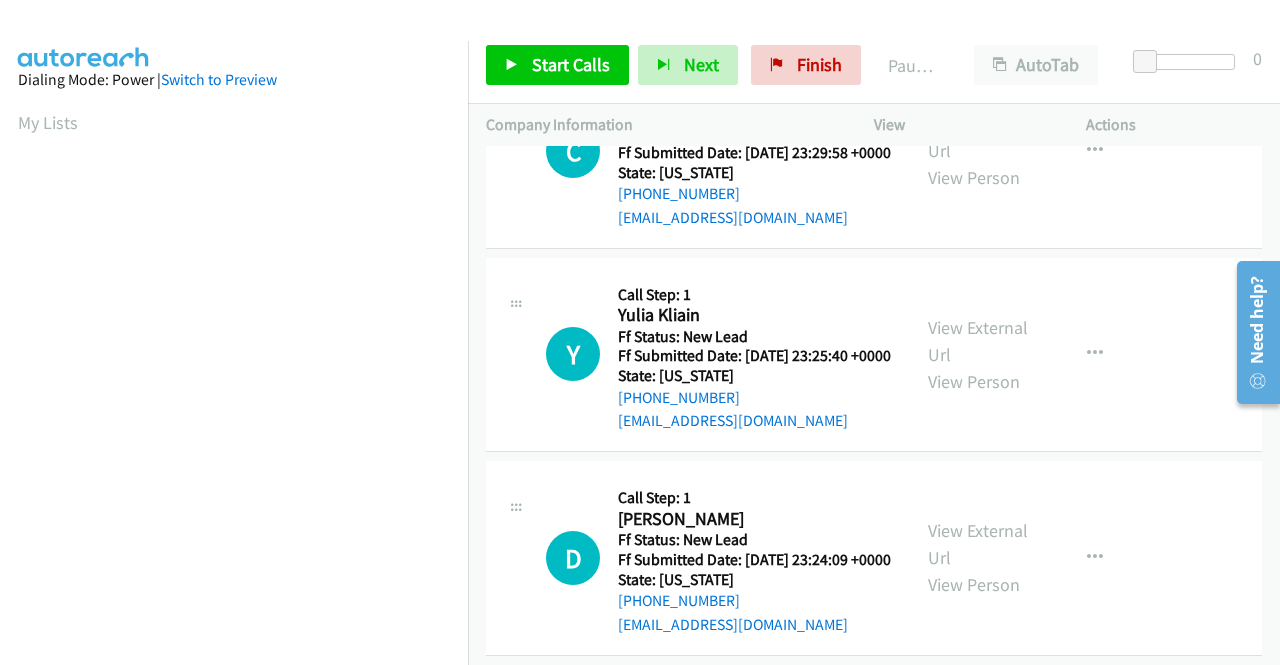 scroll, scrollTop: 0, scrollLeft: 0, axis: both 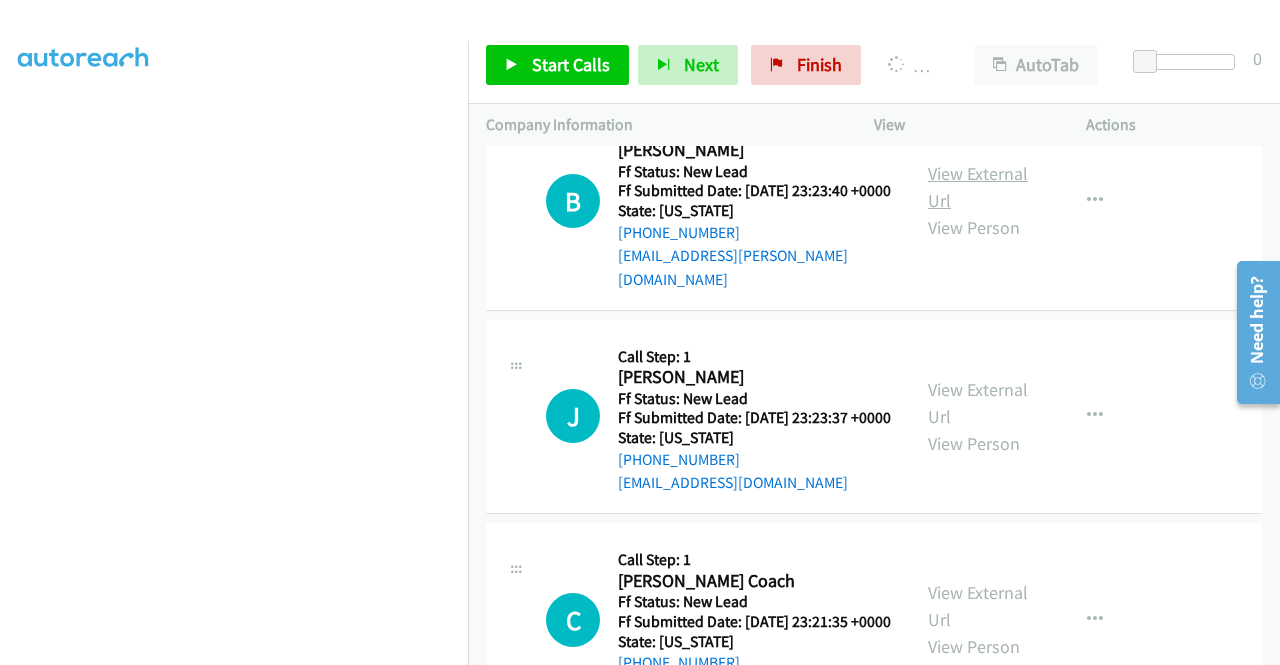 click on "View External Url" at bounding box center [978, 187] 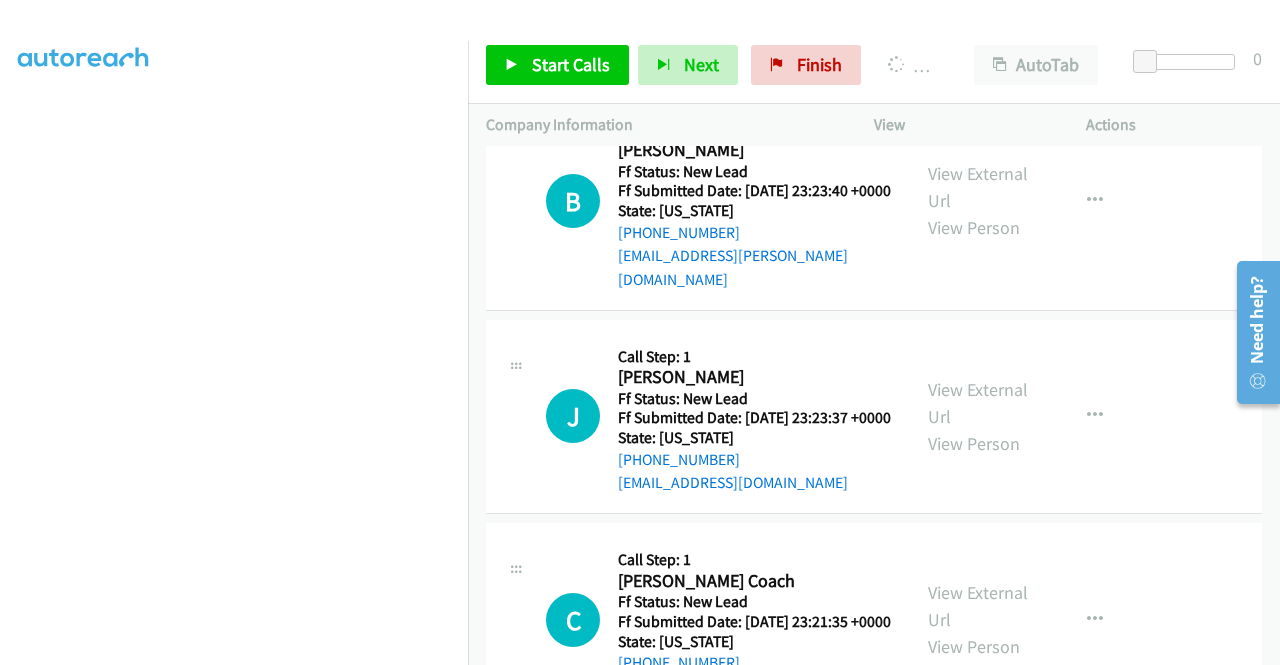 scroll, scrollTop: 1200, scrollLeft: 0, axis: vertical 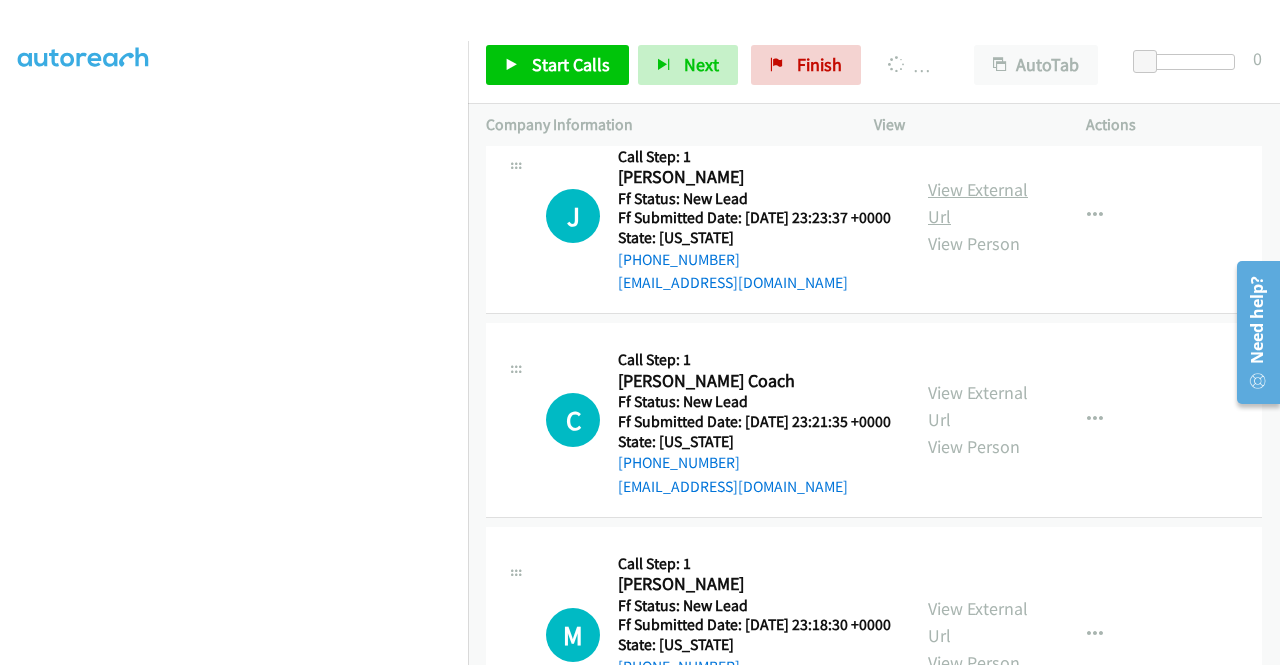 click on "View External Url" at bounding box center (978, 203) 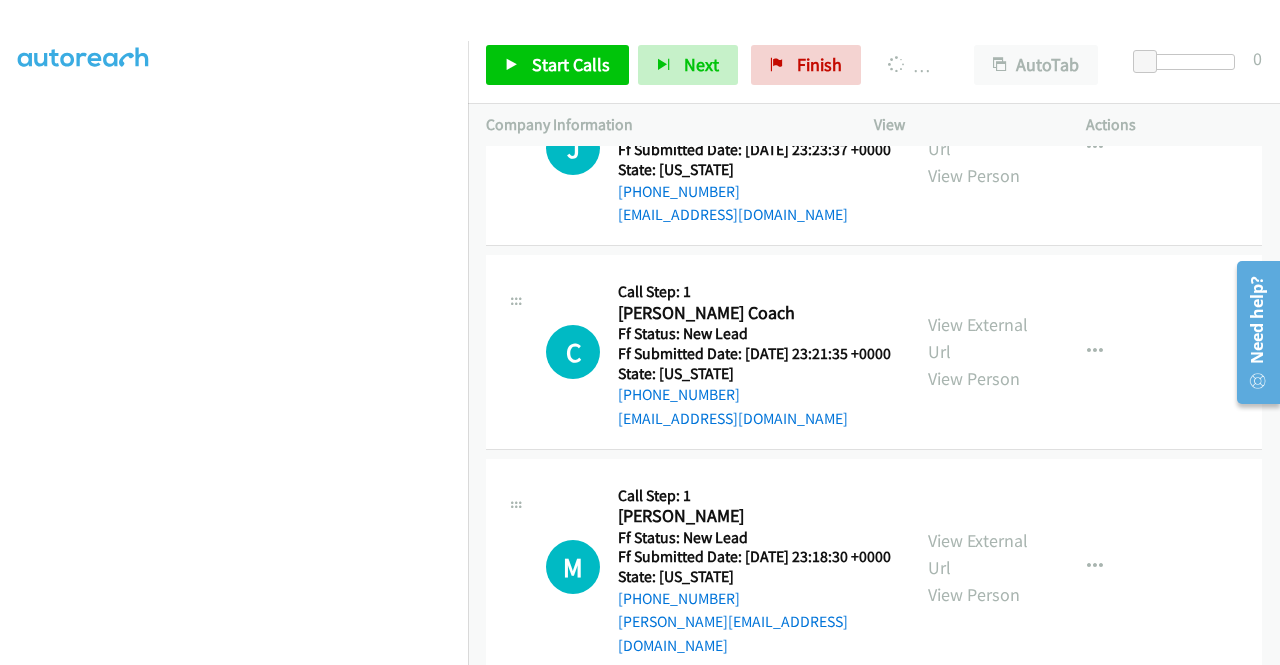 scroll, scrollTop: 1300, scrollLeft: 0, axis: vertical 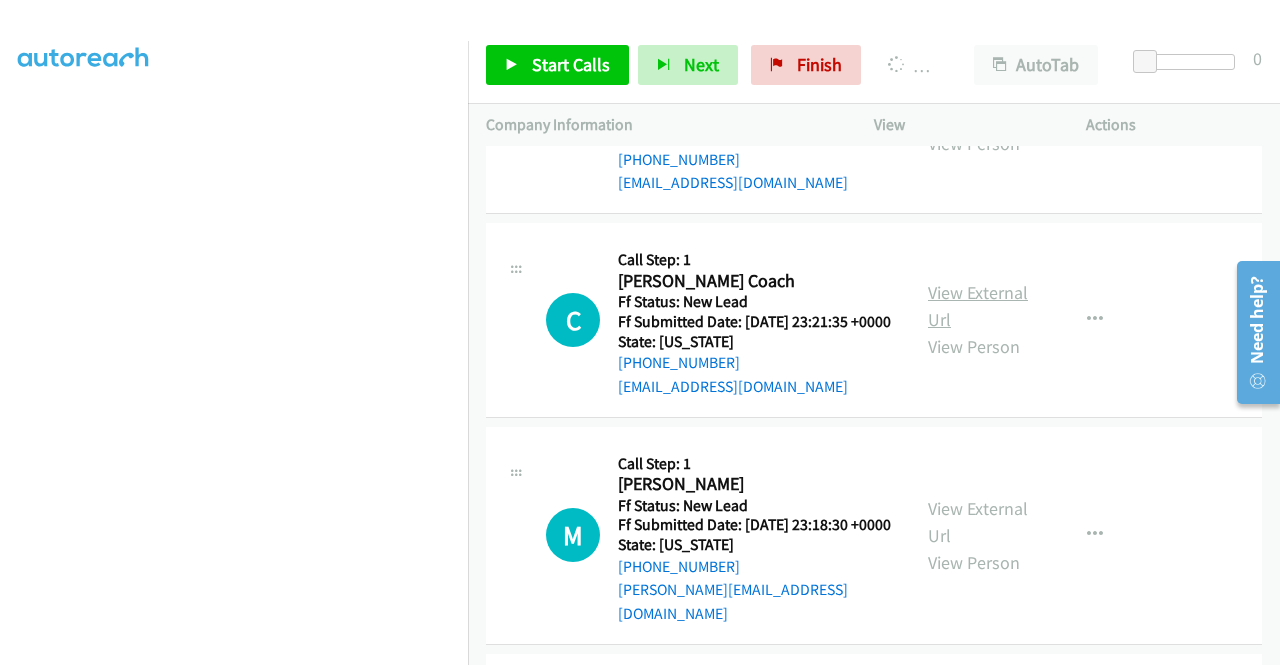 click on "View External Url" at bounding box center [978, 306] 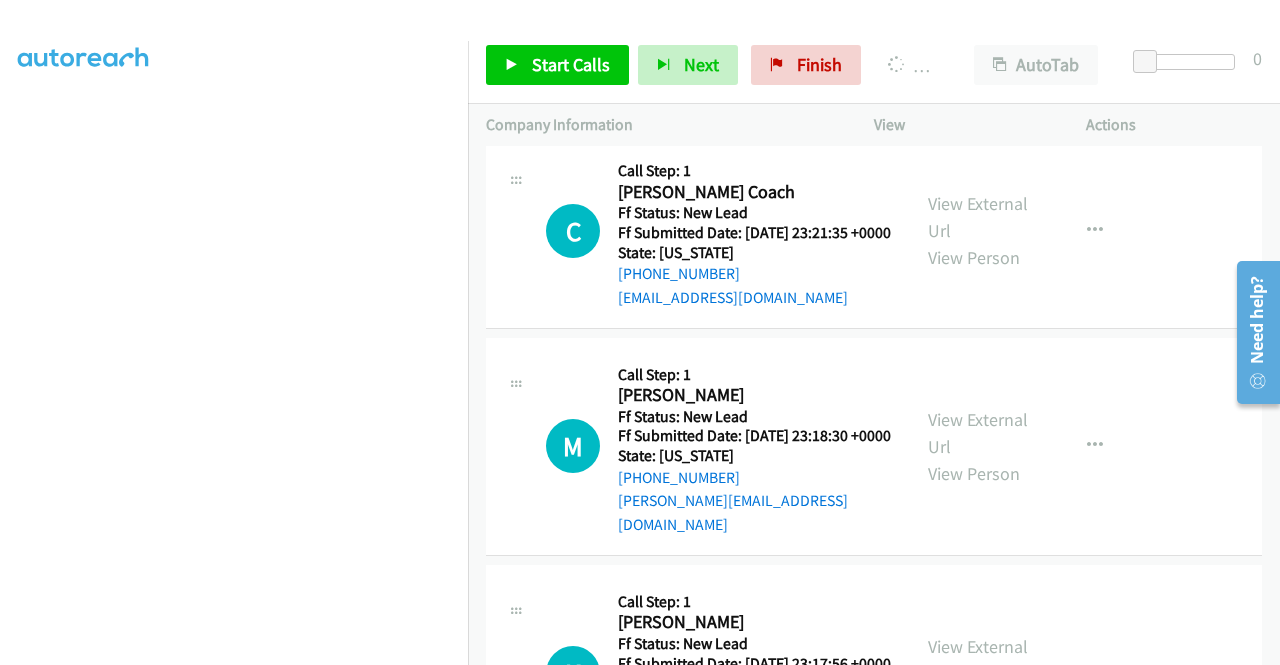 scroll, scrollTop: 1500, scrollLeft: 0, axis: vertical 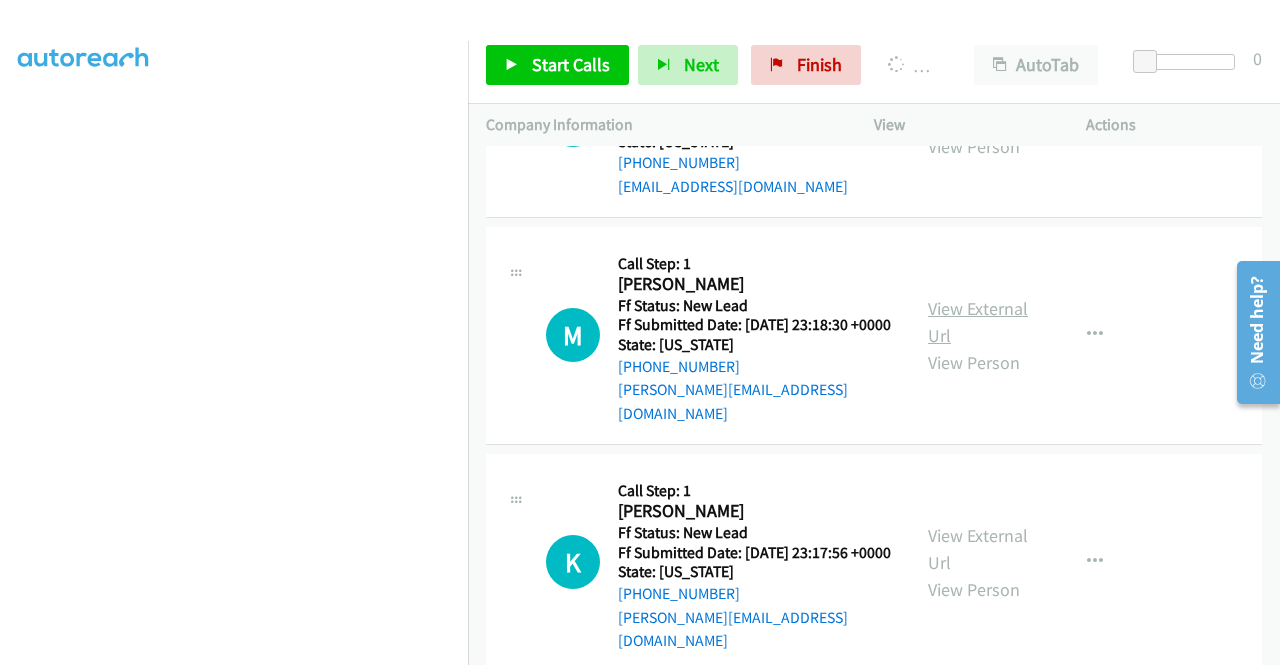 click on "View External Url" at bounding box center (978, 322) 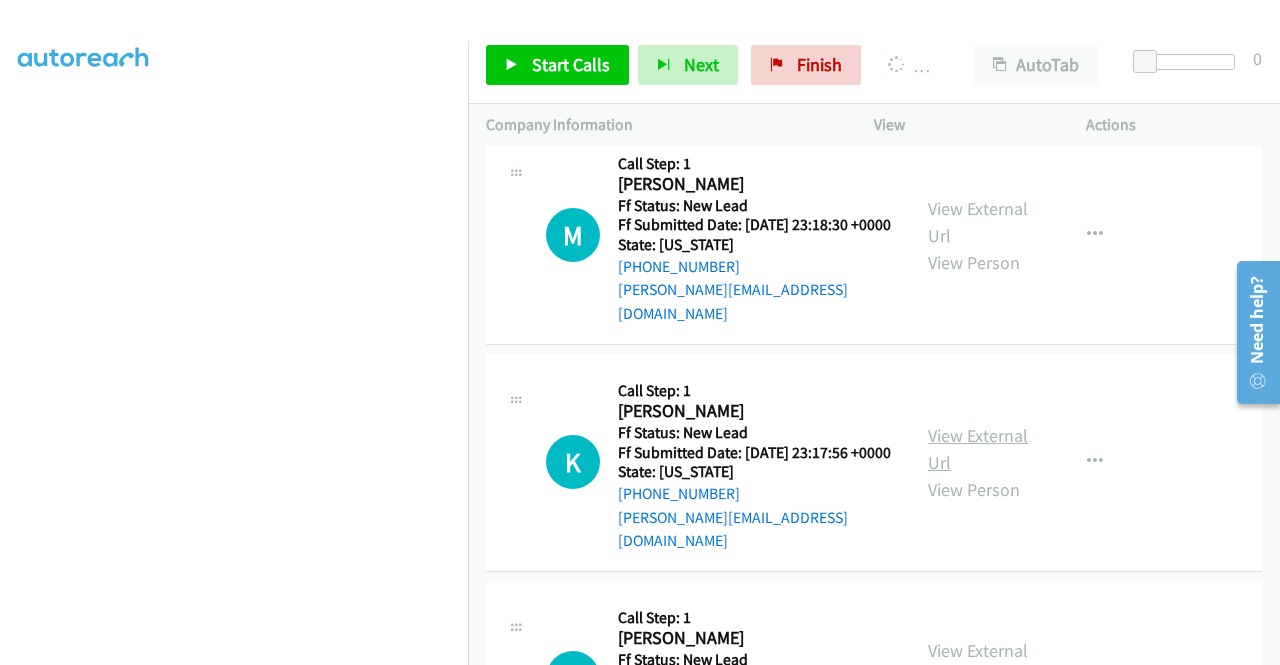 scroll, scrollTop: 1700, scrollLeft: 0, axis: vertical 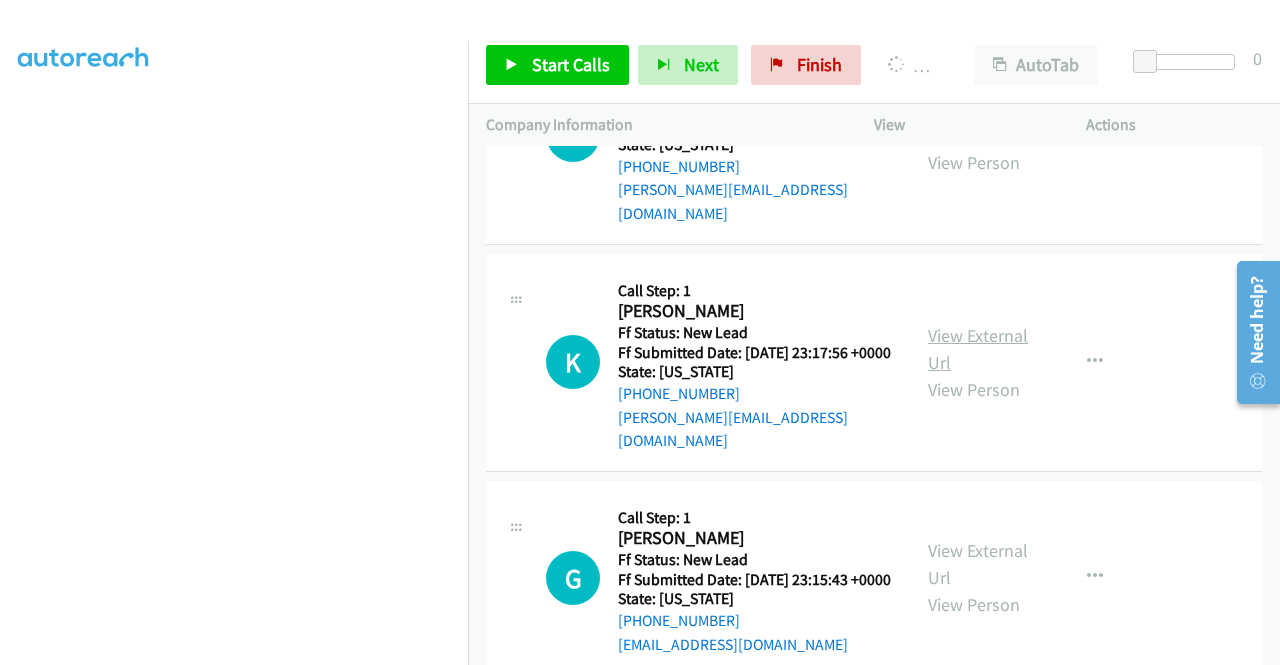 click on "View External Url" at bounding box center (978, 349) 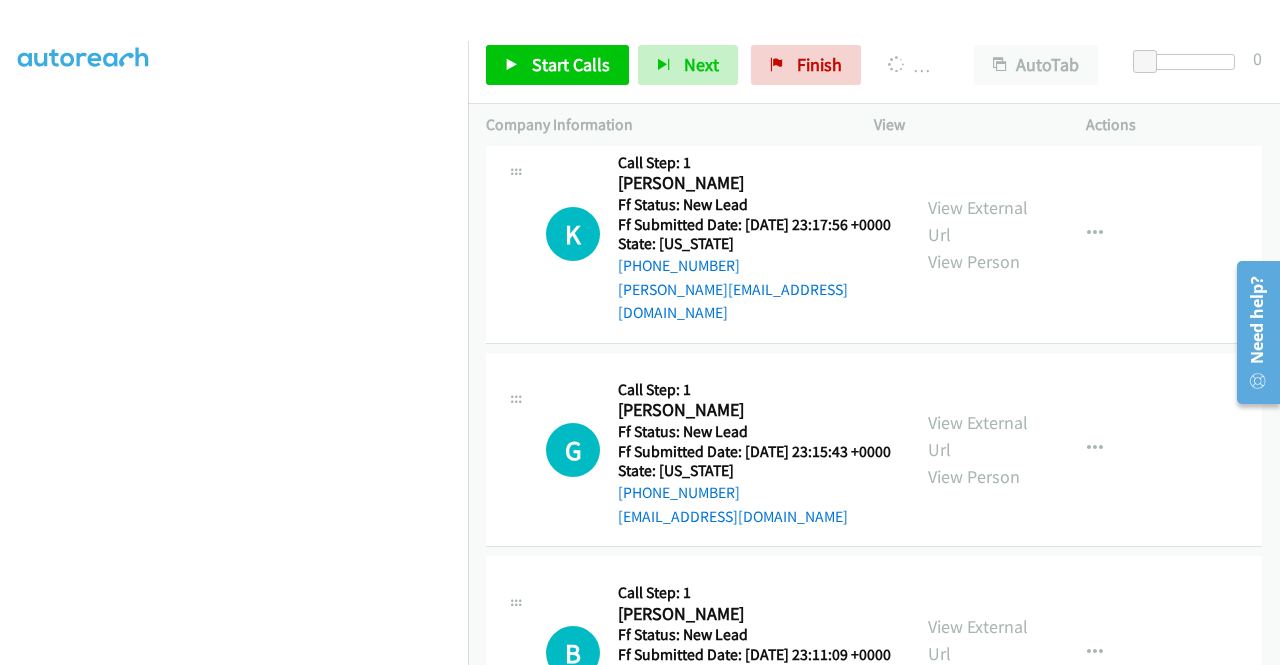 scroll, scrollTop: 1900, scrollLeft: 0, axis: vertical 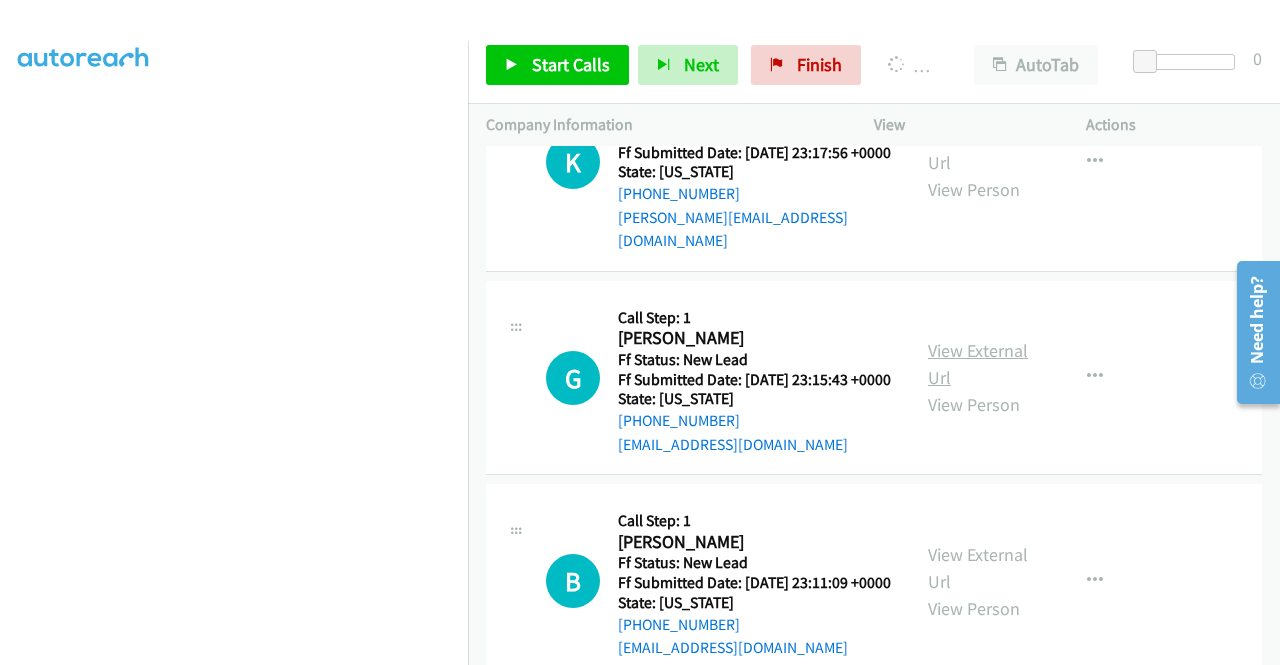 click on "View External Url" at bounding box center [978, 364] 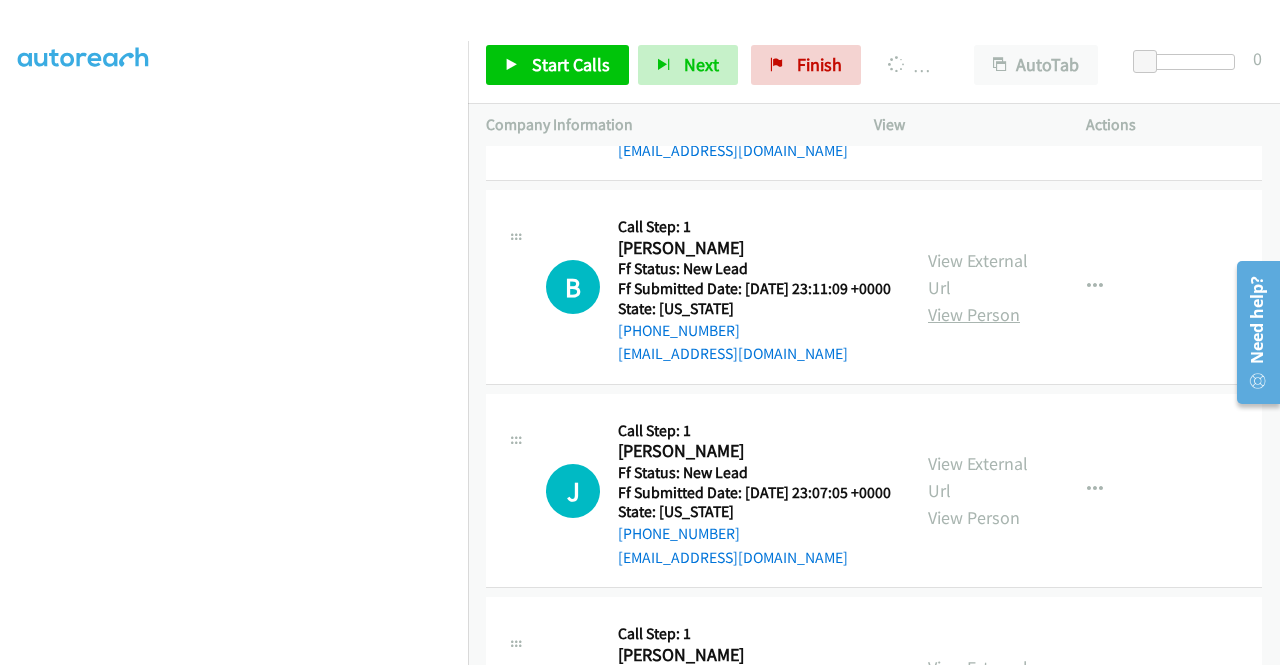 scroll, scrollTop: 2200, scrollLeft: 0, axis: vertical 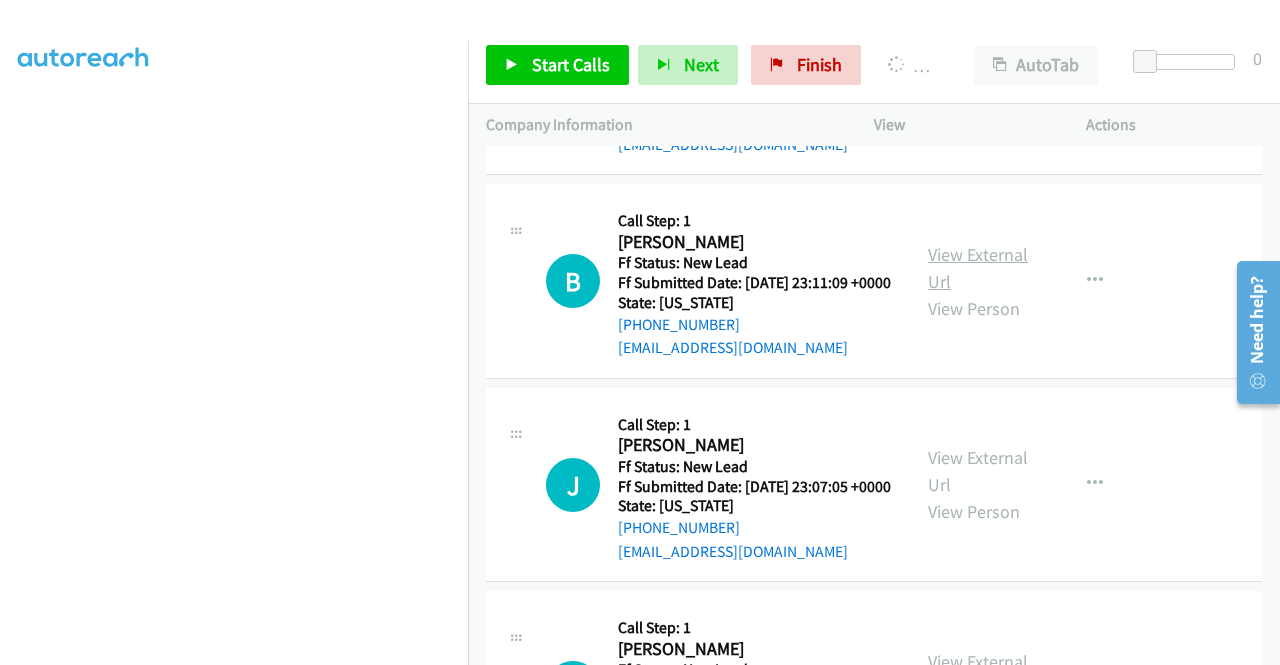 click on "View External Url" at bounding box center (978, 268) 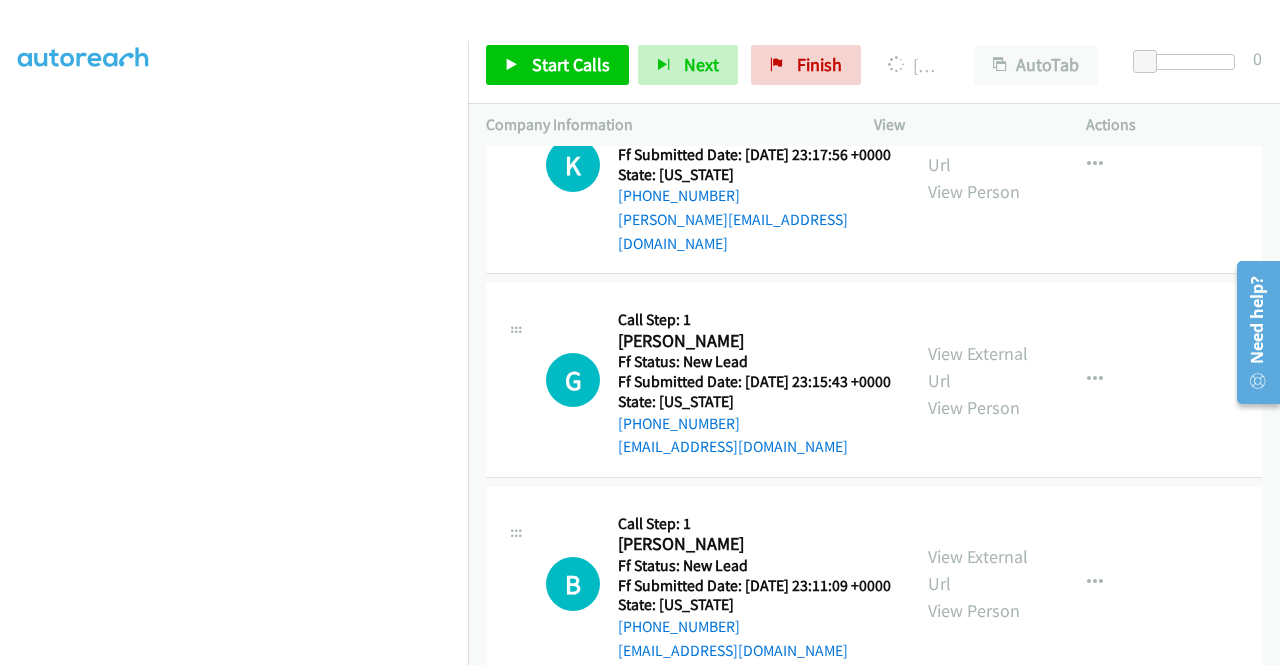 scroll, scrollTop: 1868, scrollLeft: 0, axis: vertical 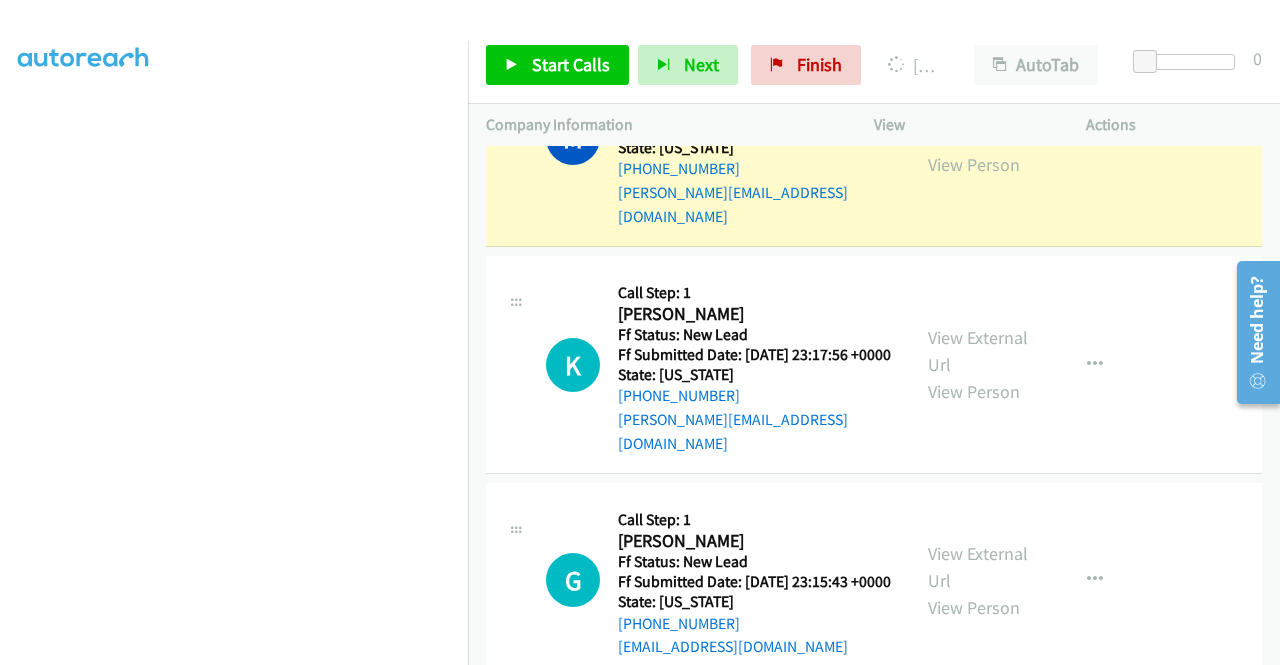 click on "K
Callback Scheduled
Call Step: 1
Karen Mc Nenny
America/Denver
Ff Status: New Lead
Ff Submitted Date: 2025-07-15 23:17:56 +0000
State: Montana
+1 406-531-2661
karen@karenmcnenny.com
Call was successful?
View External Url
View Person
View External Url
Email
Schedule/Manage Callback
Skip Call
Add to do not call list" at bounding box center [874, 365] 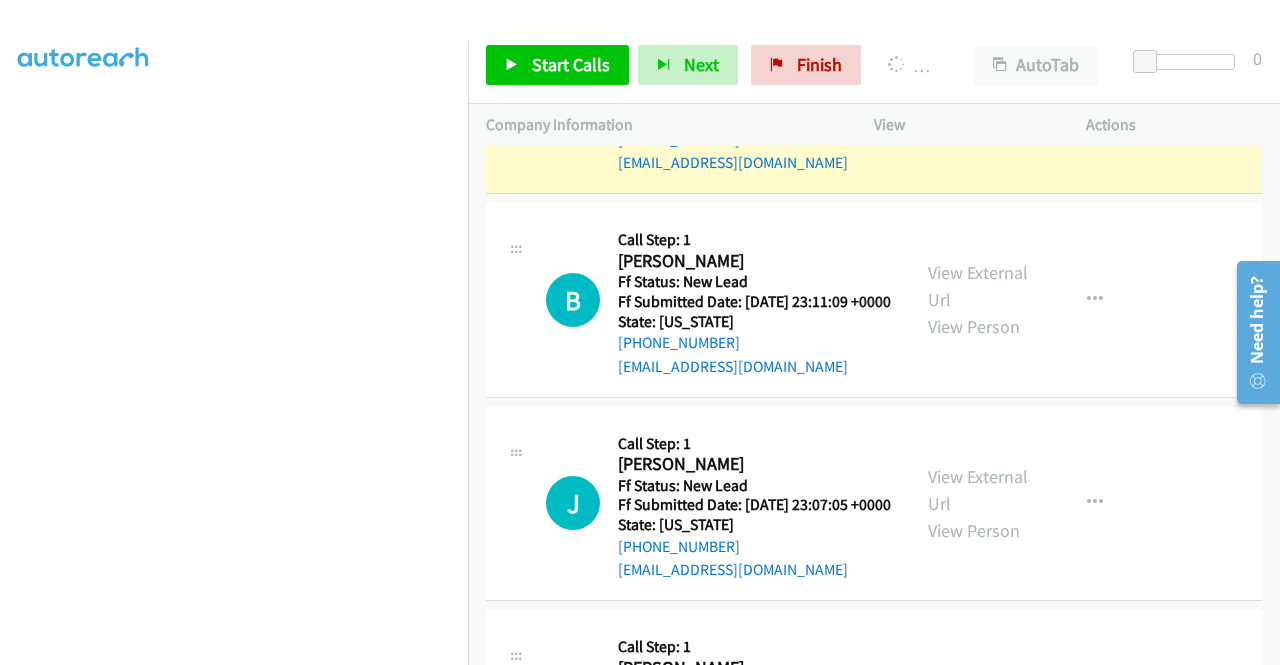 scroll, scrollTop: 2468, scrollLeft: 0, axis: vertical 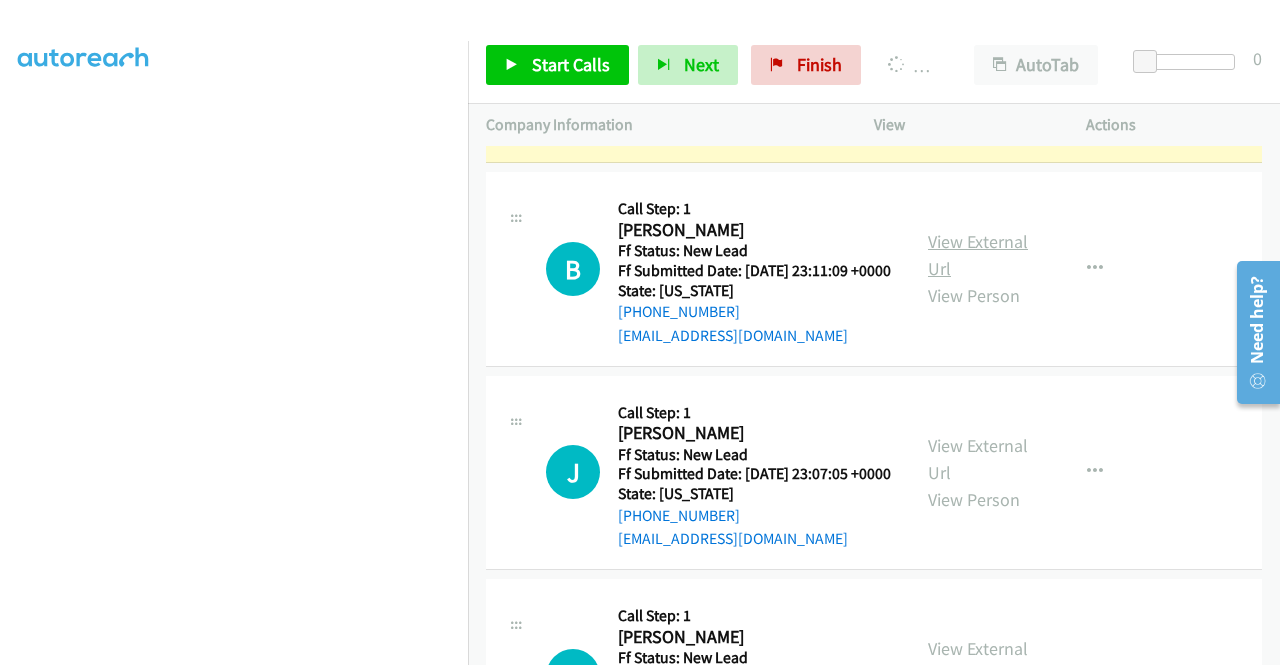click on "View External Url" at bounding box center (978, 255) 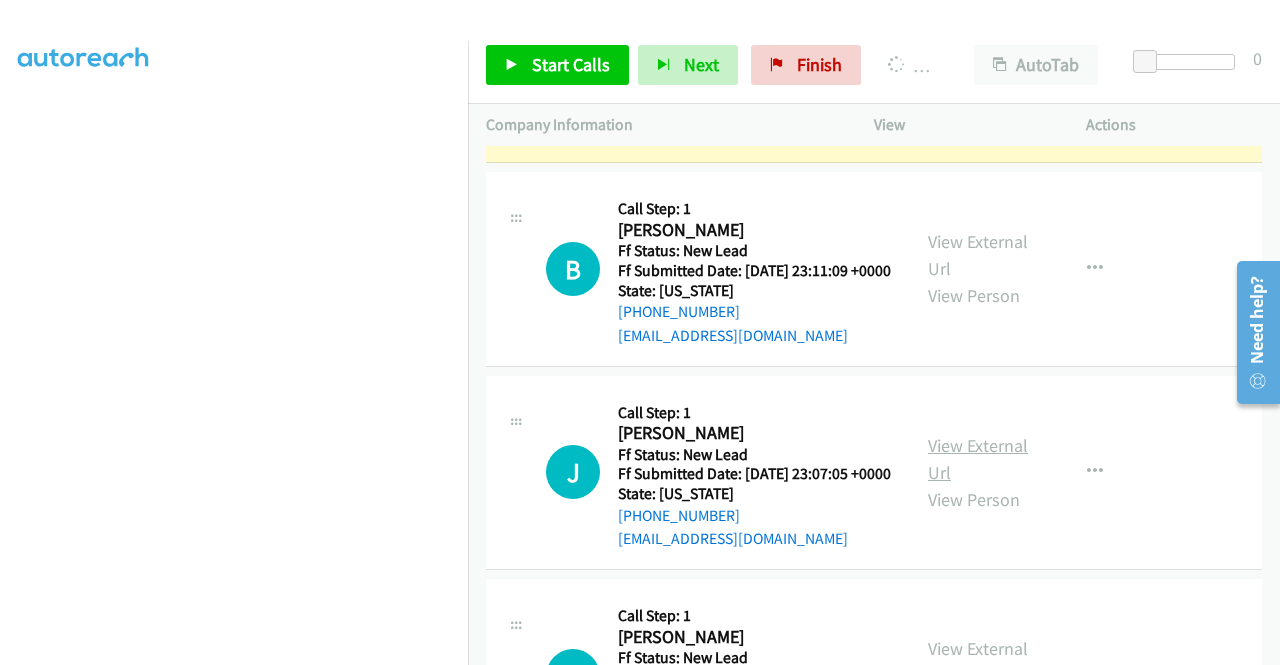click on "View External Url" at bounding box center (978, 459) 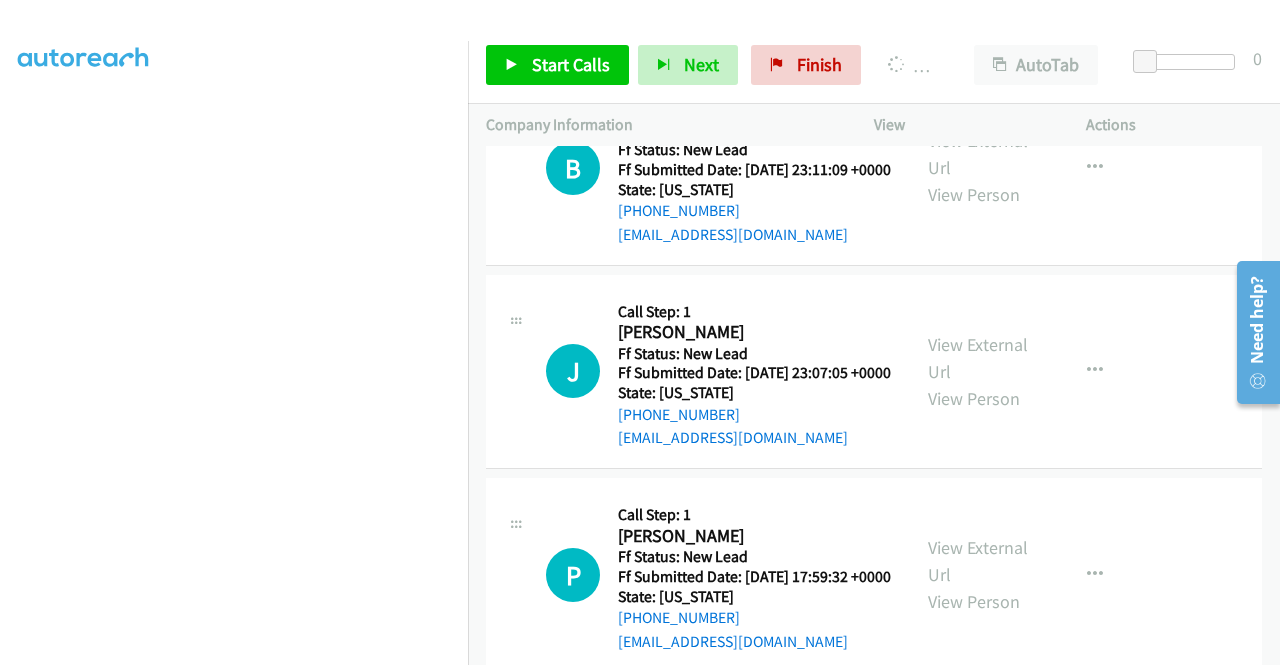 scroll, scrollTop: 2768, scrollLeft: 0, axis: vertical 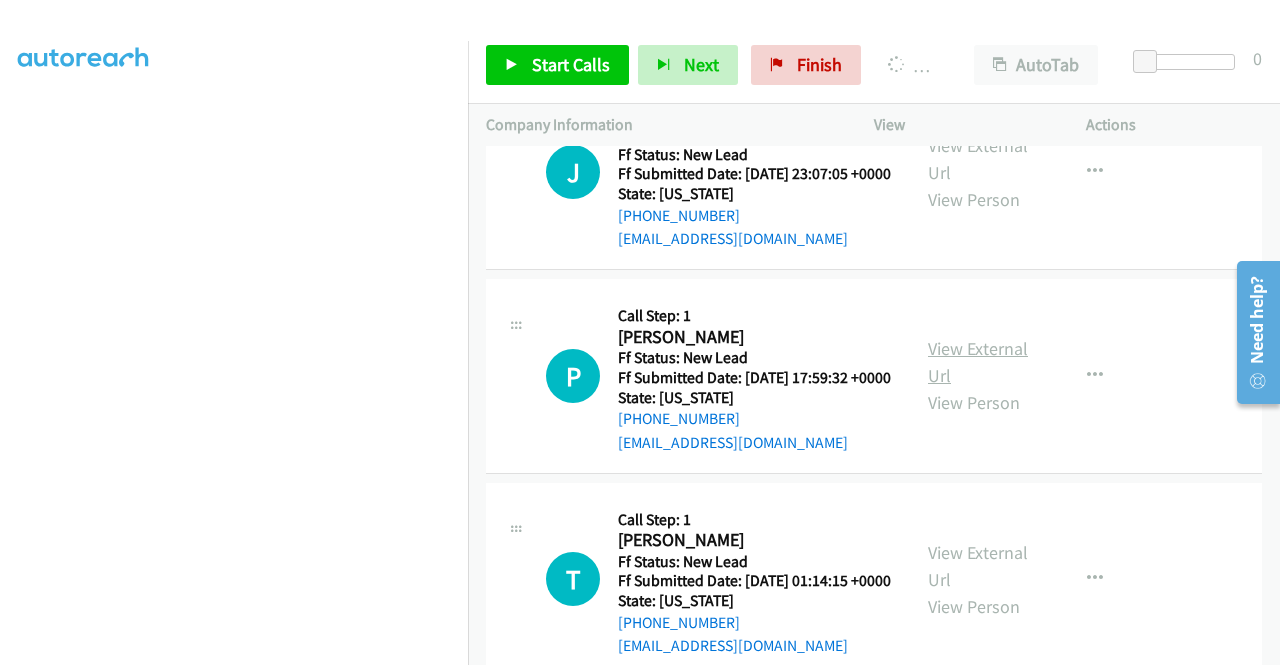 click on "View External Url" at bounding box center [978, 362] 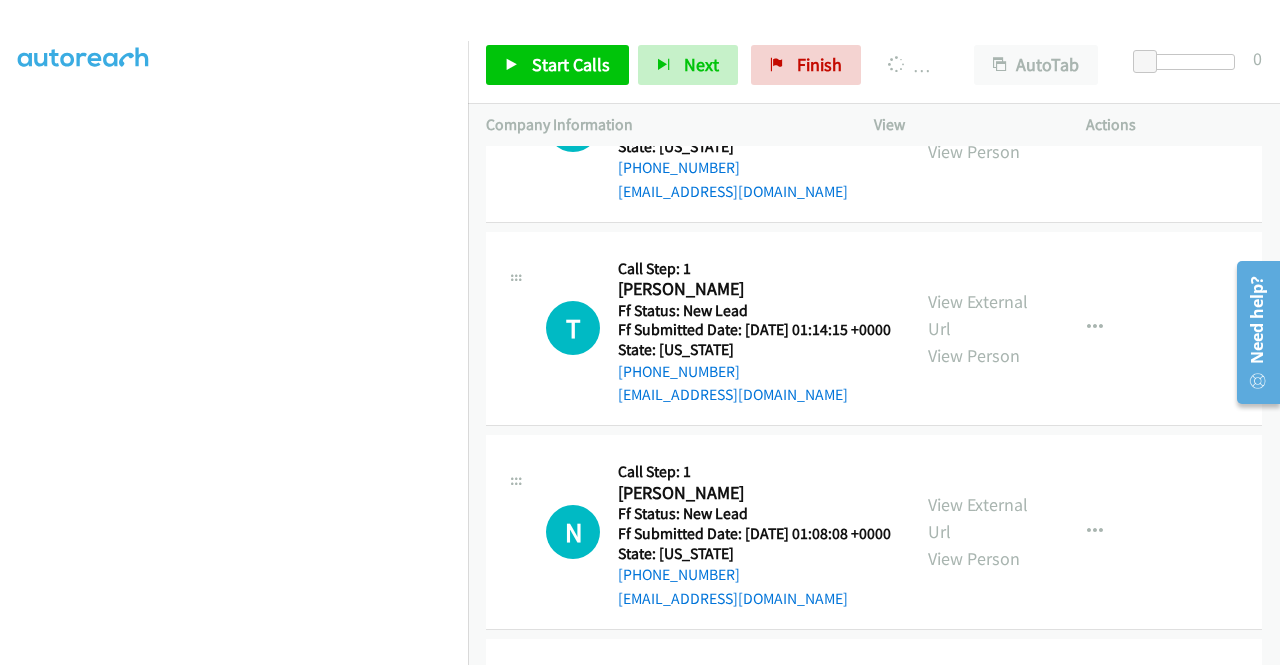 scroll, scrollTop: 3068, scrollLeft: 0, axis: vertical 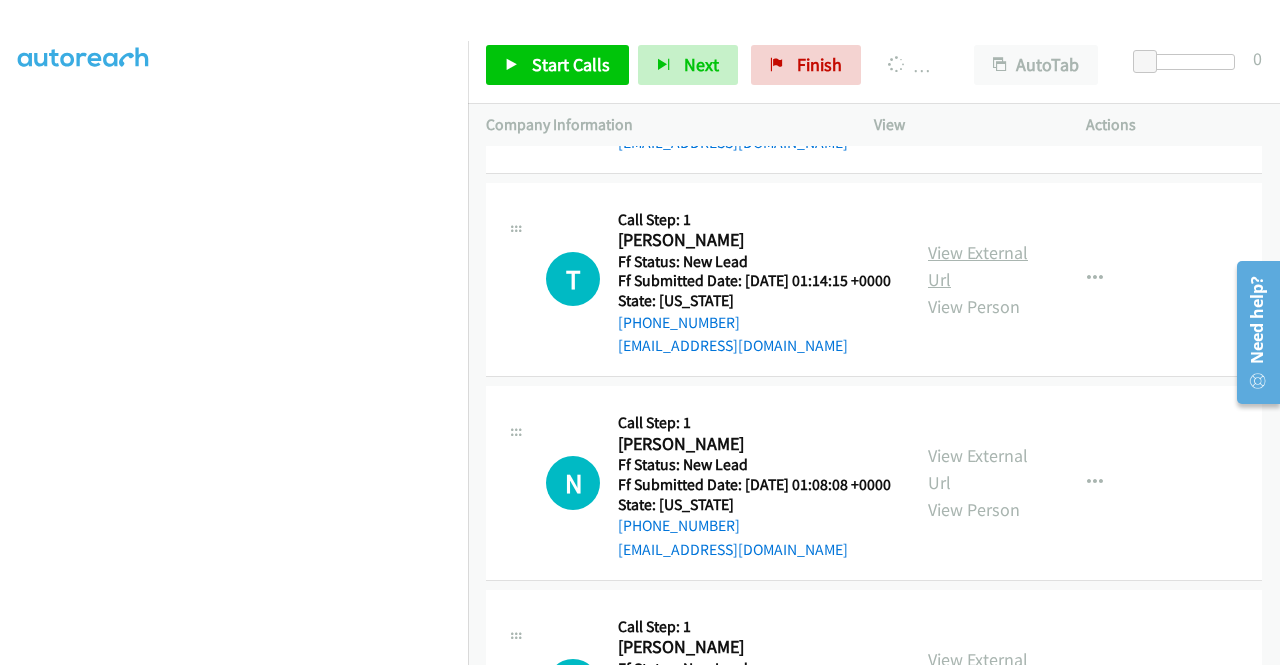 click on "View External Url" at bounding box center [978, 266] 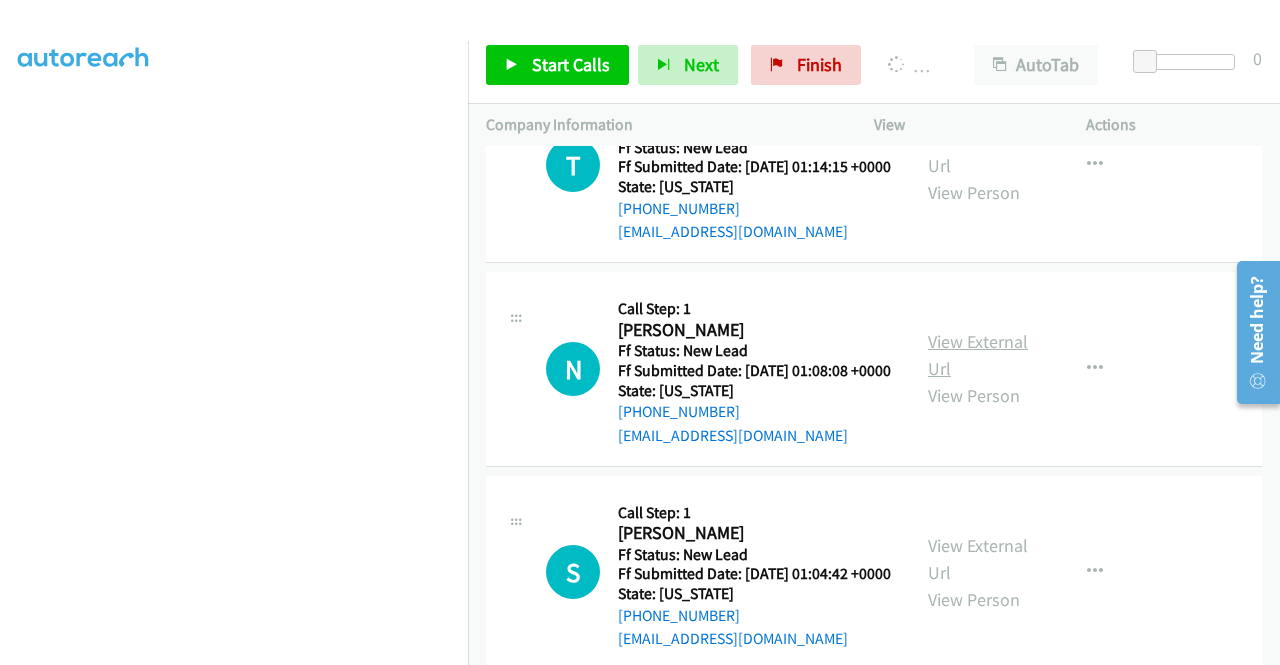 scroll, scrollTop: 3268, scrollLeft: 0, axis: vertical 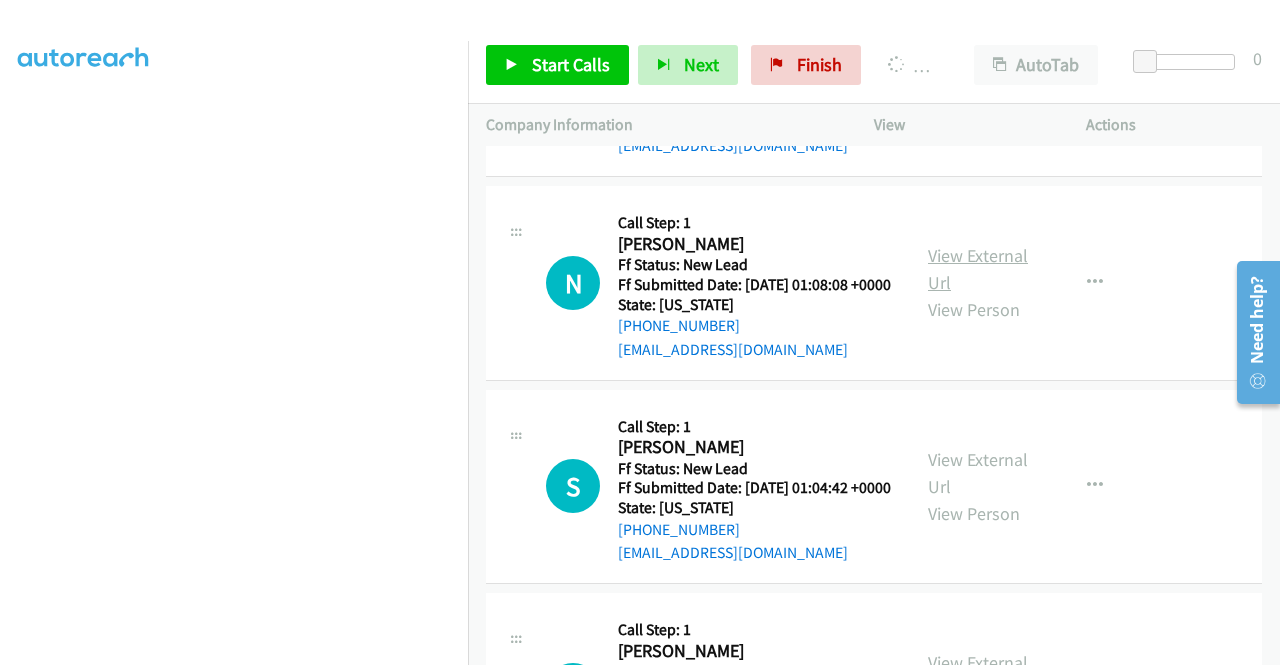 click on "View External Url" at bounding box center [978, 269] 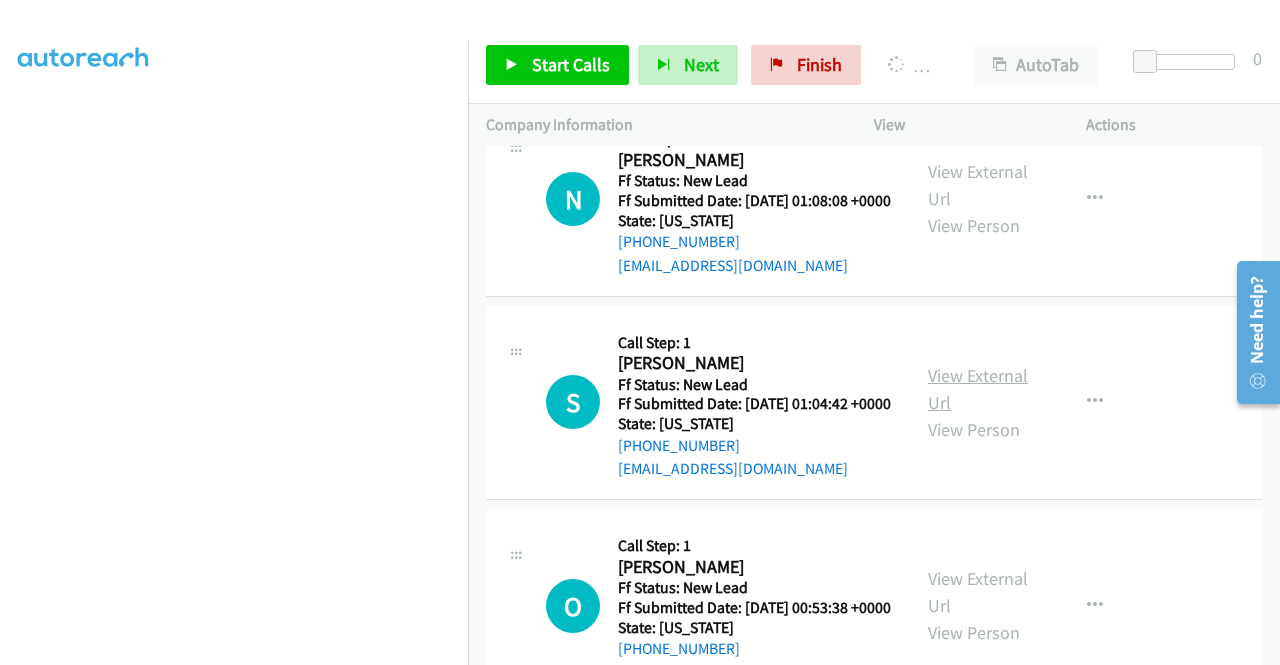 scroll, scrollTop: 3468, scrollLeft: 0, axis: vertical 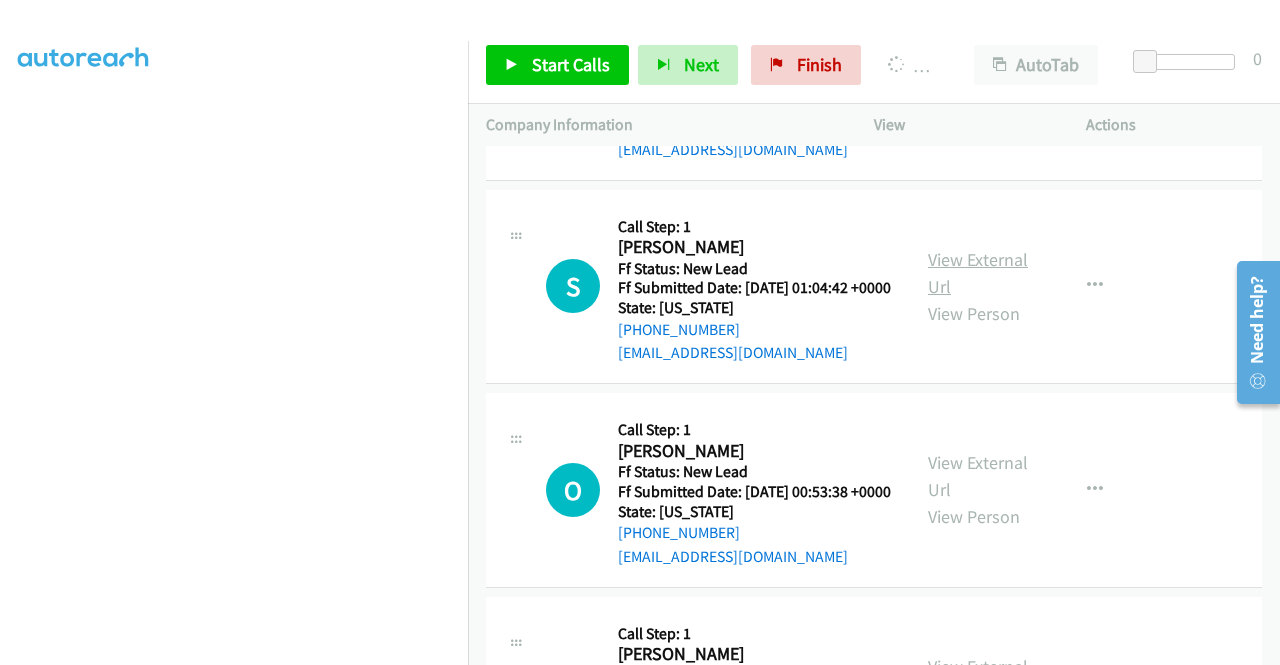 click on "View External Url" at bounding box center [978, 273] 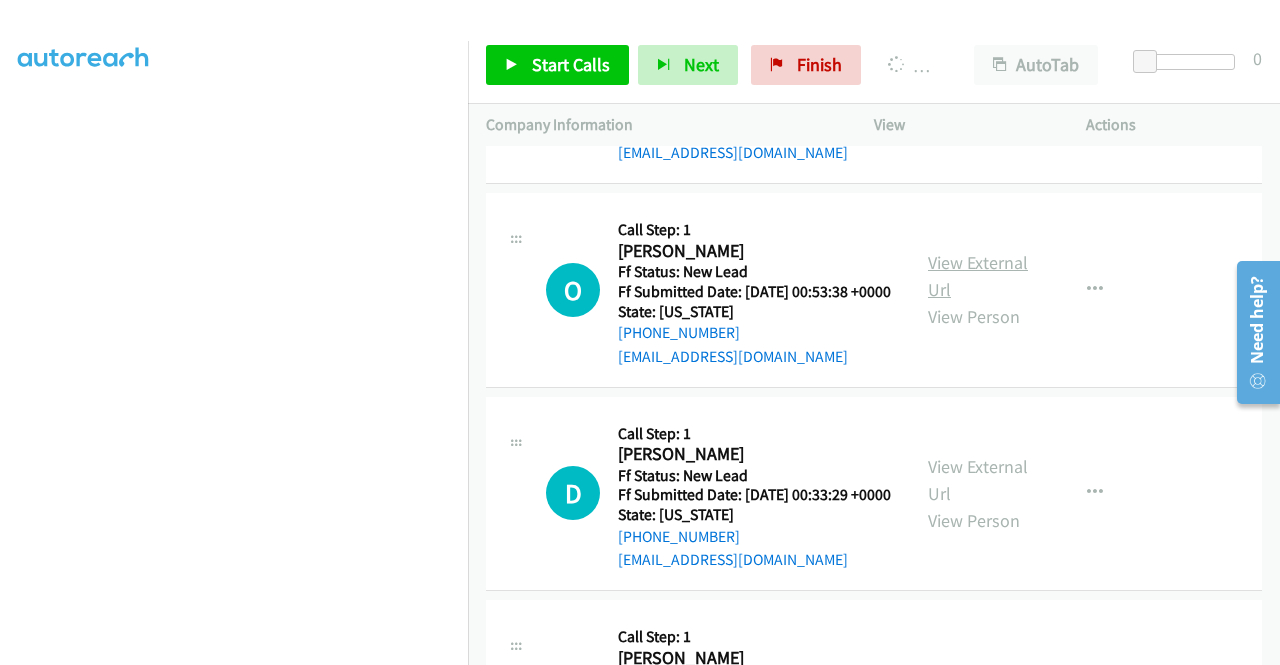 scroll, scrollTop: 3668, scrollLeft: 0, axis: vertical 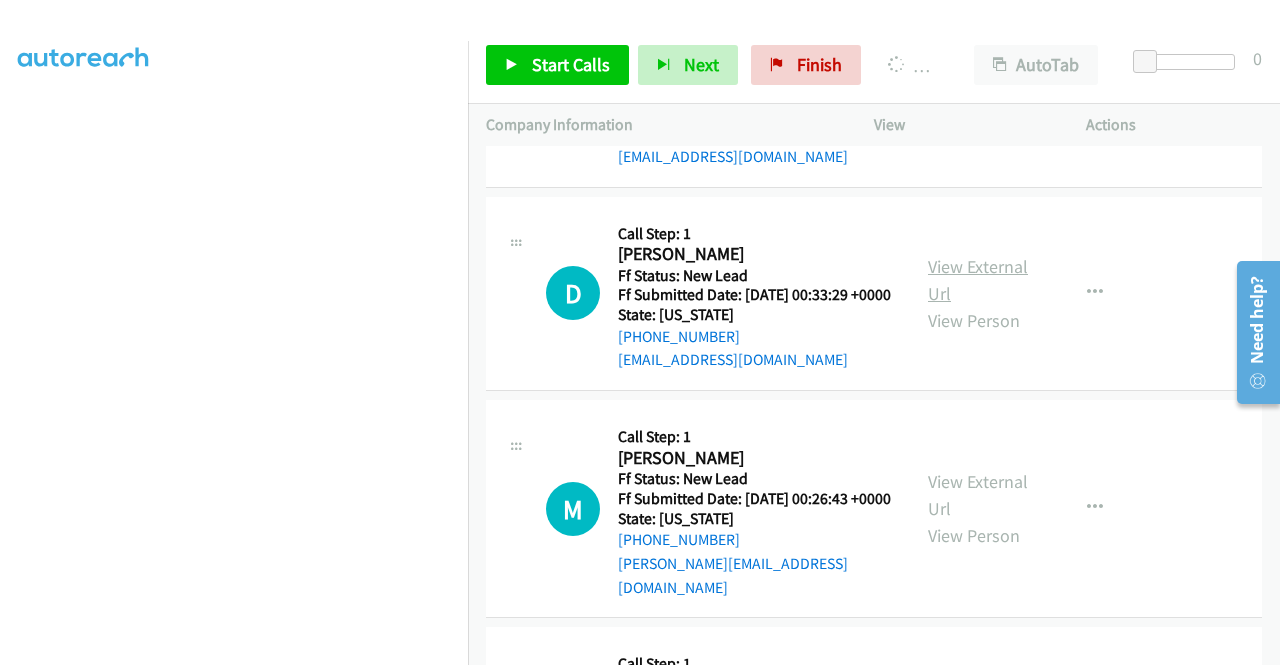 click on "View External Url" at bounding box center [978, 280] 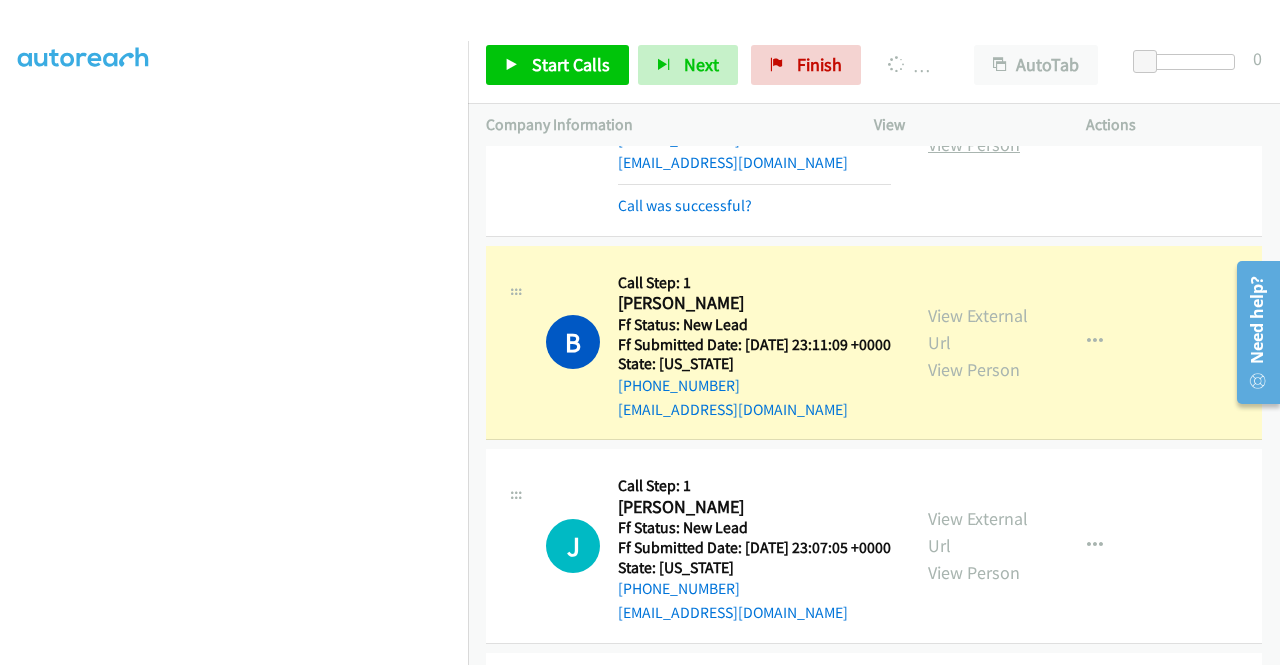 scroll, scrollTop: 2311, scrollLeft: 0, axis: vertical 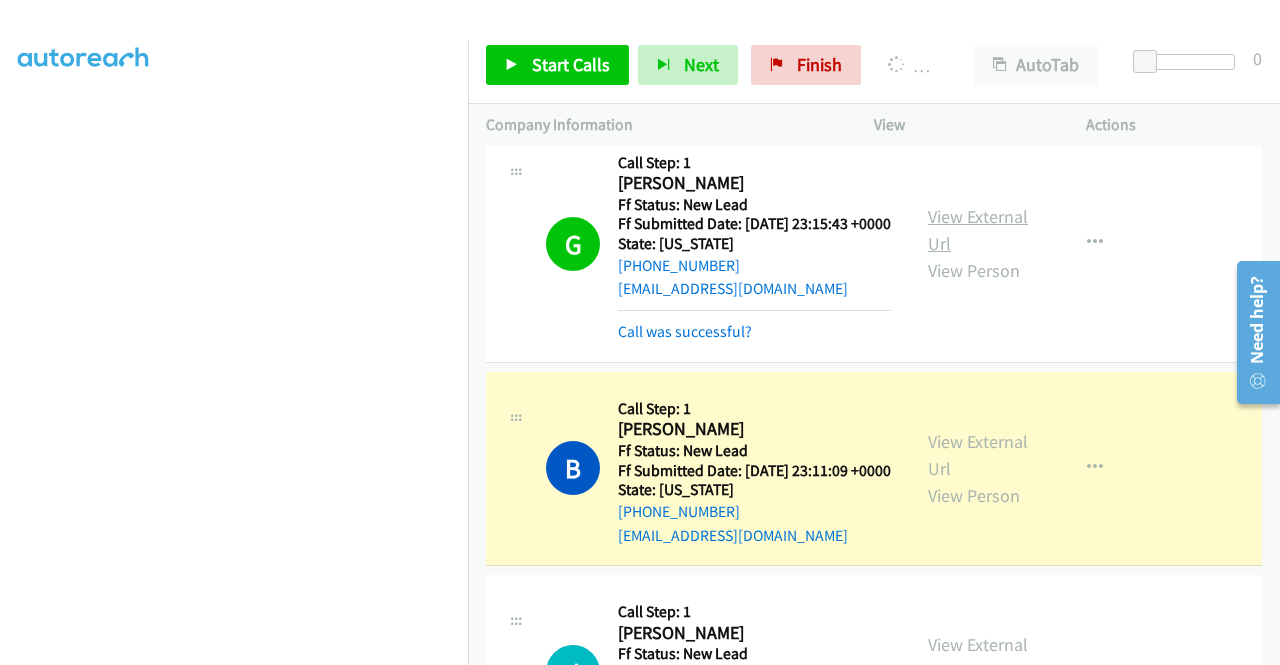 click on "View External Url" at bounding box center (978, 230) 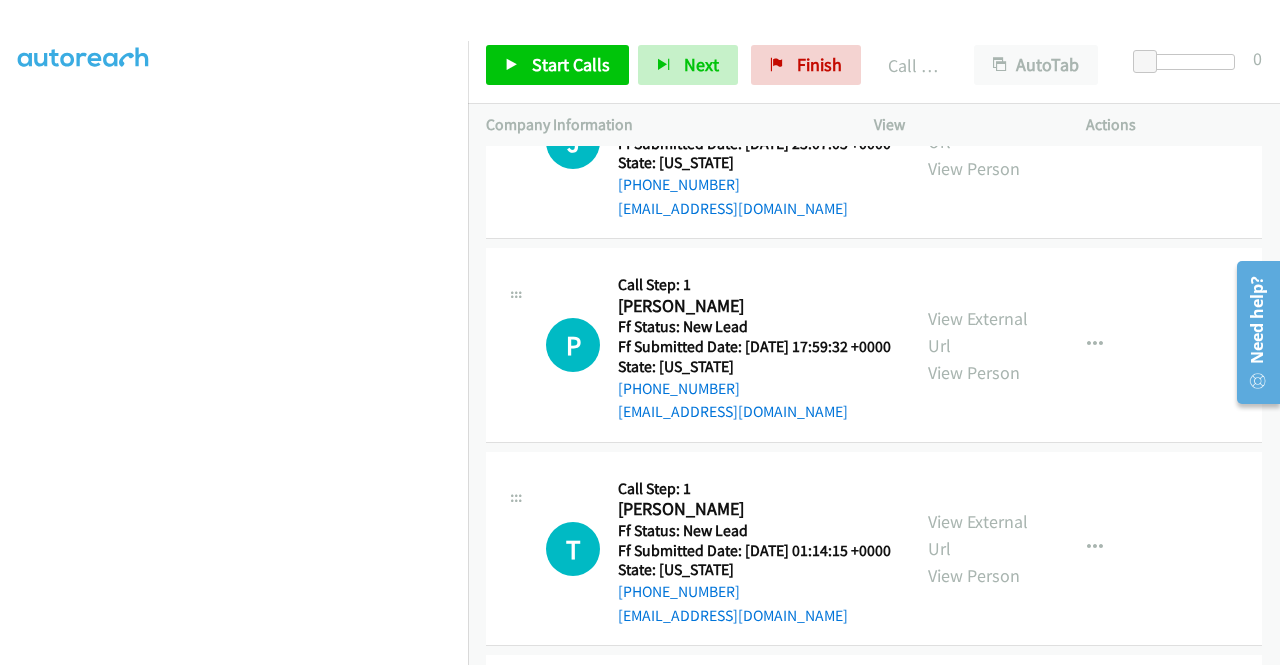 scroll, scrollTop: 2911, scrollLeft: 0, axis: vertical 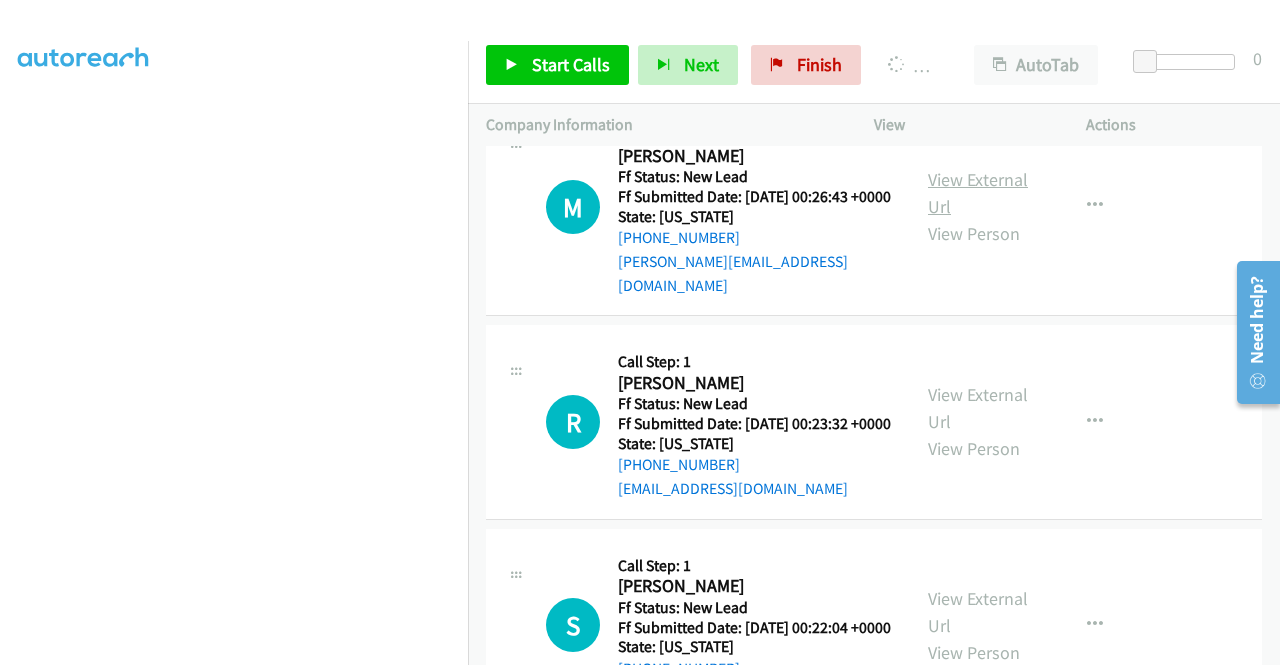 click on "View External Url" at bounding box center (978, 193) 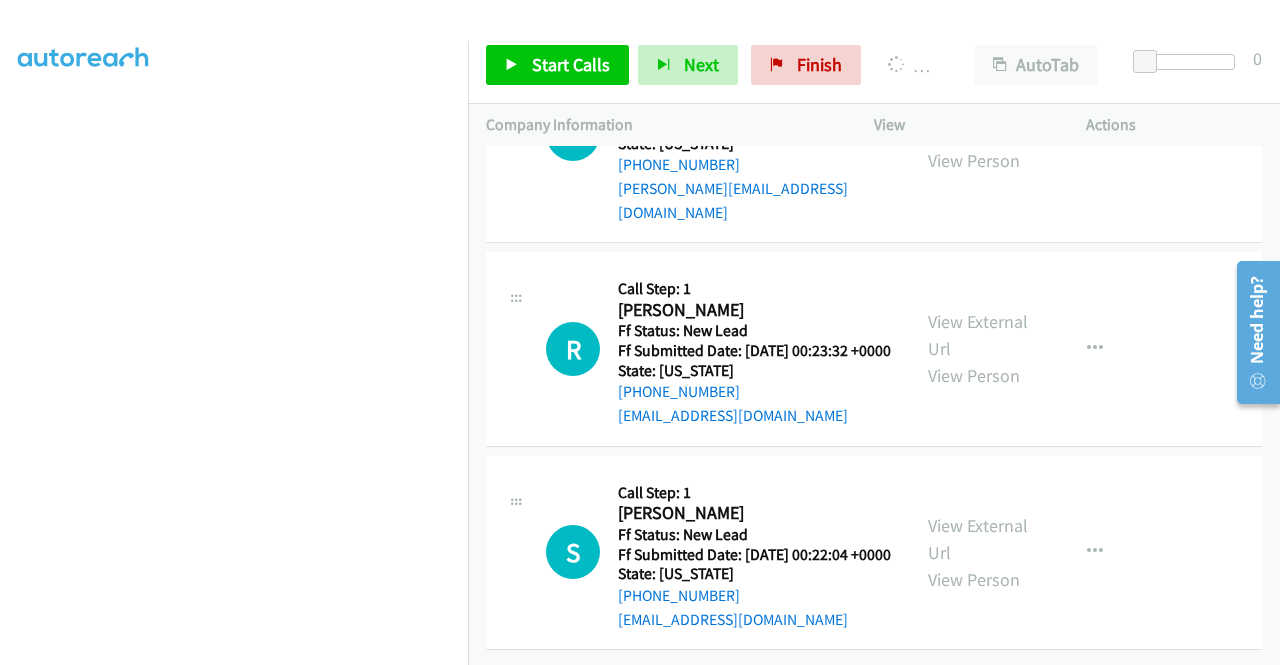 scroll, scrollTop: 4711, scrollLeft: 0, axis: vertical 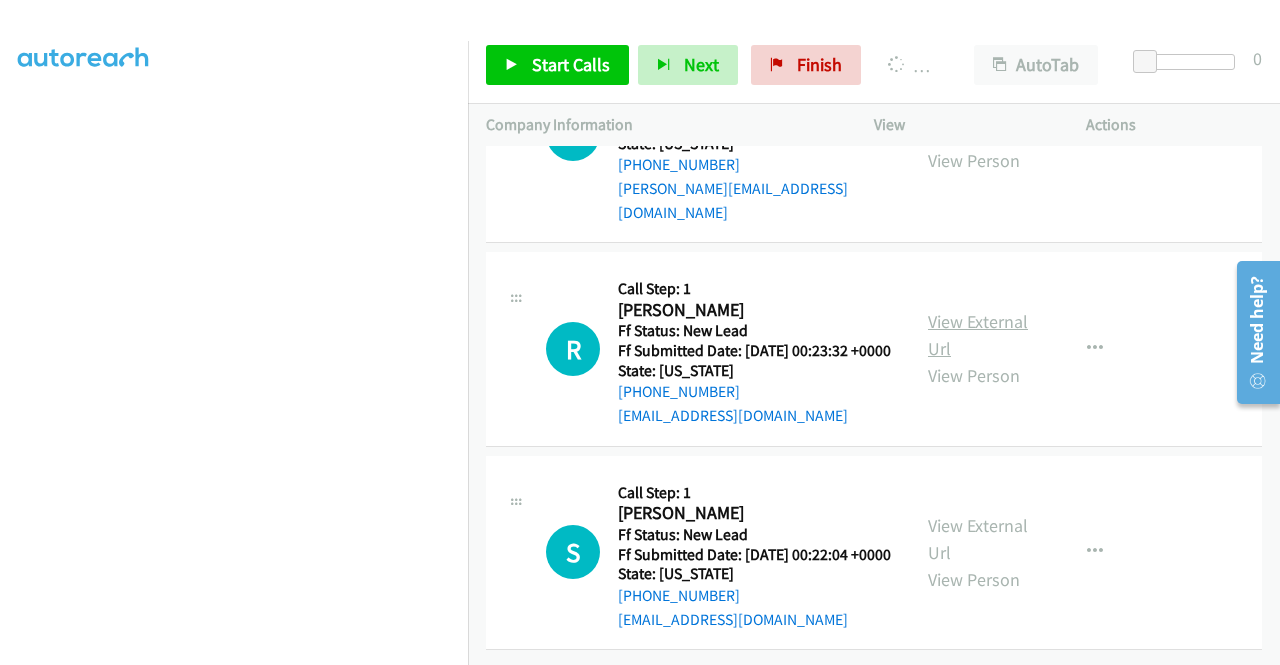 click on "View External Url" at bounding box center (978, 335) 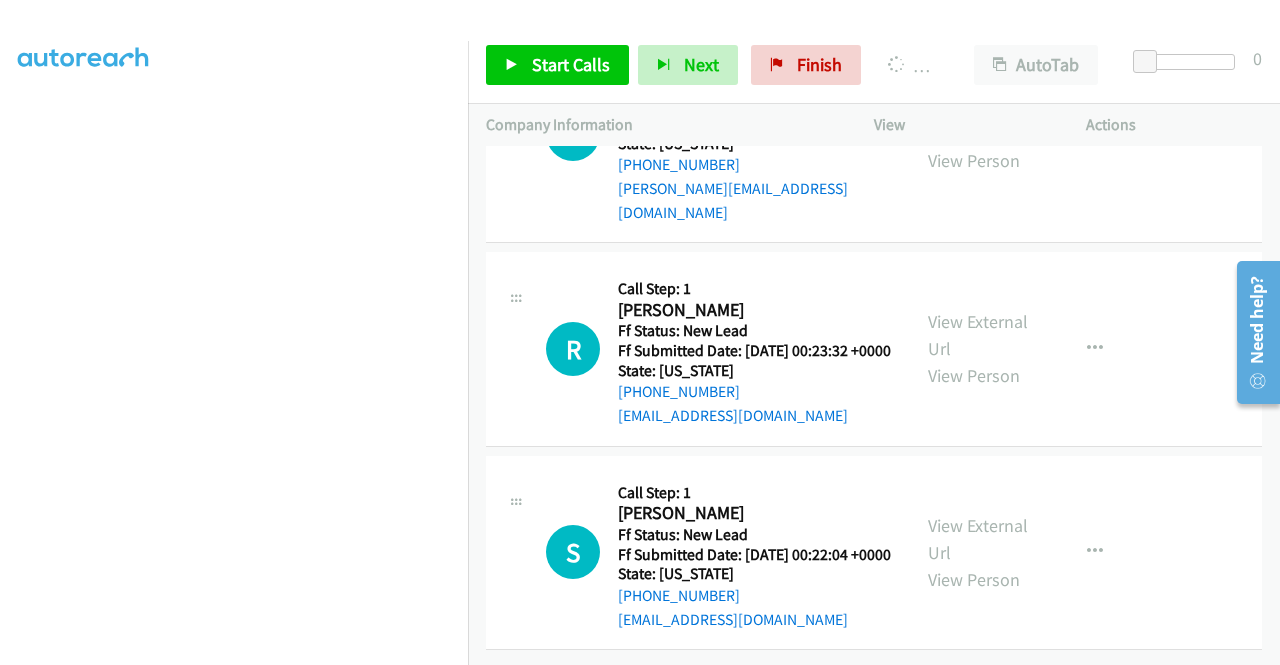 scroll, scrollTop: 4904, scrollLeft: 0, axis: vertical 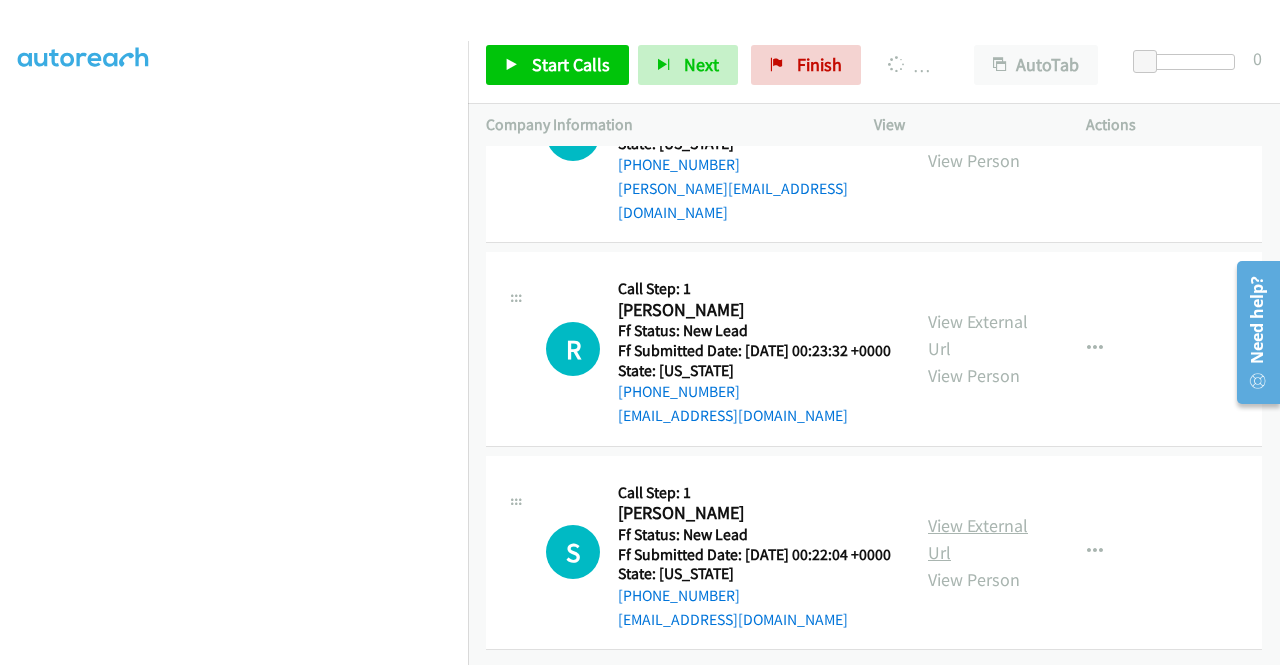 click on "View External Url" at bounding box center [978, 539] 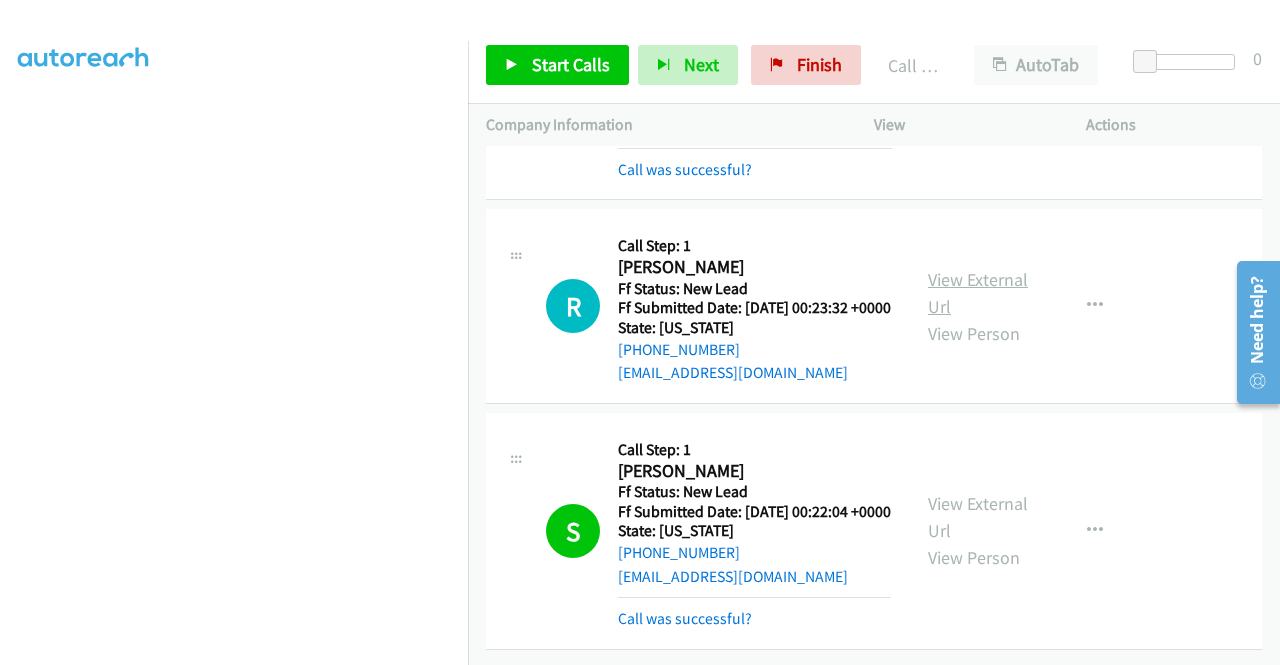 scroll, scrollTop: 4932, scrollLeft: 0, axis: vertical 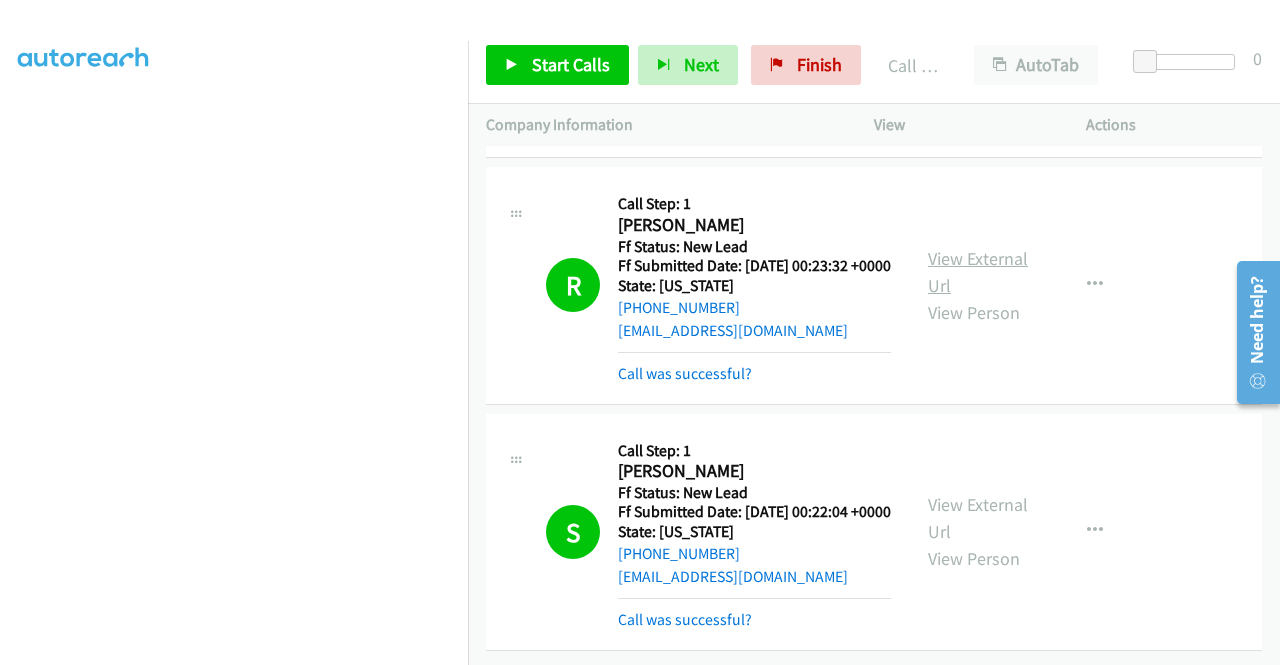 click on "View External Url" at bounding box center [978, 272] 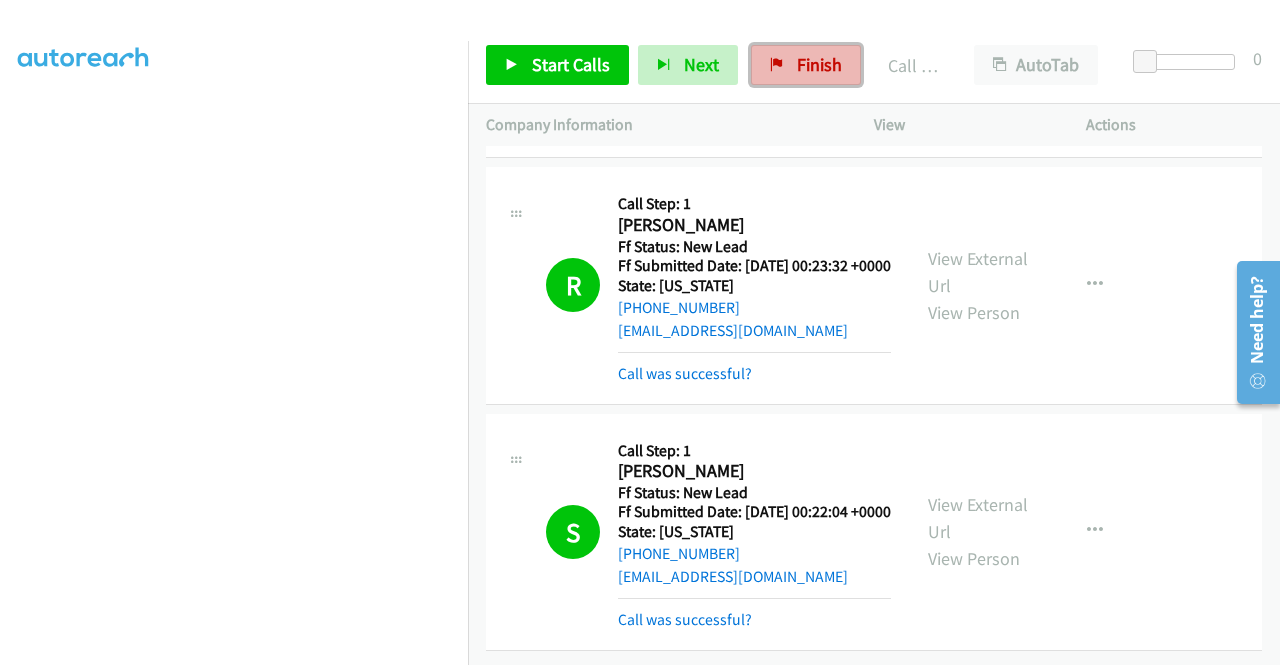 click on "Finish" at bounding box center (819, 64) 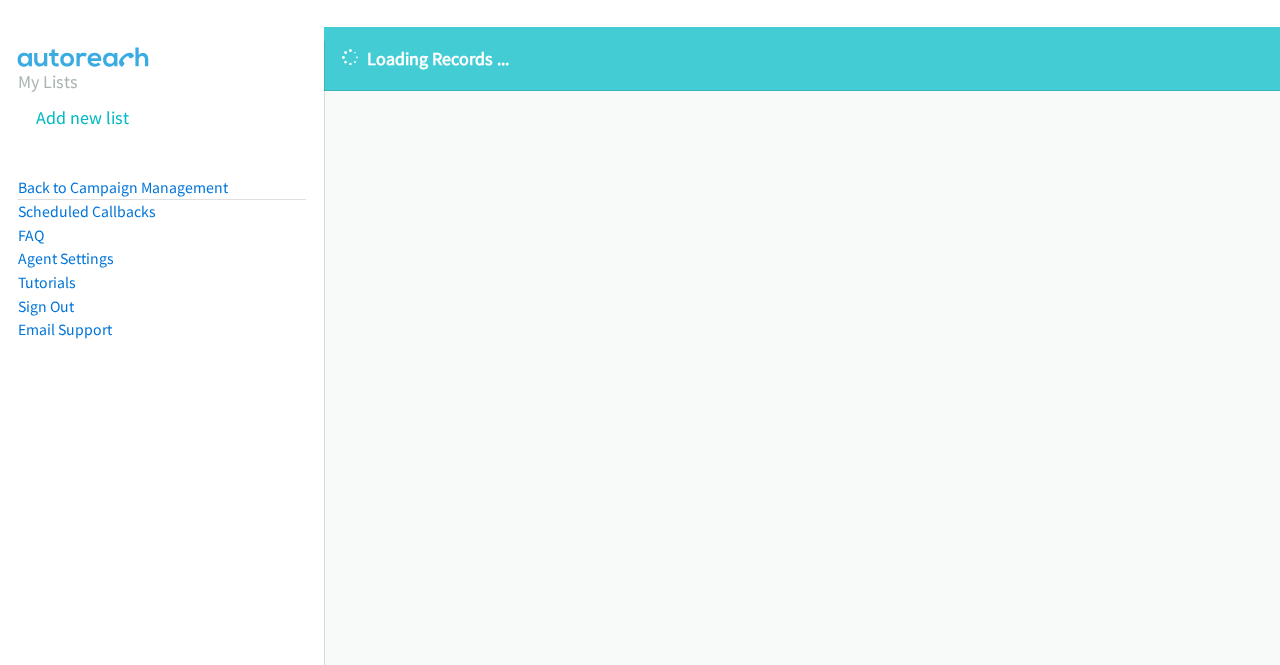 scroll, scrollTop: 0, scrollLeft: 0, axis: both 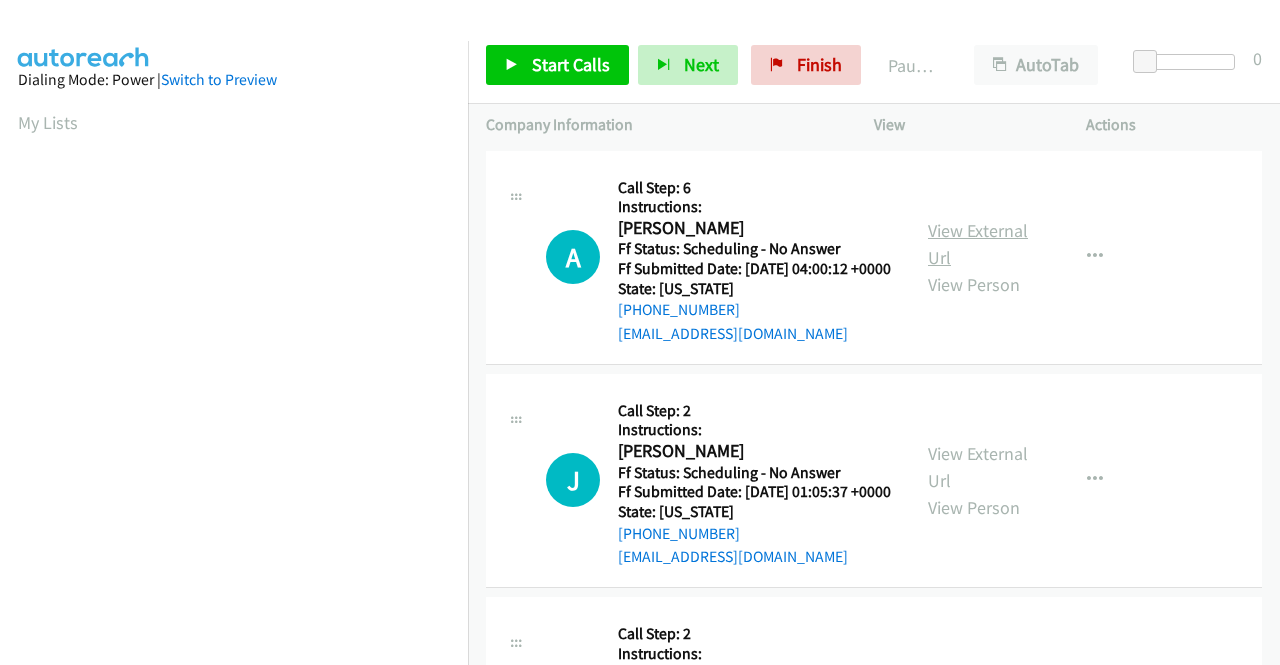 click on "View External Url" at bounding box center [978, 244] 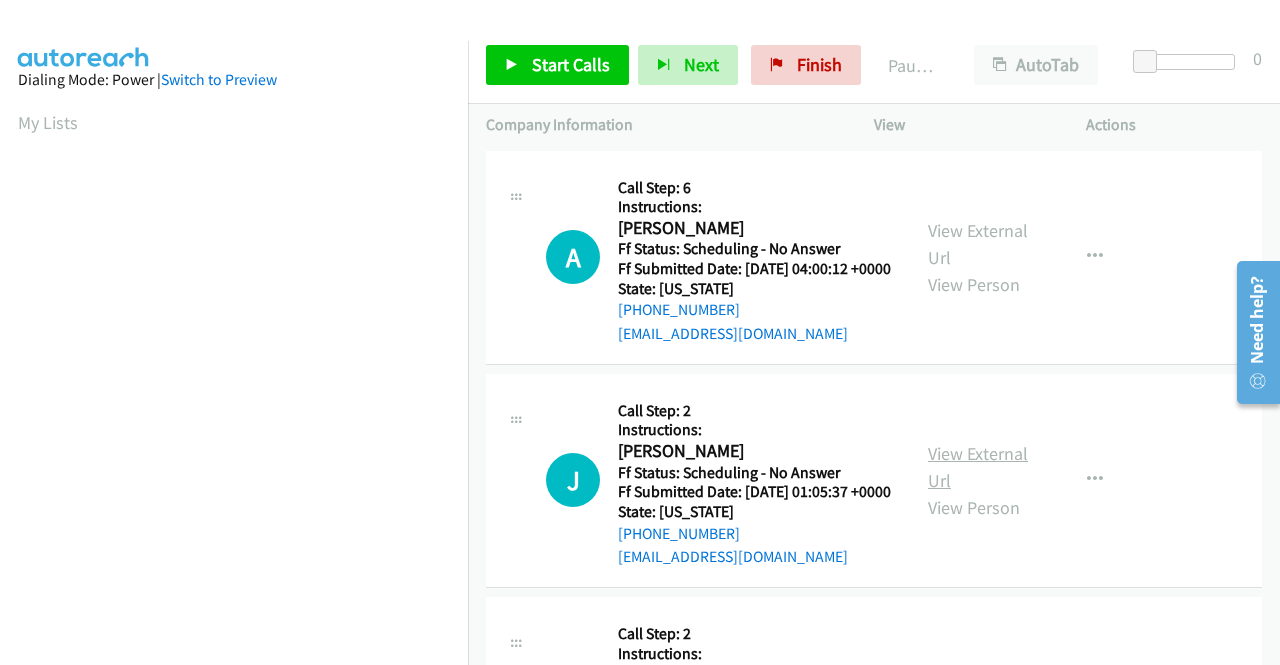 click on "View External Url" at bounding box center (978, 467) 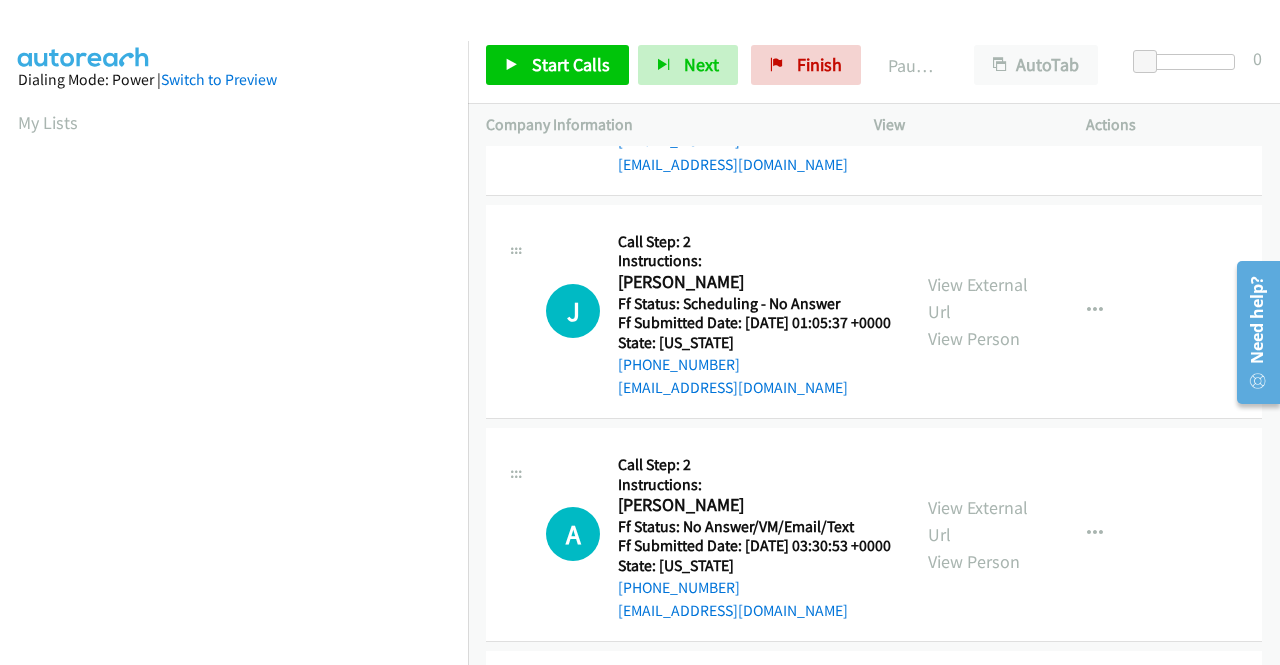 scroll, scrollTop: 200, scrollLeft: 0, axis: vertical 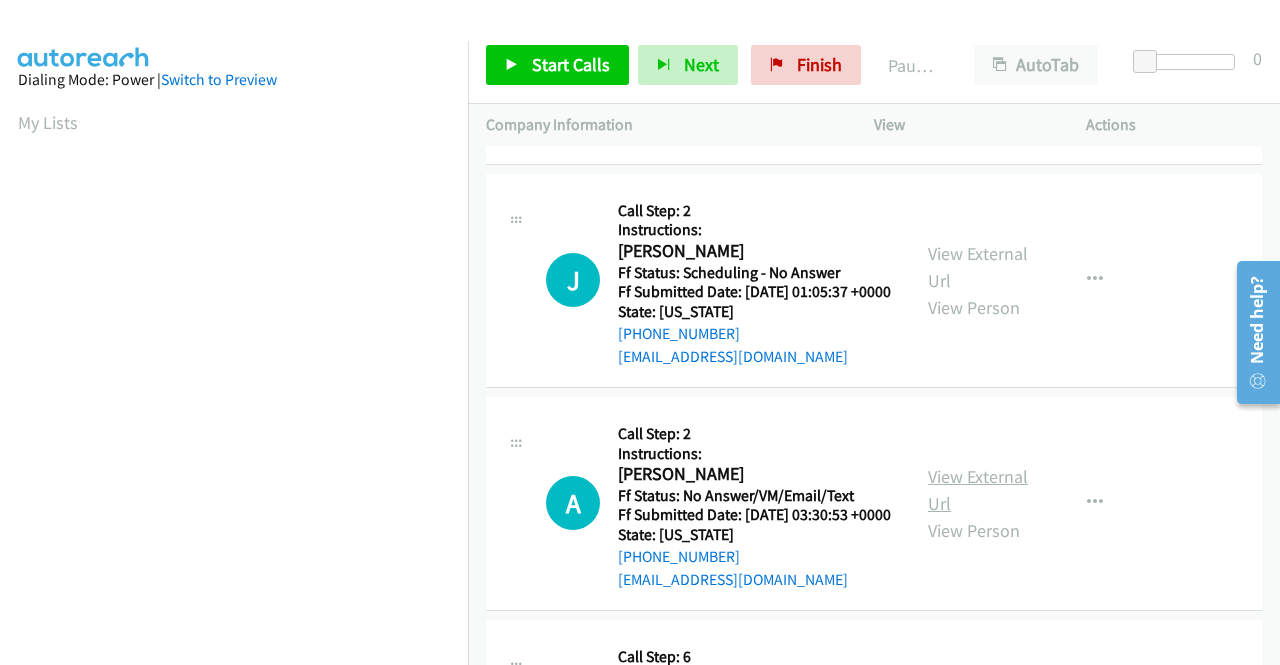 click on "View External Url" at bounding box center [978, 490] 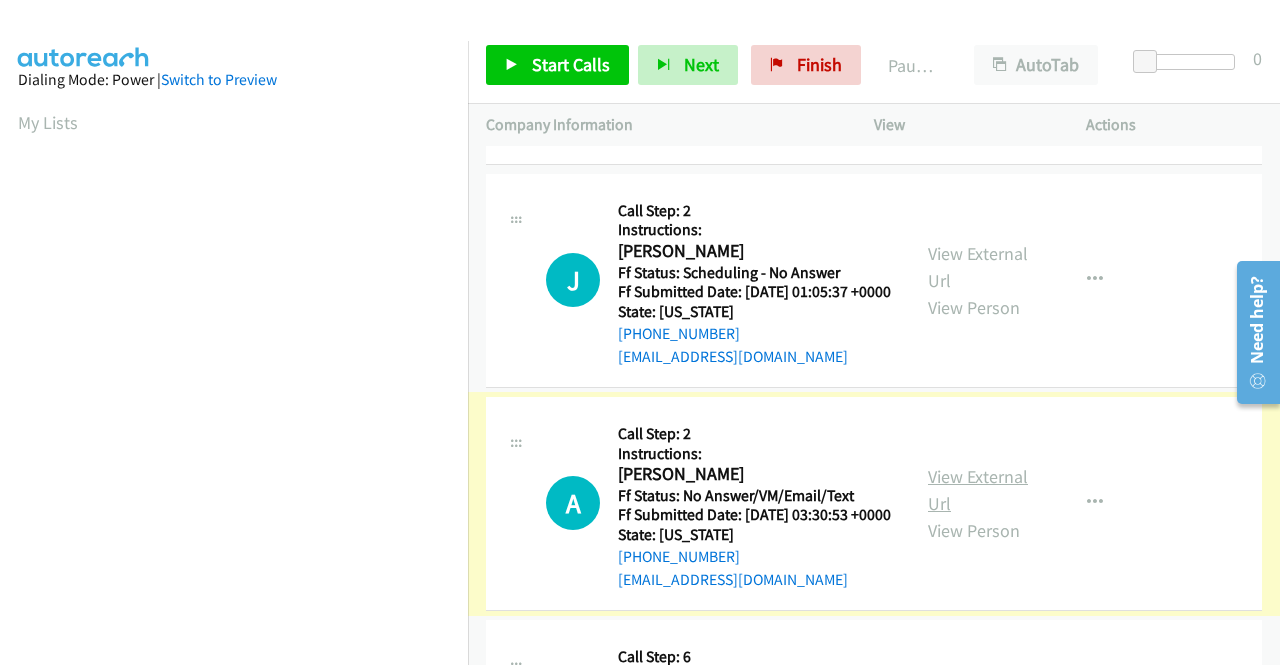 click on "View External Url" at bounding box center (978, 490) 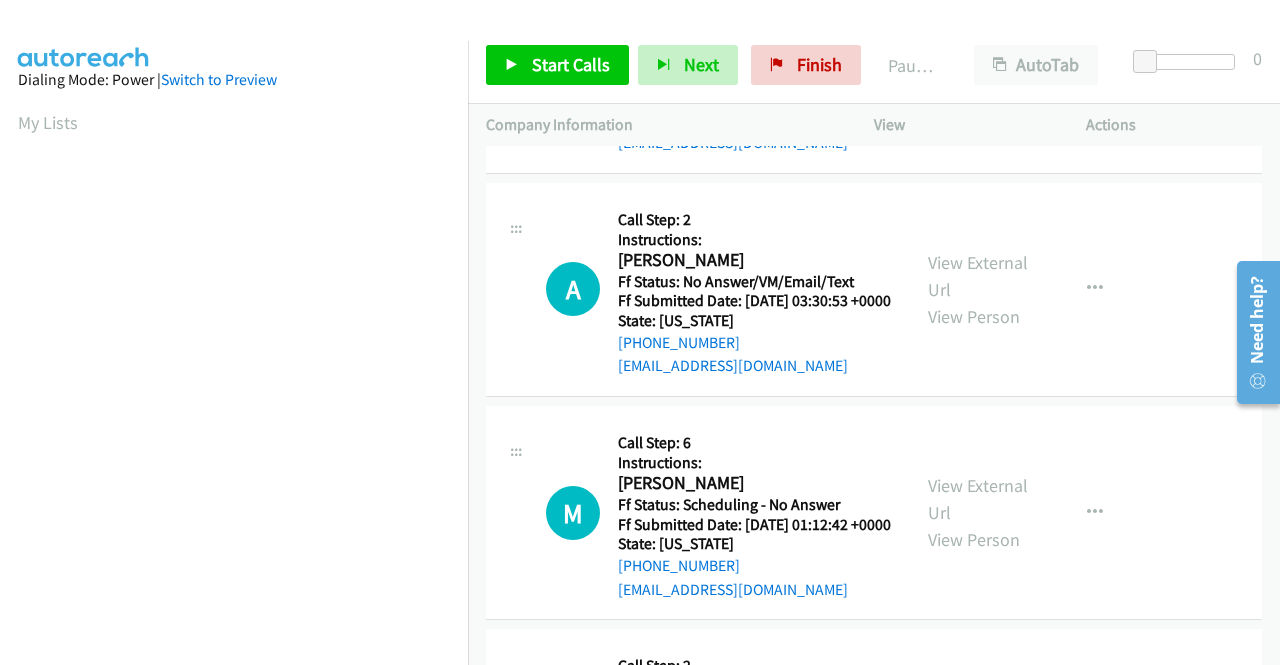 scroll, scrollTop: 500, scrollLeft: 0, axis: vertical 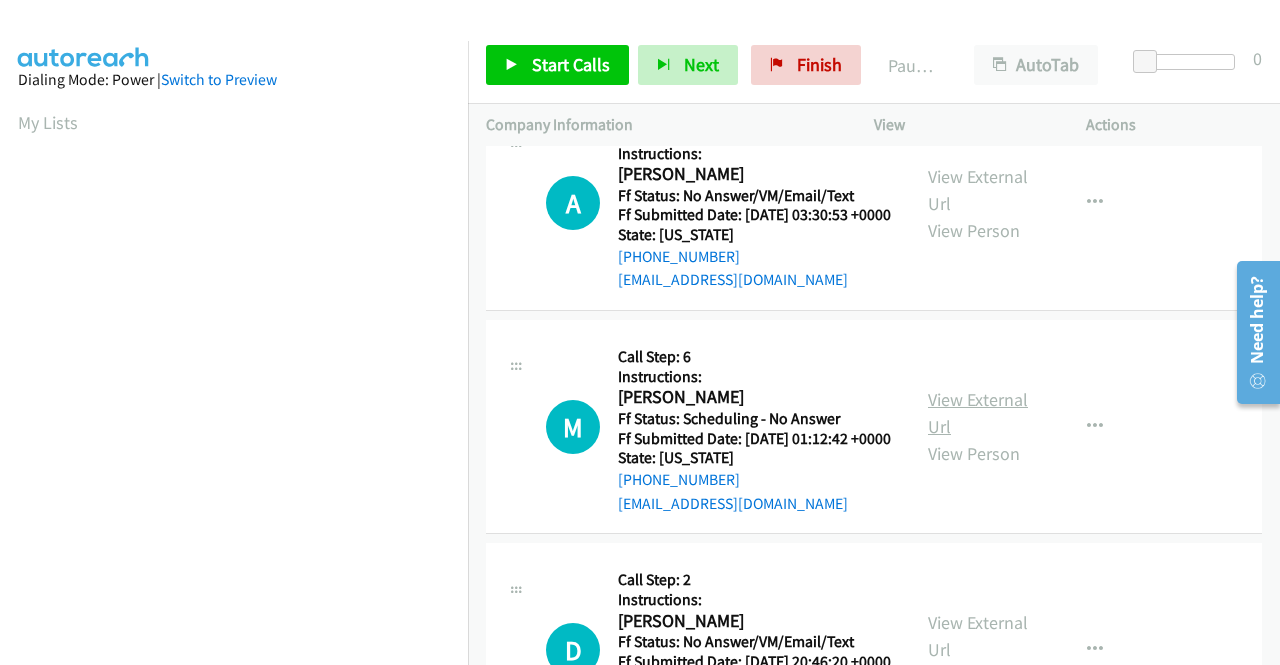 click on "View External Url" at bounding box center [978, 413] 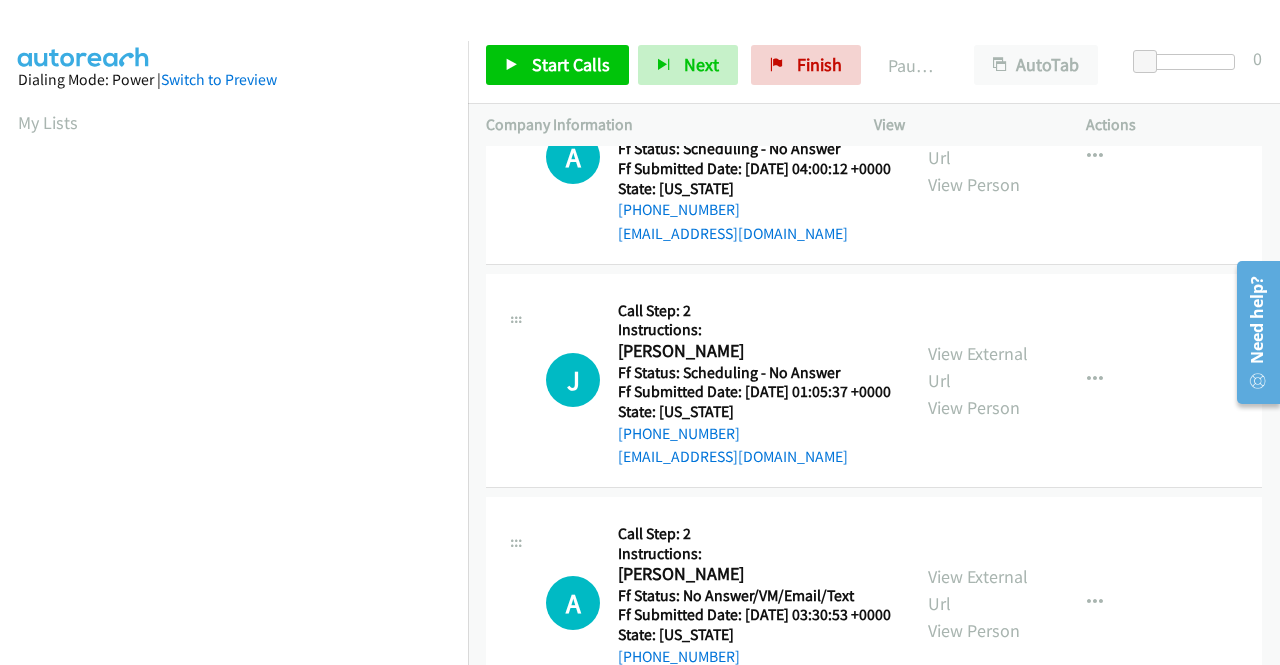 scroll, scrollTop: 0, scrollLeft: 0, axis: both 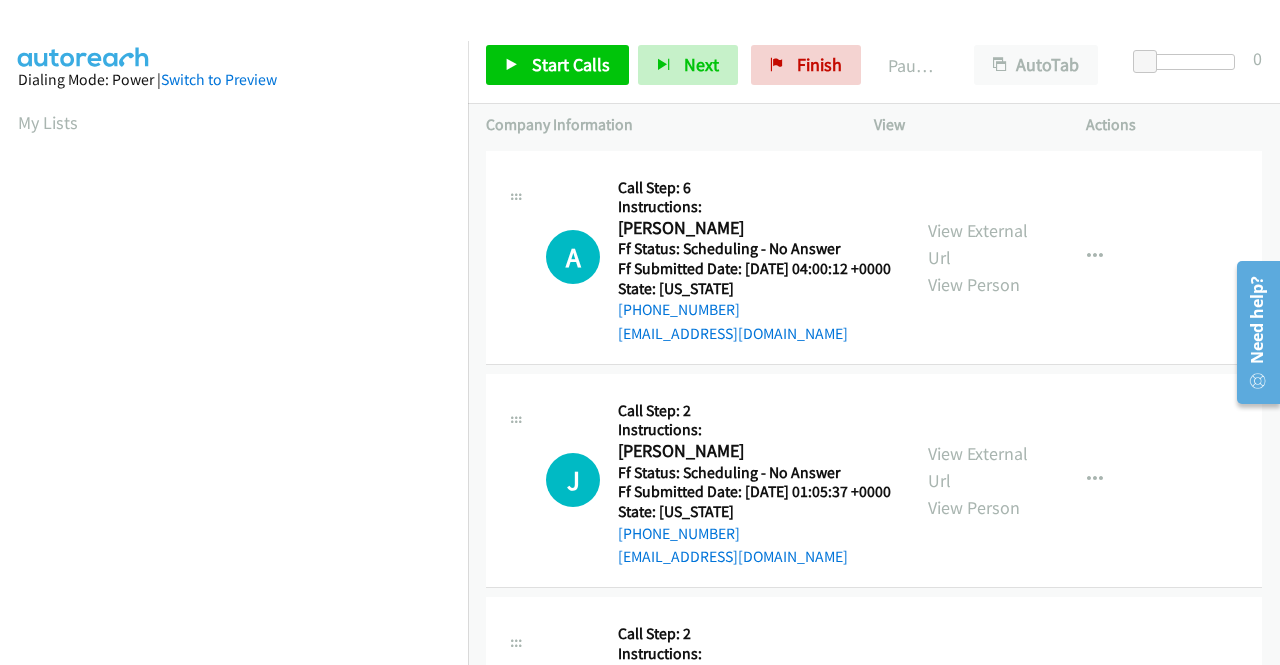 click on "J
Callback Scheduled
Call Step: 2
Instructions:
Jenell Woods
America/Denver
Ff Status: Scheduling - No Answer
Ff Submitted Date: 2025-07-03 01:05:37 +0000
State: Colorado
+1 303-521-7040
msjenellmarie@gmail.com
Call was successful?
View External Url
View Person
View External Url
Email
Schedule/Manage Callback
Skip Call
Add to do not call list" at bounding box center (874, 481) 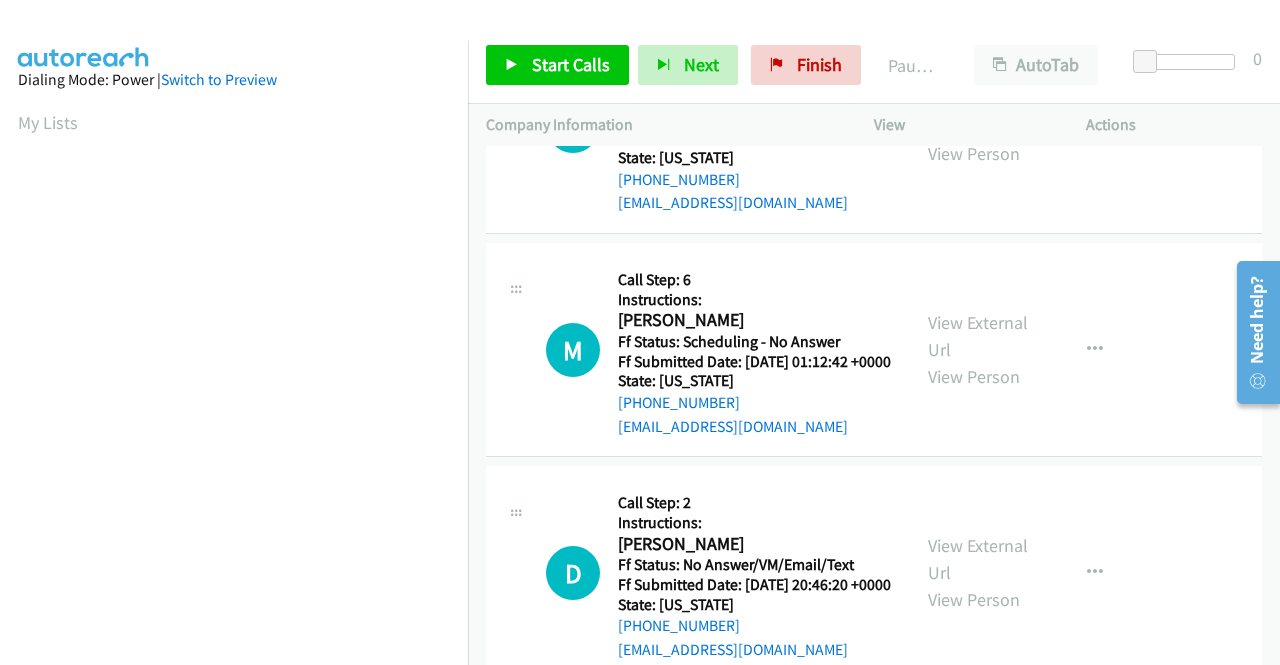 scroll, scrollTop: 700, scrollLeft: 0, axis: vertical 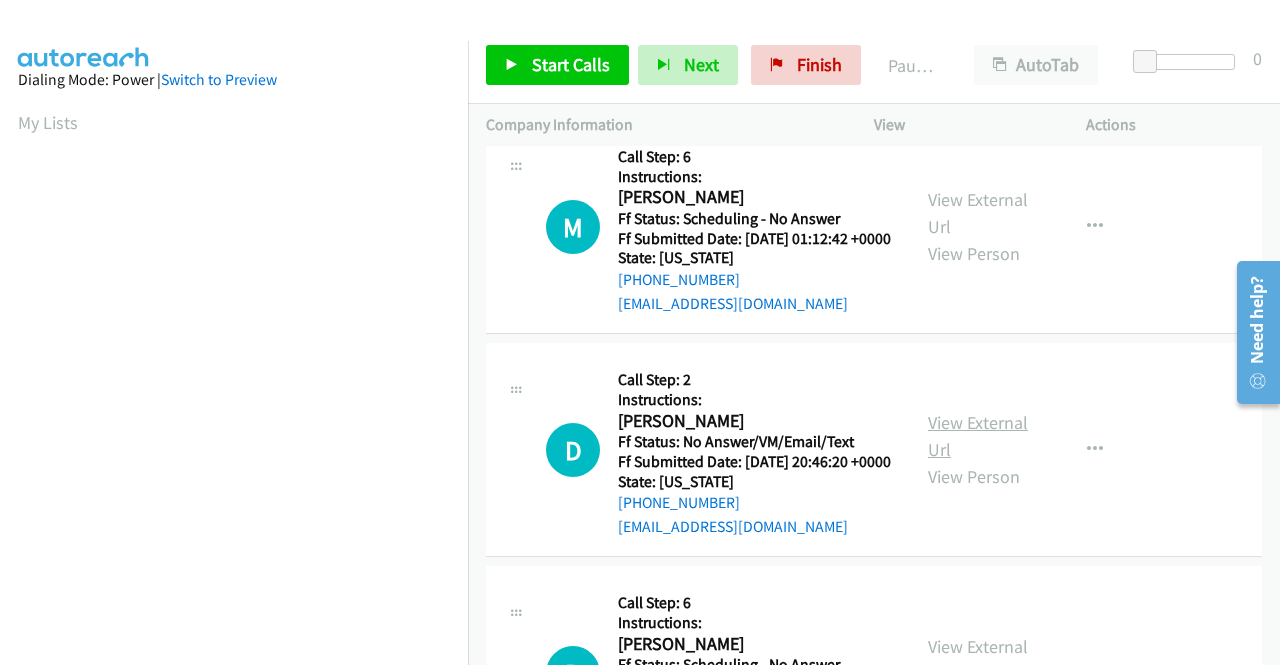 click on "View External Url" at bounding box center (978, 436) 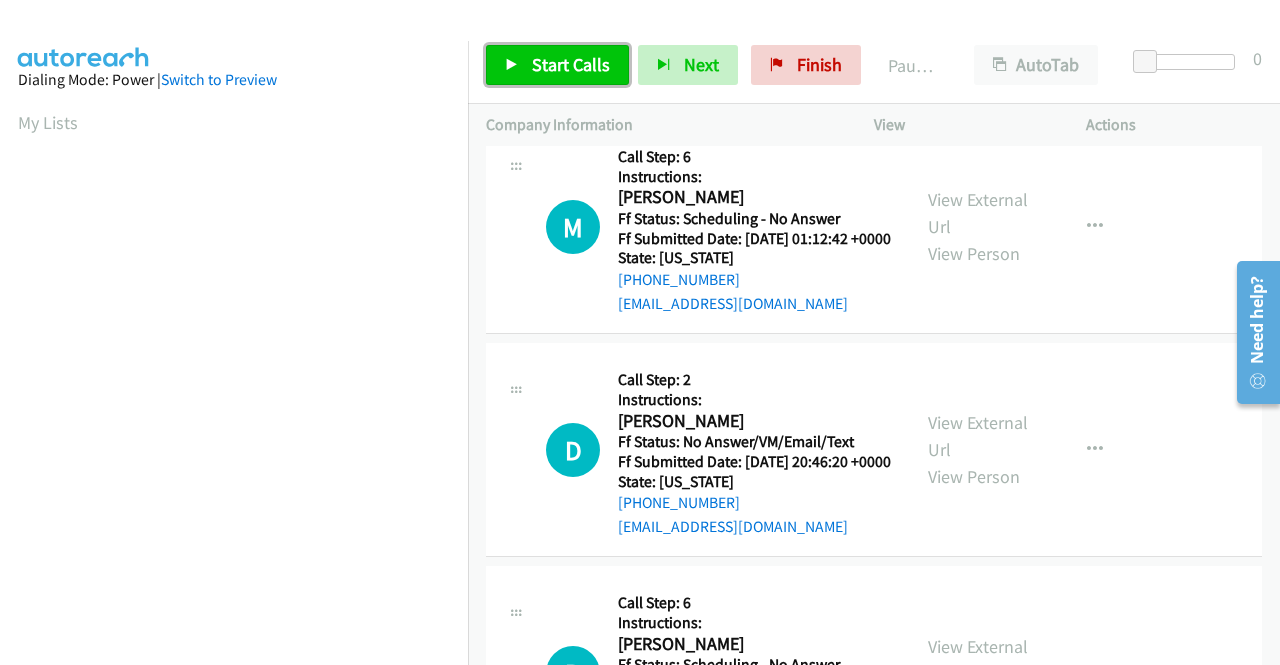 click on "Start Calls" at bounding box center [571, 64] 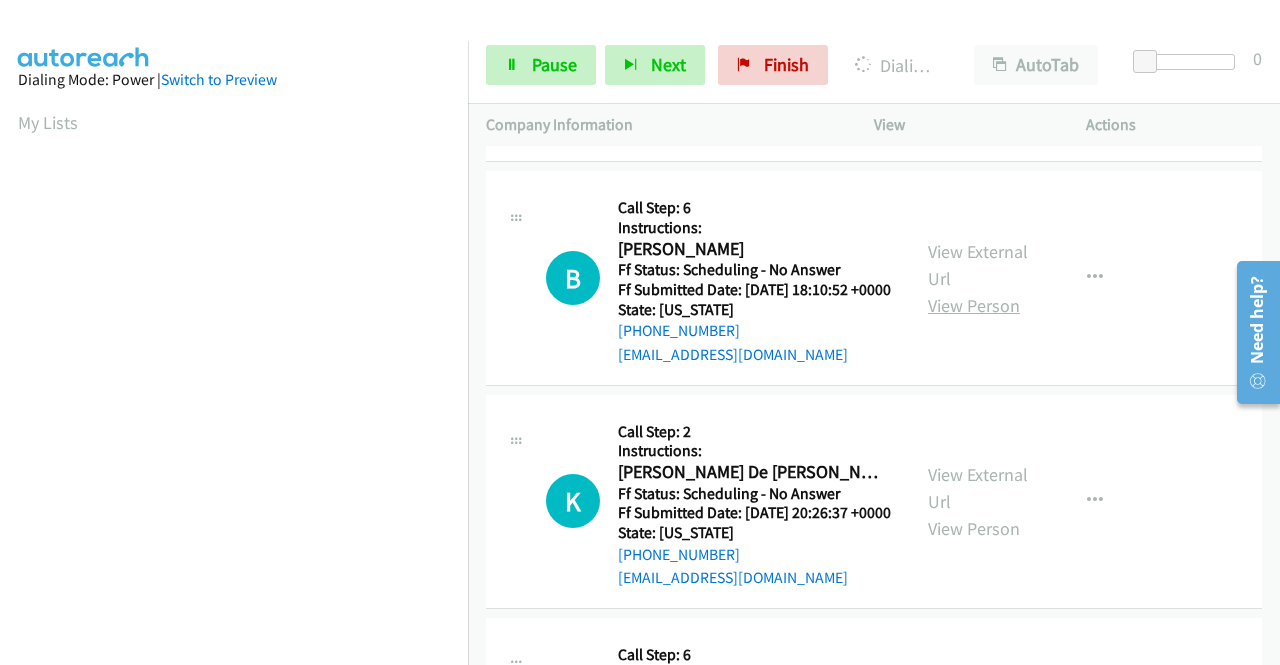 scroll, scrollTop: 1100, scrollLeft: 0, axis: vertical 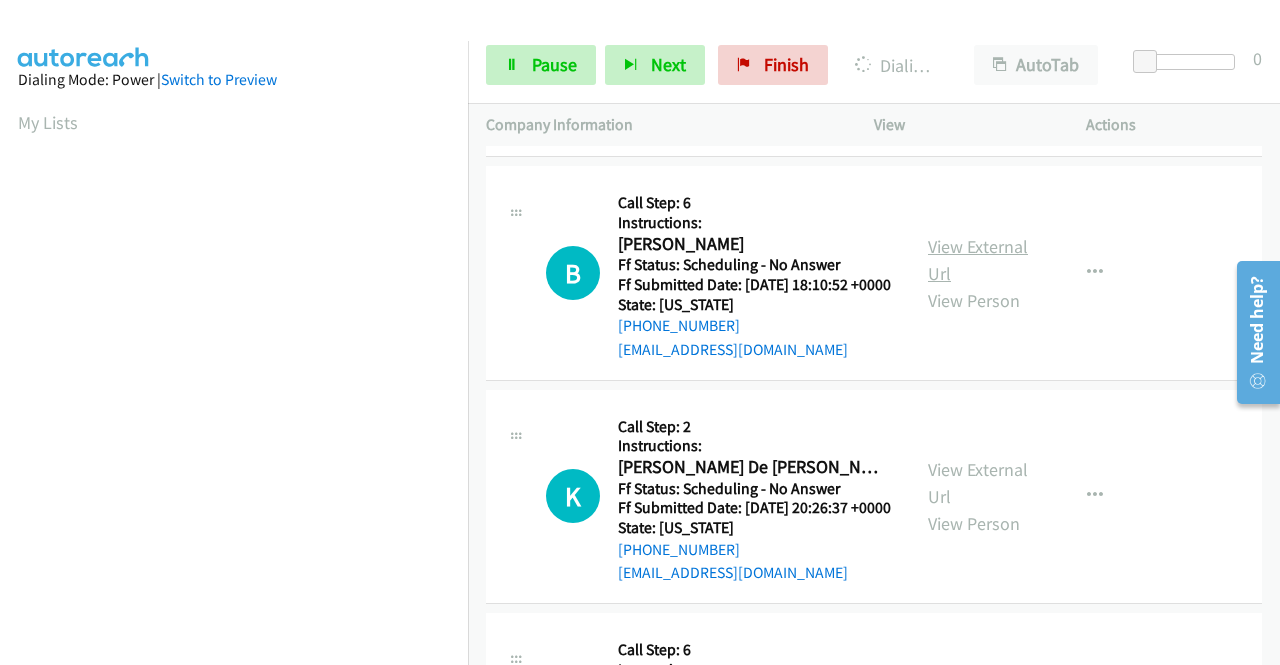 click on "View External Url" at bounding box center [978, 260] 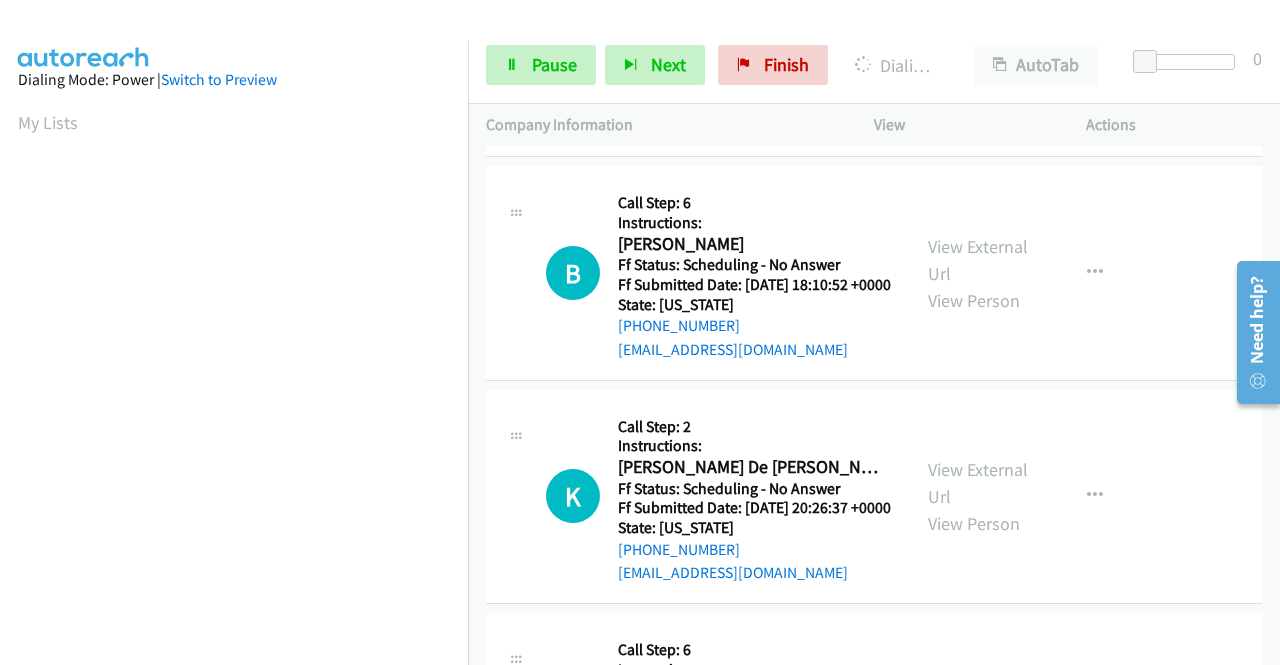 scroll, scrollTop: 456, scrollLeft: 0, axis: vertical 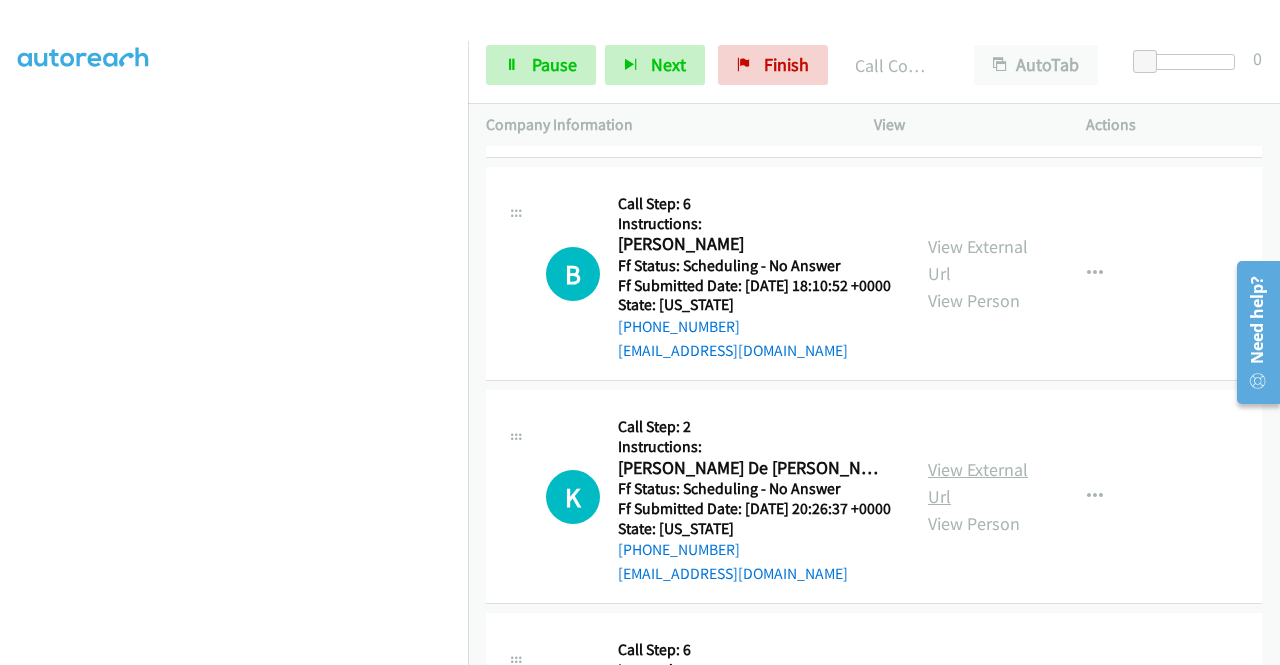 click on "View External Url" at bounding box center (978, 483) 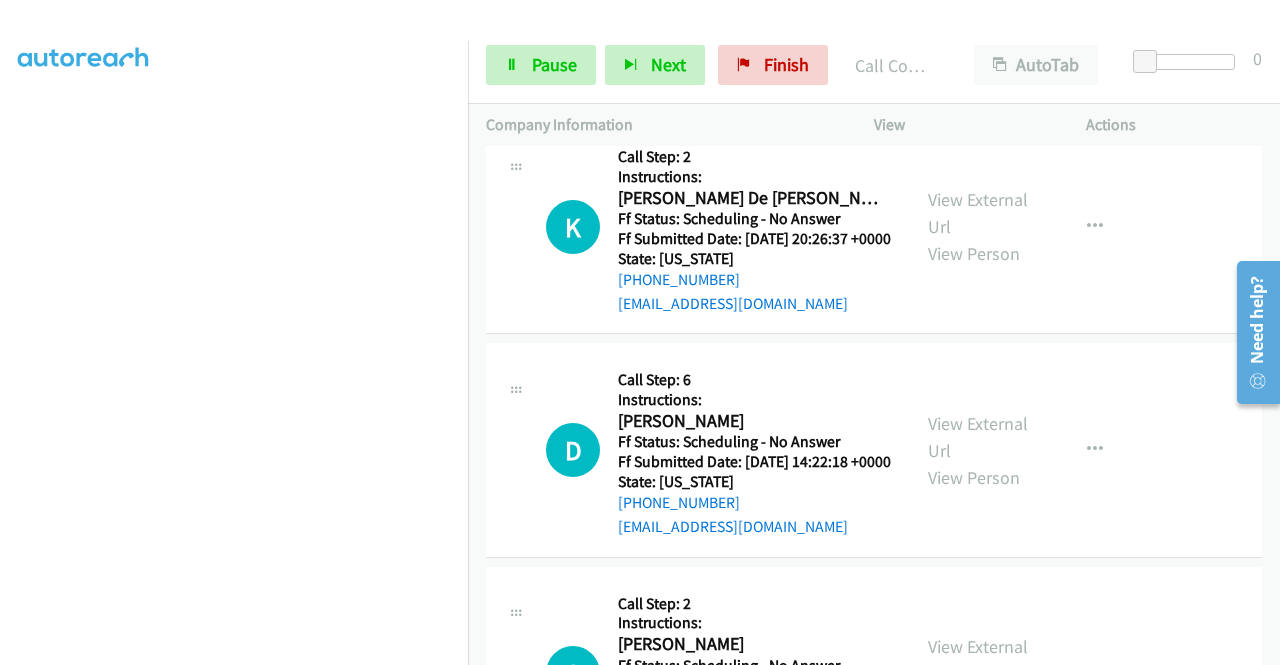 scroll, scrollTop: 1442, scrollLeft: 0, axis: vertical 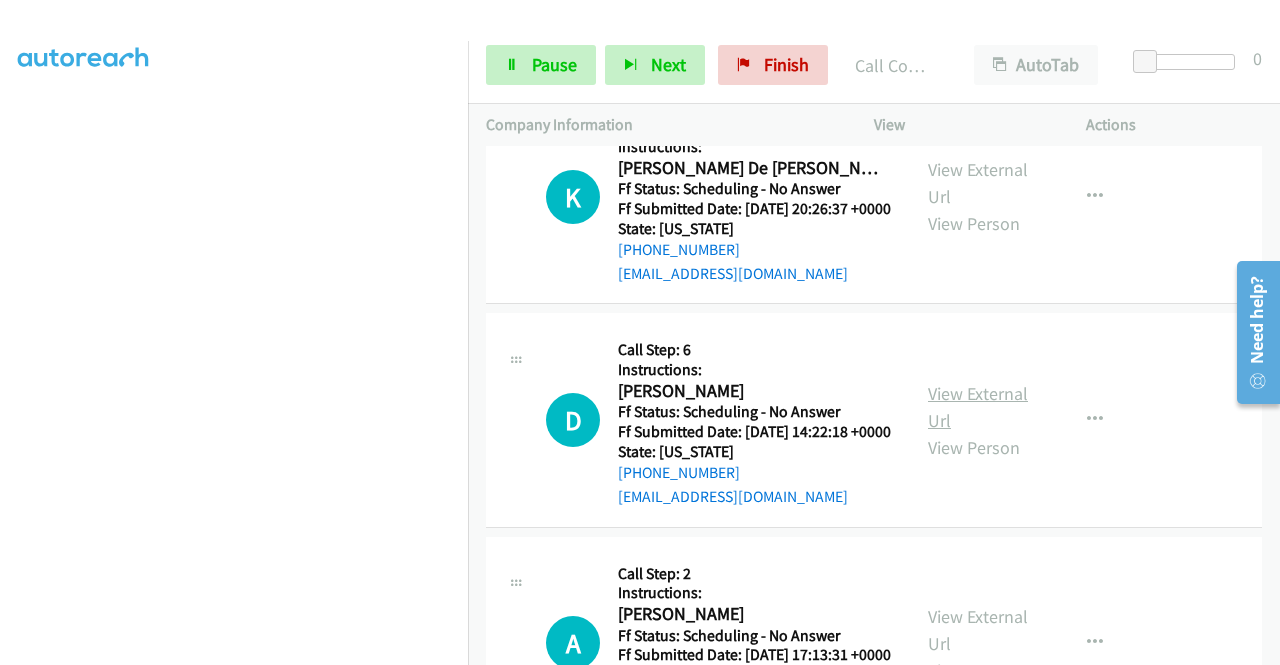 click on "View External Url" at bounding box center (978, 407) 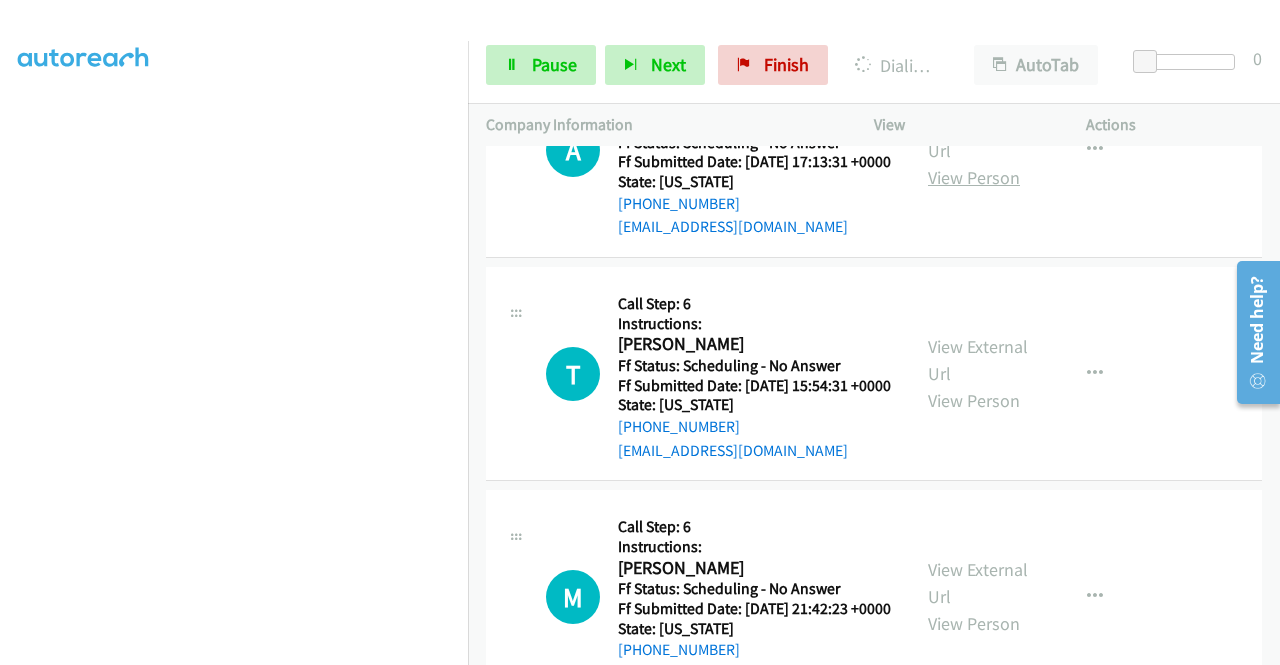 scroll, scrollTop: 2027, scrollLeft: 0, axis: vertical 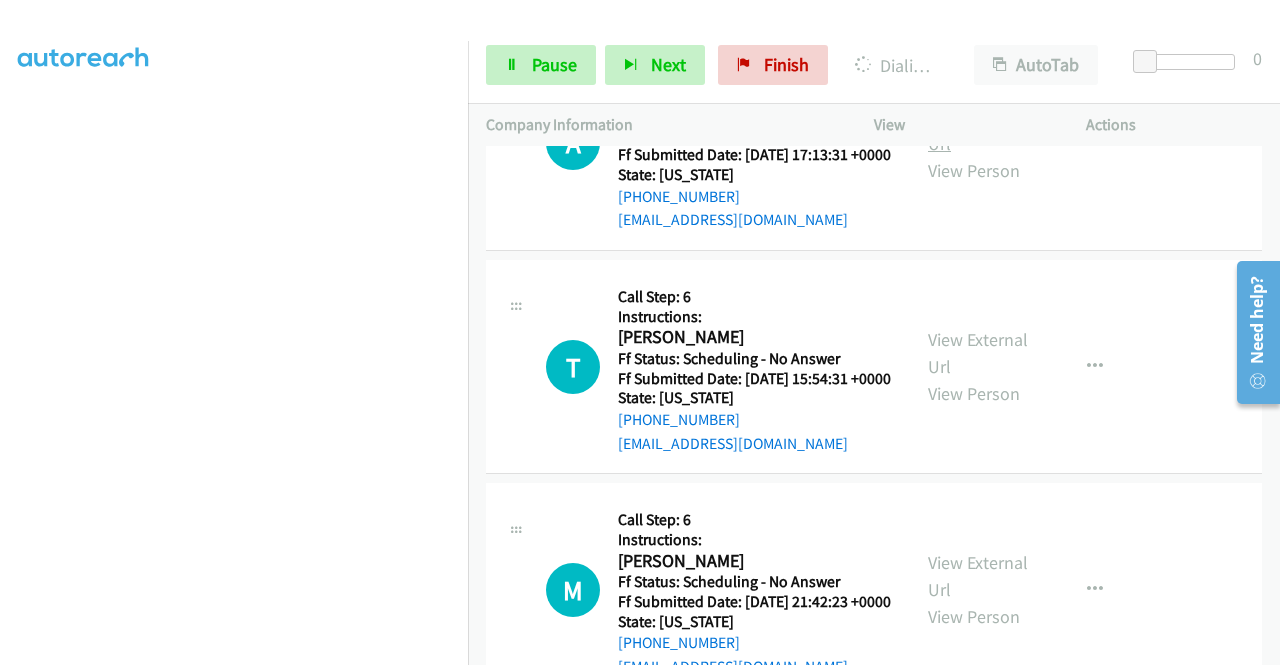 click on "View External Url" at bounding box center (978, 130) 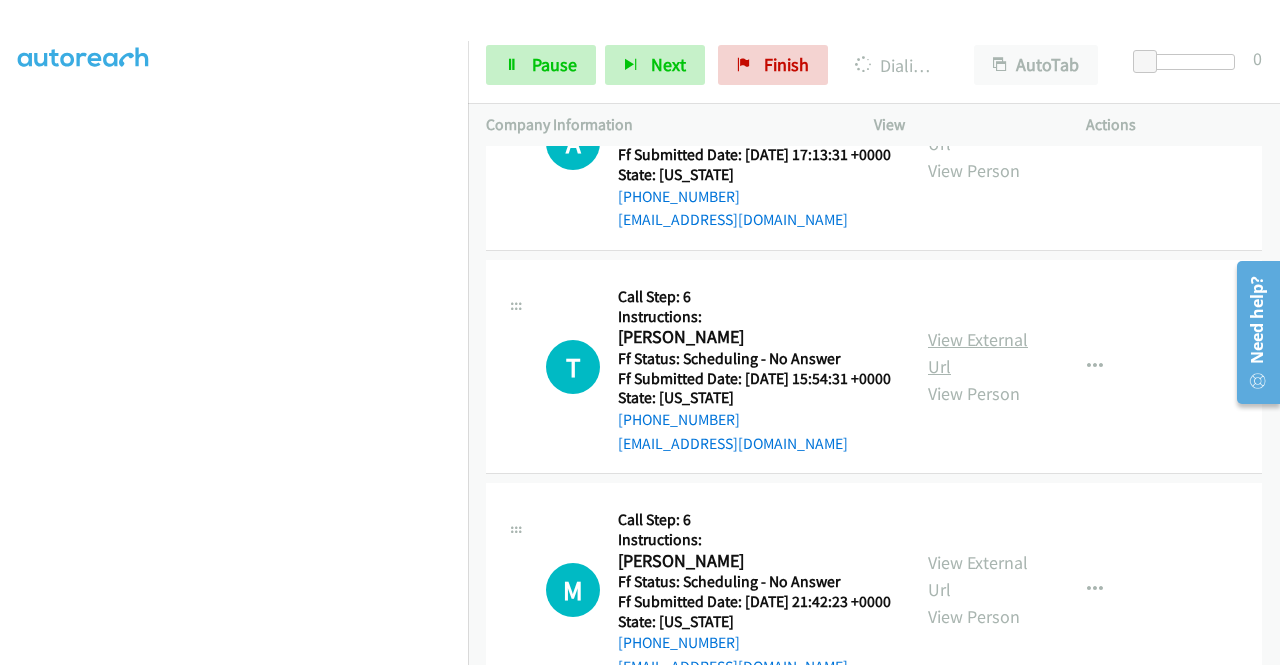 click on "View External Url" at bounding box center [978, 353] 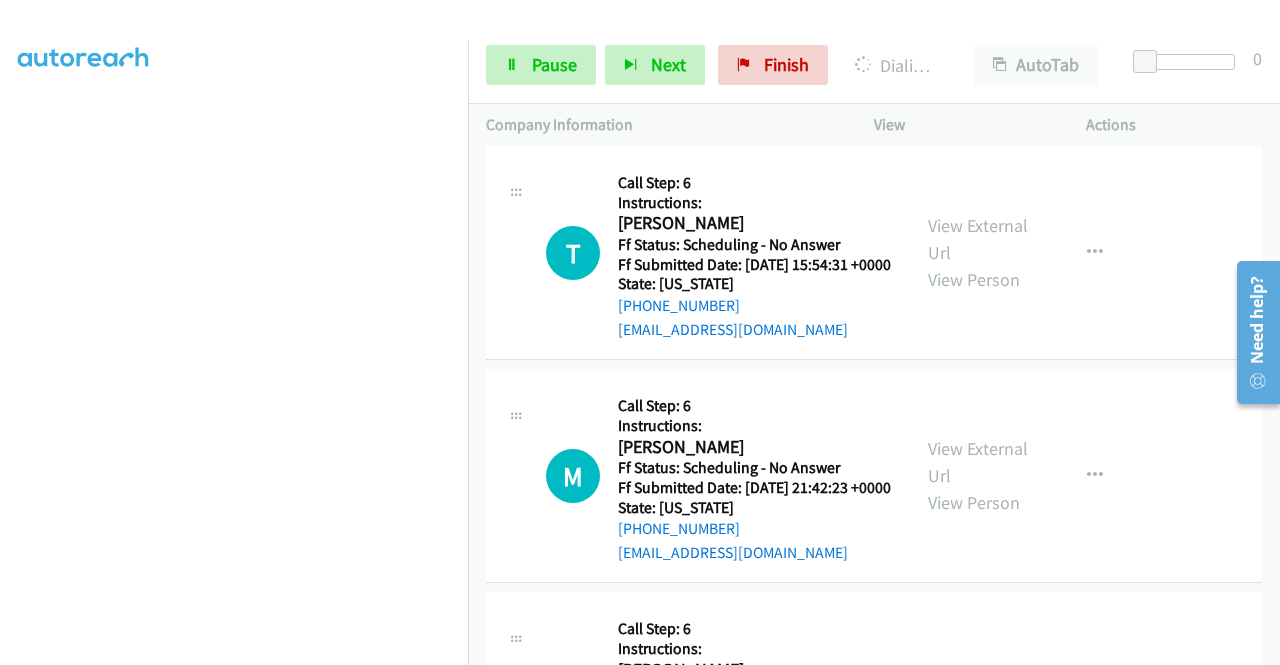 scroll, scrollTop: 2227, scrollLeft: 0, axis: vertical 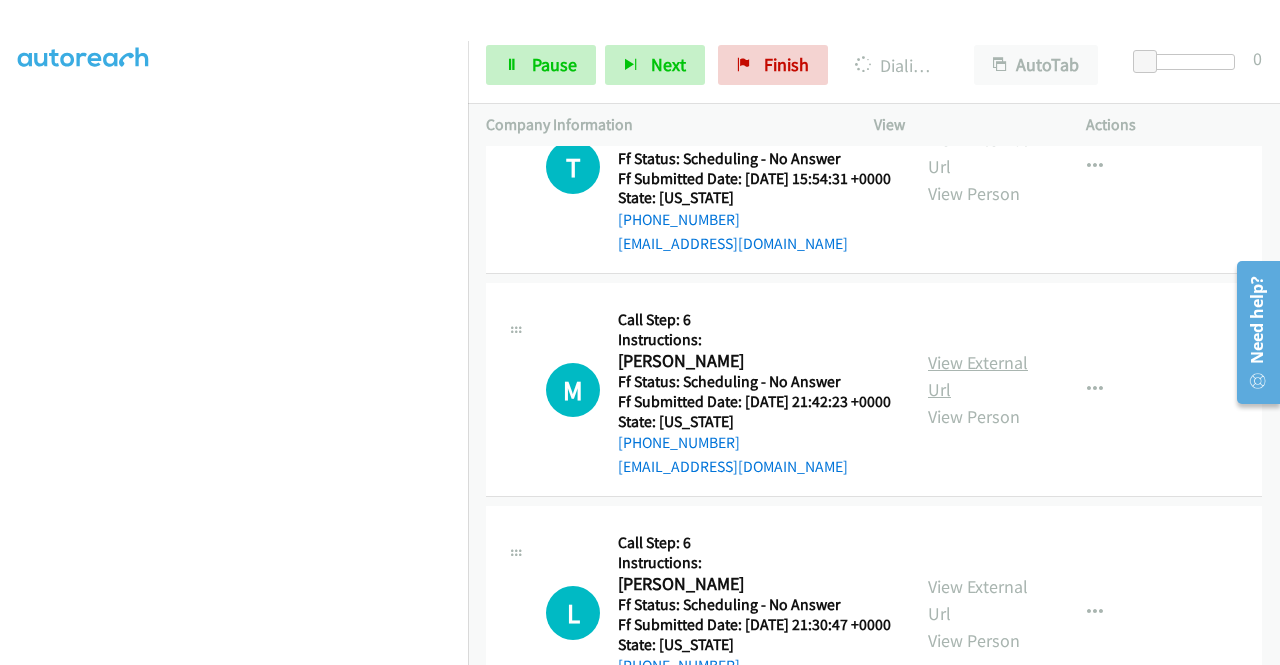 click on "View External Url" at bounding box center [978, 376] 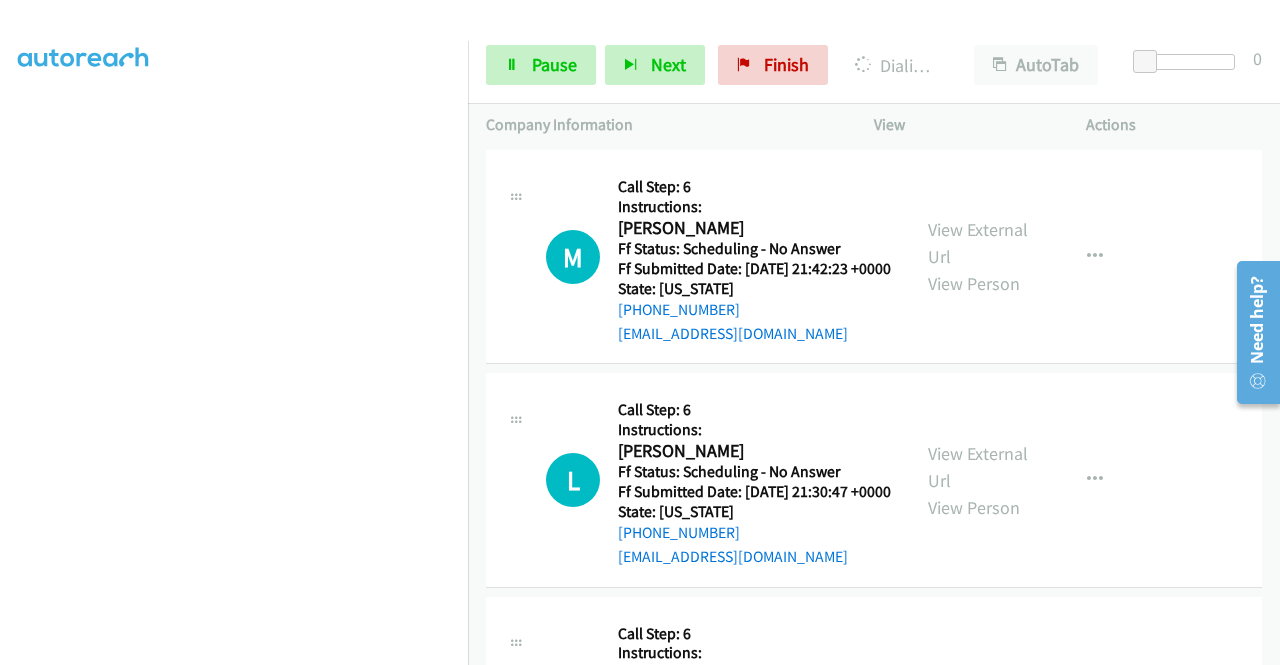 scroll, scrollTop: 2527, scrollLeft: 0, axis: vertical 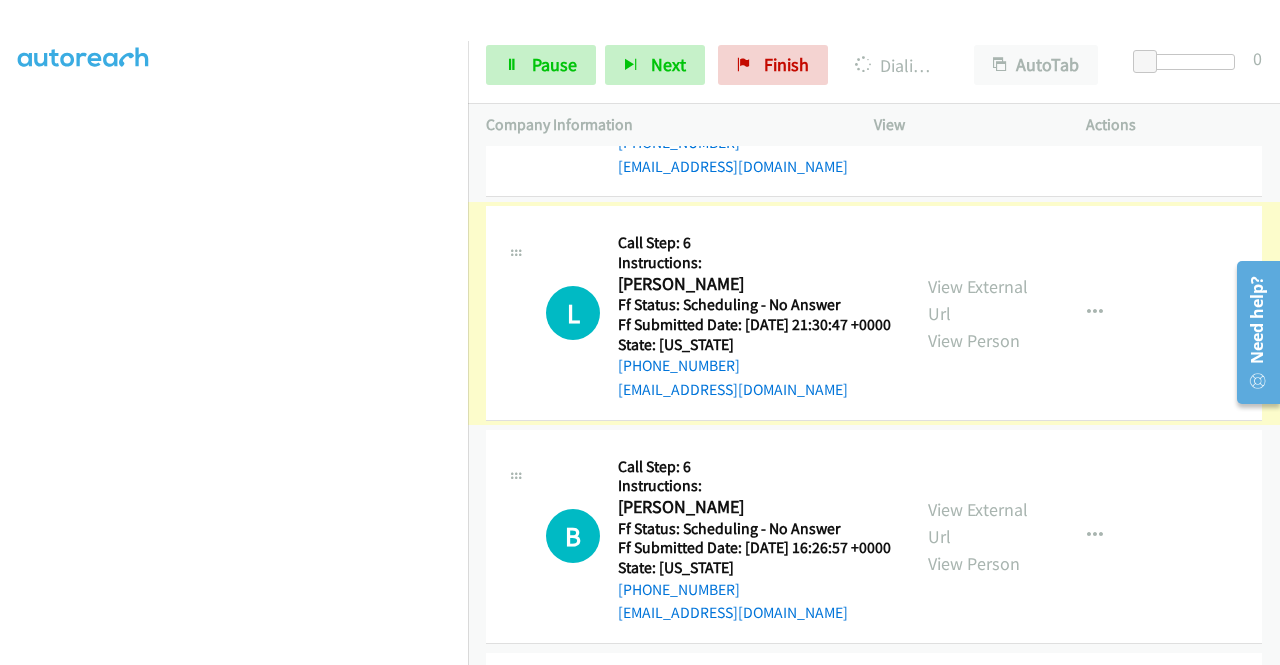 click on "View External Url" at bounding box center [978, 300] 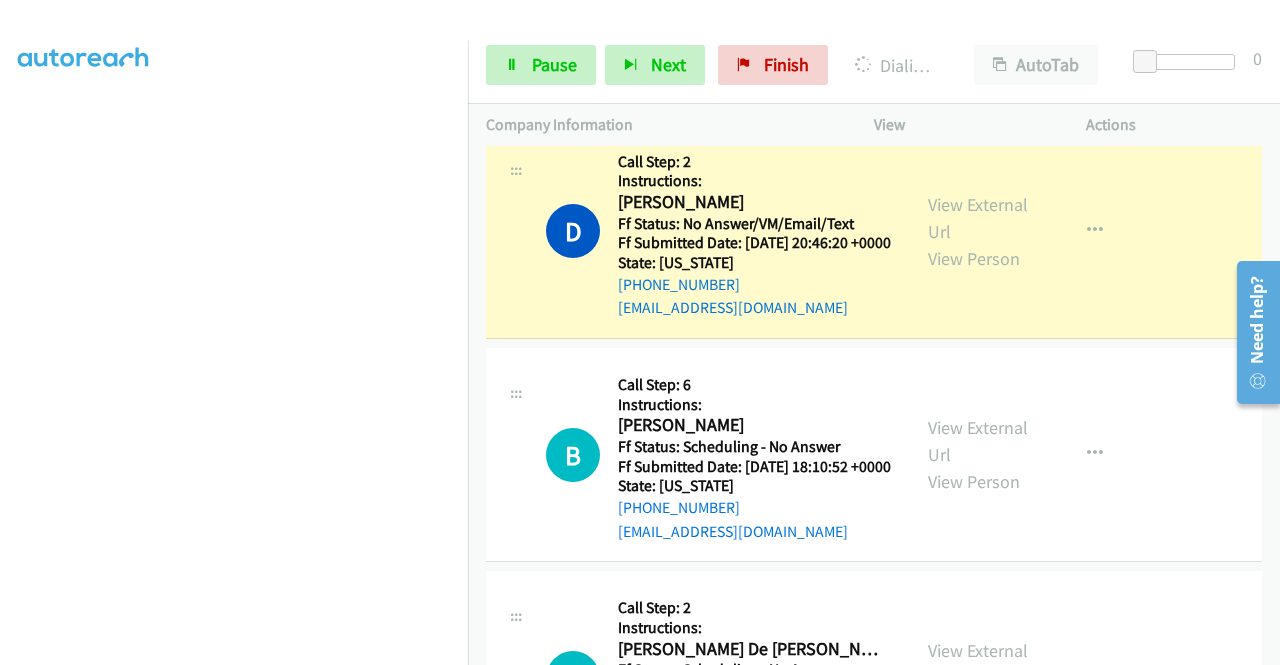scroll, scrollTop: 1070, scrollLeft: 0, axis: vertical 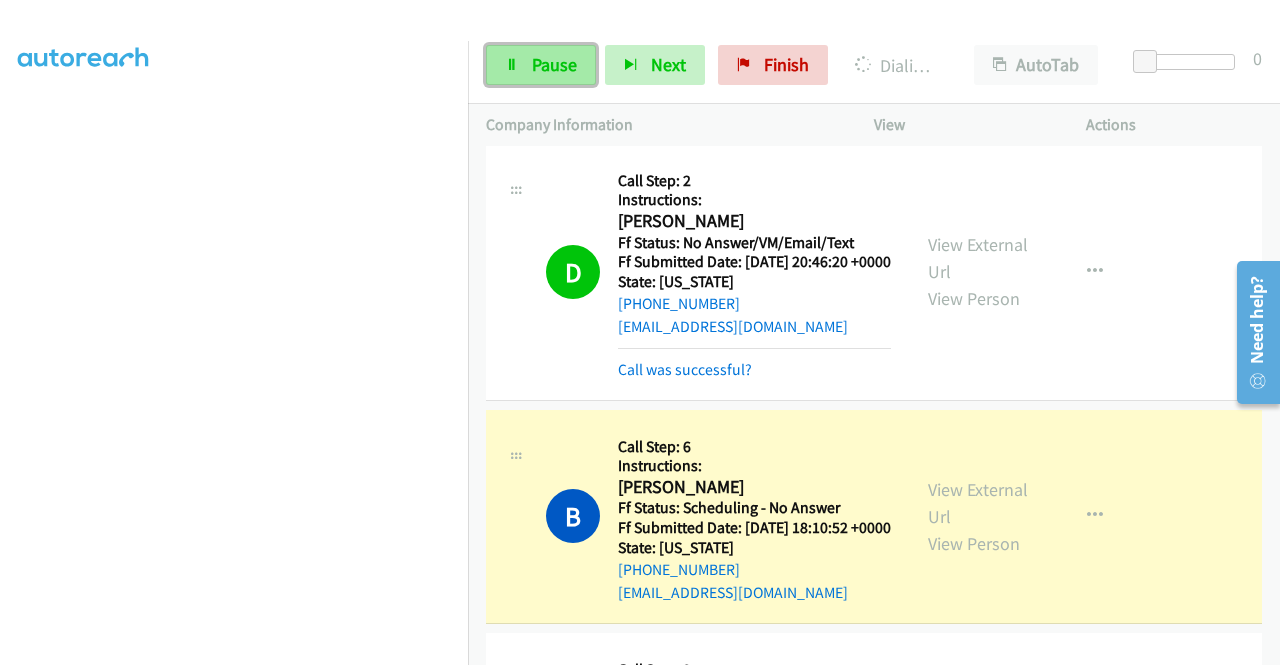 click on "Pause" at bounding box center (554, 64) 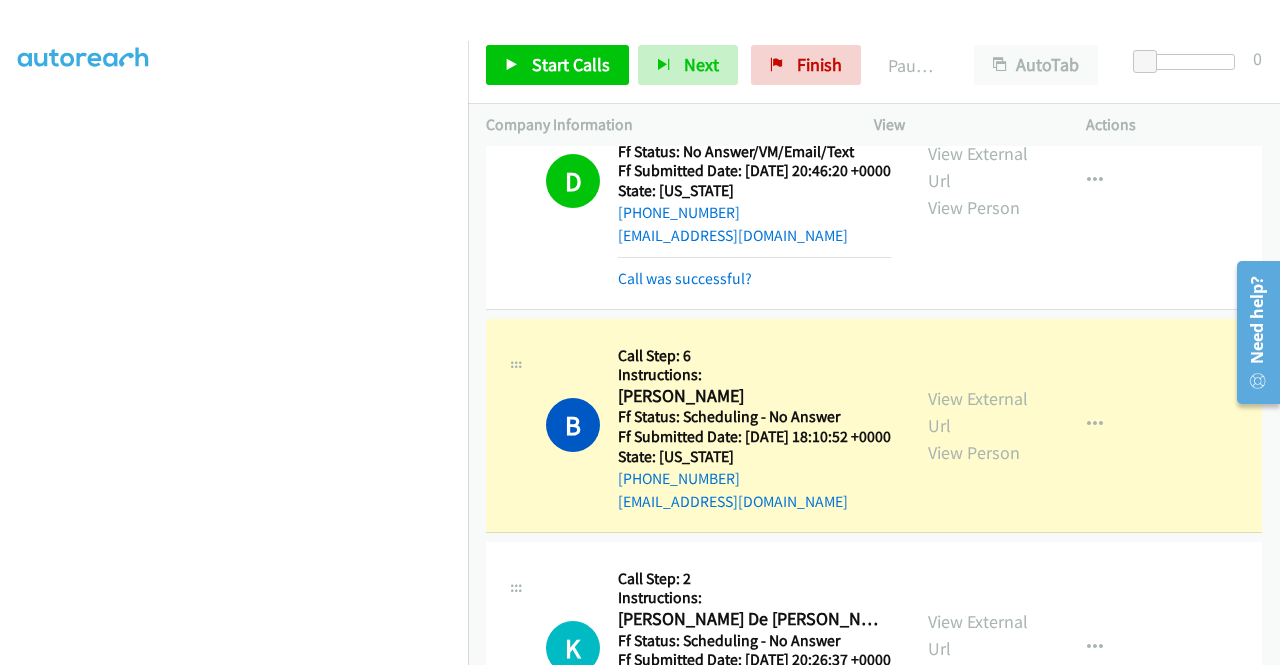 scroll, scrollTop: 1270, scrollLeft: 0, axis: vertical 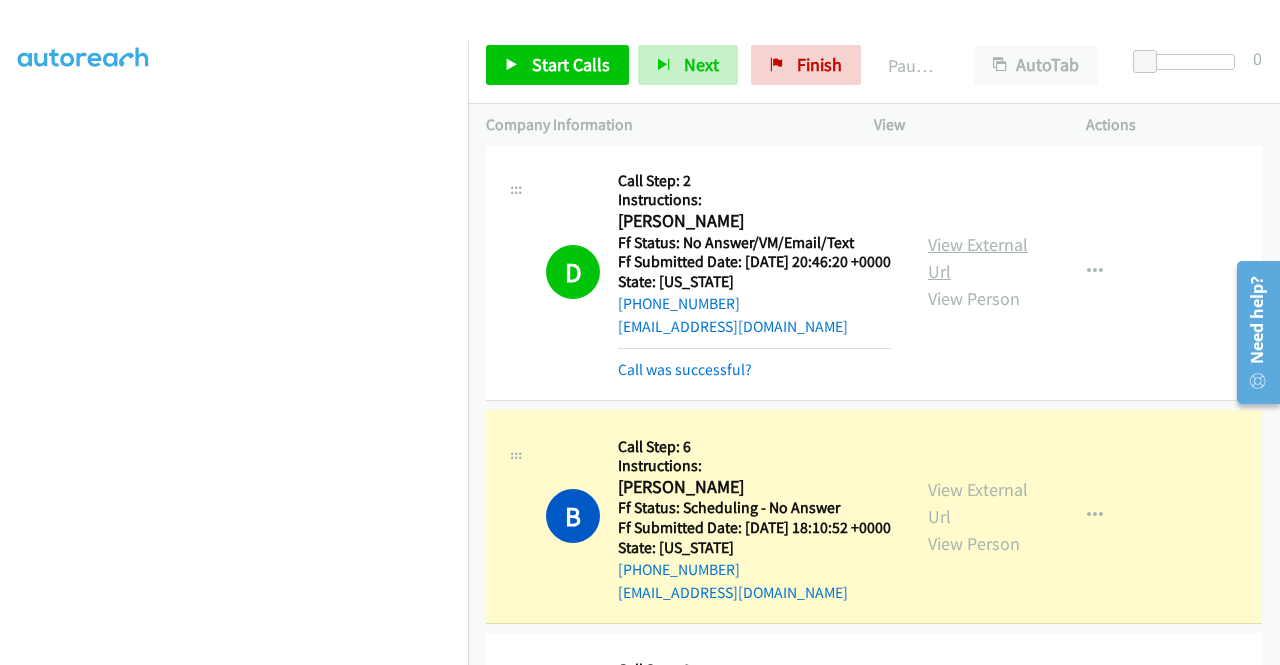 click on "View External Url" at bounding box center [978, 258] 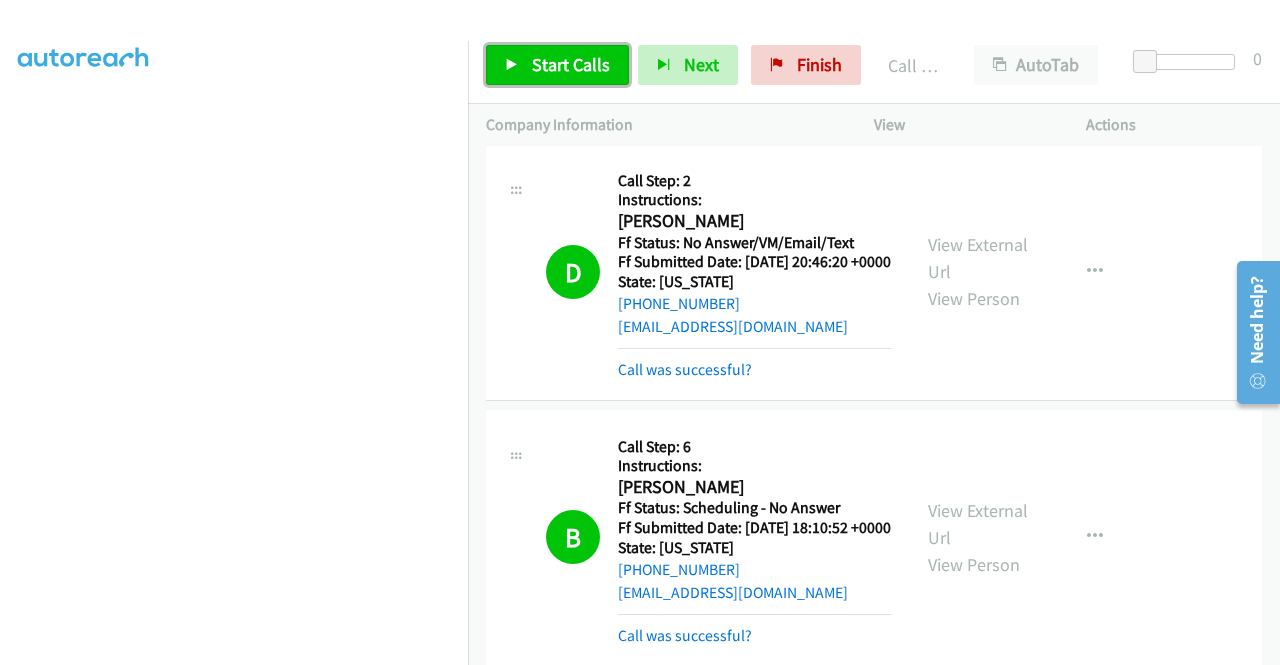 click on "Start Calls" at bounding box center [557, 65] 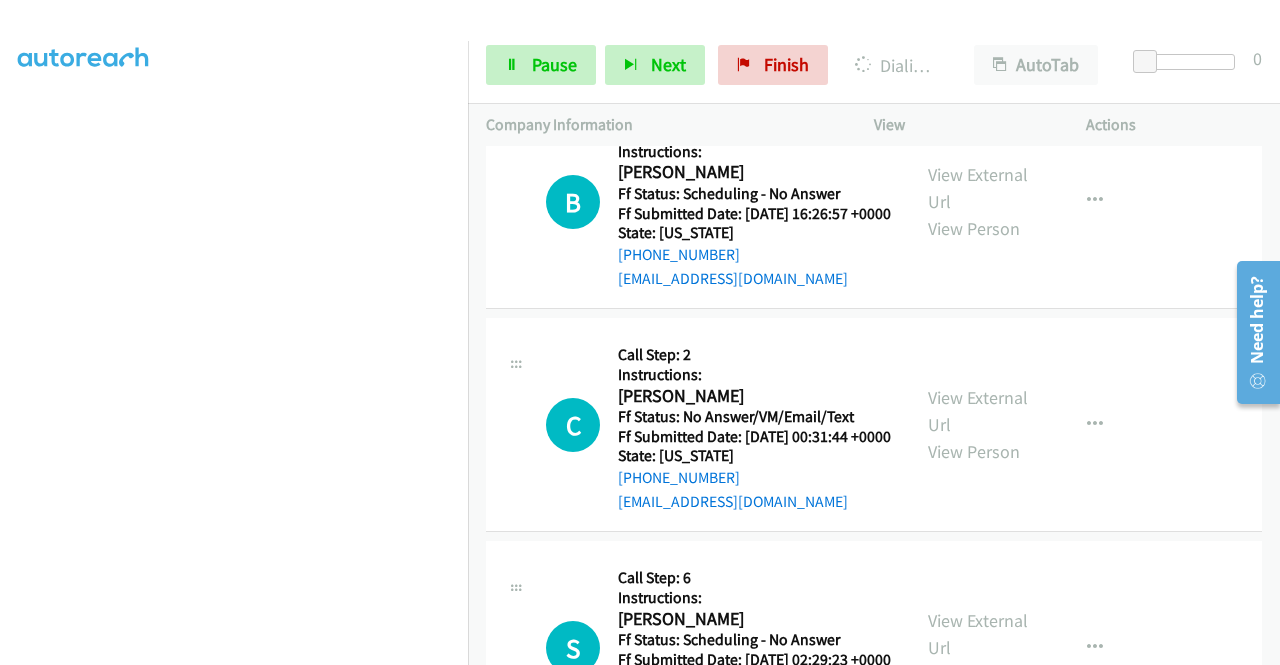 scroll, scrollTop: 3170, scrollLeft: 0, axis: vertical 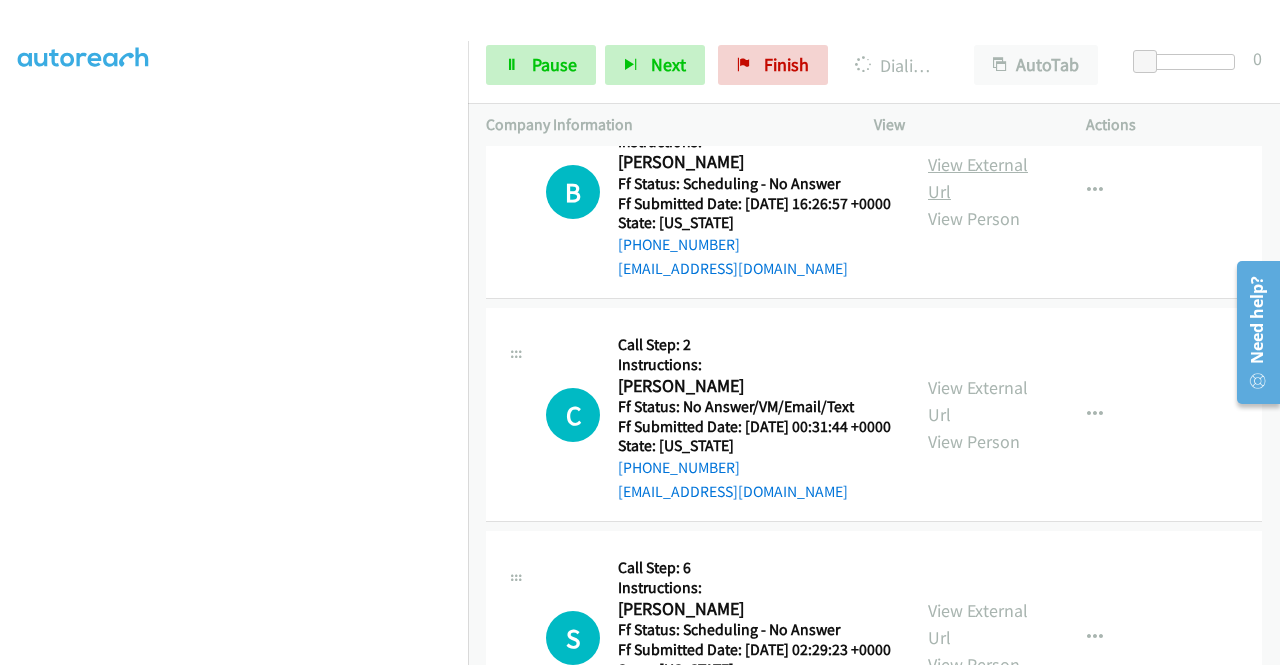 click on "View External Url" at bounding box center (978, 178) 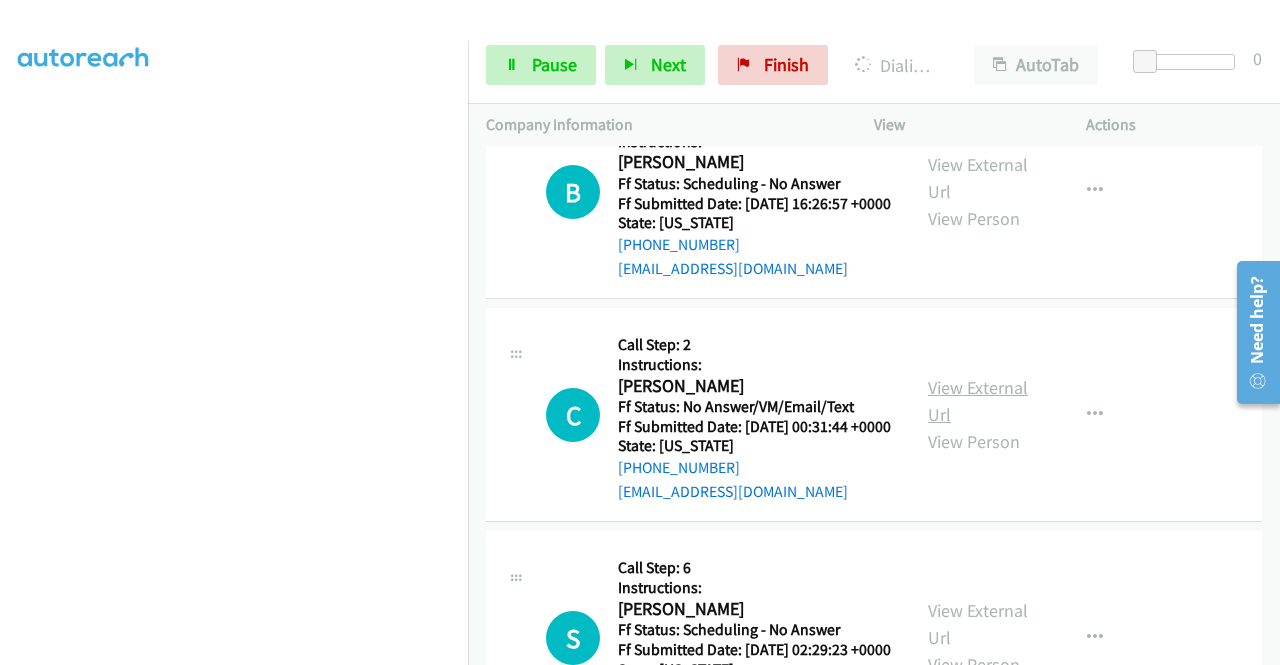 click on "View External Url" at bounding box center (978, 401) 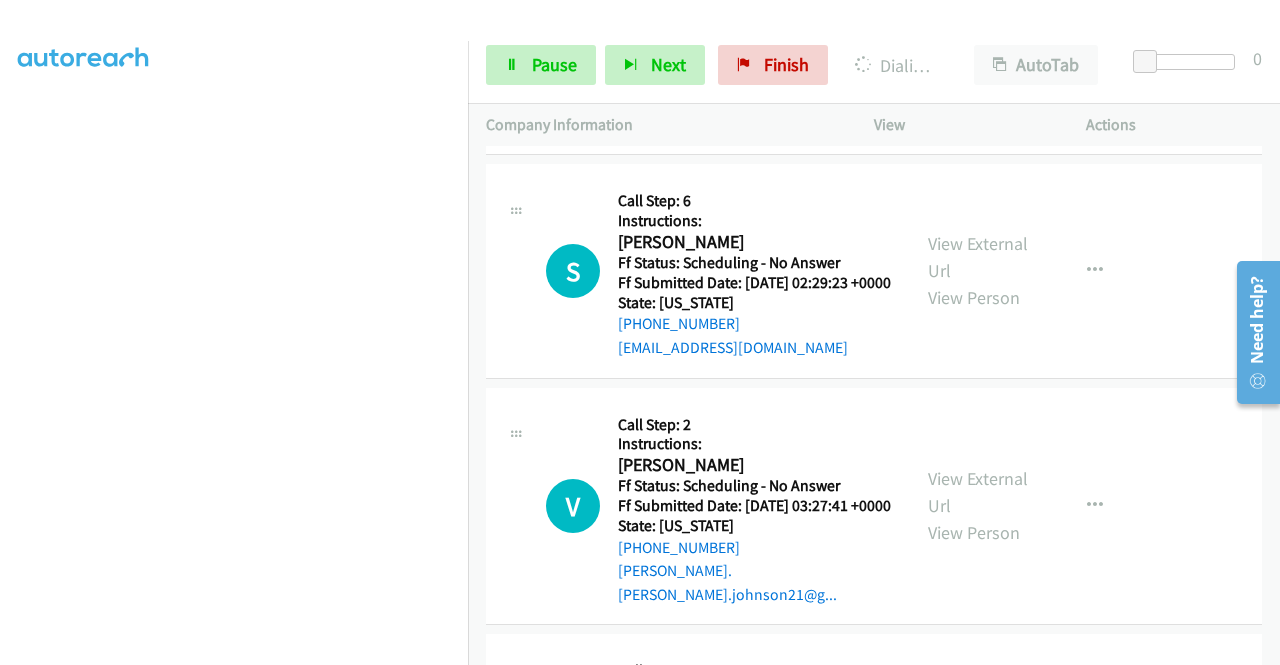 scroll, scrollTop: 3570, scrollLeft: 0, axis: vertical 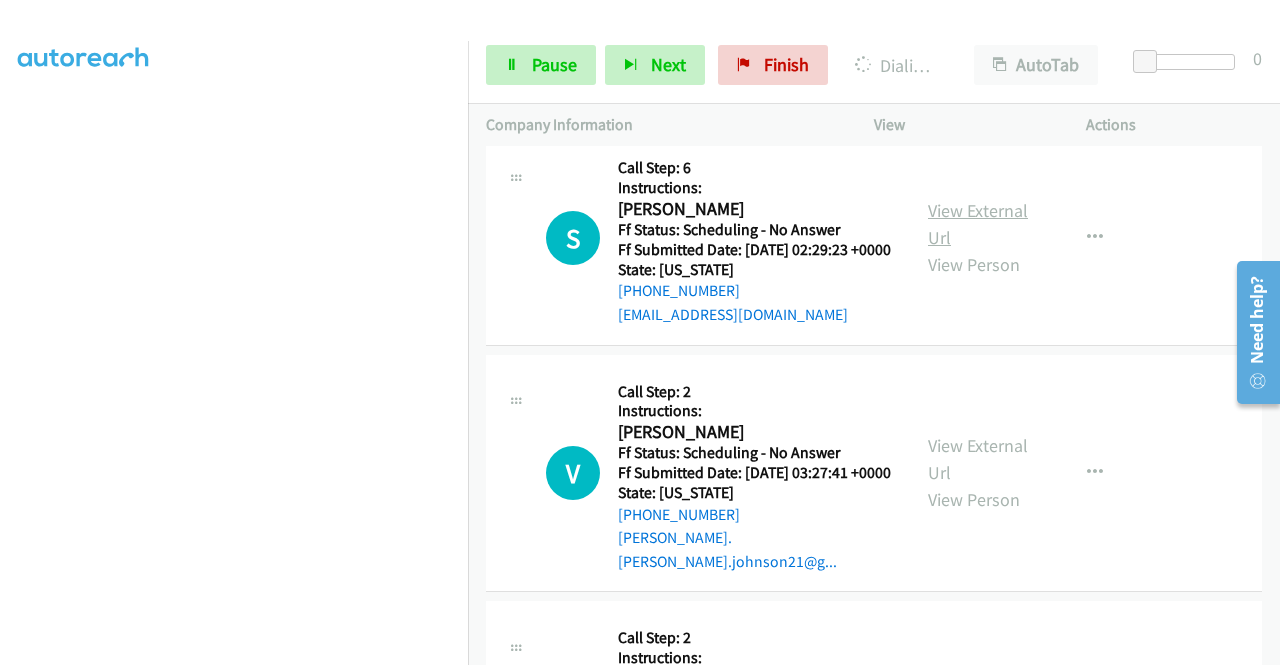 click on "View External Url" at bounding box center (978, 224) 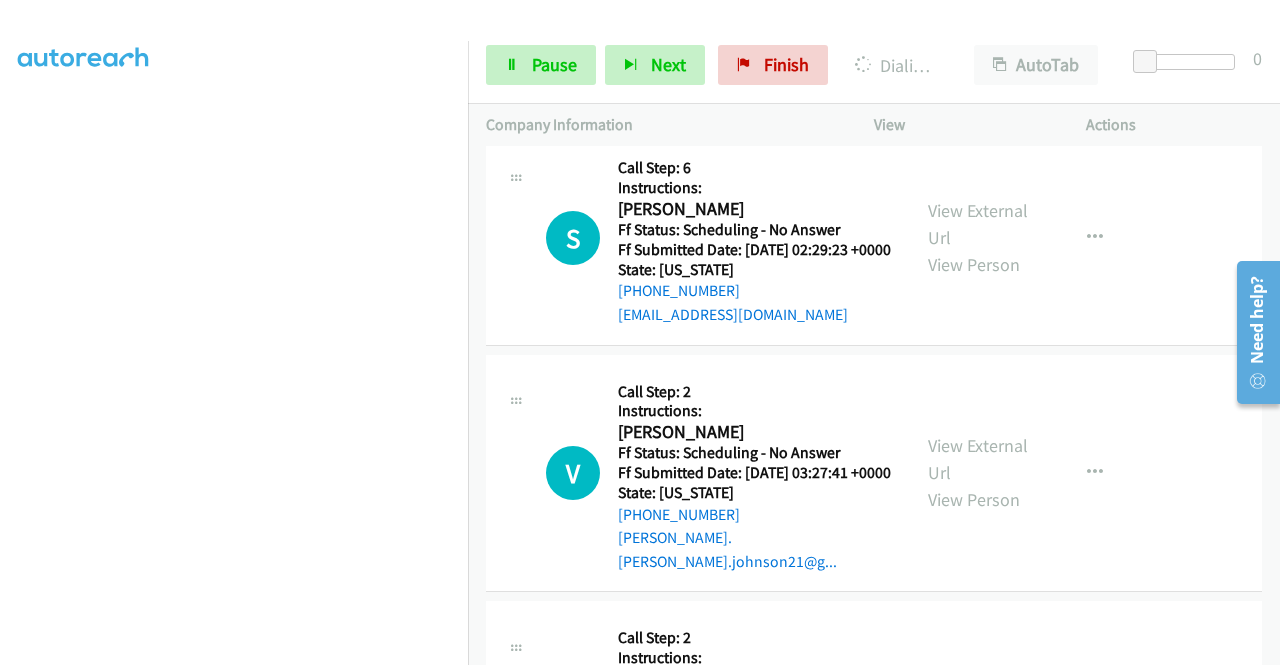scroll, scrollTop: 3770, scrollLeft: 0, axis: vertical 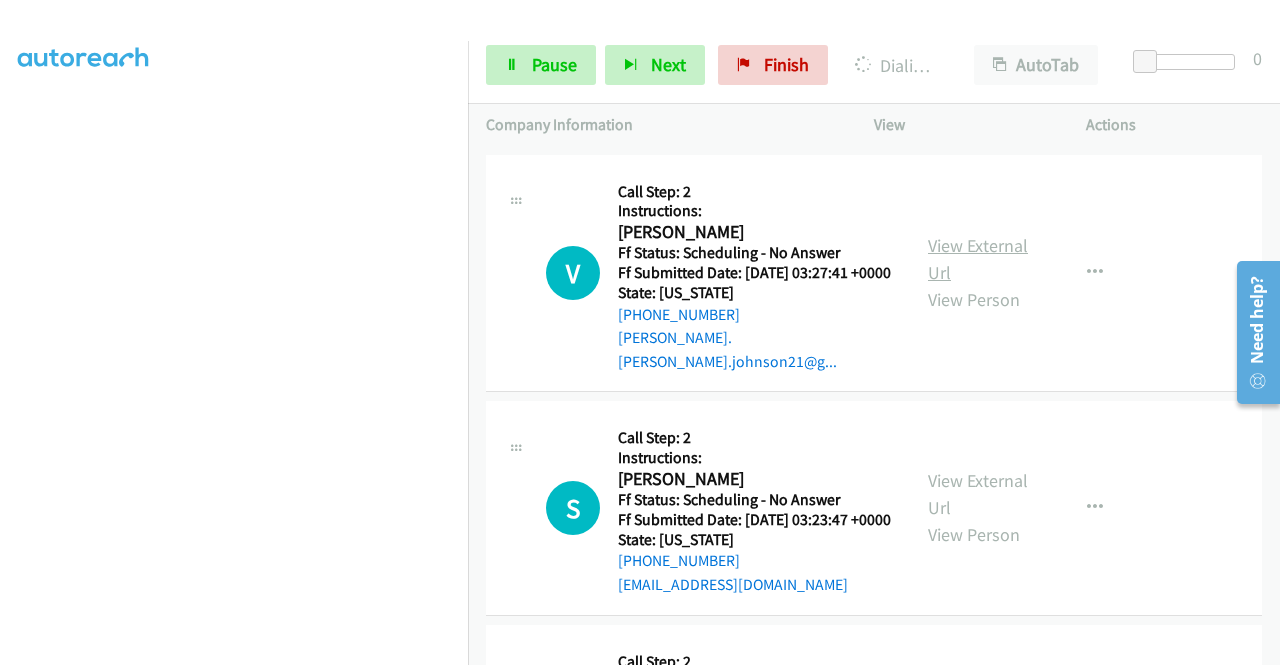 click on "View External Url" at bounding box center (978, 259) 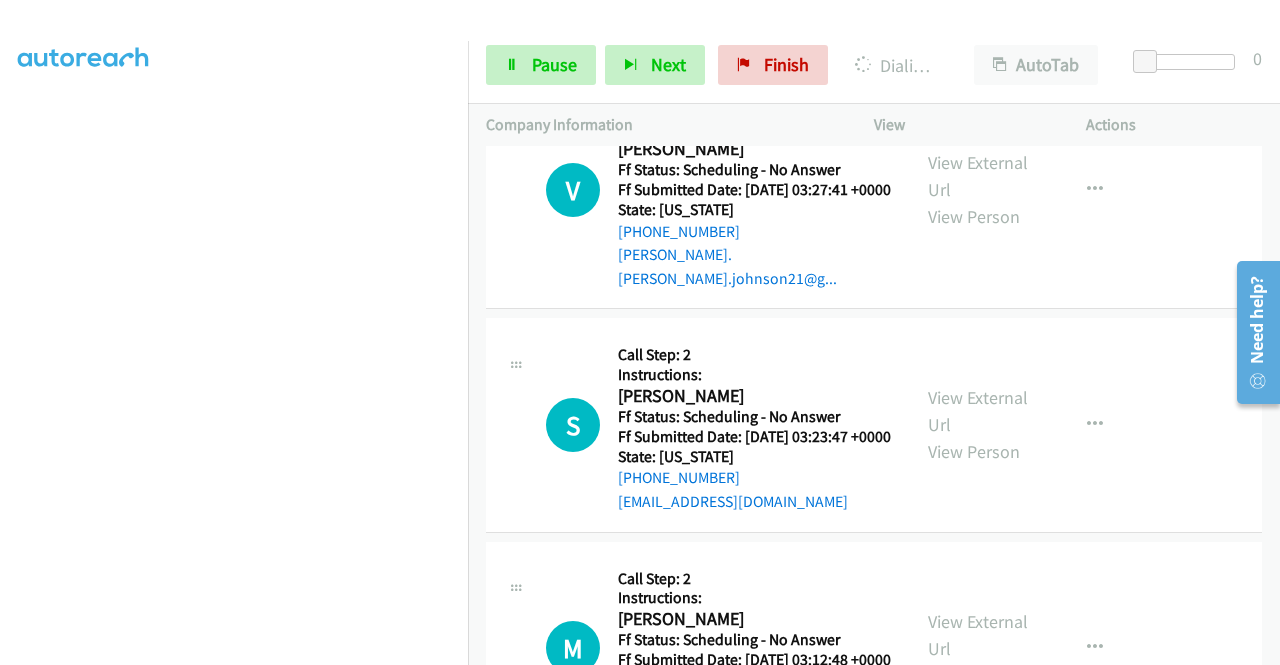 scroll, scrollTop: 3970, scrollLeft: 0, axis: vertical 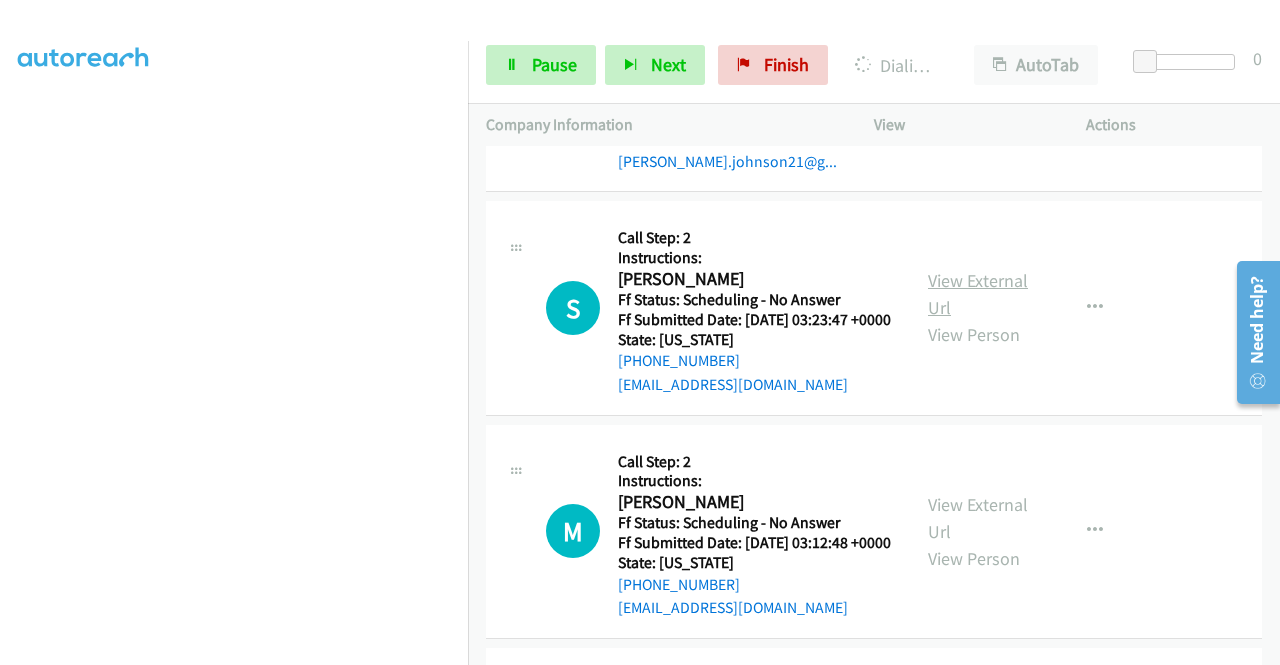 click on "View External Url" at bounding box center (978, 294) 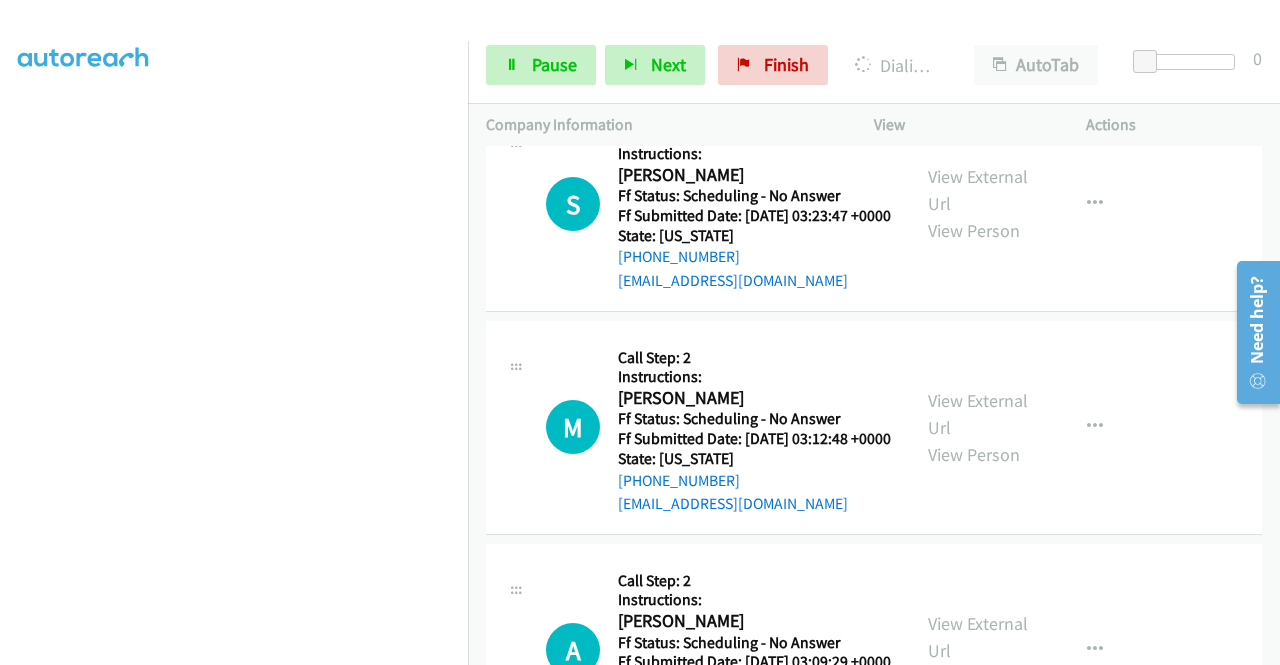 scroll, scrollTop: 4170, scrollLeft: 0, axis: vertical 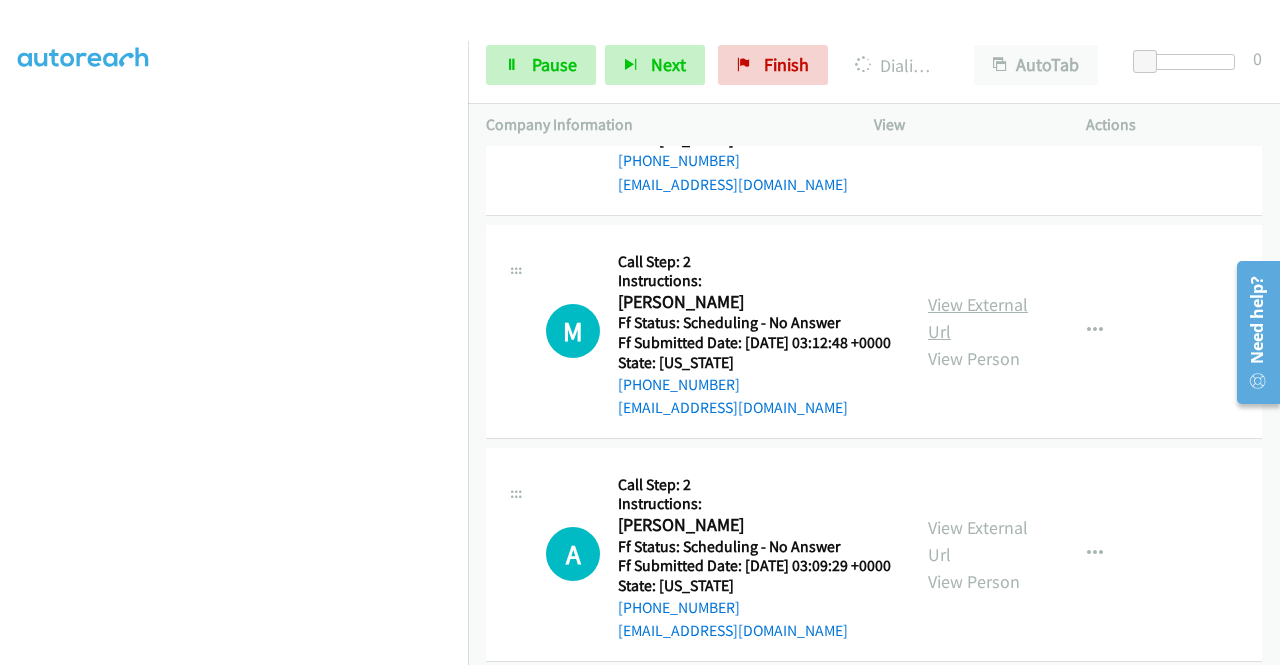 click on "View External Url" at bounding box center [978, 318] 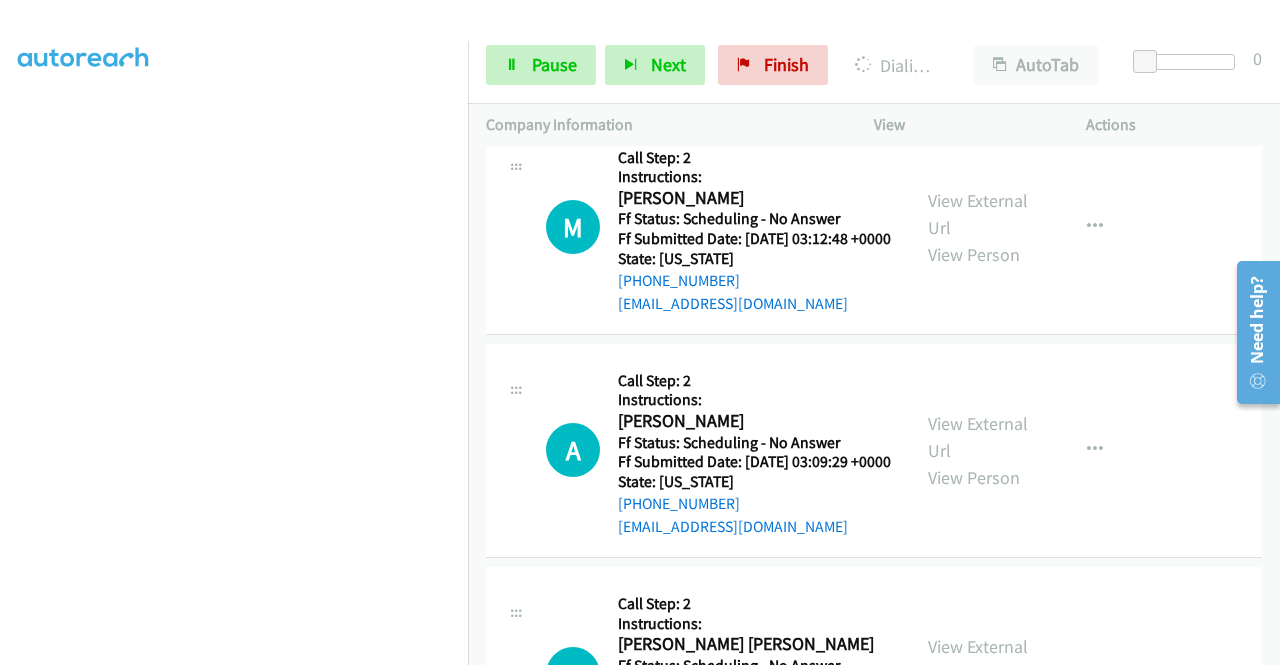 scroll, scrollTop: 4470, scrollLeft: 0, axis: vertical 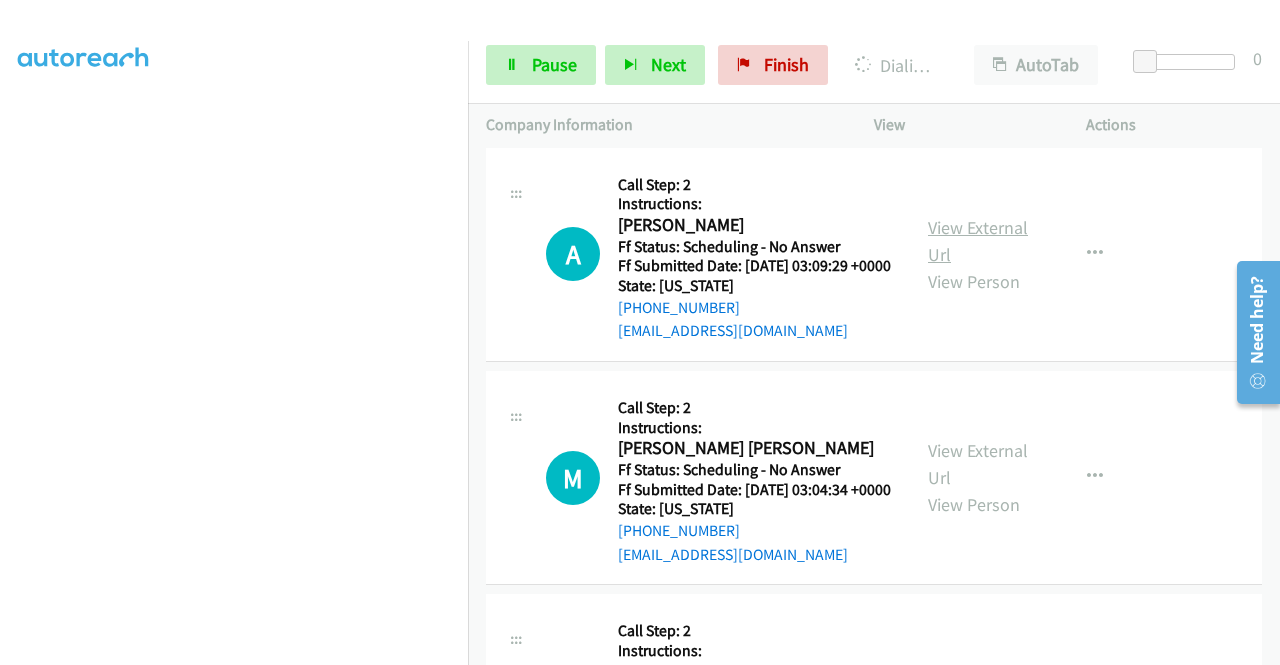 click on "View External Url" at bounding box center (978, 241) 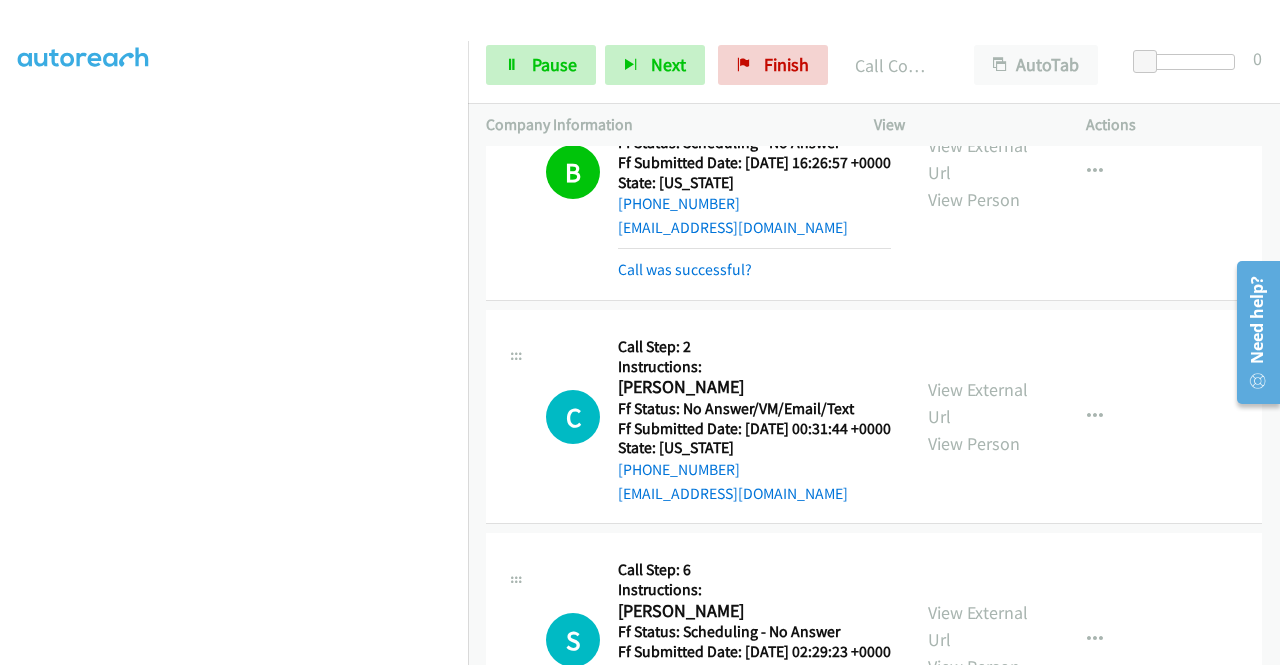 scroll, scrollTop: 3596, scrollLeft: 0, axis: vertical 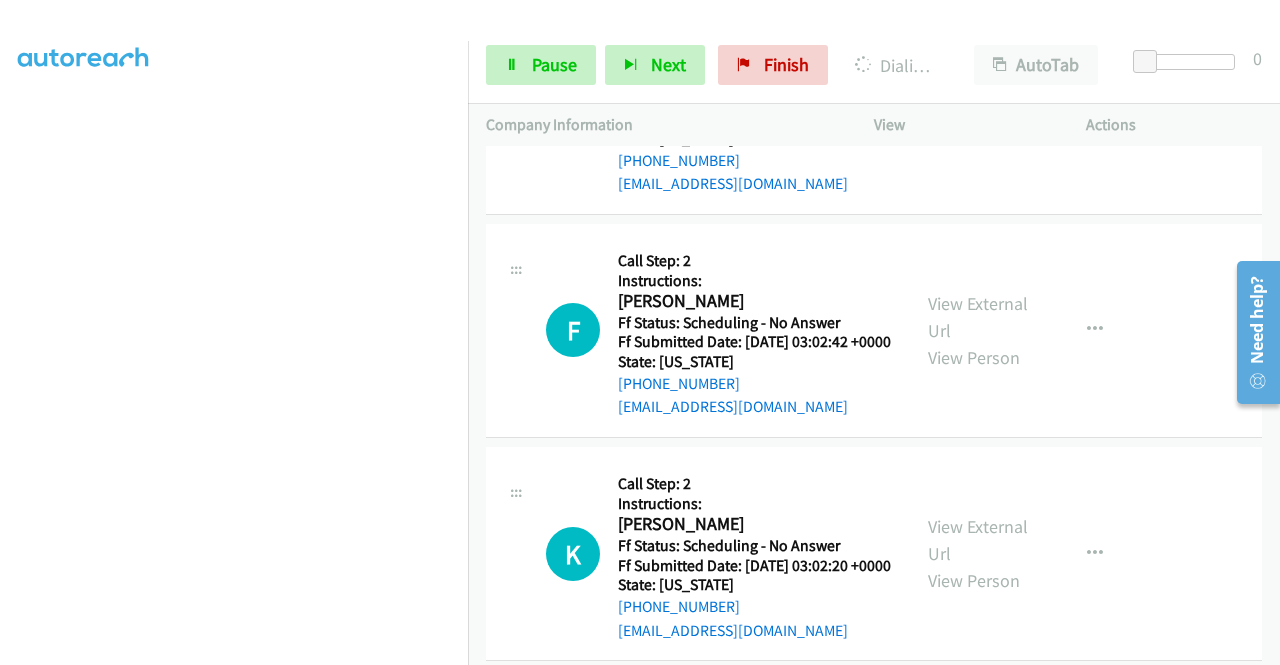 click on "View External Url" at bounding box center (978, 94) 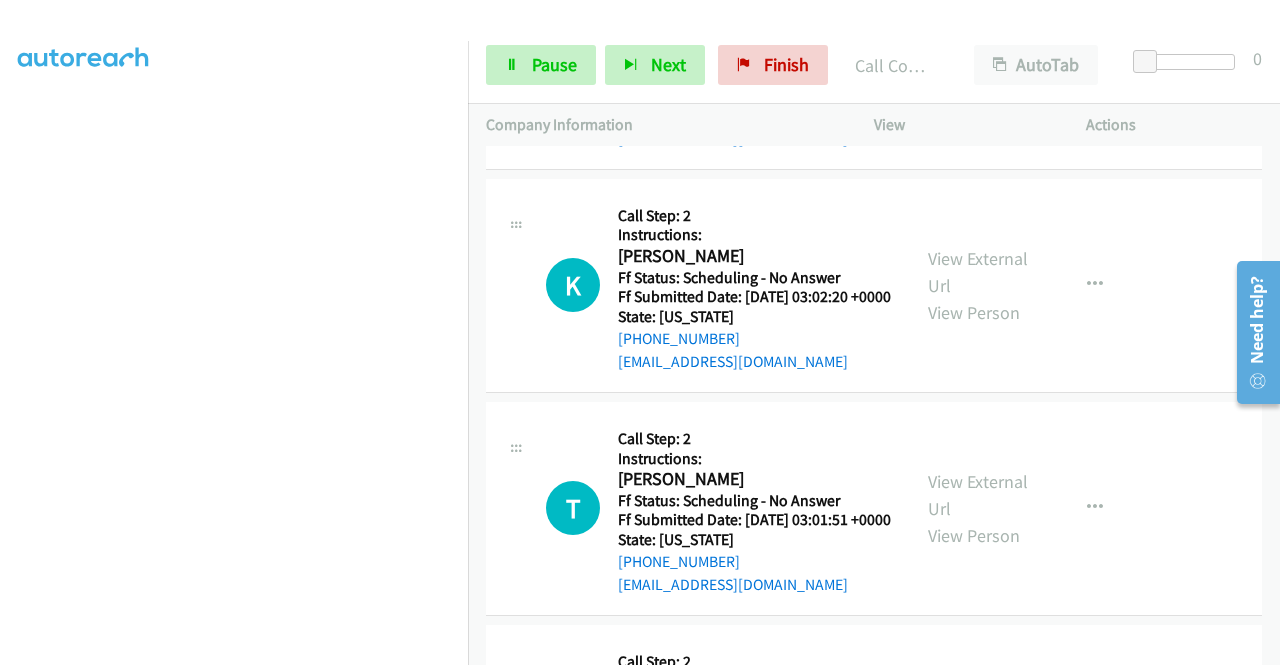 scroll, scrollTop: 5438, scrollLeft: 0, axis: vertical 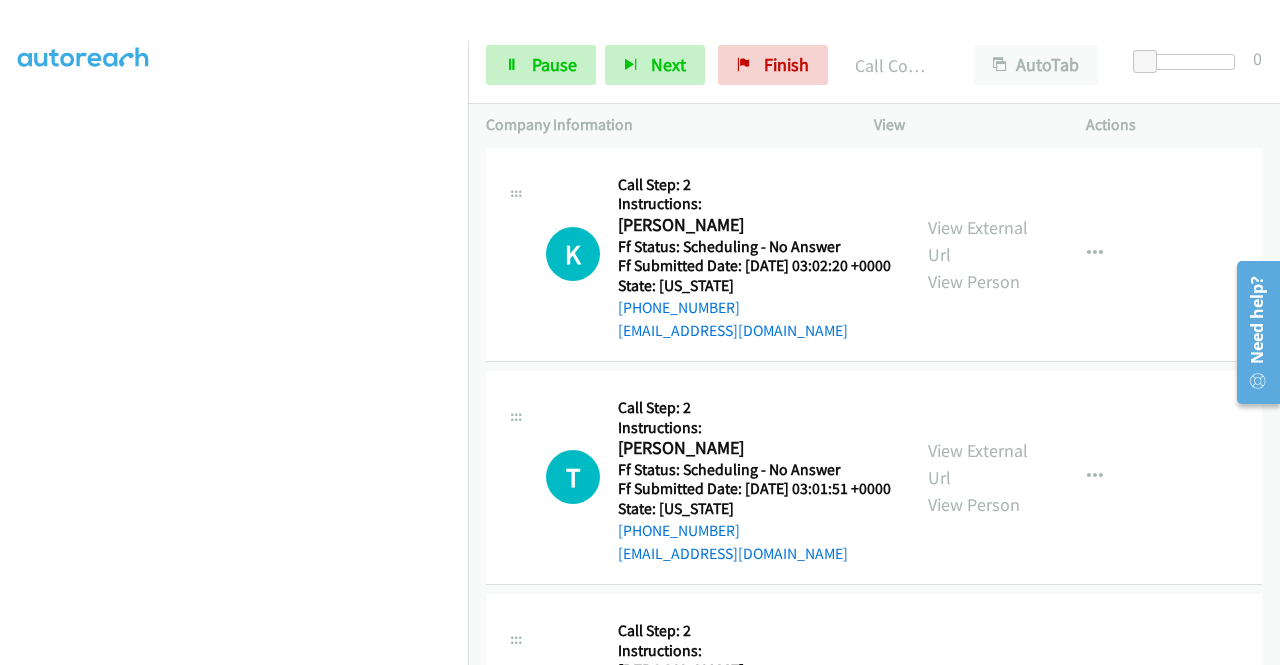 click on "View External Url" at bounding box center [978, 18] 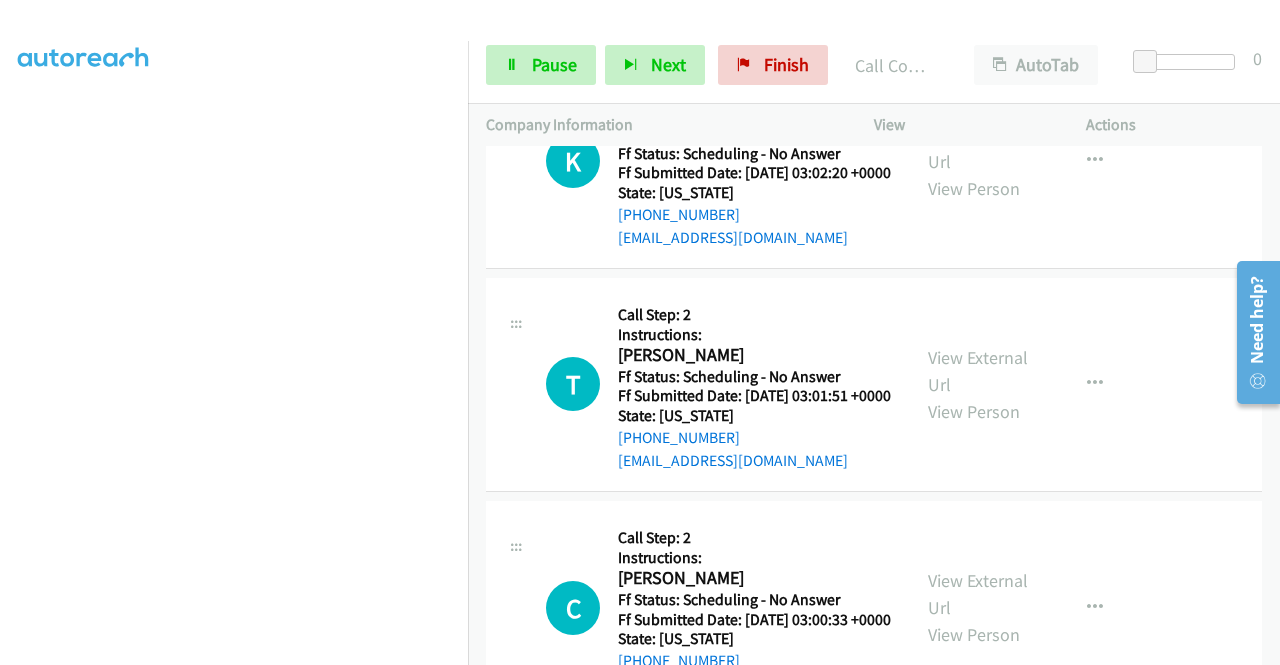 scroll, scrollTop: 5638, scrollLeft: 0, axis: vertical 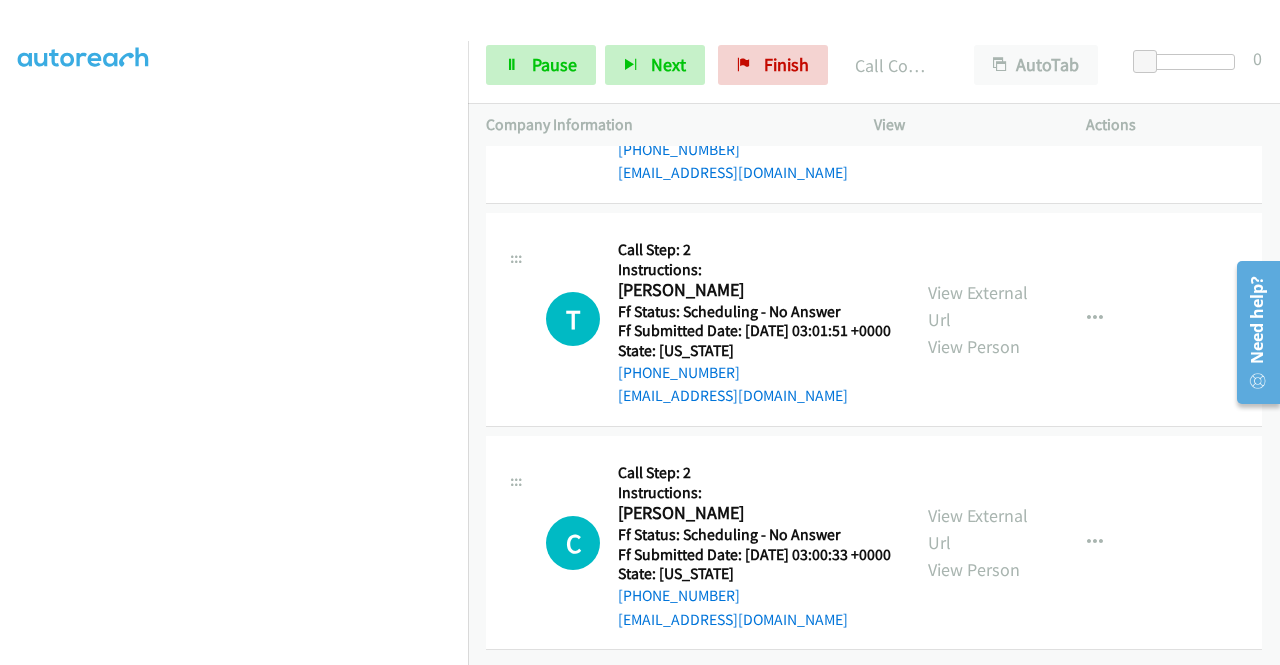click on "View External Url" at bounding box center (978, 83) 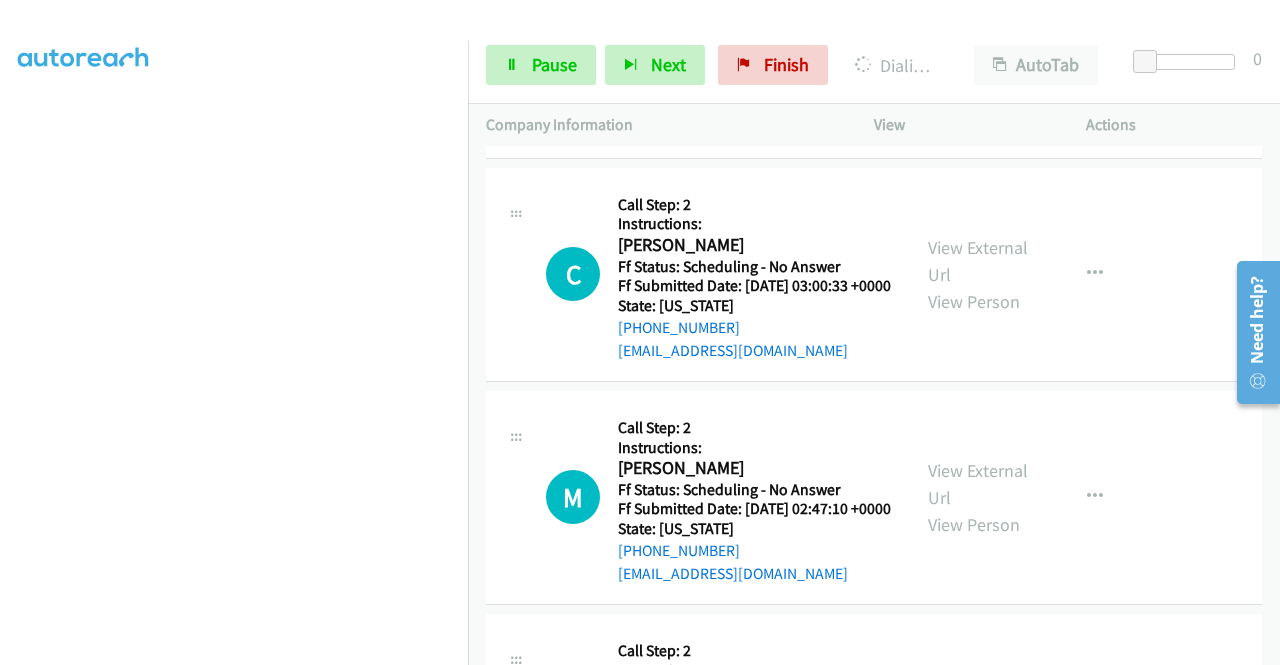scroll, scrollTop: 5938, scrollLeft: 0, axis: vertical 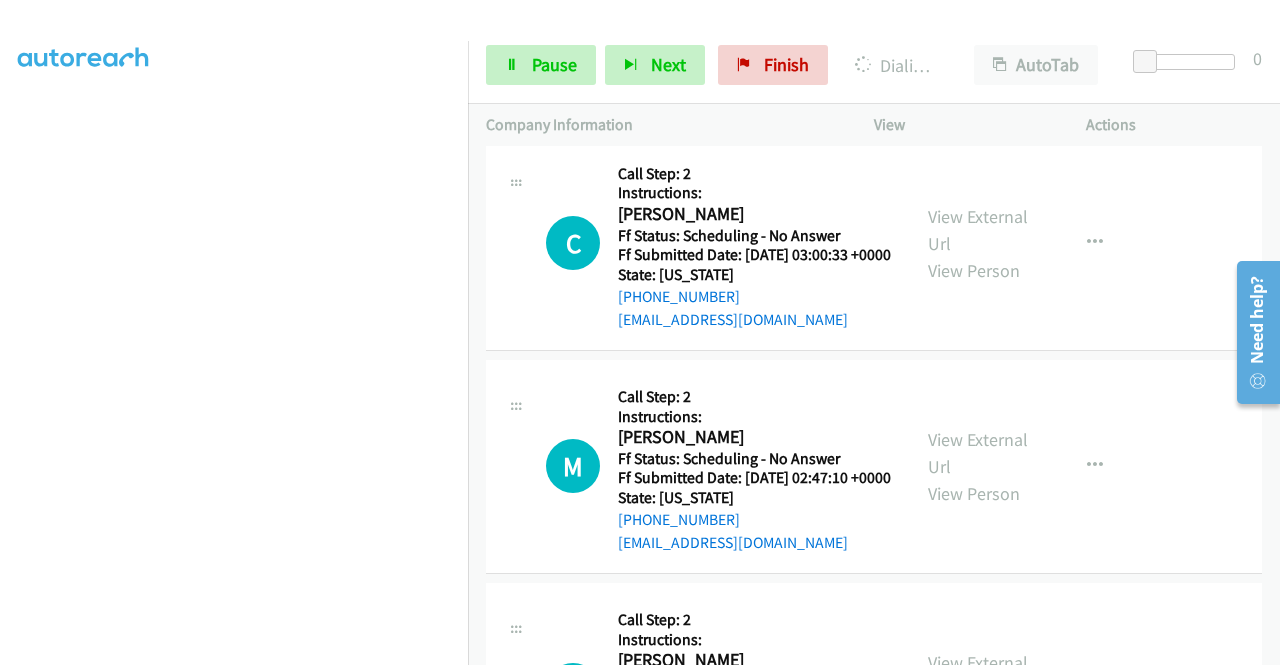 click on "View External Url" at bounding box center (978, 7) 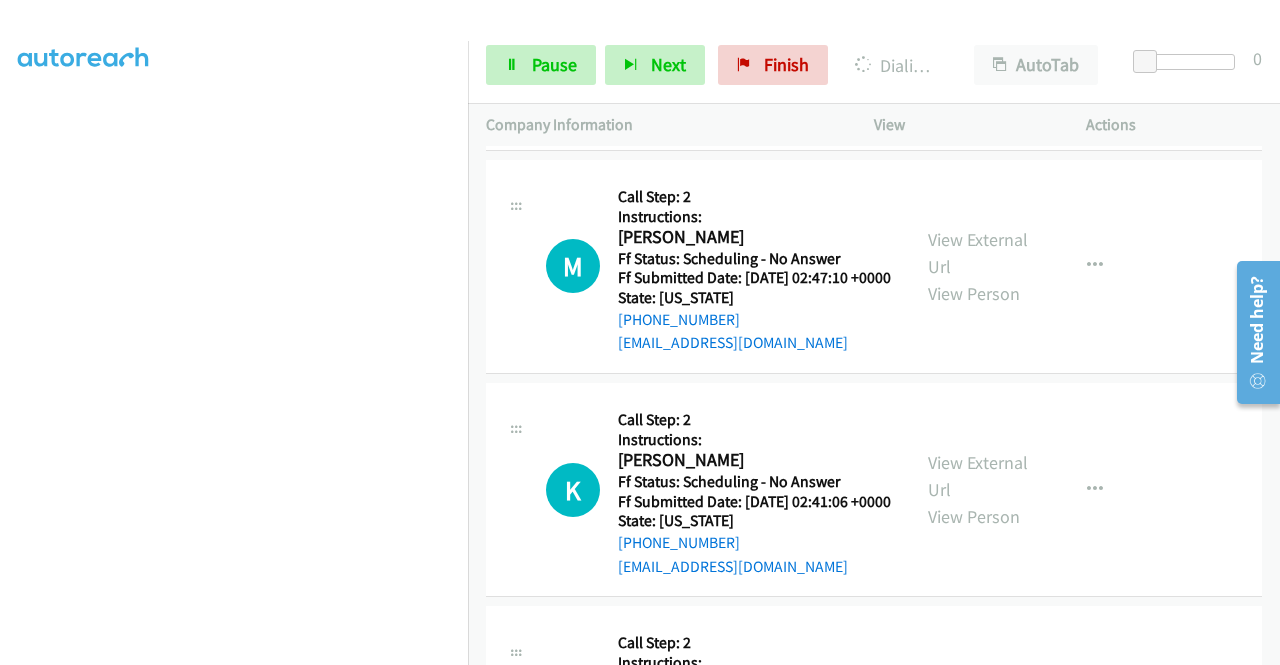 scroll, scrollTop: 6138, scrollLeft: 0, axis: vertical 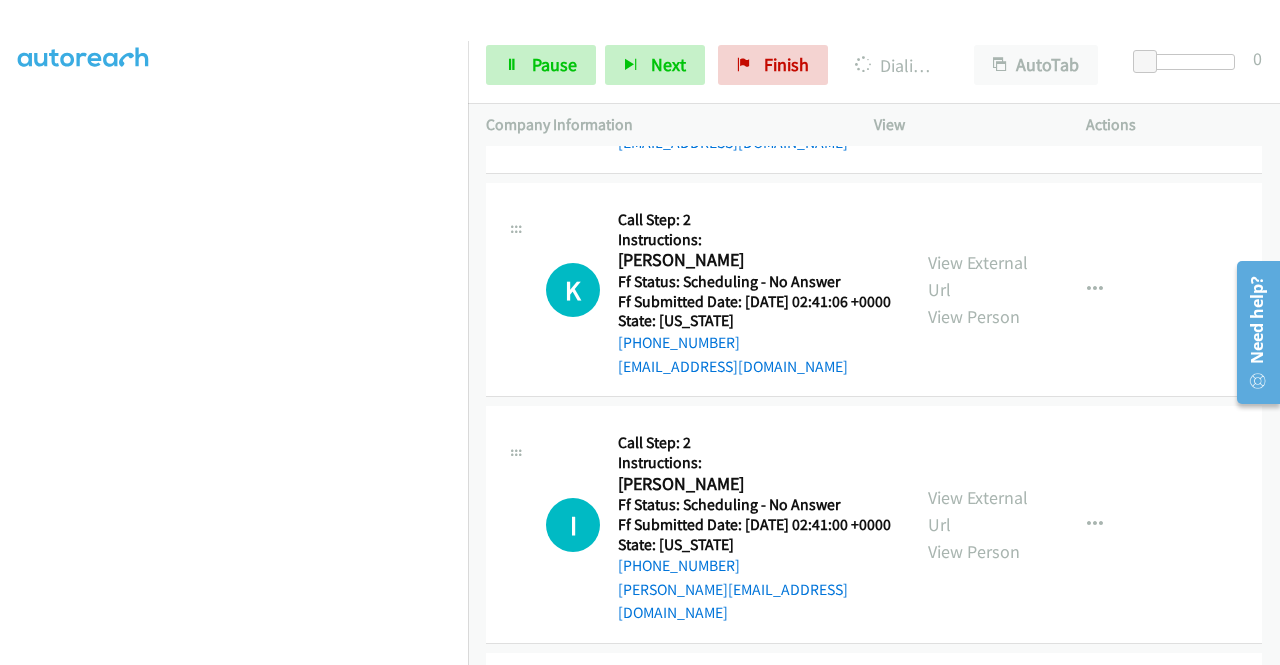 click on "View External Url" at bounding box center (978, 53) 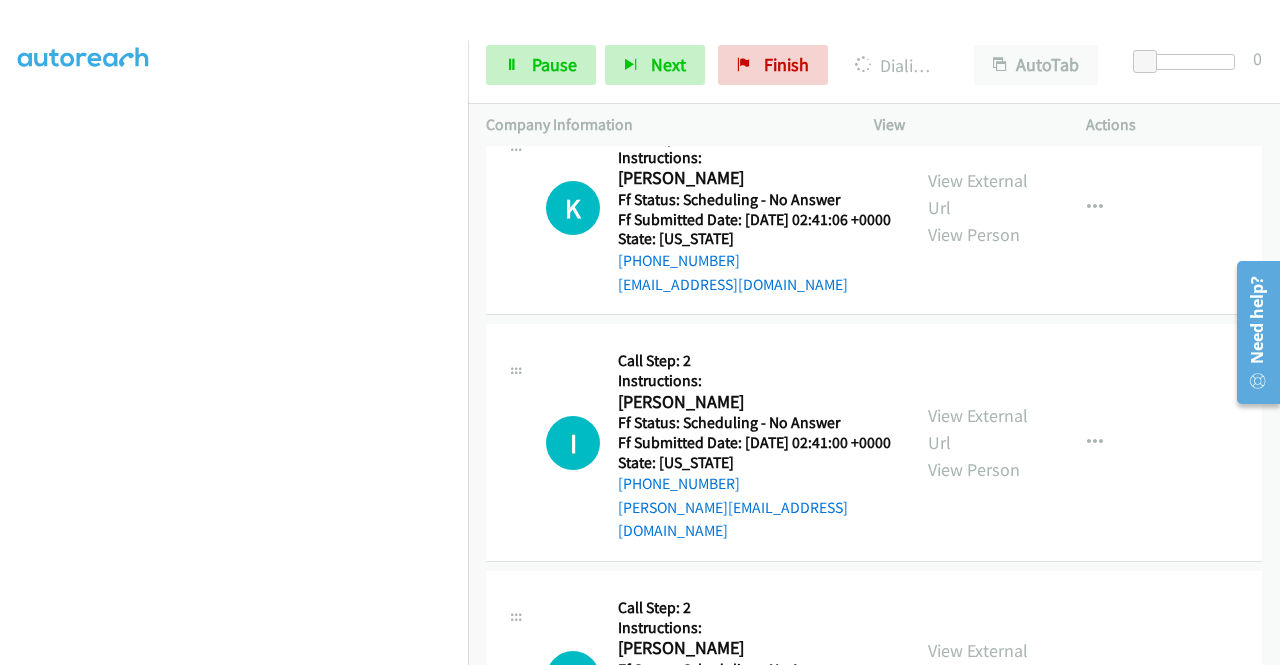 scroll, scrollTop: 6538, scrollLeft: 0, axis: vertical 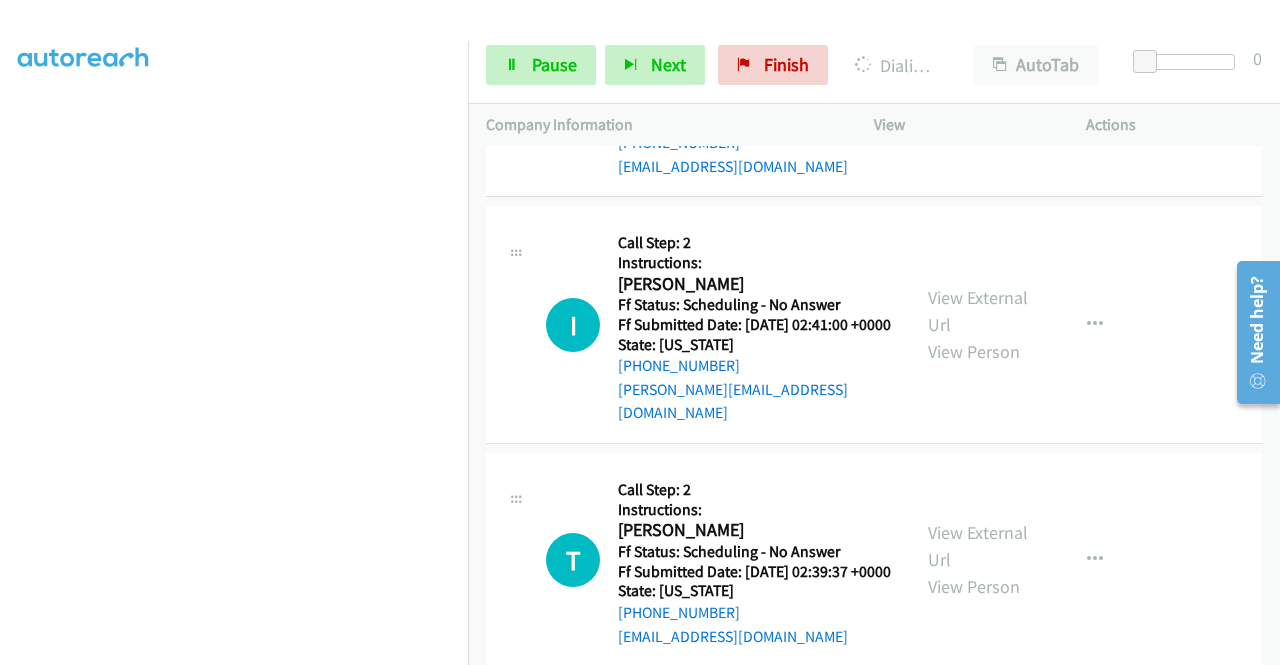 click on "View External Url" at bounding box center (978, 76) 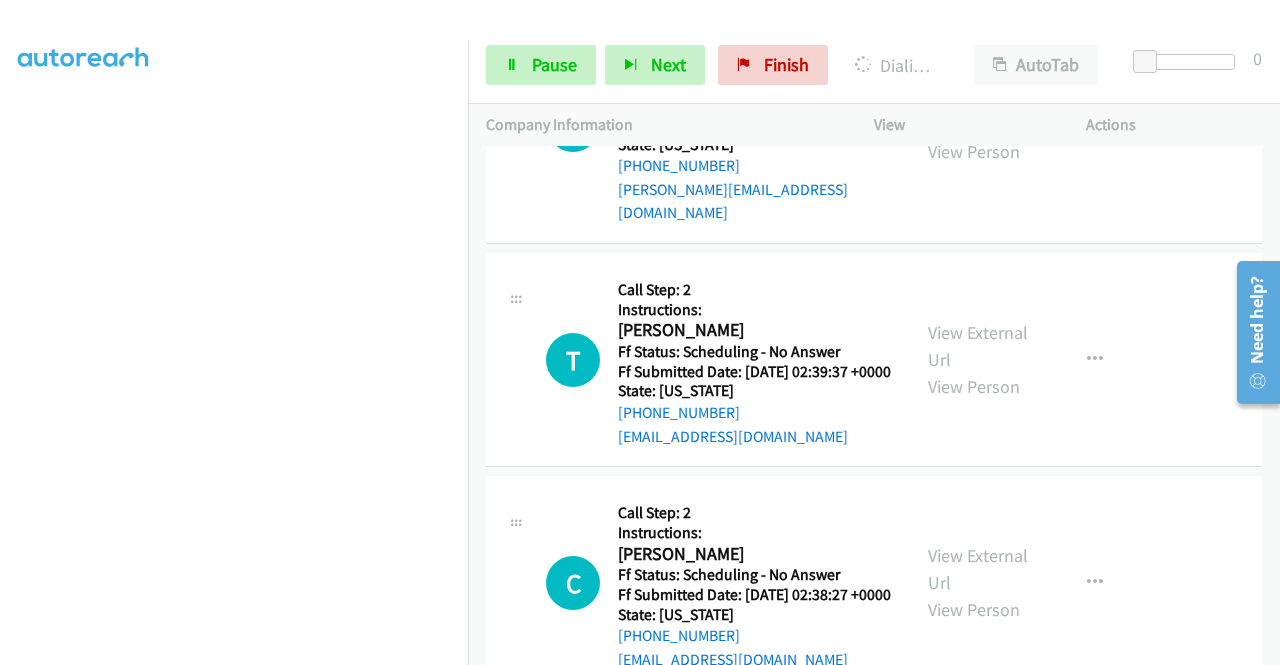 click on "View External Url" at bounding box center (978, 111) 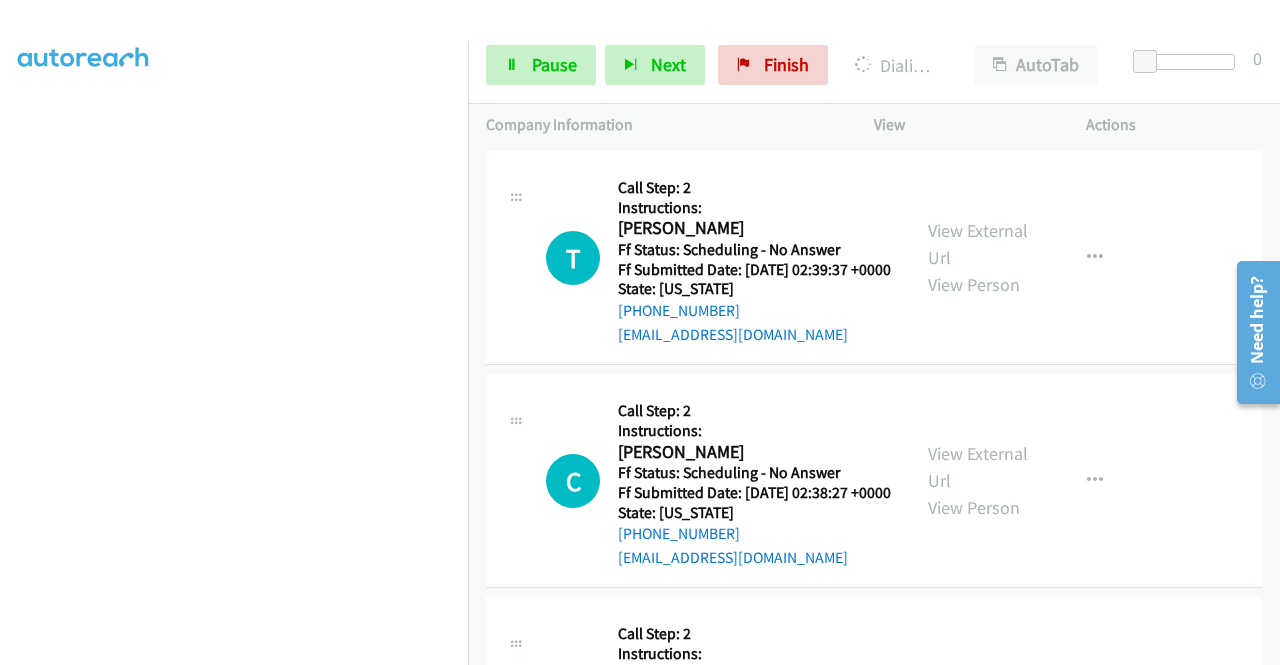 scroll, scrollTop: 6938, scrollLeft: 0, axis: vertical 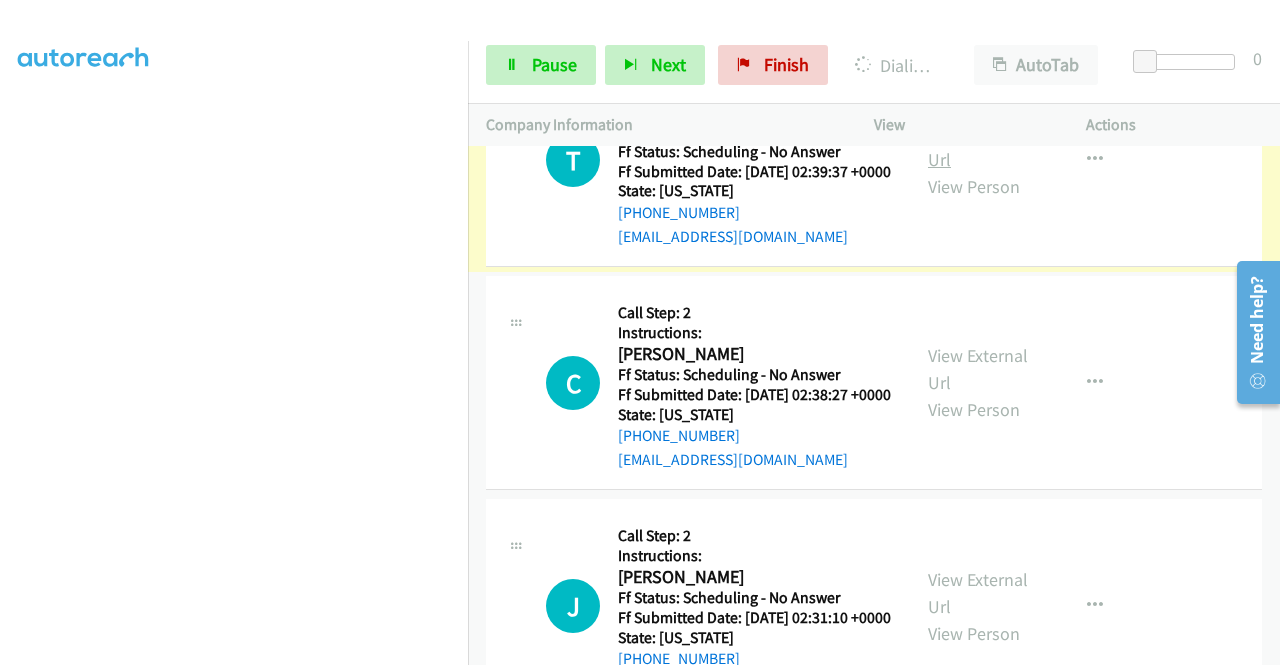 click on "View External Url" at bounding box center (978, 146) 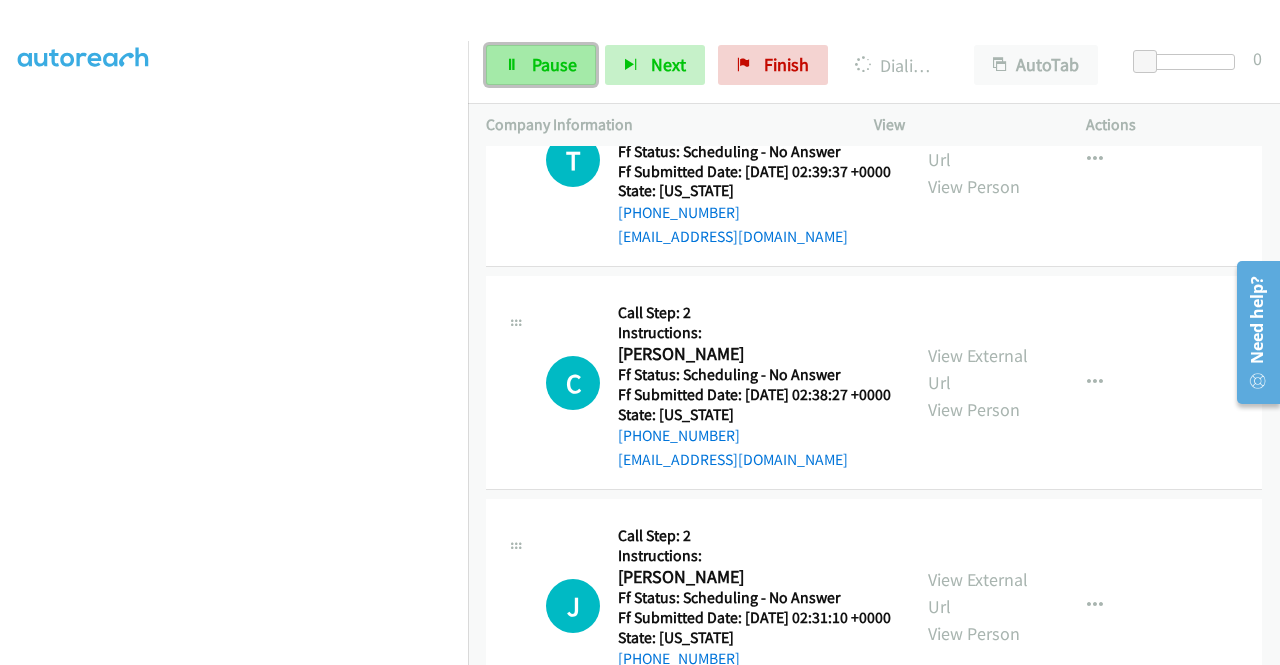 click on "Pause" at bounding box center (554, 64) 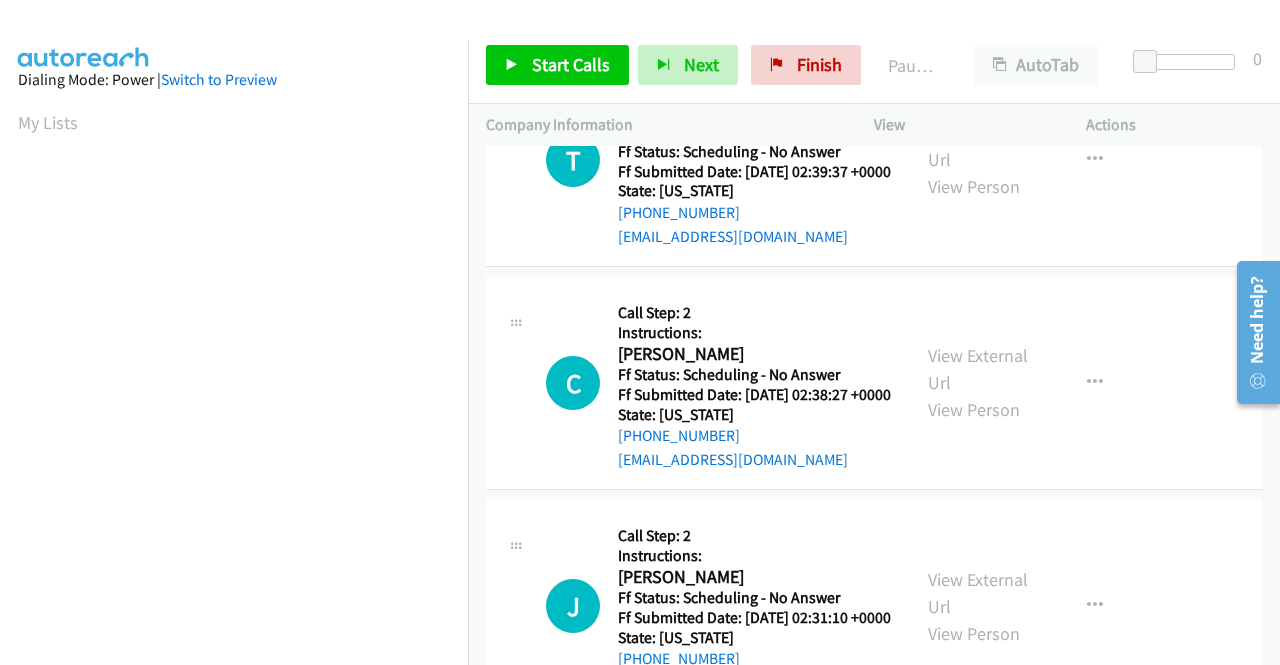 scroll, scrollTop: 456, scrollLeft: 0, axis: vertical 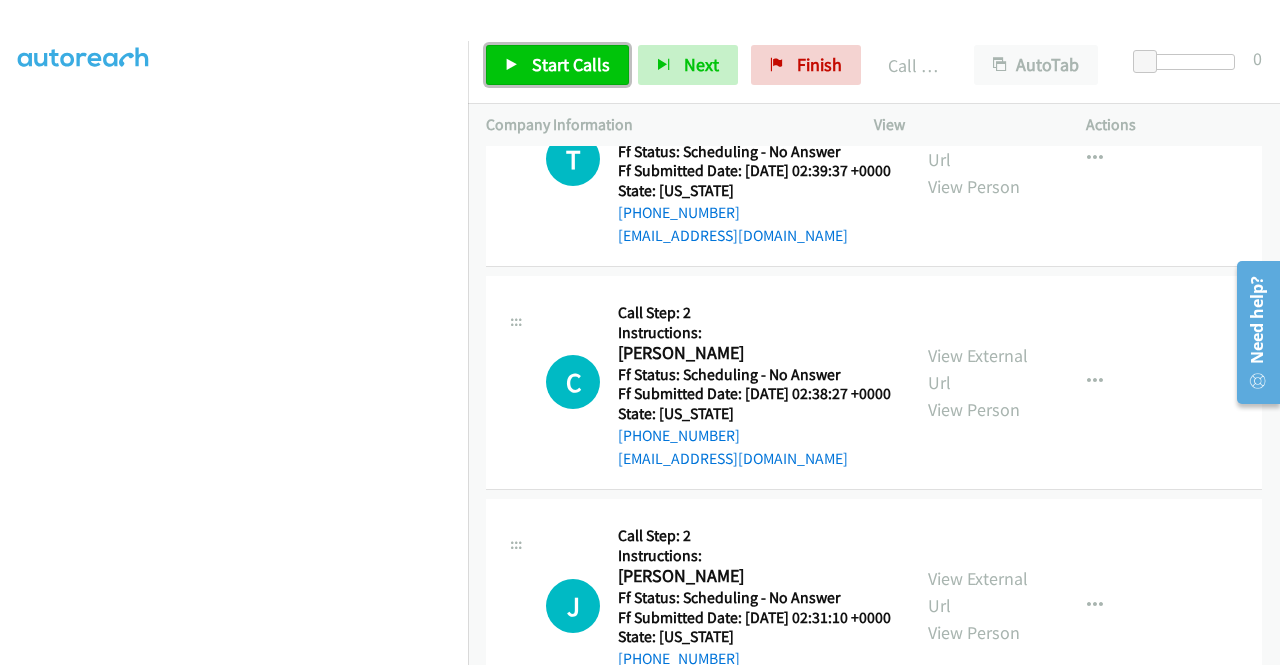 click on "Start Calls" at bounding box center [571, 64] 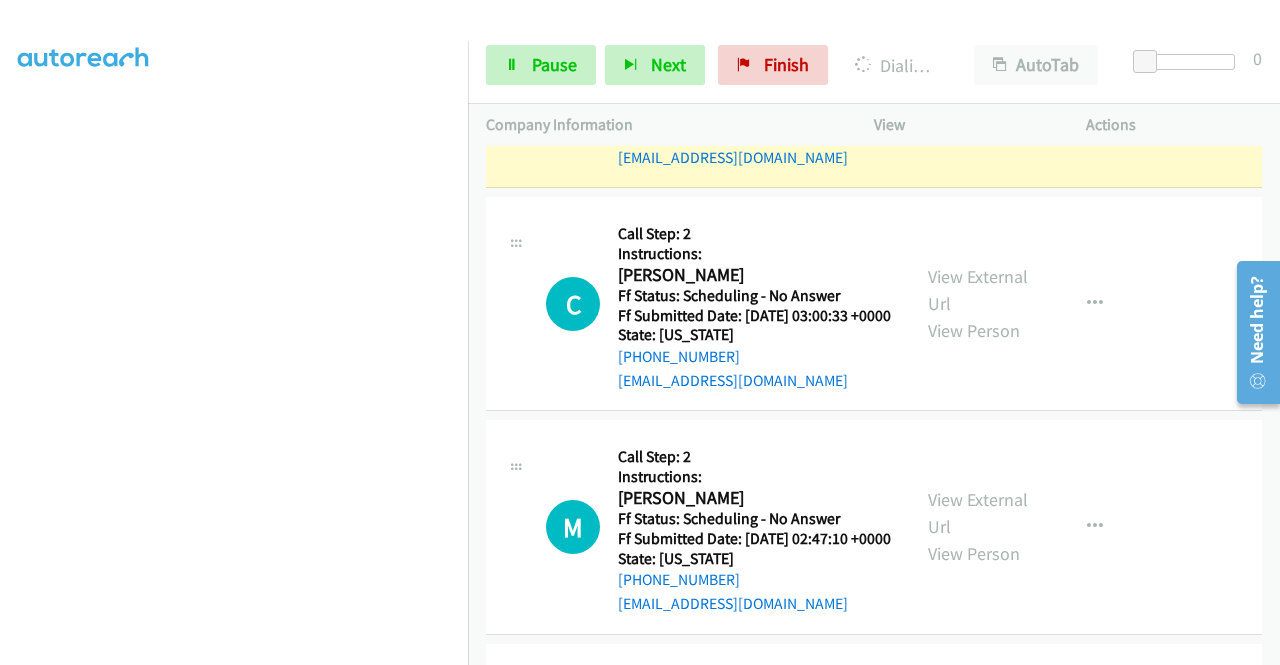 scroll, scrollTop: 6081, scrollLeft: 0, axis: vertical 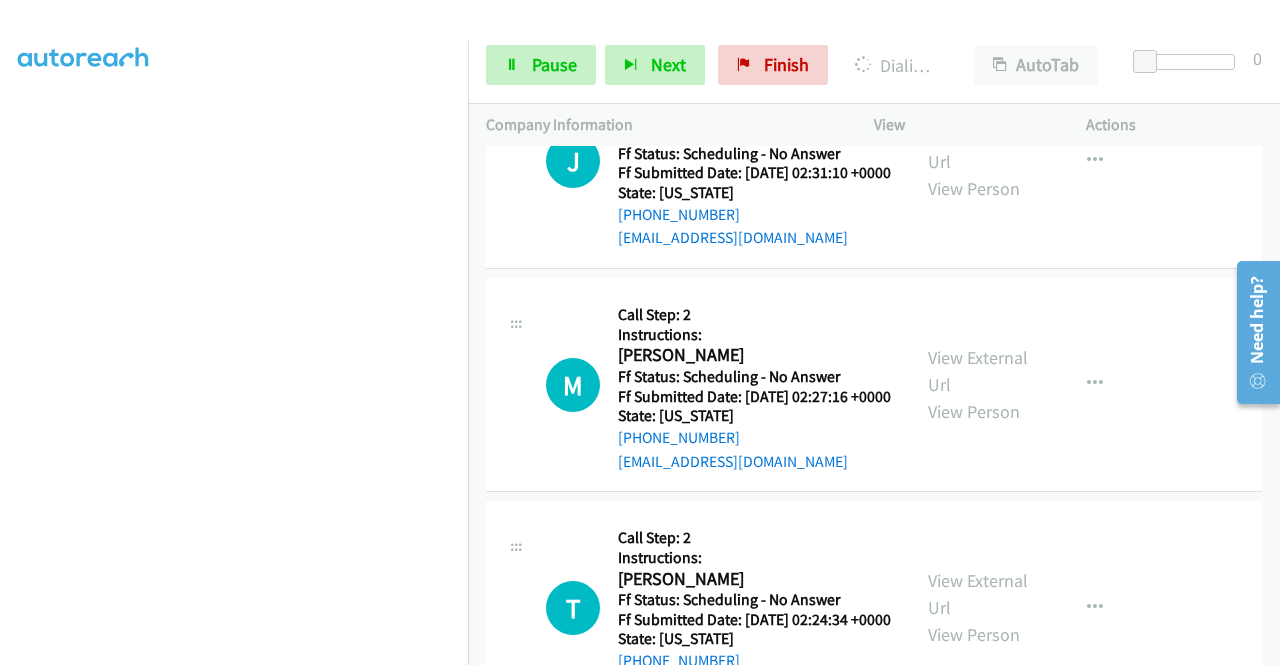 click on "View External Url" at bounding box center [978, -75] 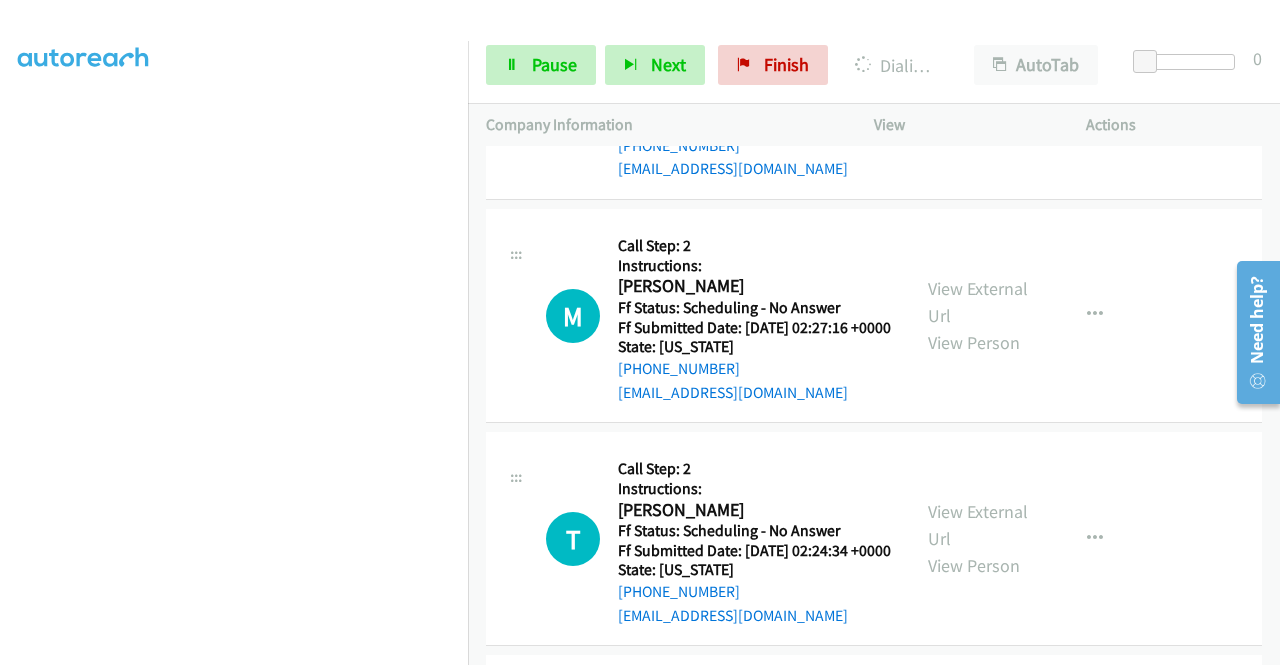 scroll, scrollTop: 7781, scrollLeft: 0, axis: vertical 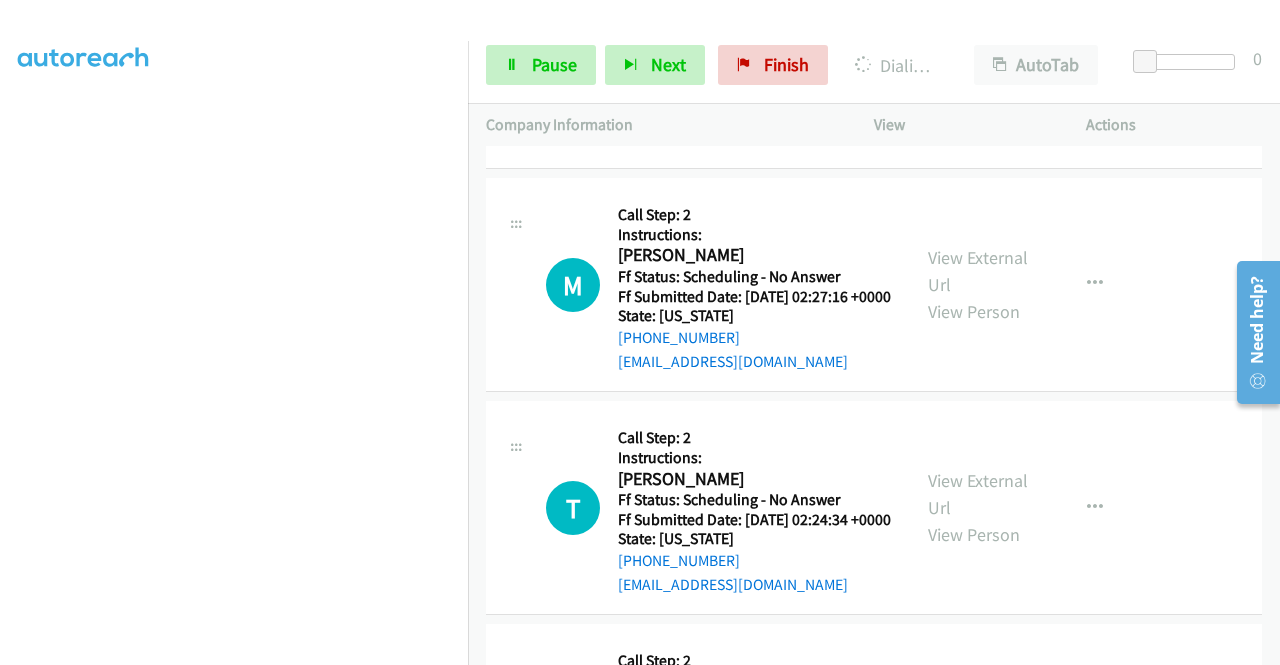 click on "View External Url" at bounding box center [978, 48] 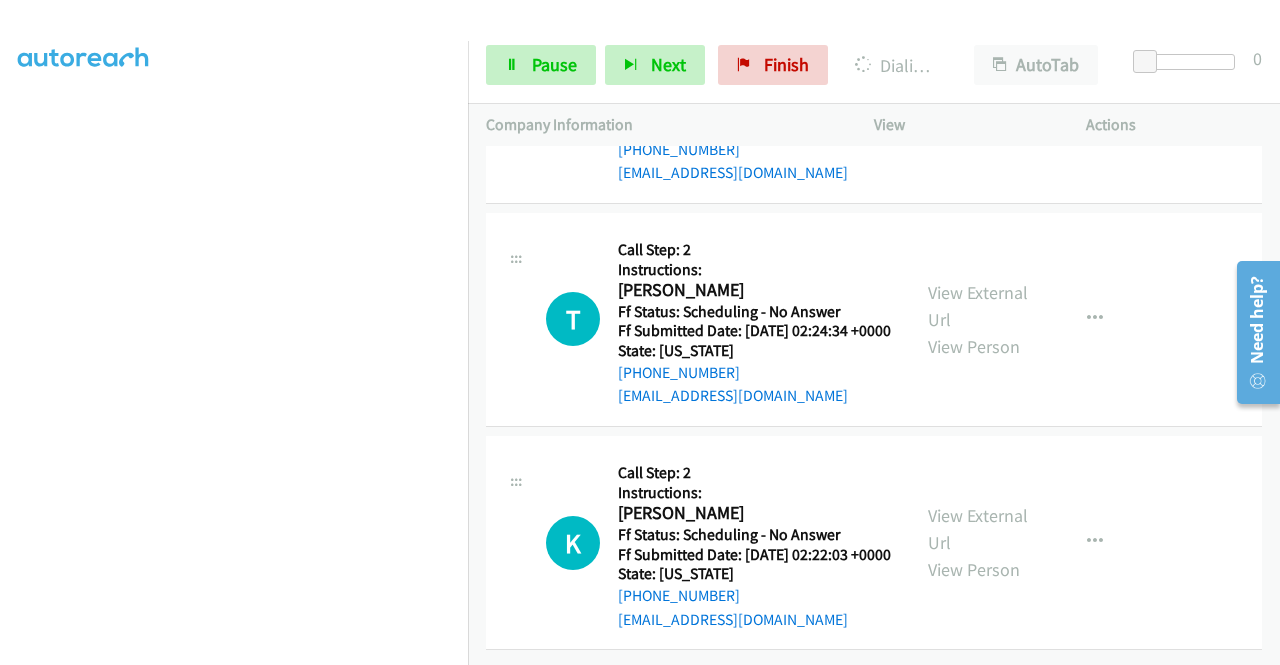 scroll, scrollTop: 8224, scrollLeft: 0, axis: vertical 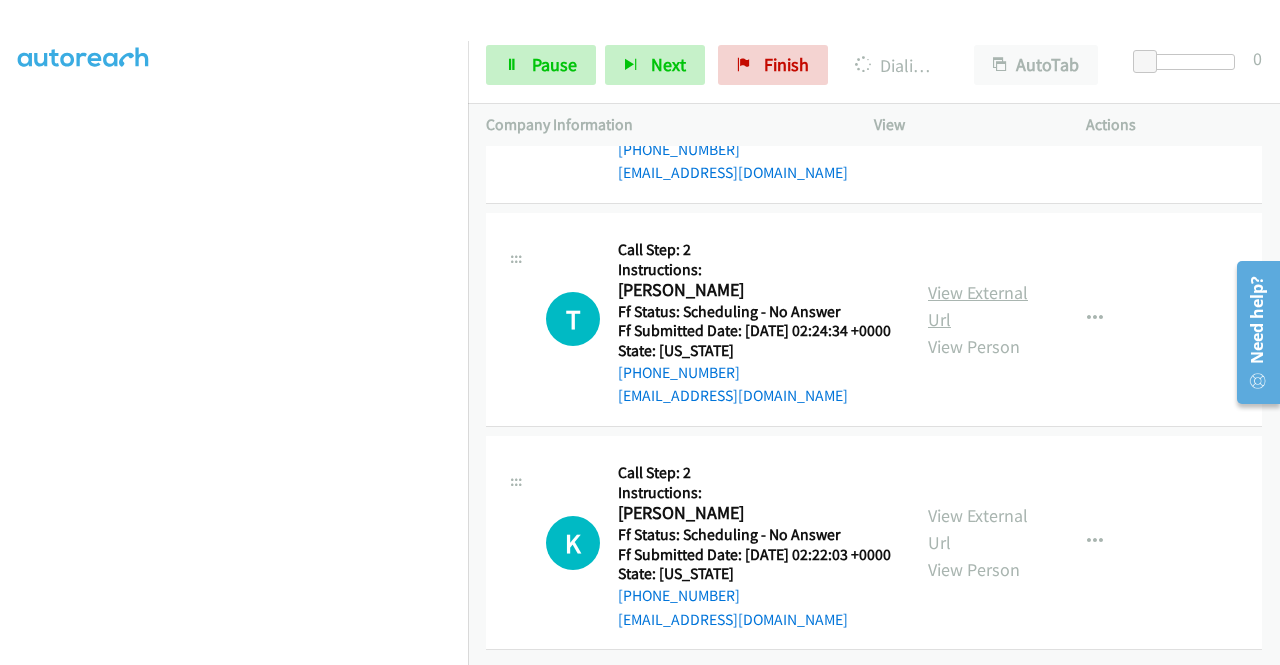 click on "View External Url" at bounding box center (978, 306) 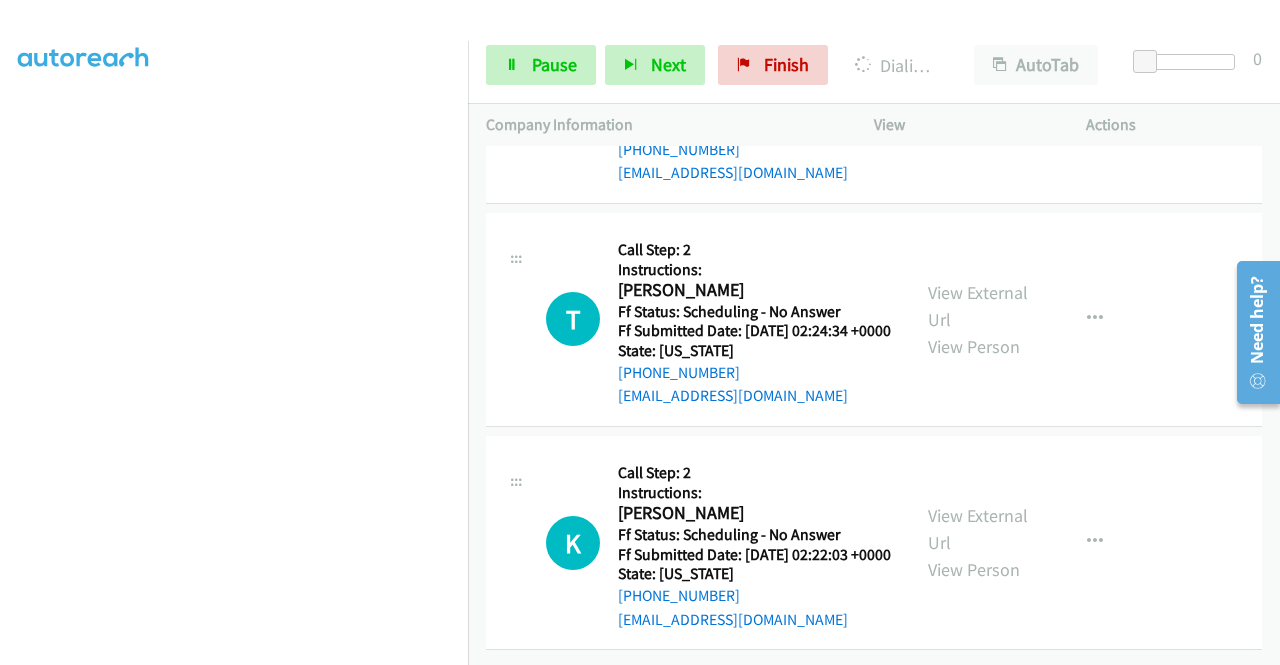 scroll, scrollTop: 8609, scrollLeft: 0, axis: vertical 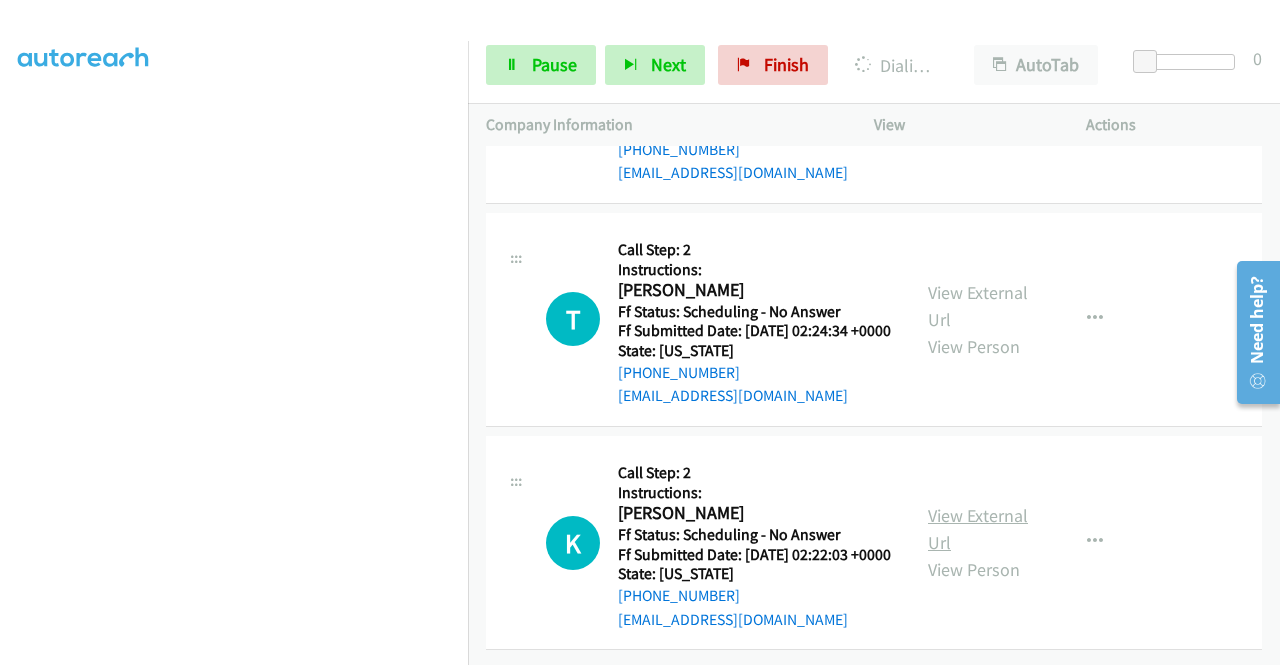 click on "View External Url" at bounding box center [978, 529] 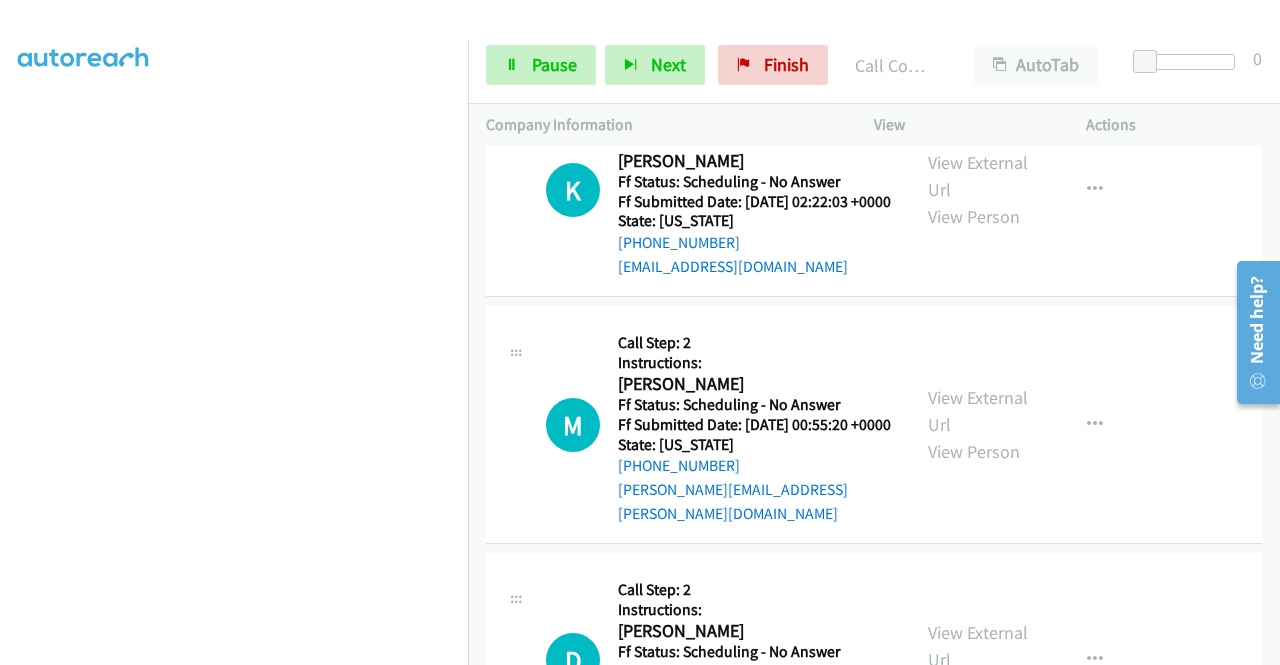 scroll, scrollTop: 8778, scrollLeft: 0, axis: vertical 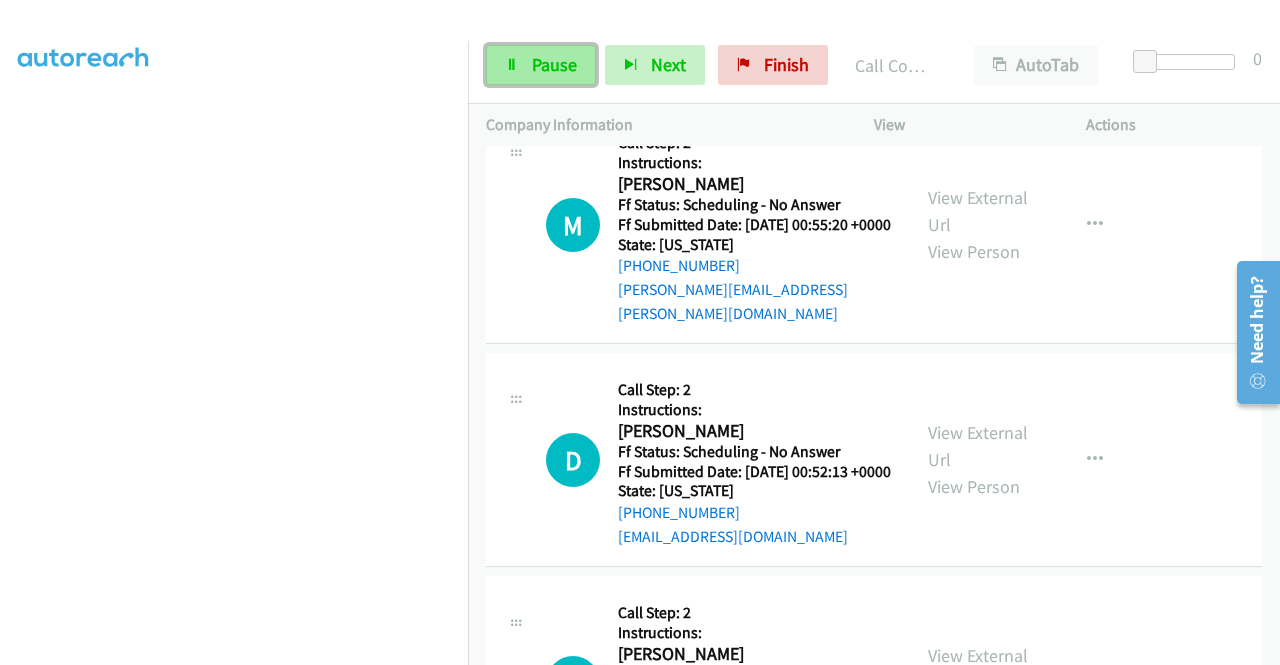 click on "Pause" at bounding box center [554, 64] 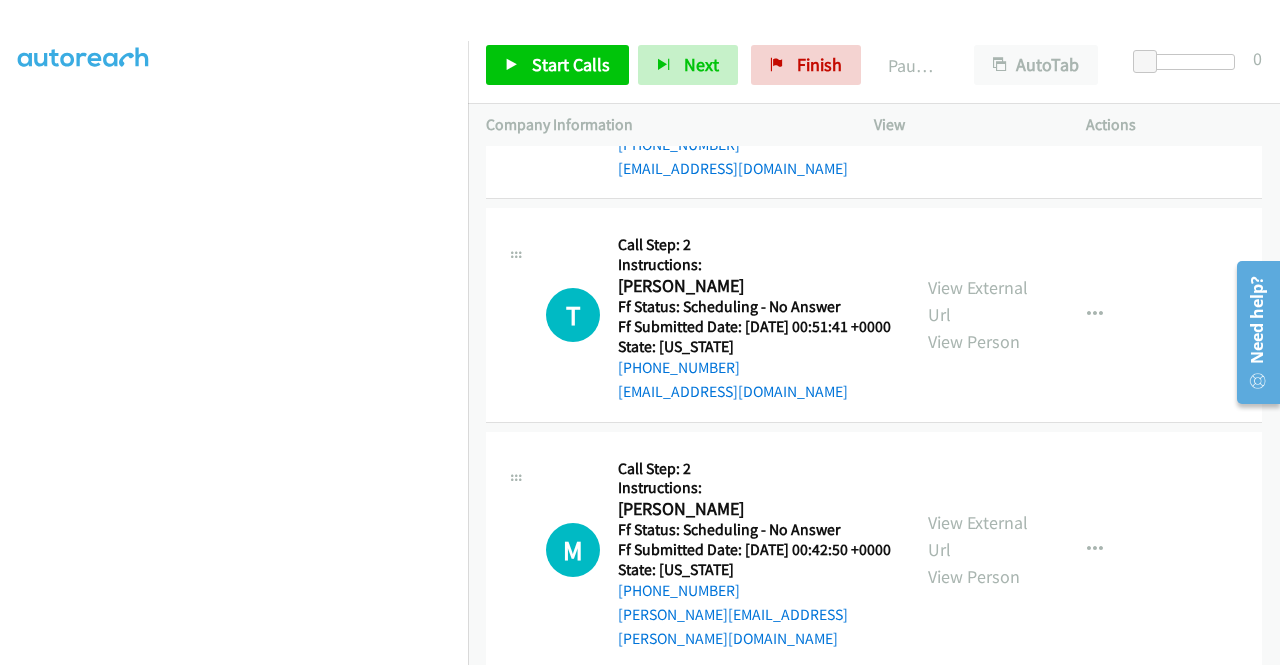 scroll, scrollTop: 9278, scrollLeft: 0, axis: vertical 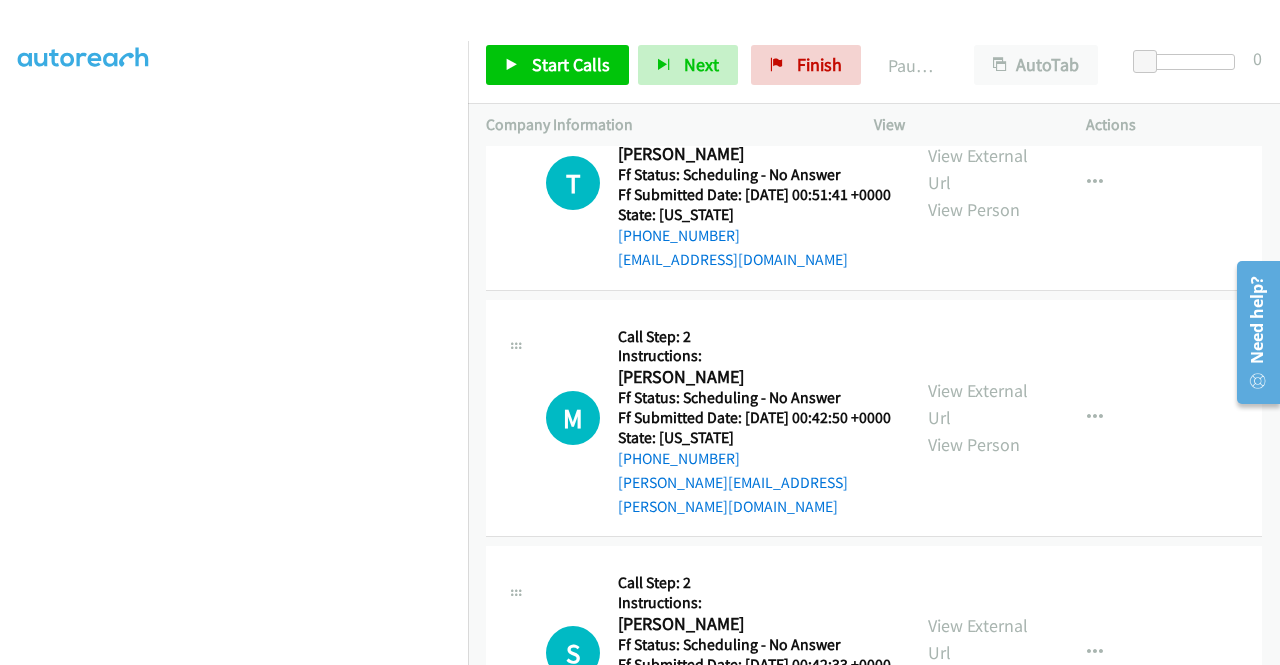 click on "View External Url" at bounding box center [978, -289] 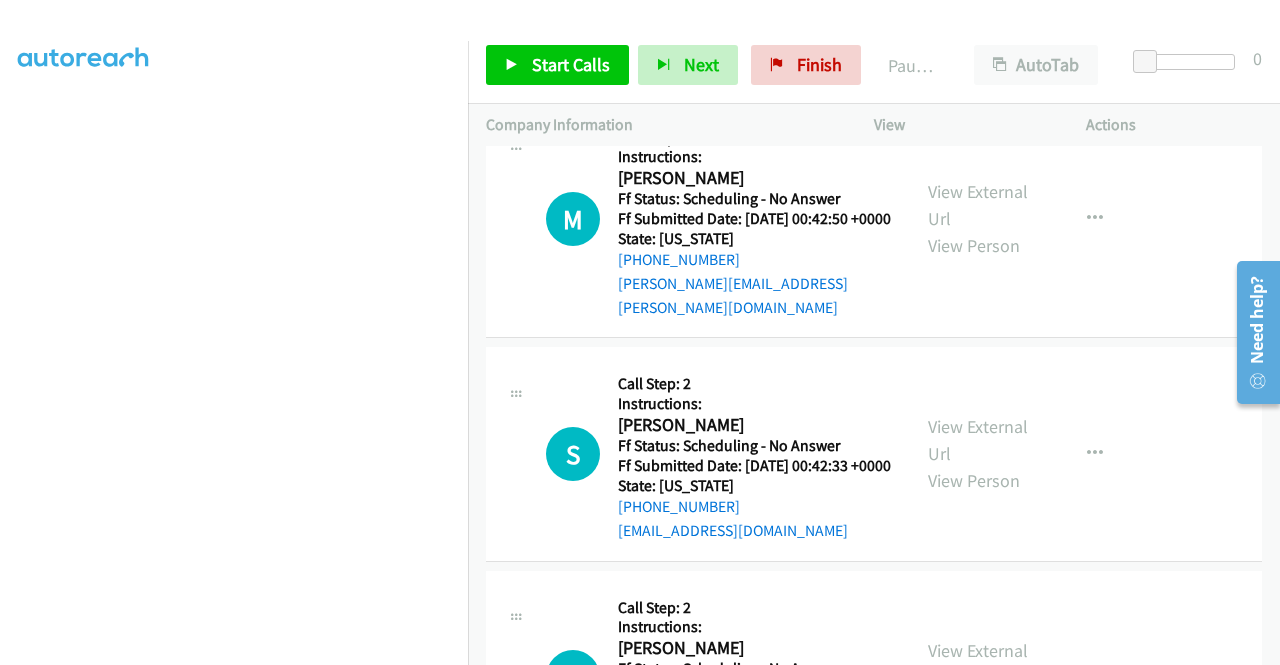 scroll, scrollTop: 9478, scrollLeft: 0, axis: vertical 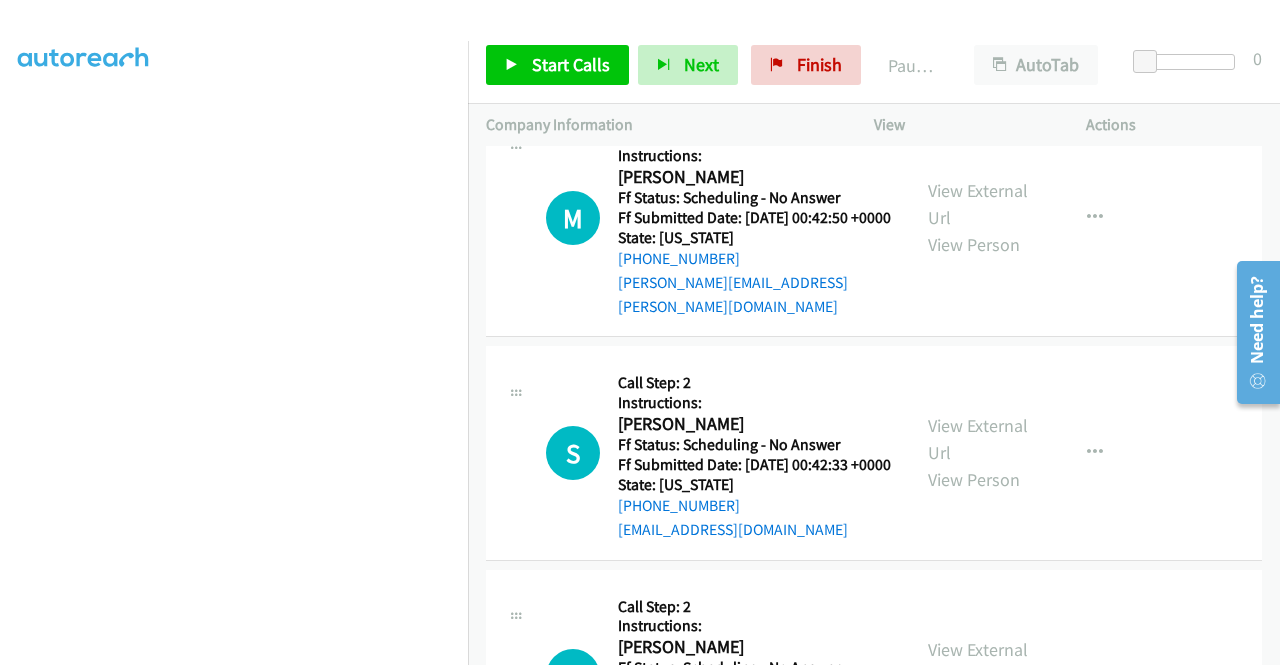 click on "View External Url" at bounding box center (978, -254) 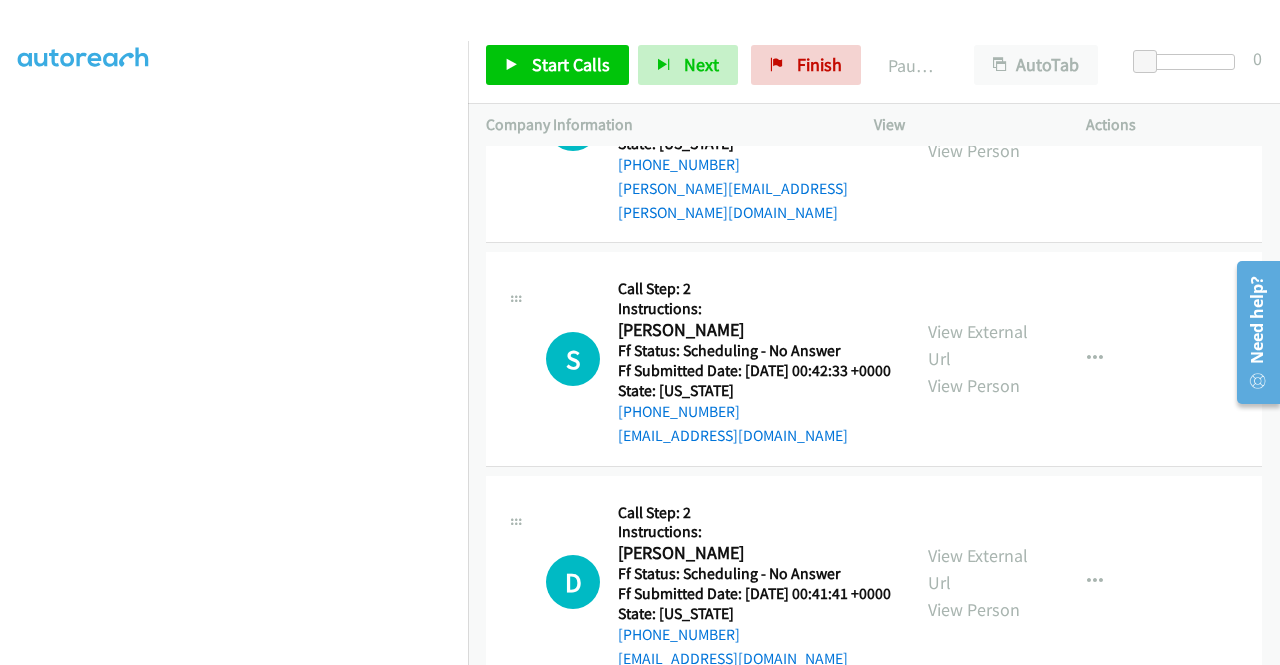 scroll, scrollTop: 9678, scrollLeft: 0, axis: vertical 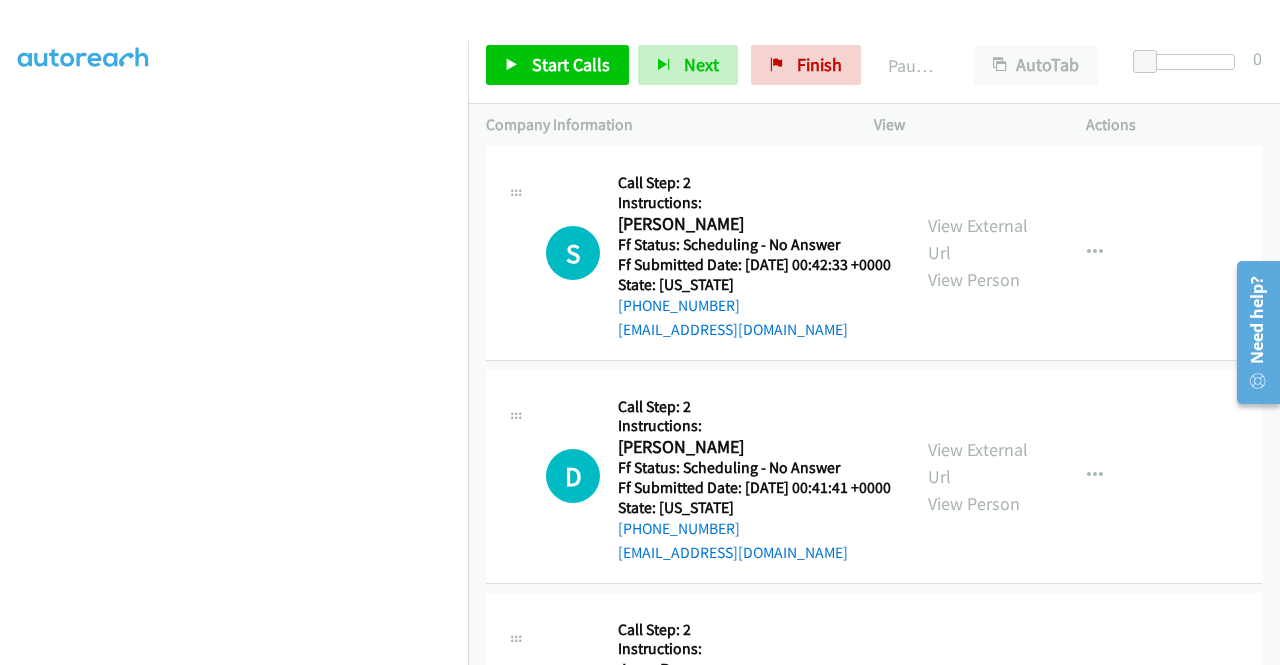 click on "View External Url" at bounding box center (978, -231) 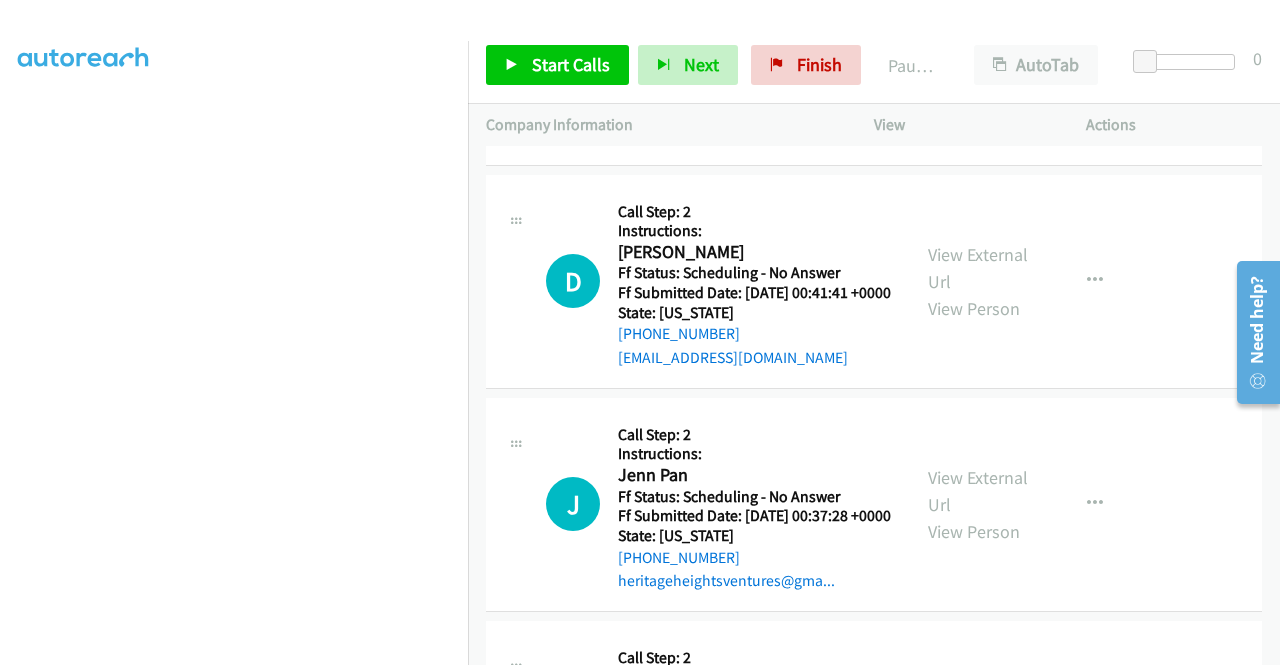scroll, scrollTop: 9878, scrollLeft: 0, axis: vertical 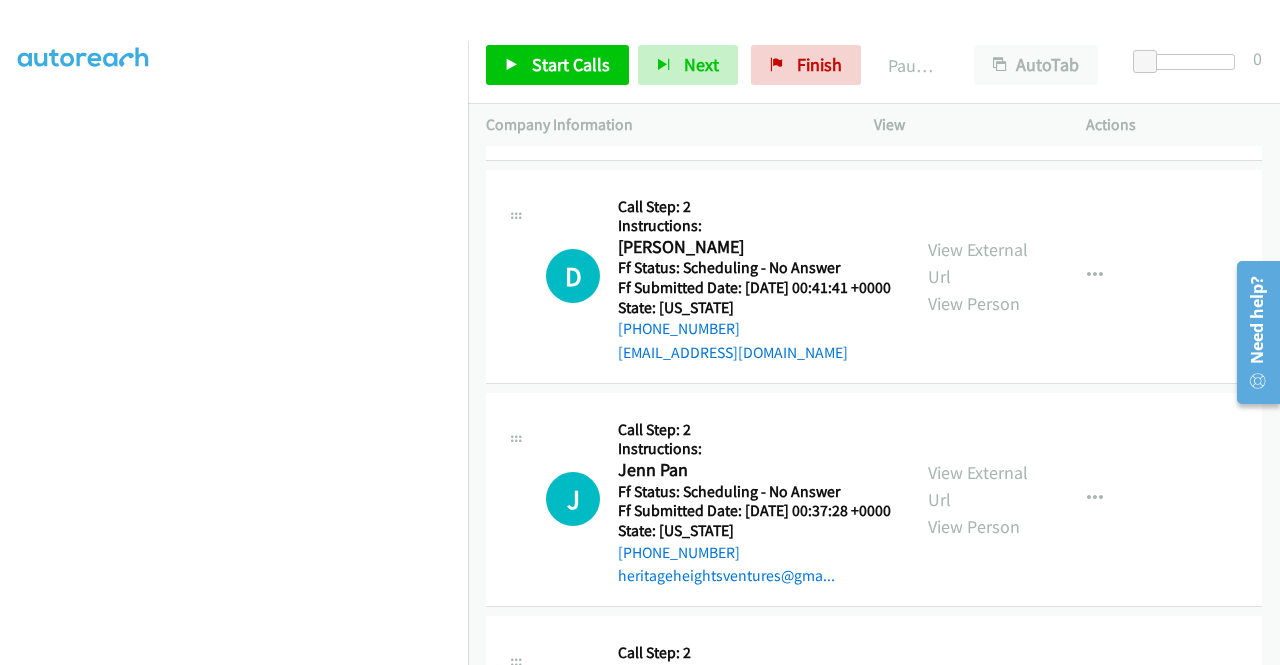 click on "View External Url" at bounding box center (978, -196) 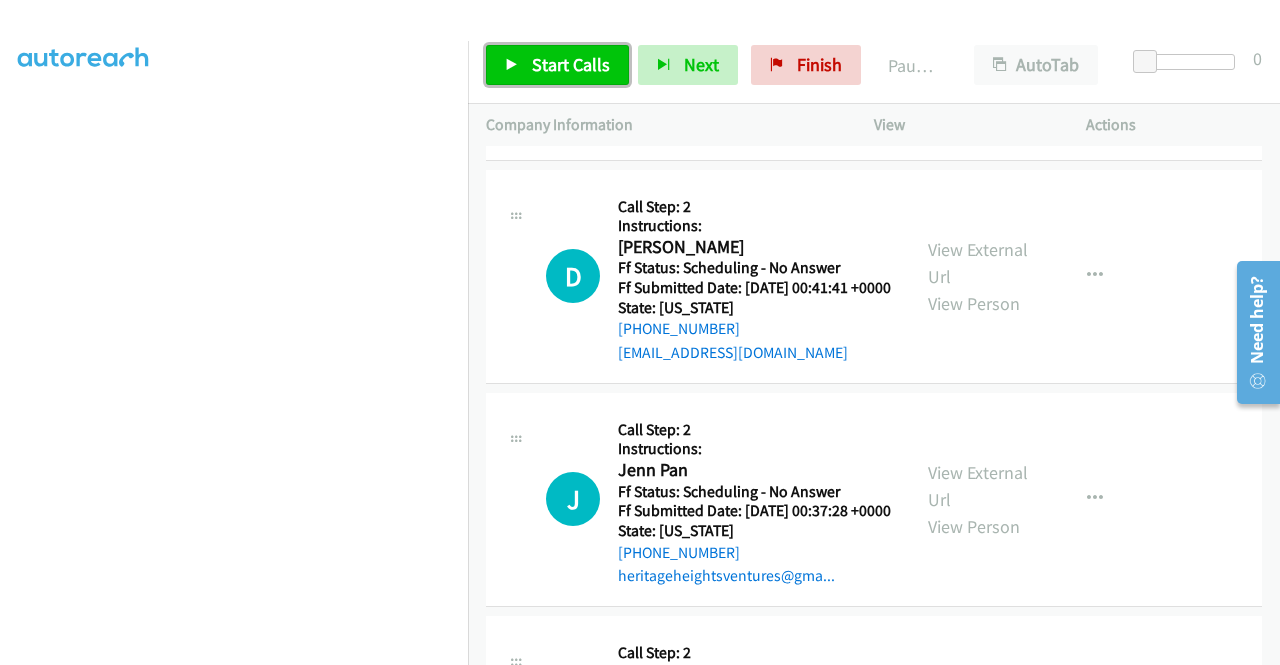 click on "Start Calls" at bounding box center [571, 64] 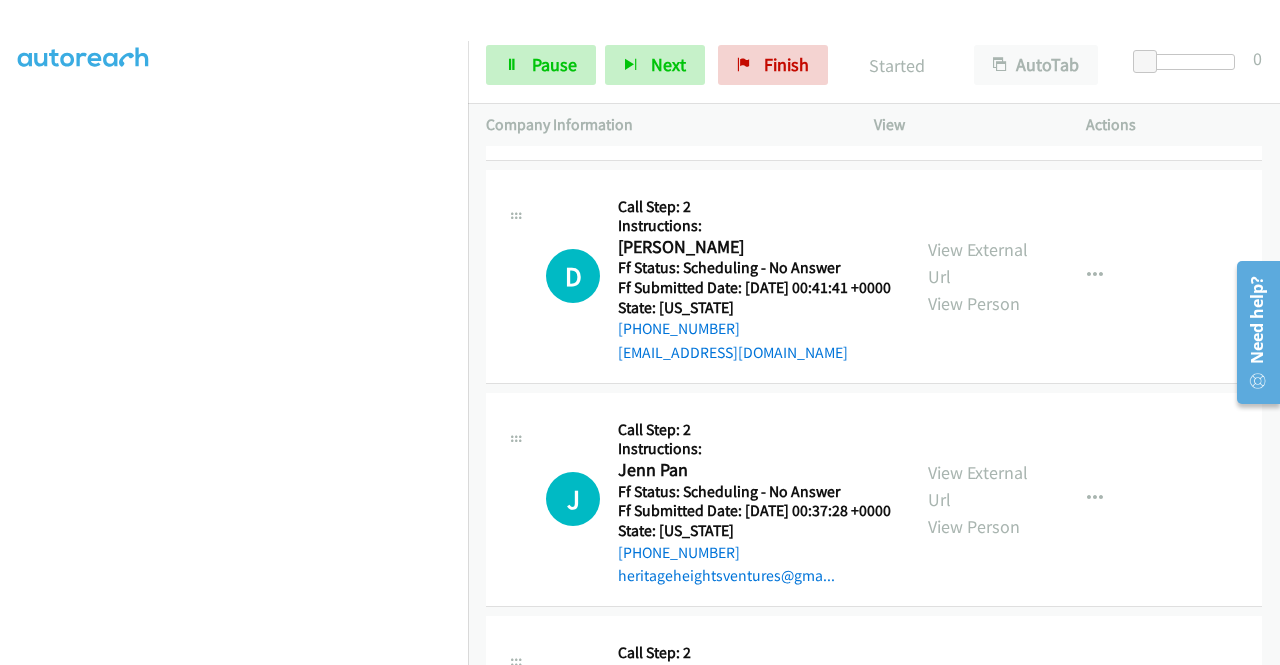 scroll, scrollTop: 10078, scrollLeft: 0, axis: vertical 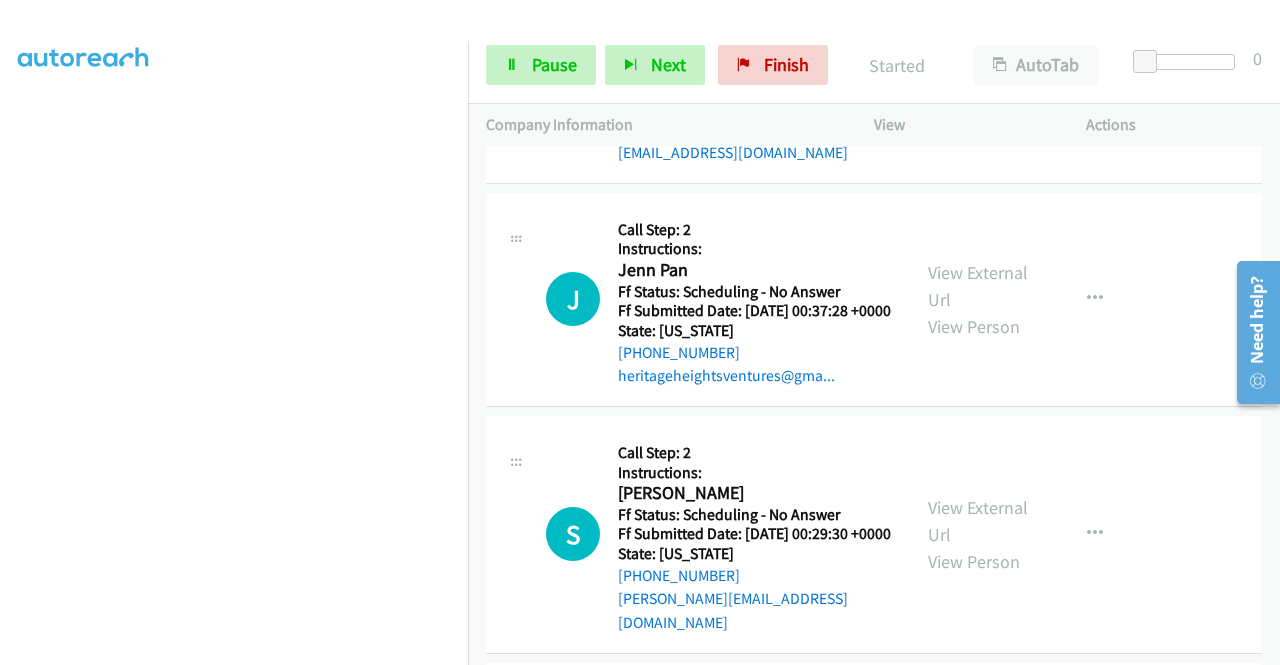 click on "View External Url" at bounding box center [978, -161] 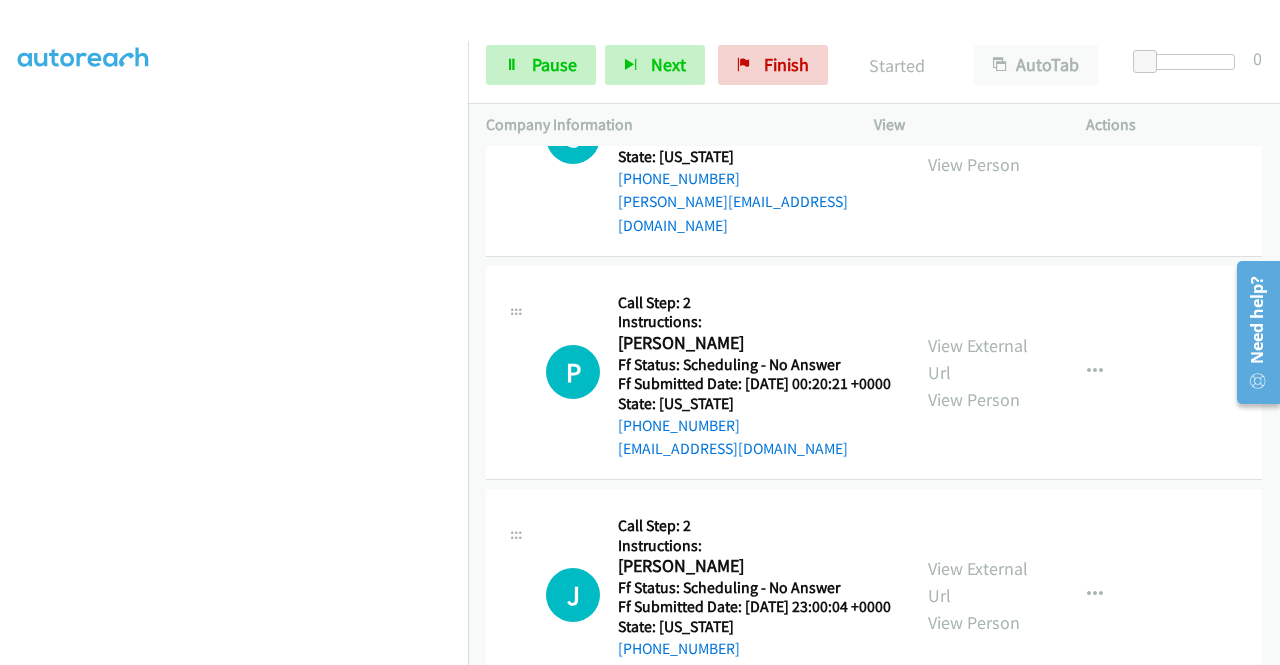 scroll, scrollTop: 10478, scrollLeft: 0, axis: vertical 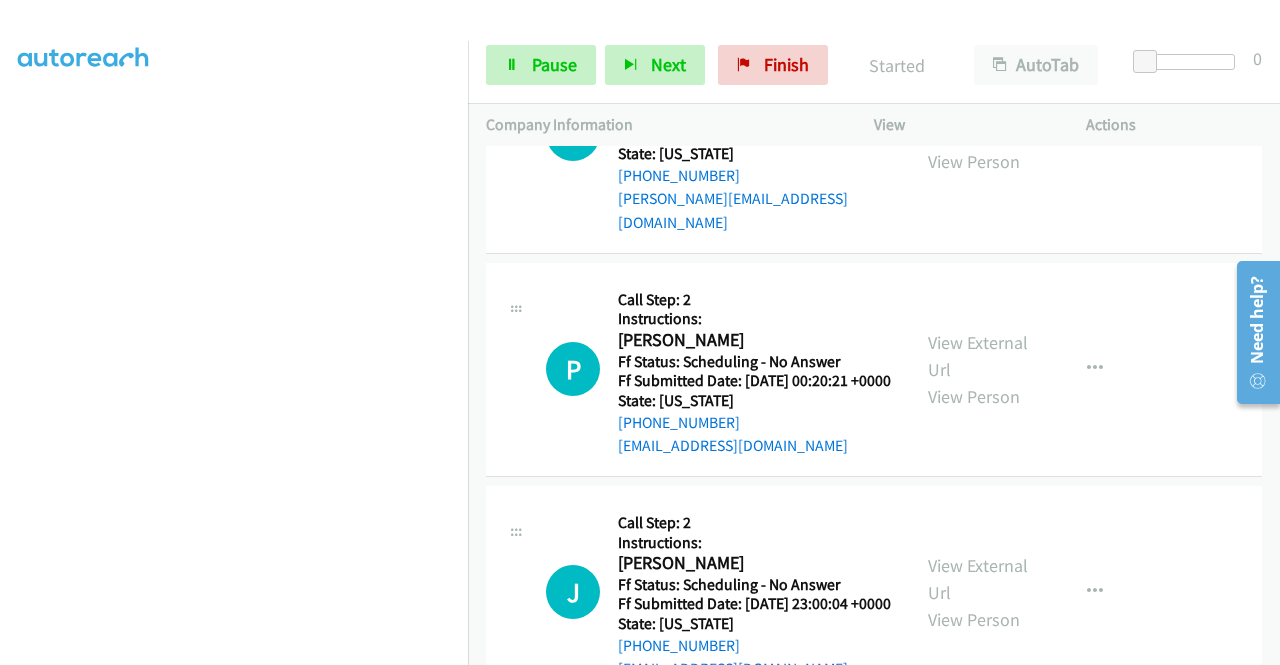 click on "View External Url" at bounding box center [978, -337] 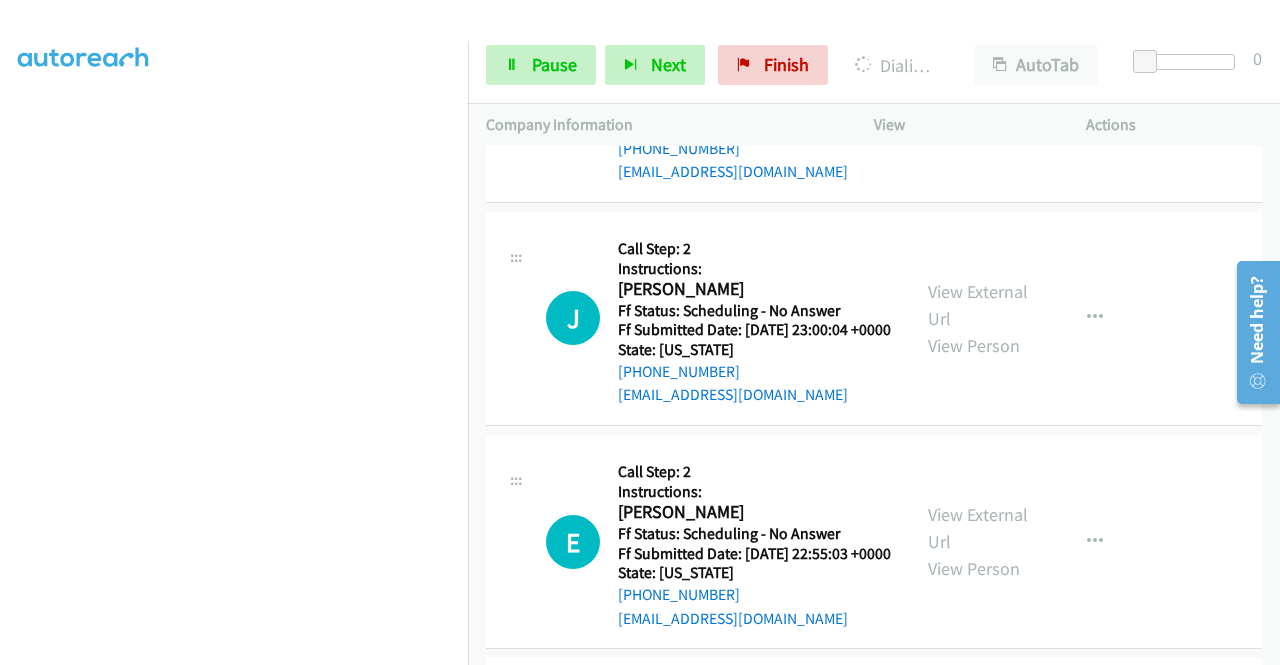 scroll, scrollTop: 10778, scrollLeft: 0, axis: vertical 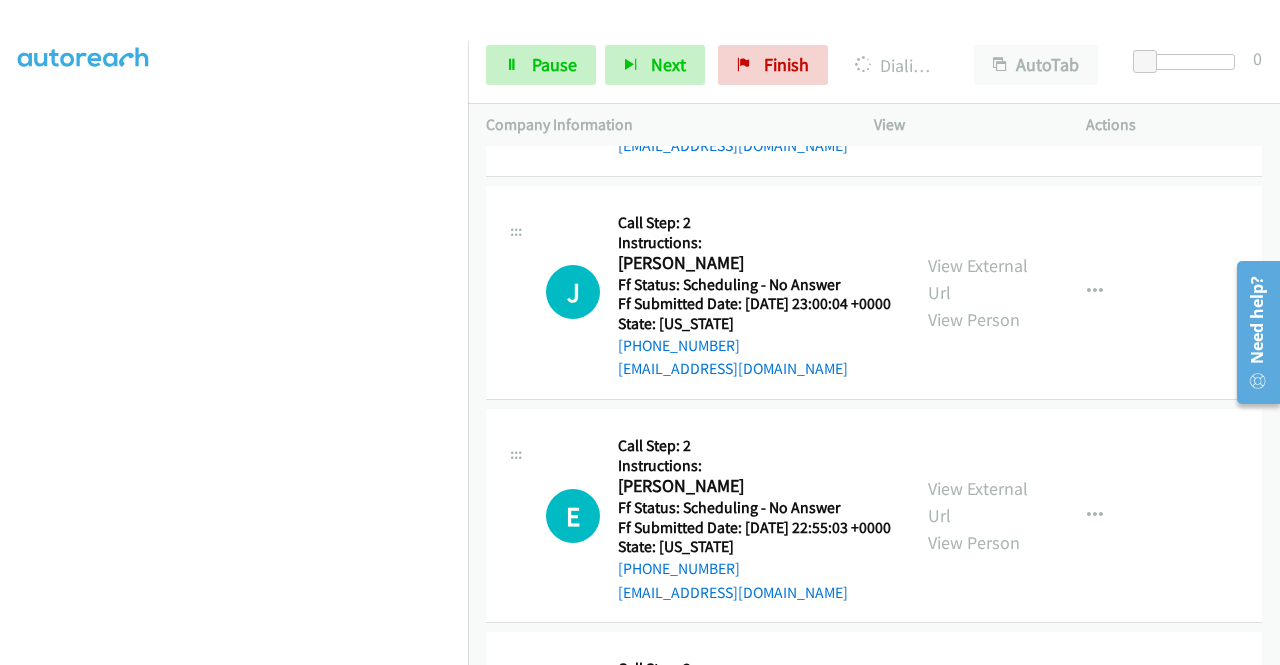 click on "View External Url" at bounding box center (978, -414) 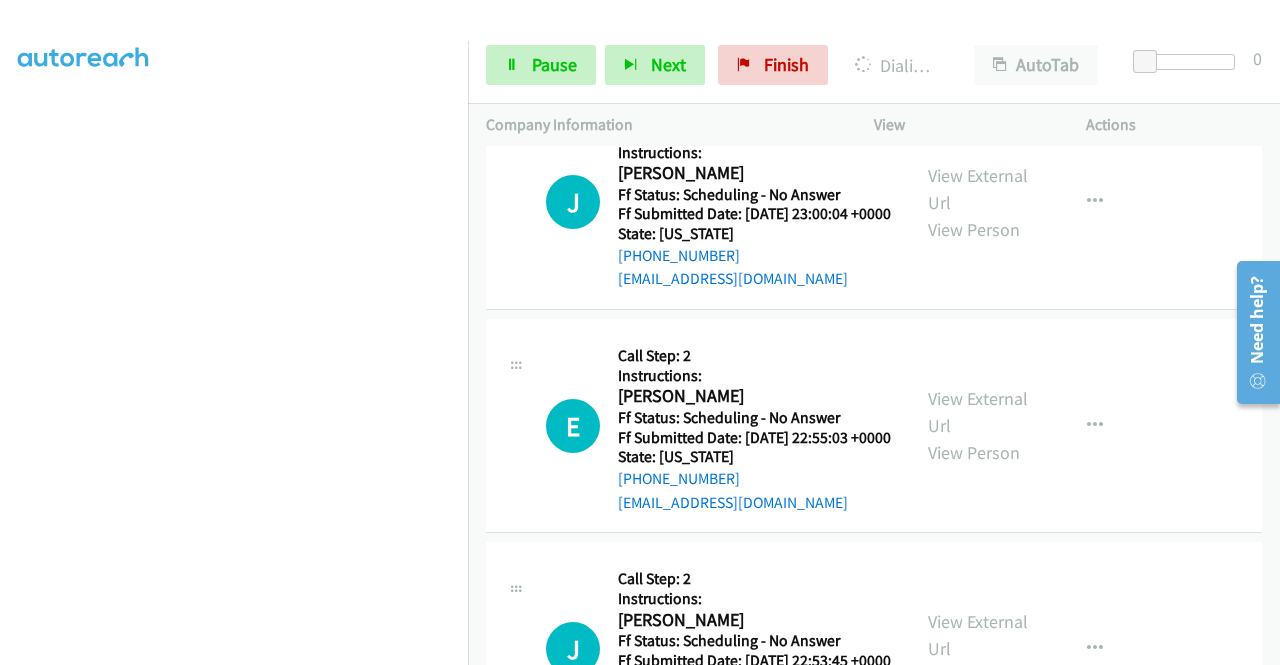 scroll, scrollTop: 10978, scrollLeft: 0, axis: vertical 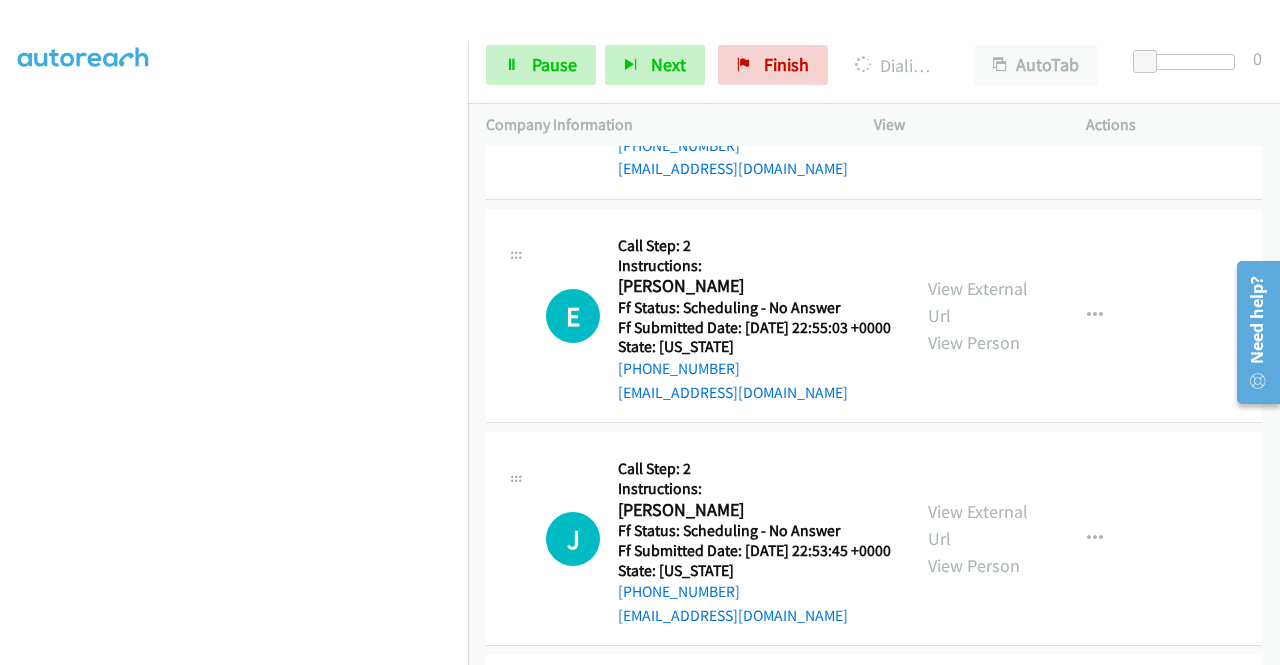 click on "View External Url" at bounding box center [978, -144] 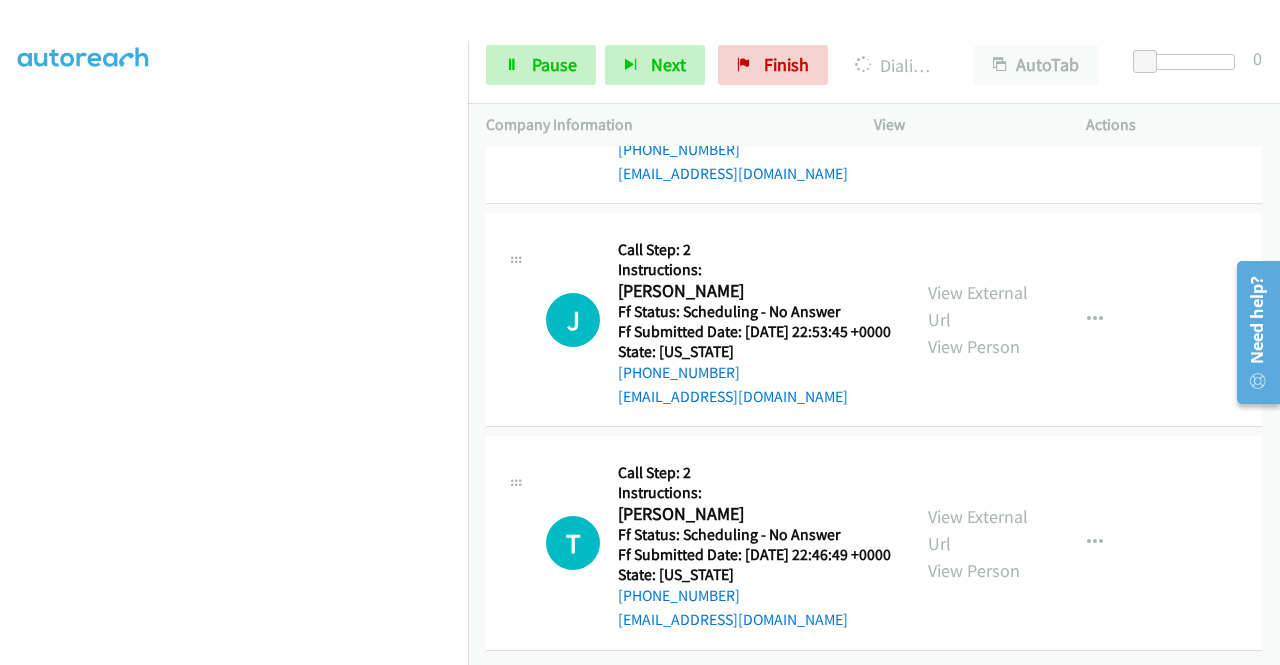 scroll, scrollTop: 11278, scrollLeft: 0, axis: vertical 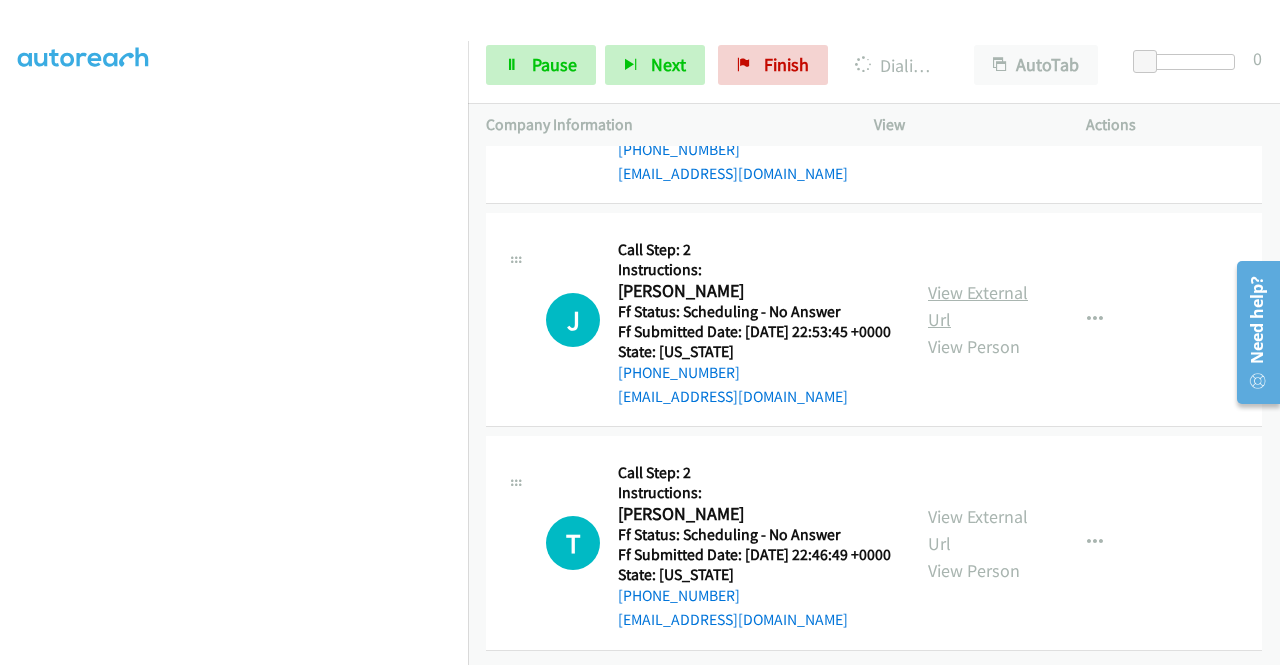 click on "View External Url" at bounding box center (978, 306) 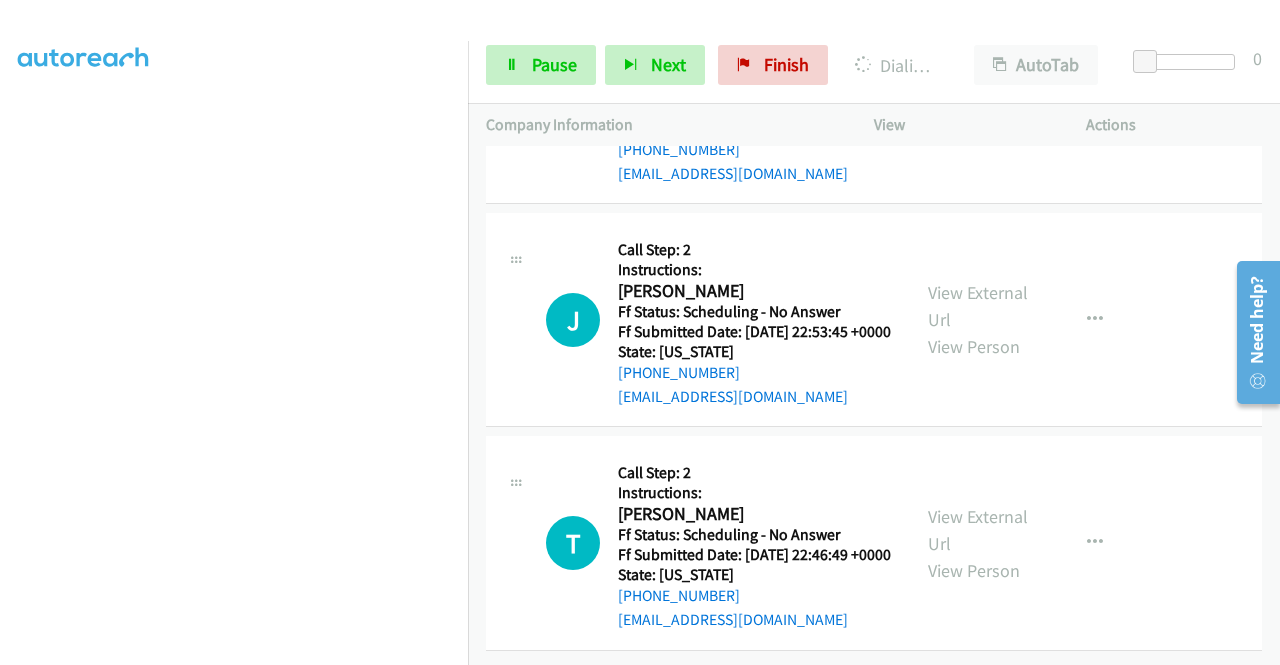 scroll, scrollTop: 11974, scrollLeft: 0, axis: vertical 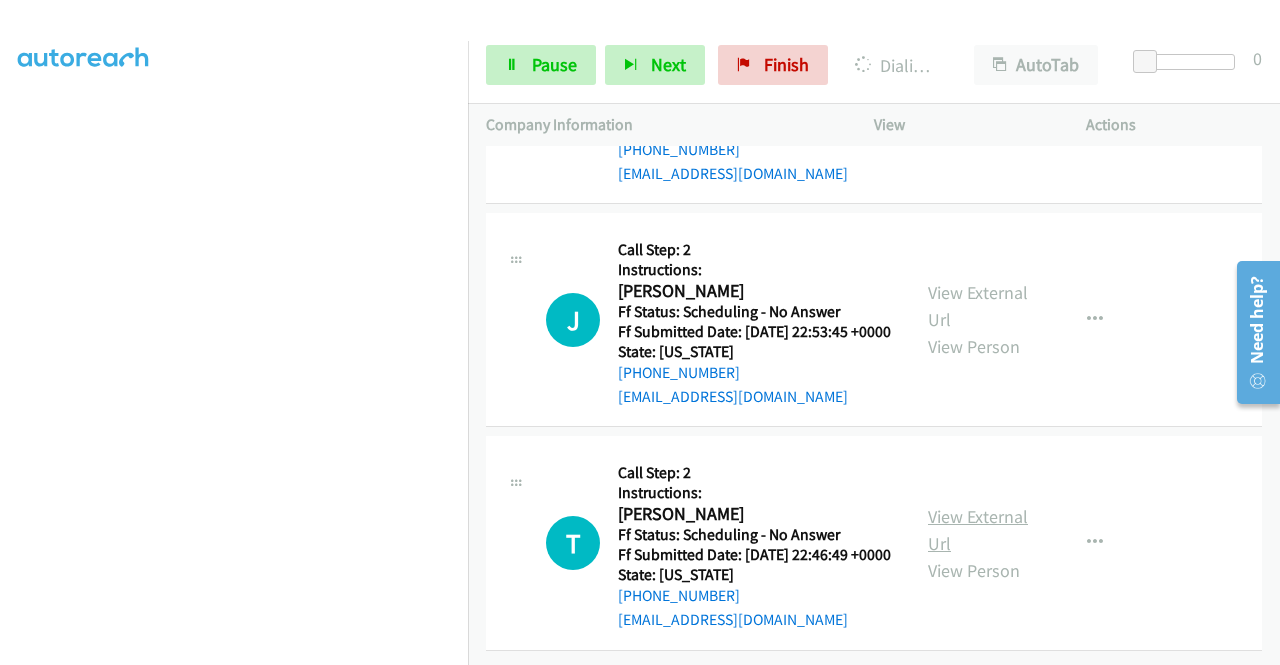 click on "View External Url" at bounding box center [978, 530] 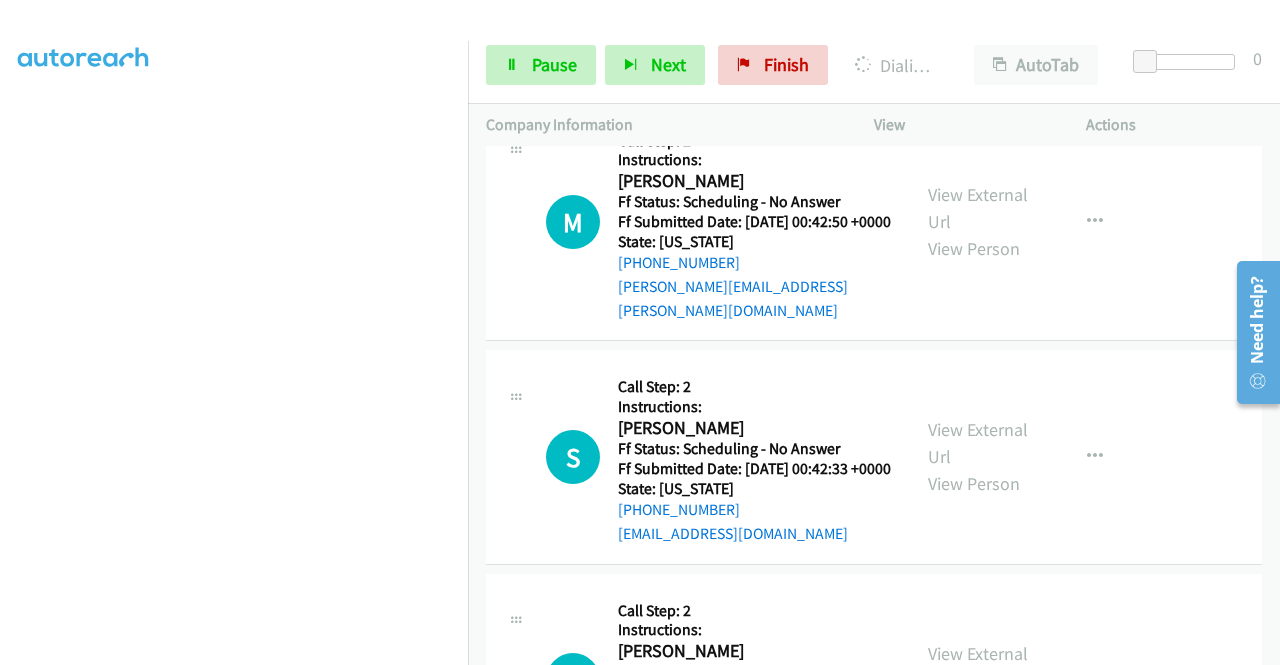 scroll, scrollTop: 9474, scrollLeft: 0, axis: vertical 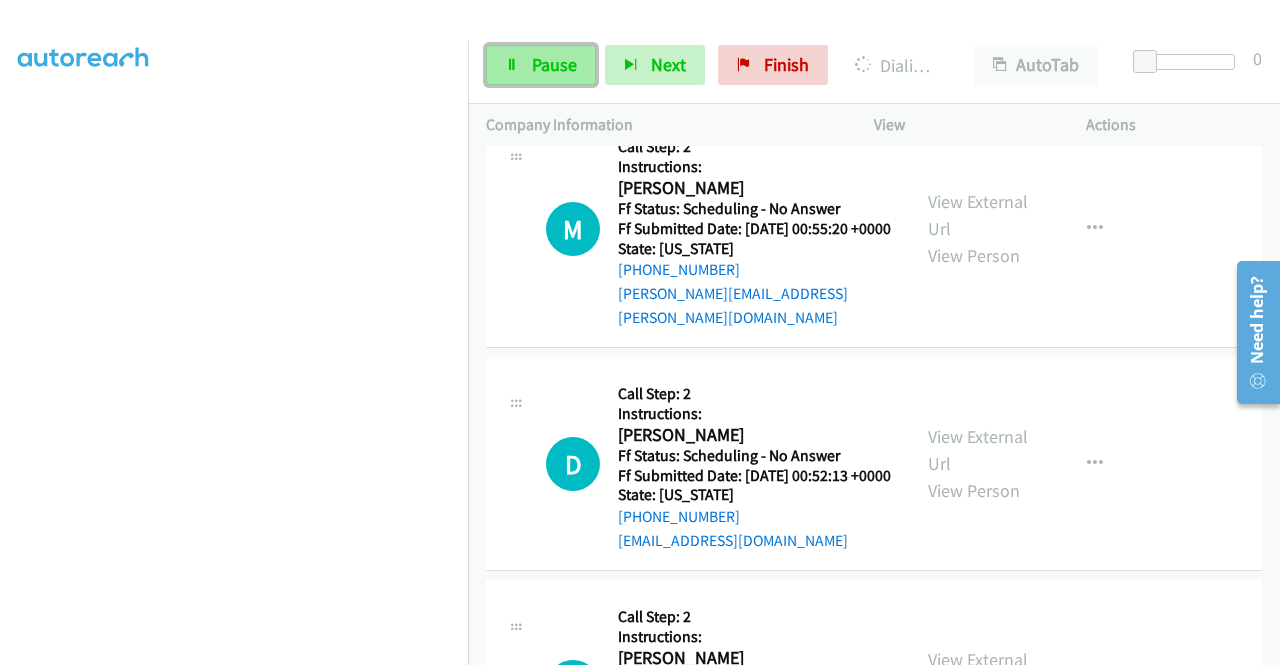 click on "Pause" at bounding box center [541, 65] 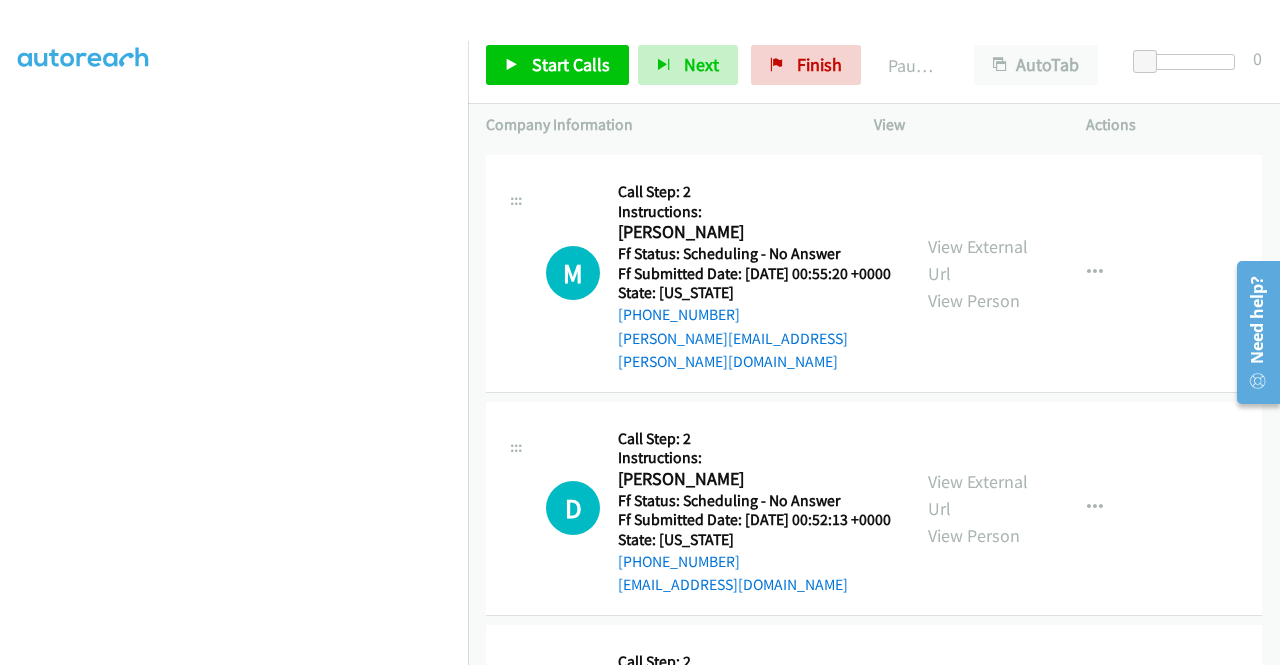 scroll, scrollTop: 8874, scrollLeft: 0, axis: vertical 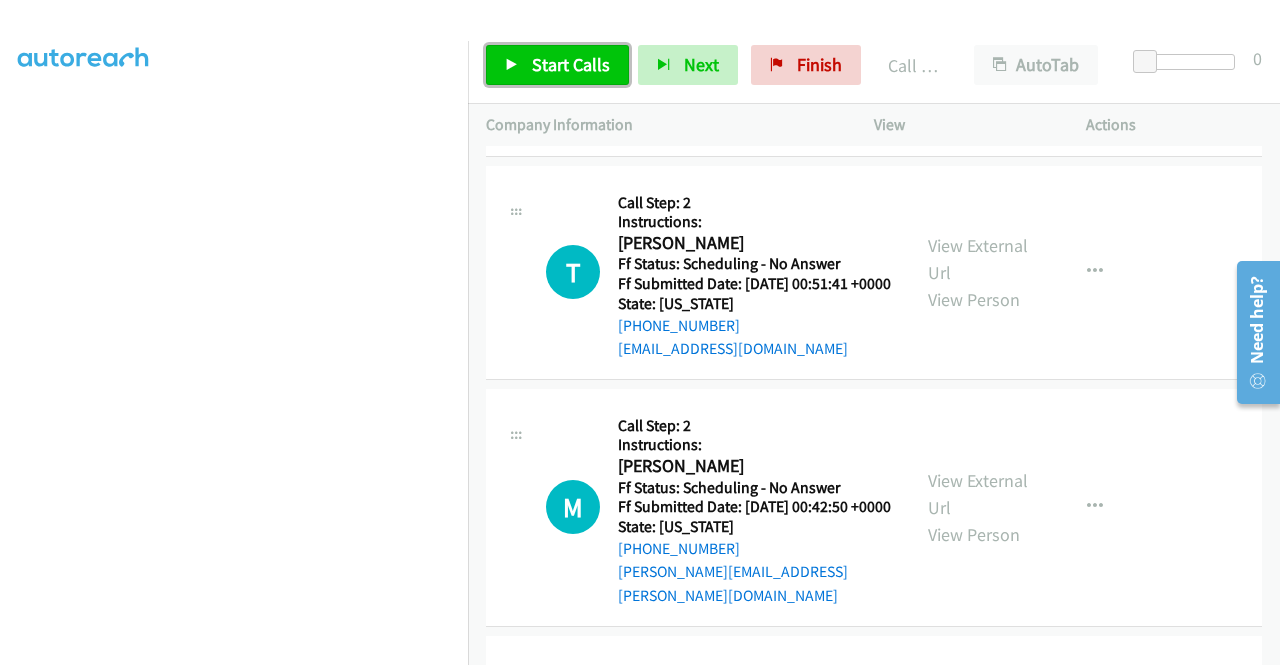 click on "Start Calls" at bounding box center (557, 65) 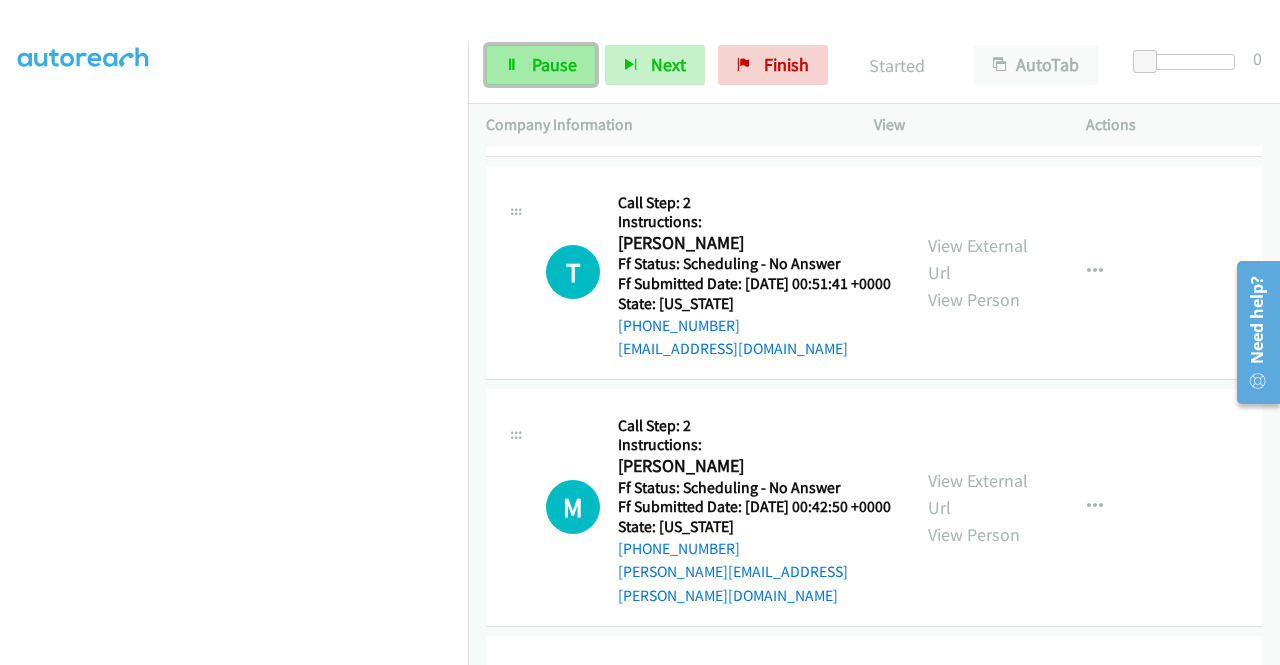 click on "Pause" at bounding box center (554, 64) 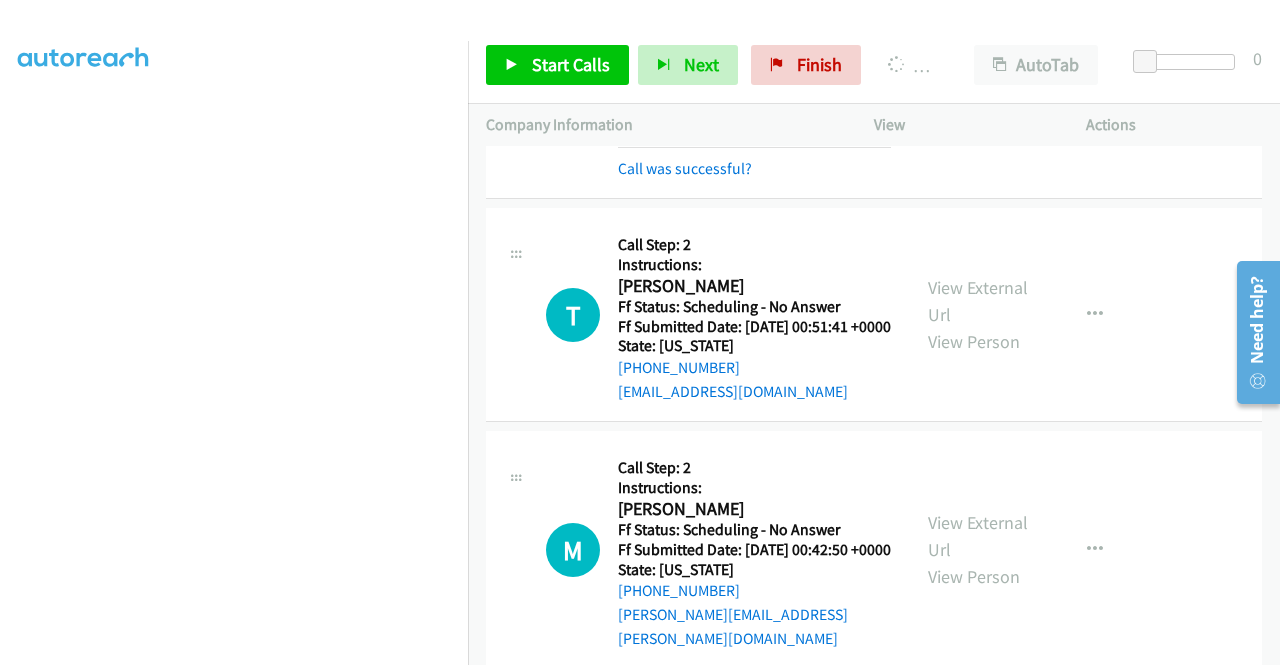 scroll, scrollTop: 413, scrollLeft: 0, axis: vertical 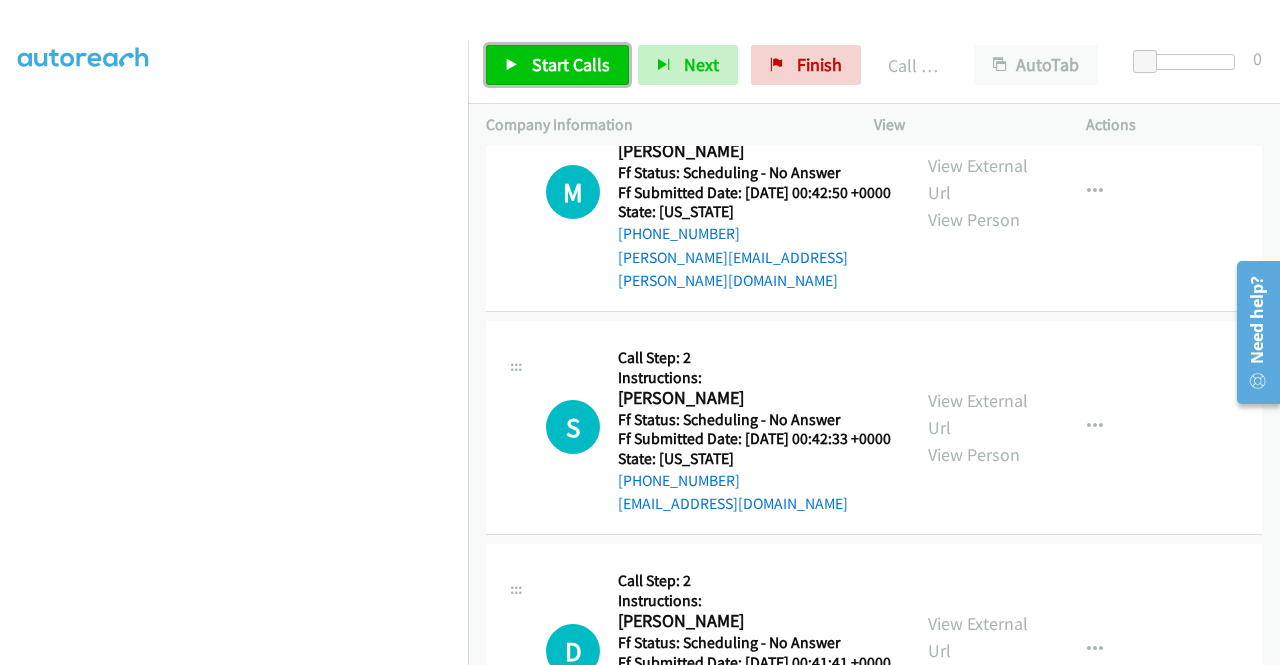 click on "Start Calls" at bounding box center [571, 64] 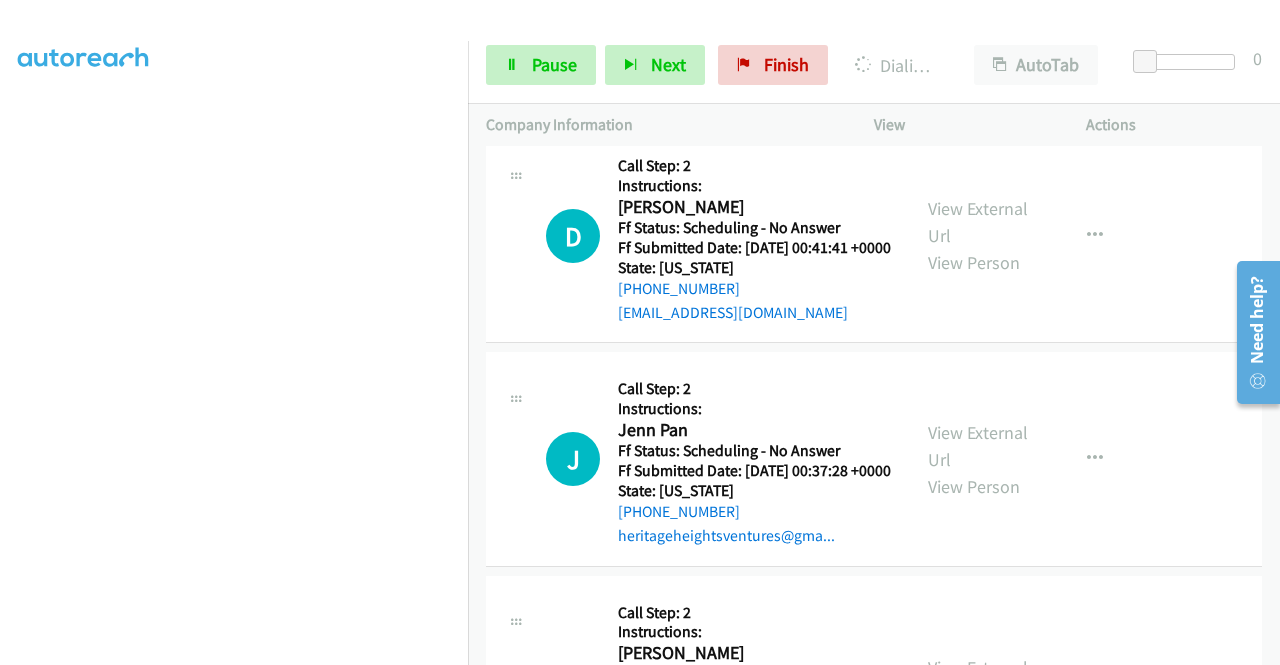 scroll, scrollTop: 10374, scrollLeft: 0, axis: vertical 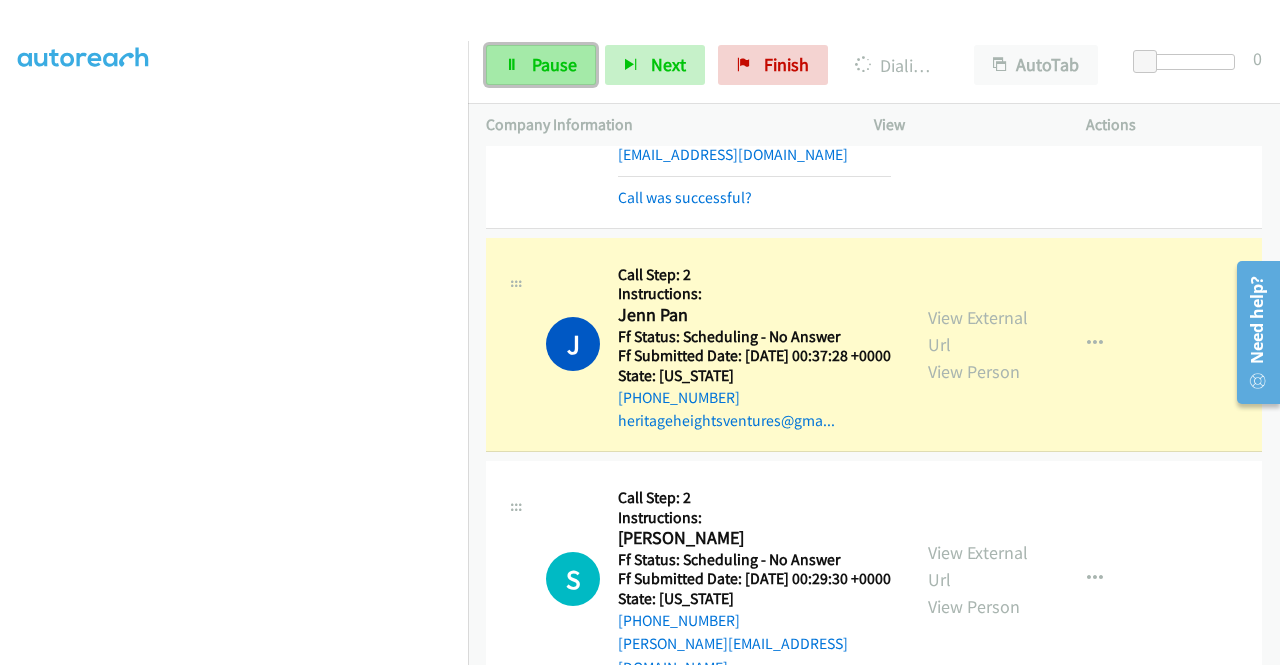 click on "Pause" at bounding box center [554, 64] 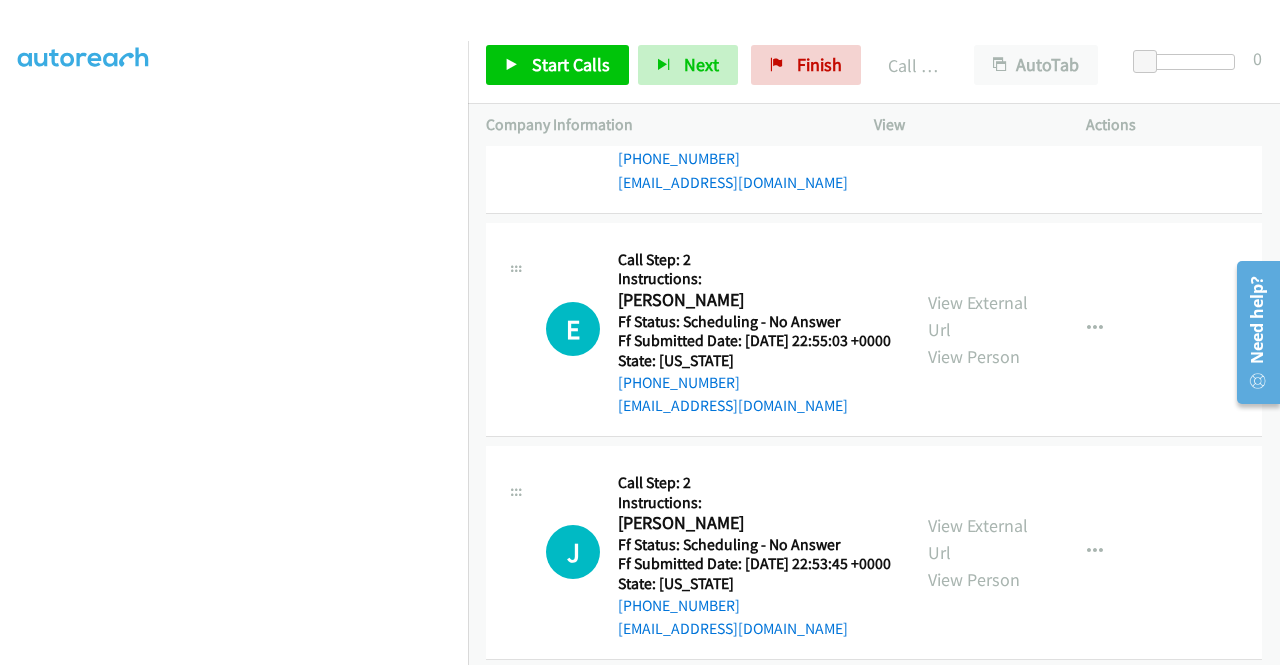 scroll, scrollTop: 11374, scrollLeft: 0, axis: vertical 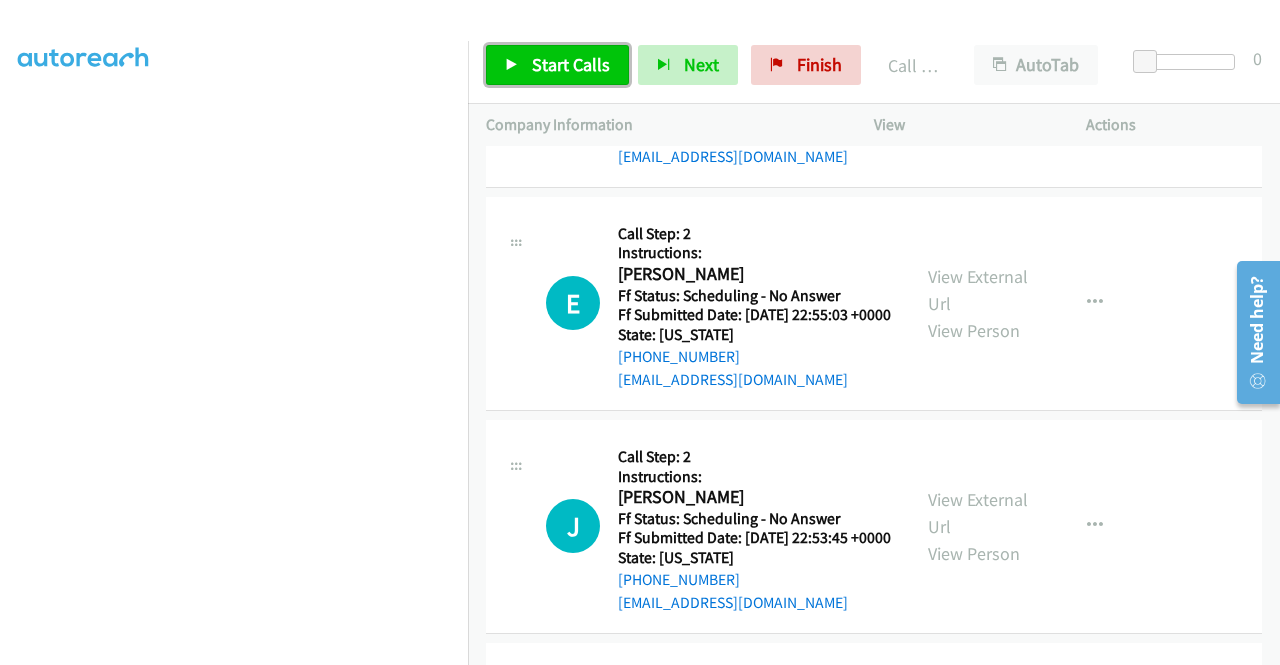 click on "Start Calls" at bounding box center [571, 64] 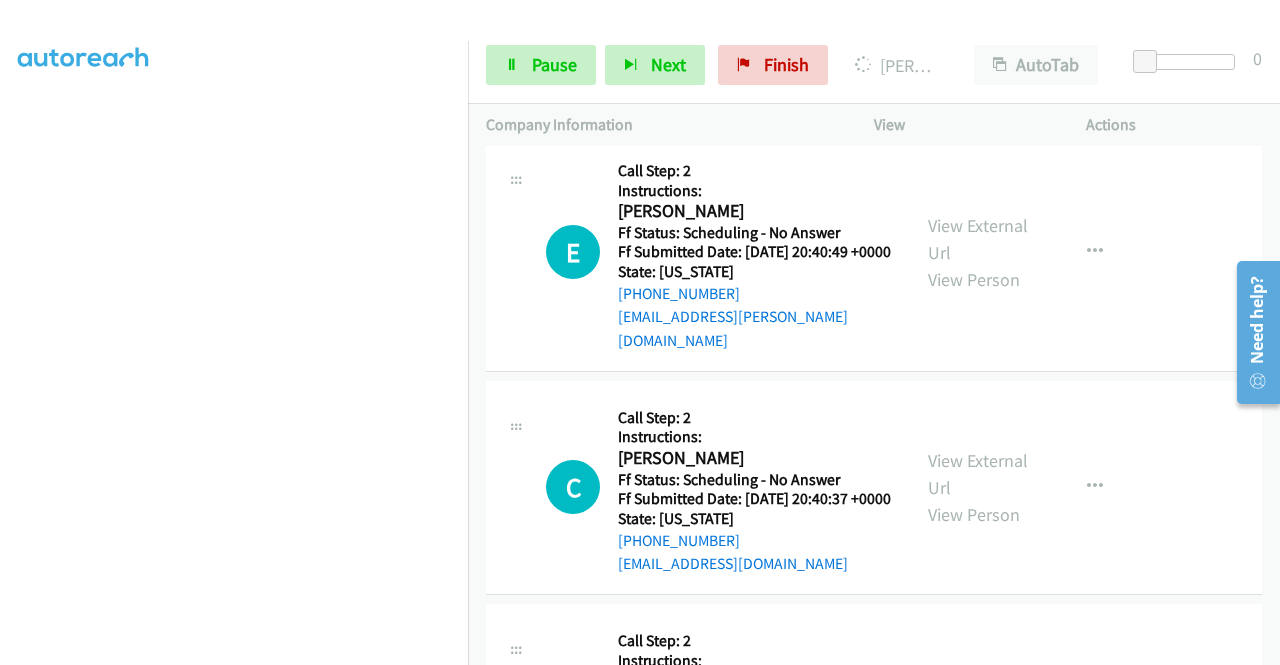 scroll, scrollTop: 12874, scrollLeft: 0, axis: vertical 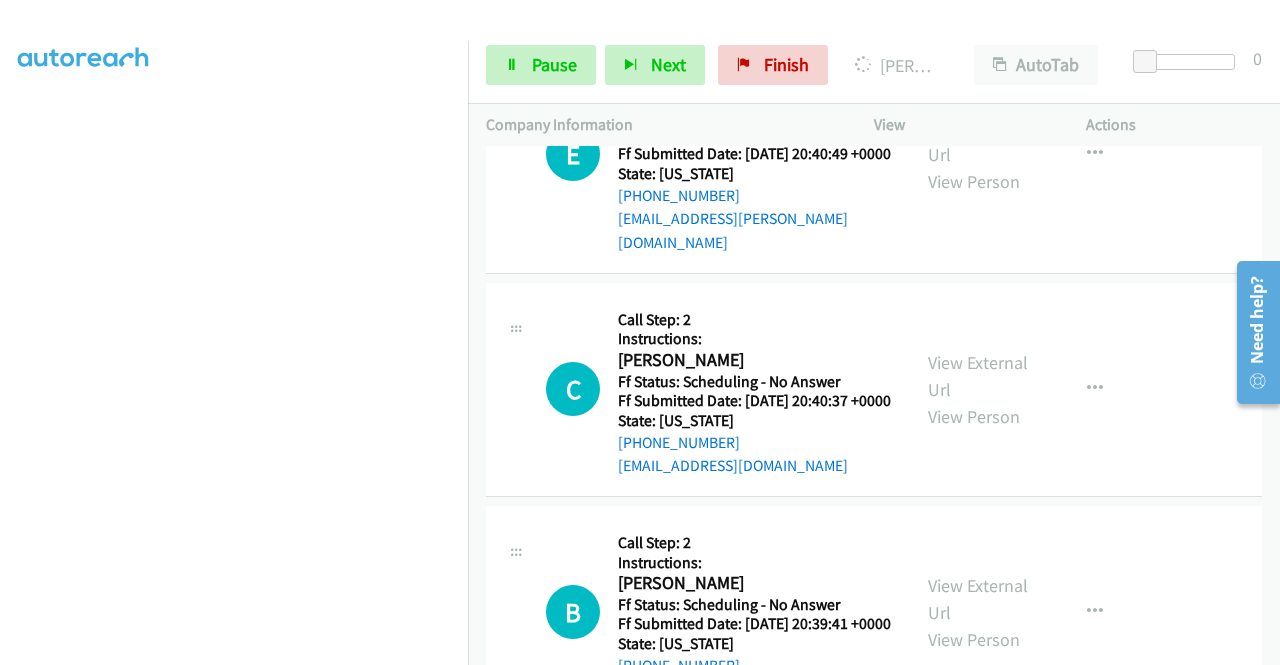 click on "View External Url" at bounding box center [978, -541] 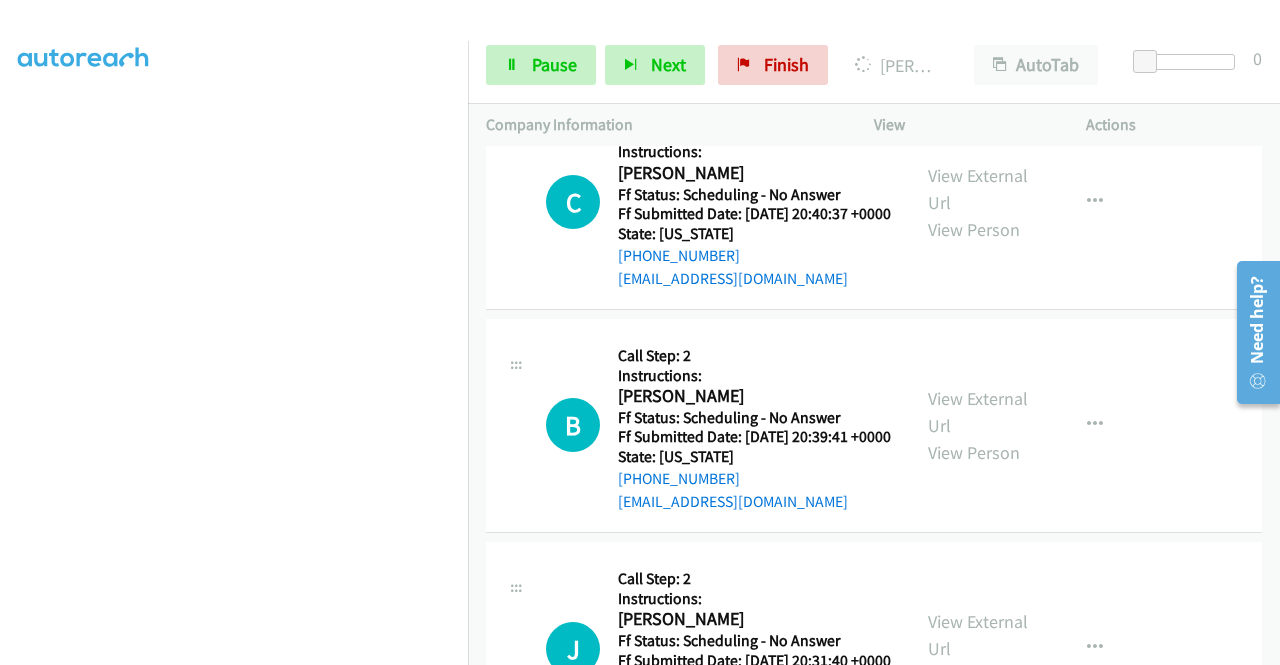 scroll, scrollTop: 13074, scrollLeft: 0, axis: vertical 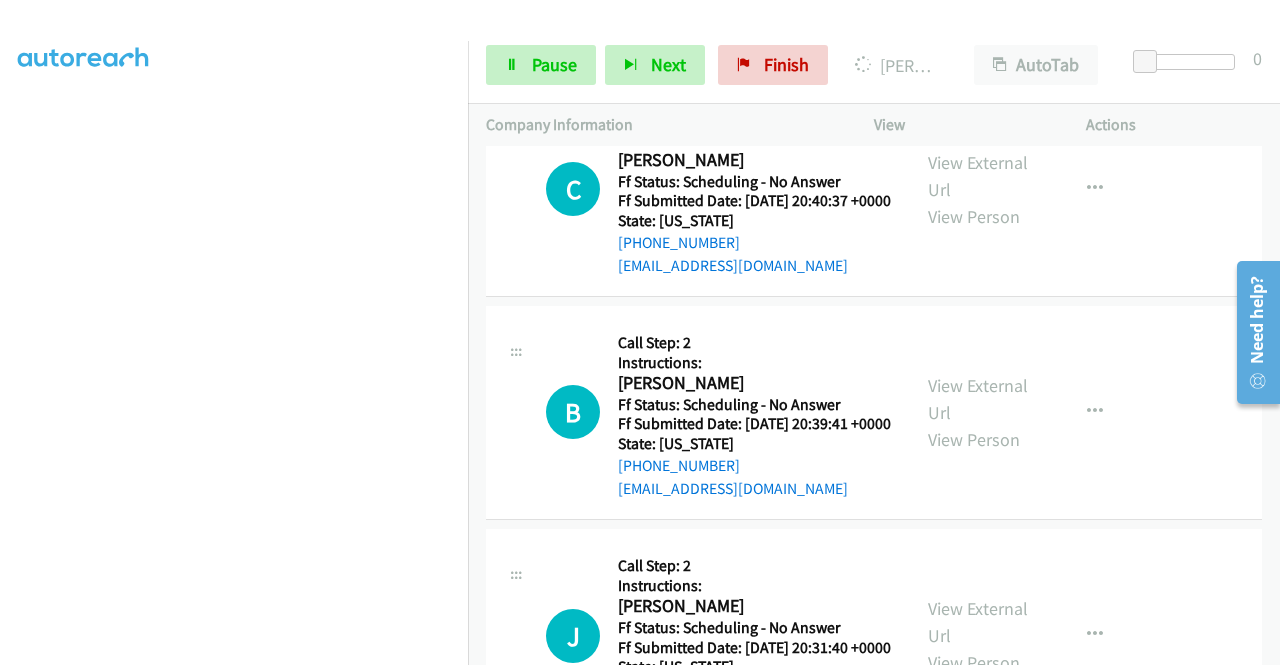click on "View External Url" at bounding box center [978, -517] 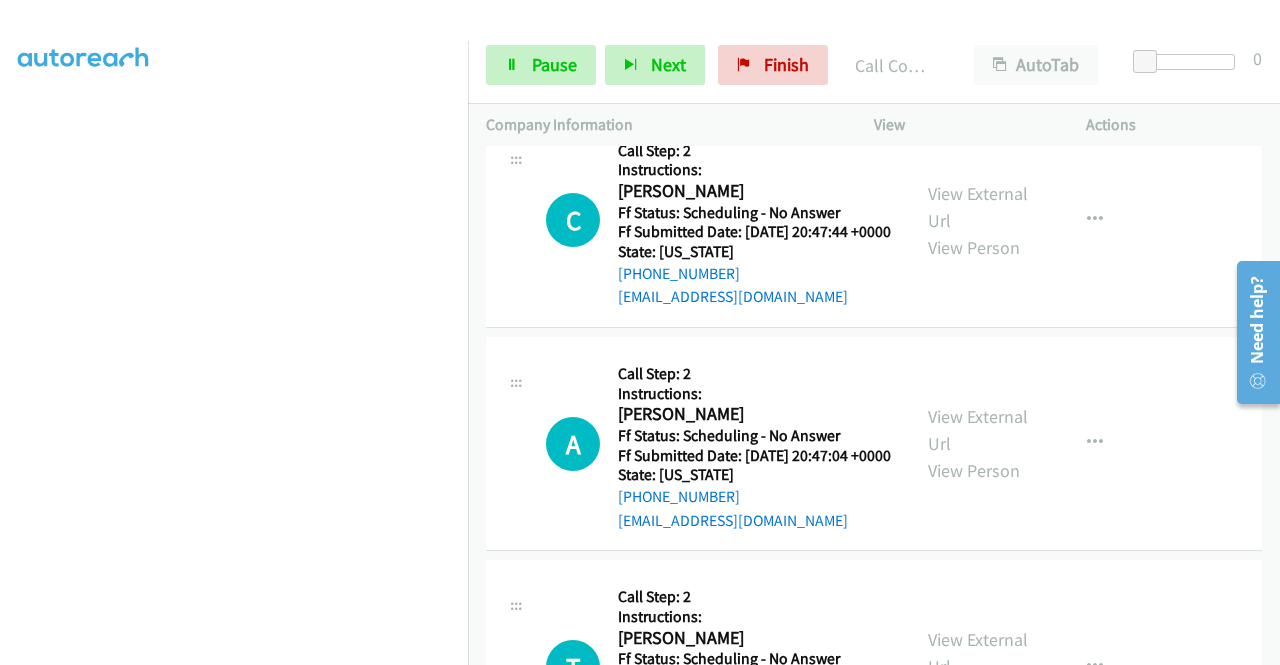scroll, scrollTop: 12343, scrollLeft: 0, axis: vertical 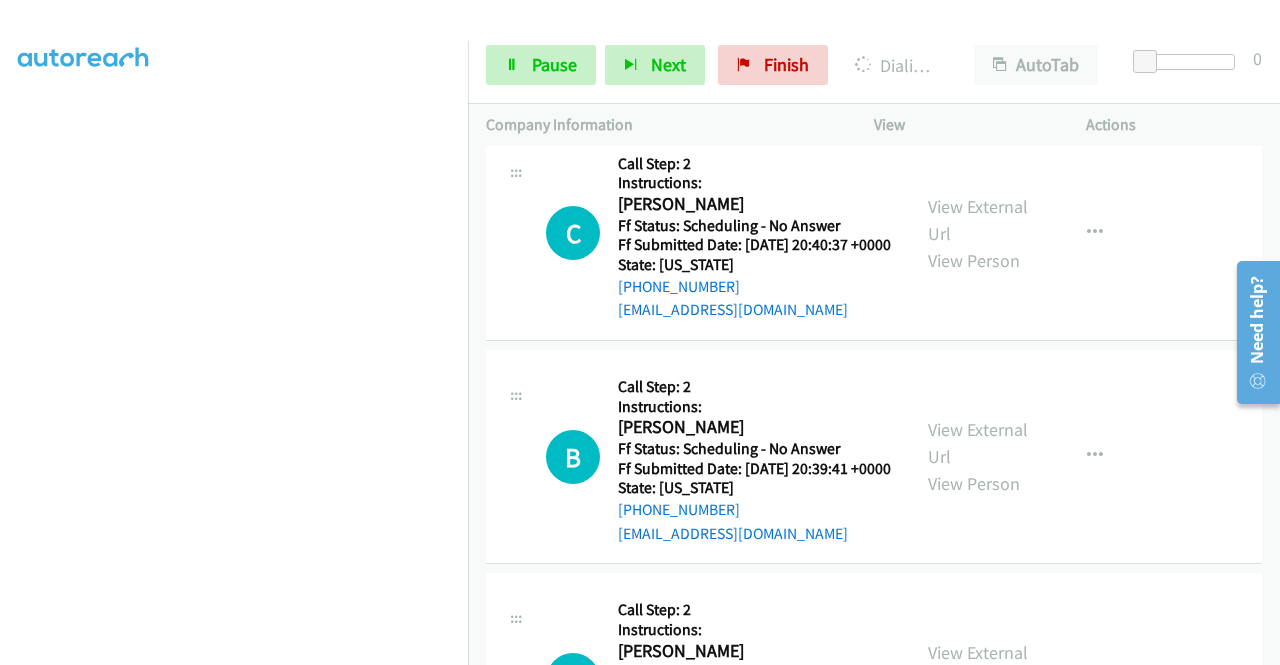 click on "View External Url" at bounding box center [978, -250] 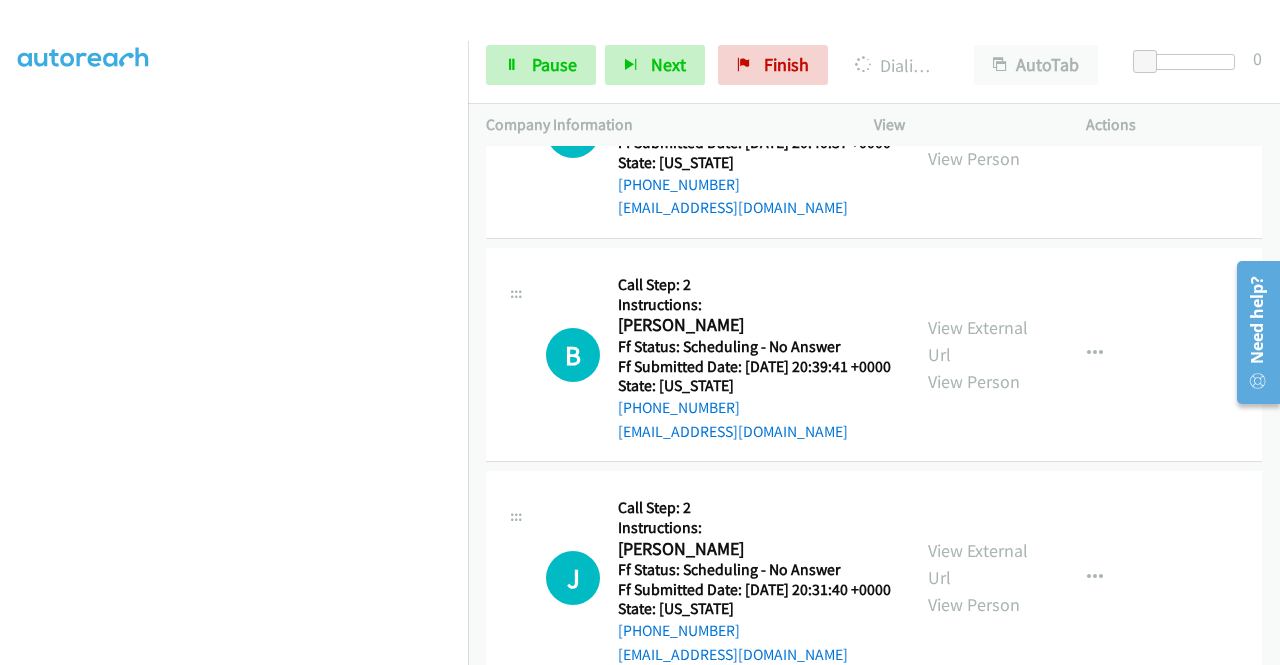 scroll, scrollTop: 13543, scrollLeft: 0, axis: vertical 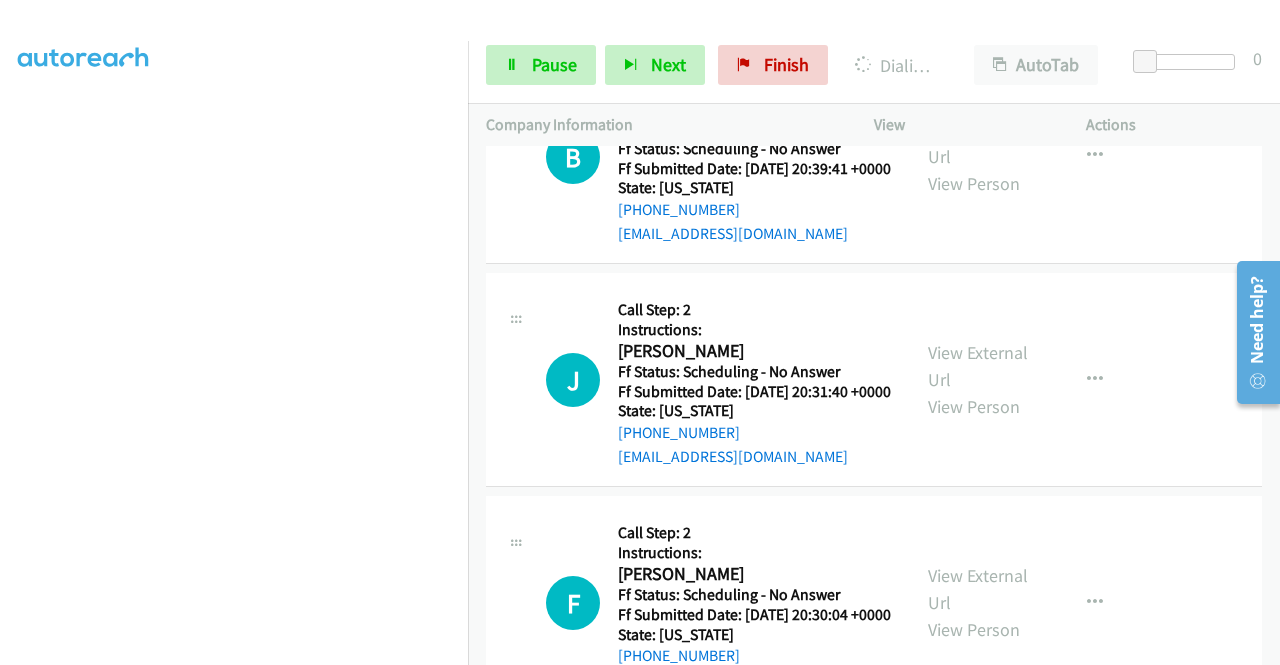 click on "View External Url" at bounding box center [978, -315] 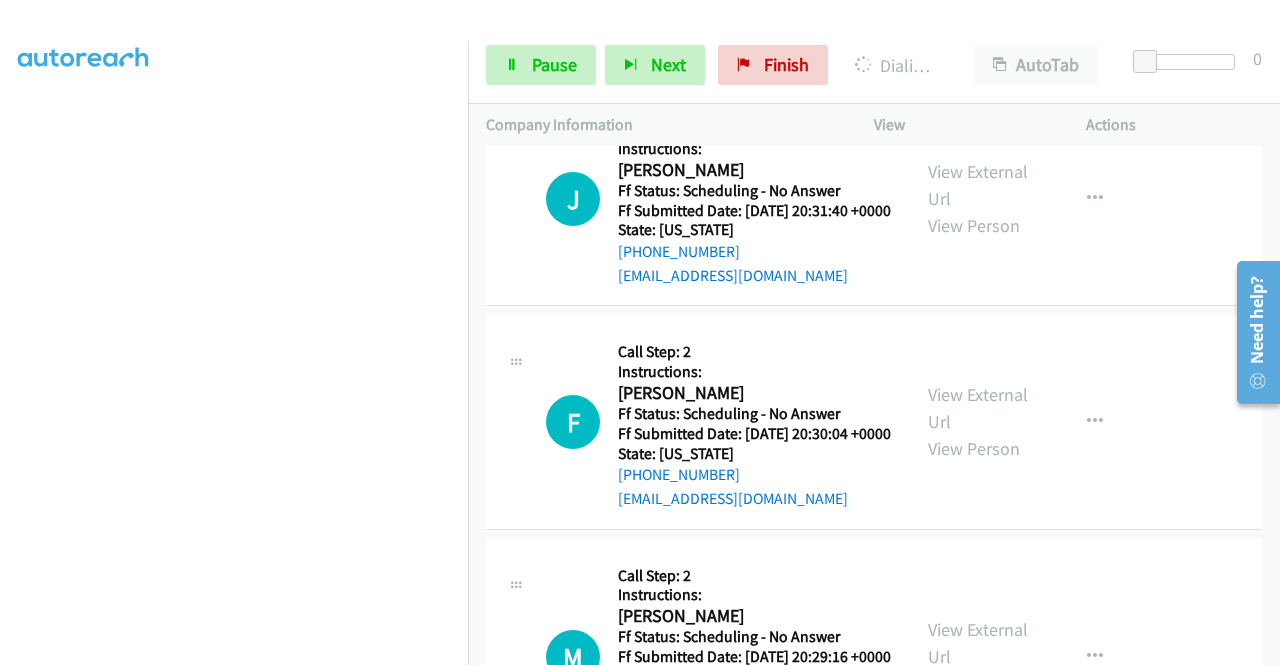 scroll, scrollTop: 13743, scrollLeft: 0, axis: vertical 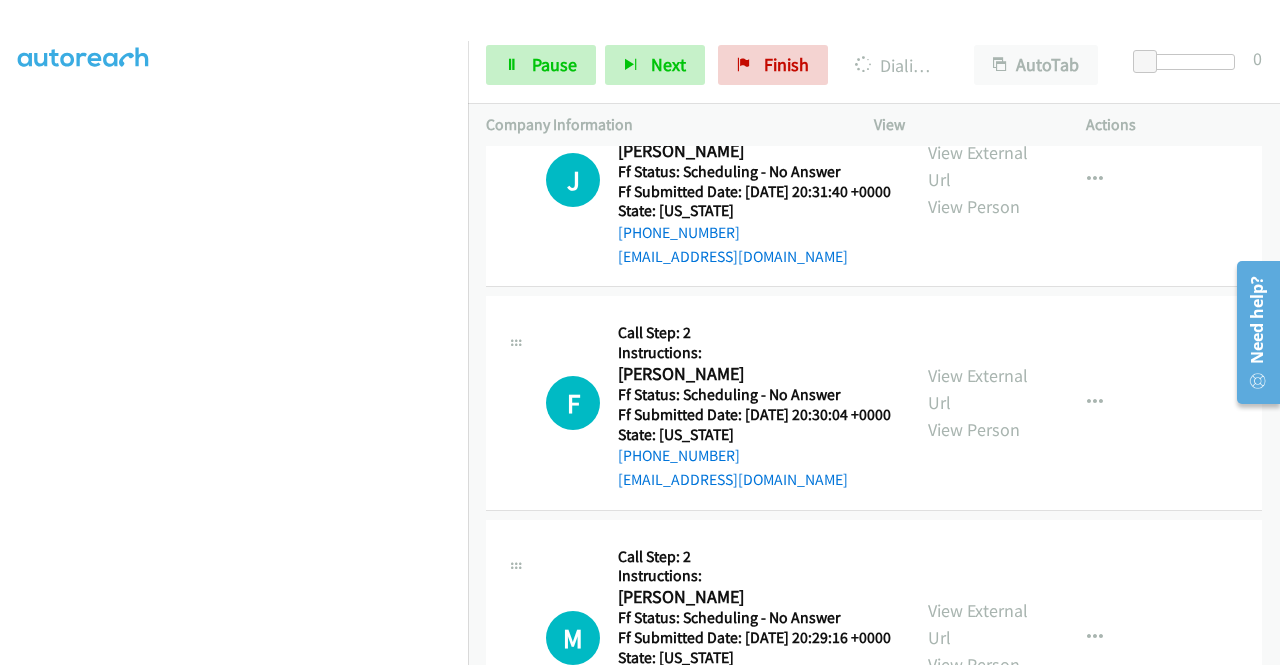 click on "View External Url" at bounding box center (978, -280) 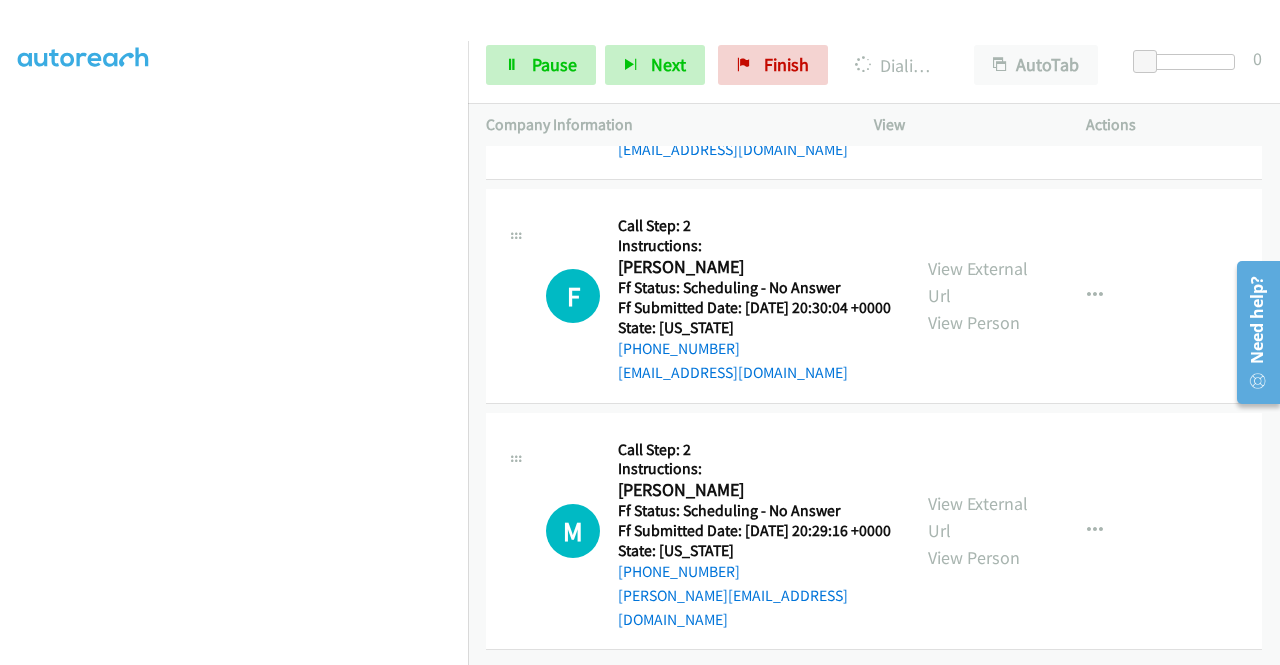 scroll, scrollTop: 14043, scrollLeft: 0, axis: vertical 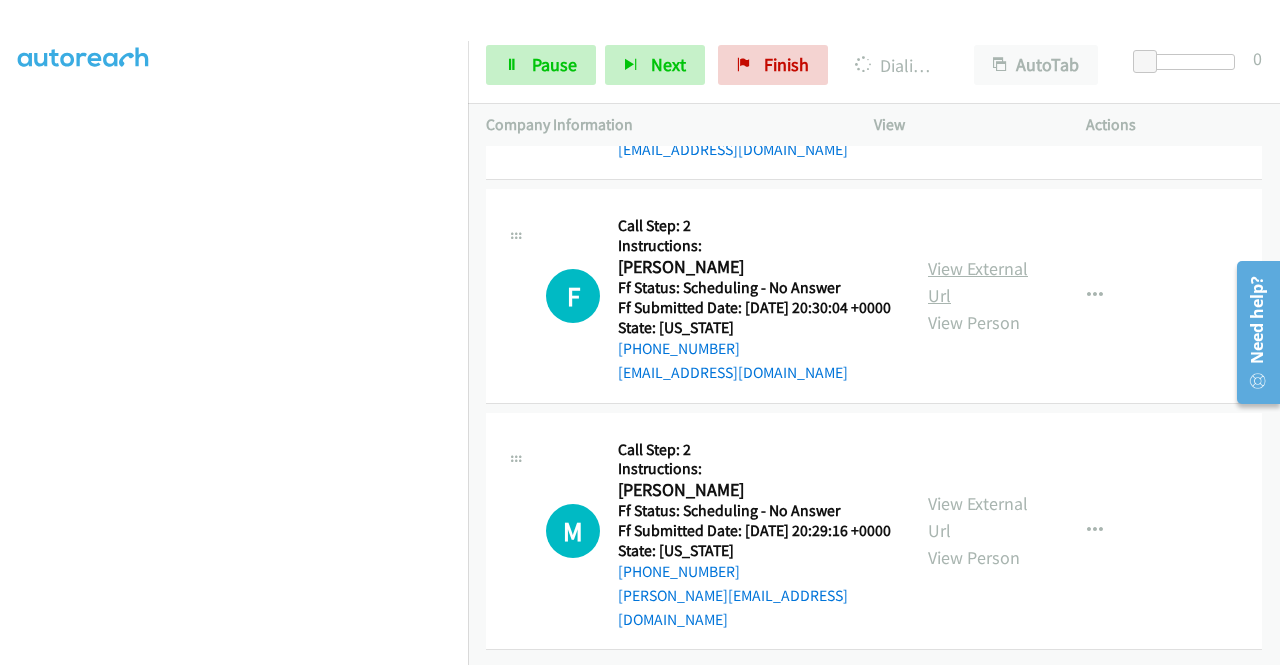 click on "View External Url" at bounding box center (978, 282) 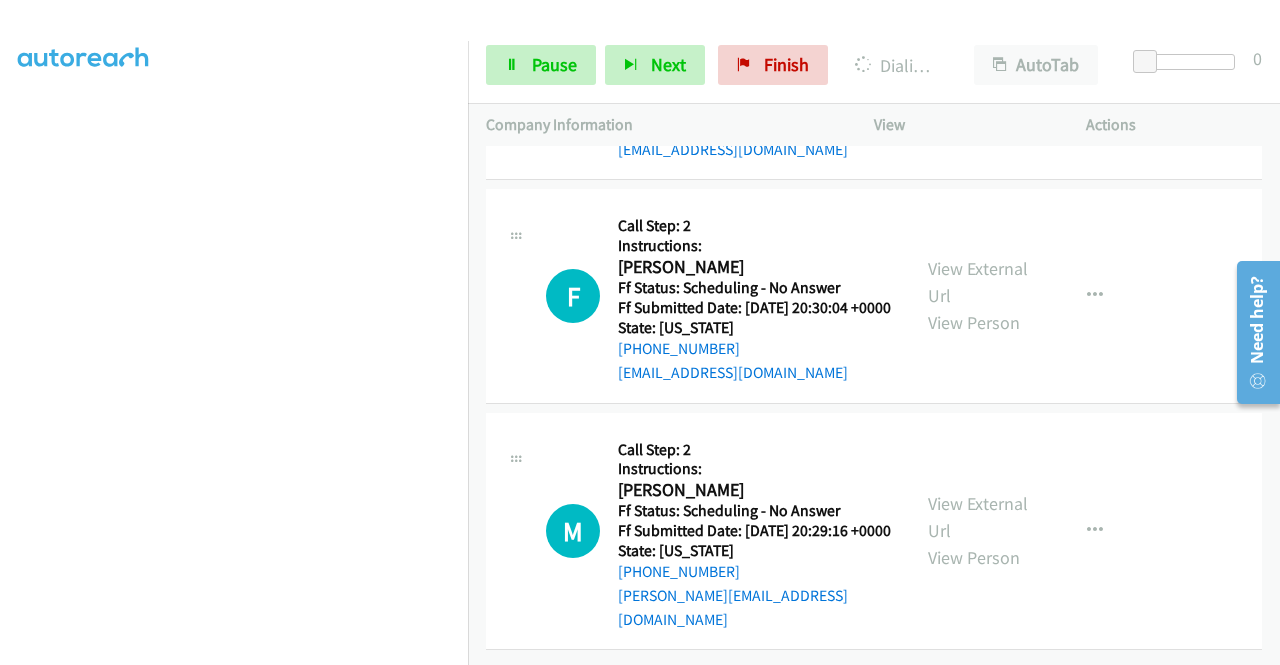 scroll, scrollTop: 456, scrollLeft: 0, axis: vertical 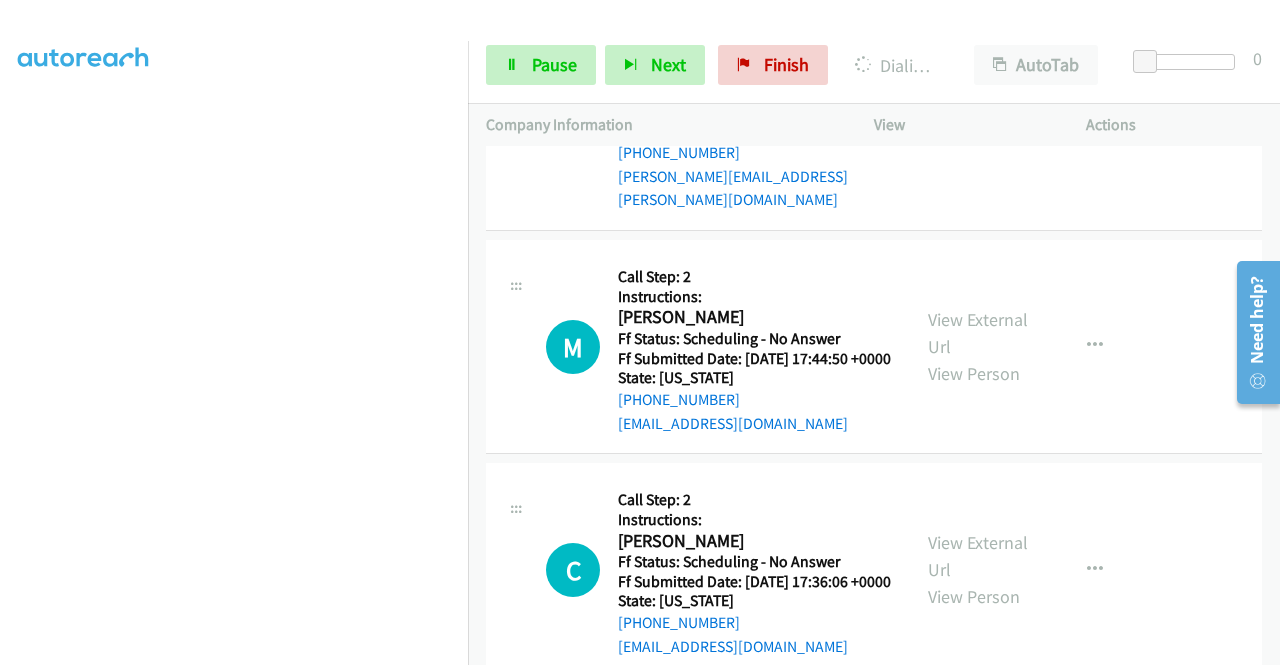 click on "View External Url" at bounding box center (978, -419) 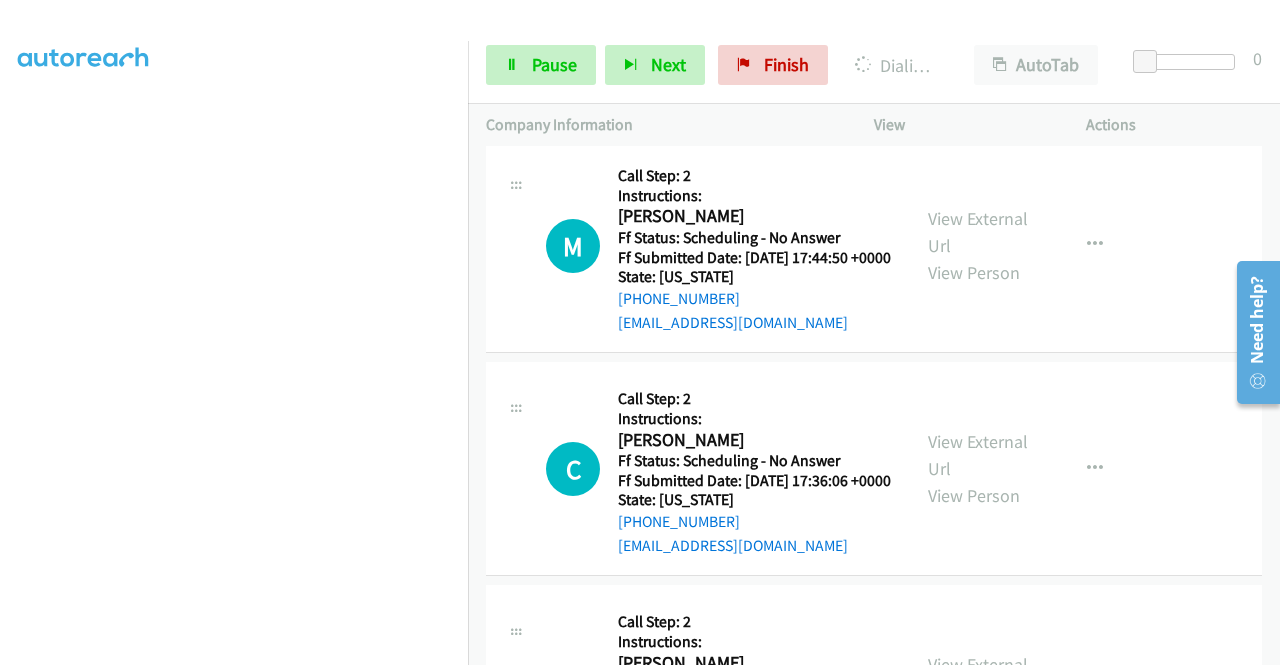 scroll, scrollTop: 15285, scrollLeft: 0, axis: vertical 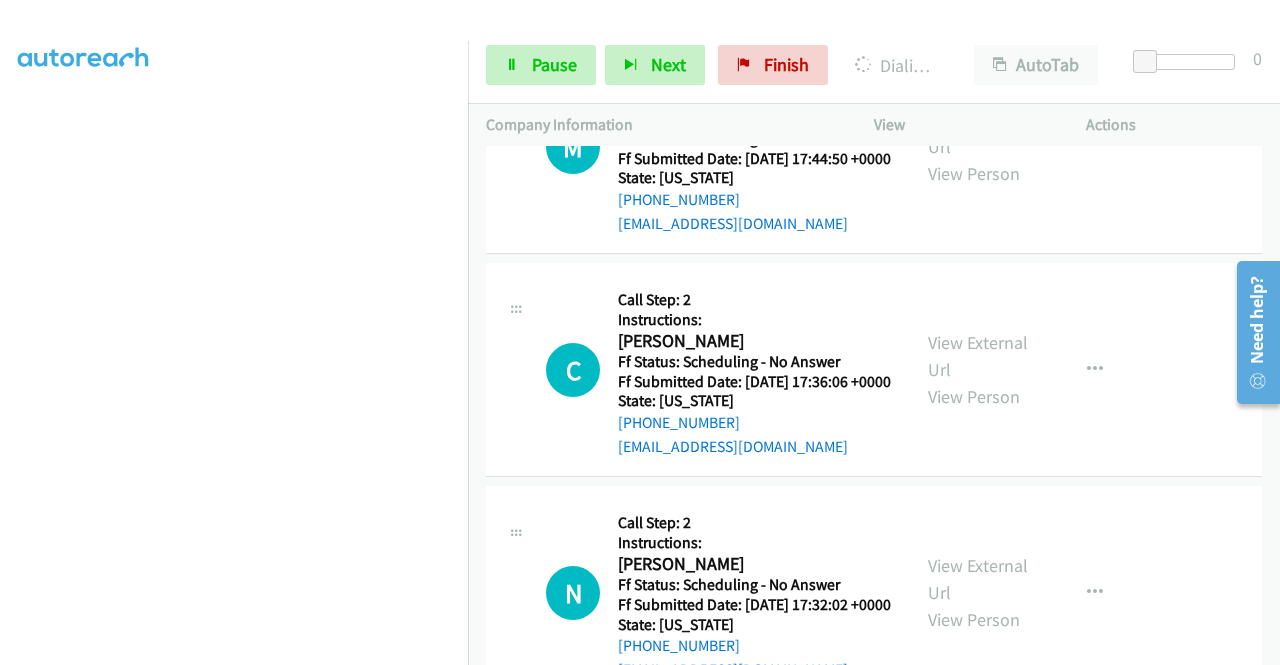 click on "View External Url" at bounding box center [978, -361] 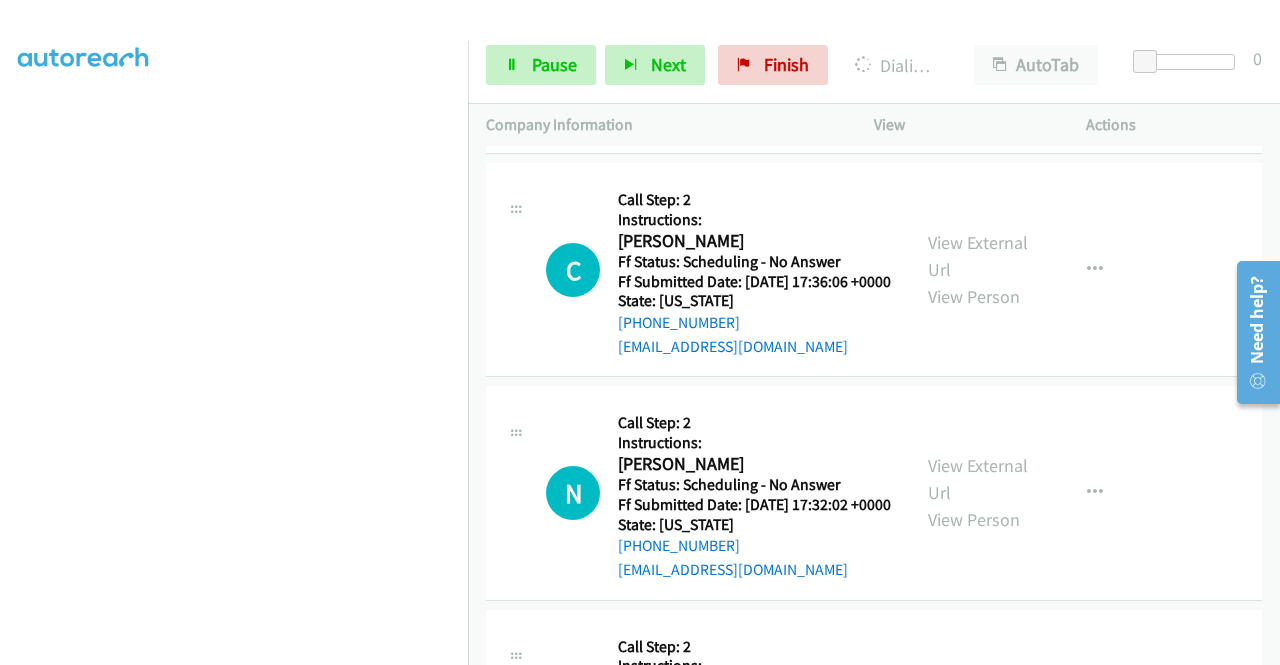 scroll, scrollTop: 15485, scrollLeft: 0, axis: vertical 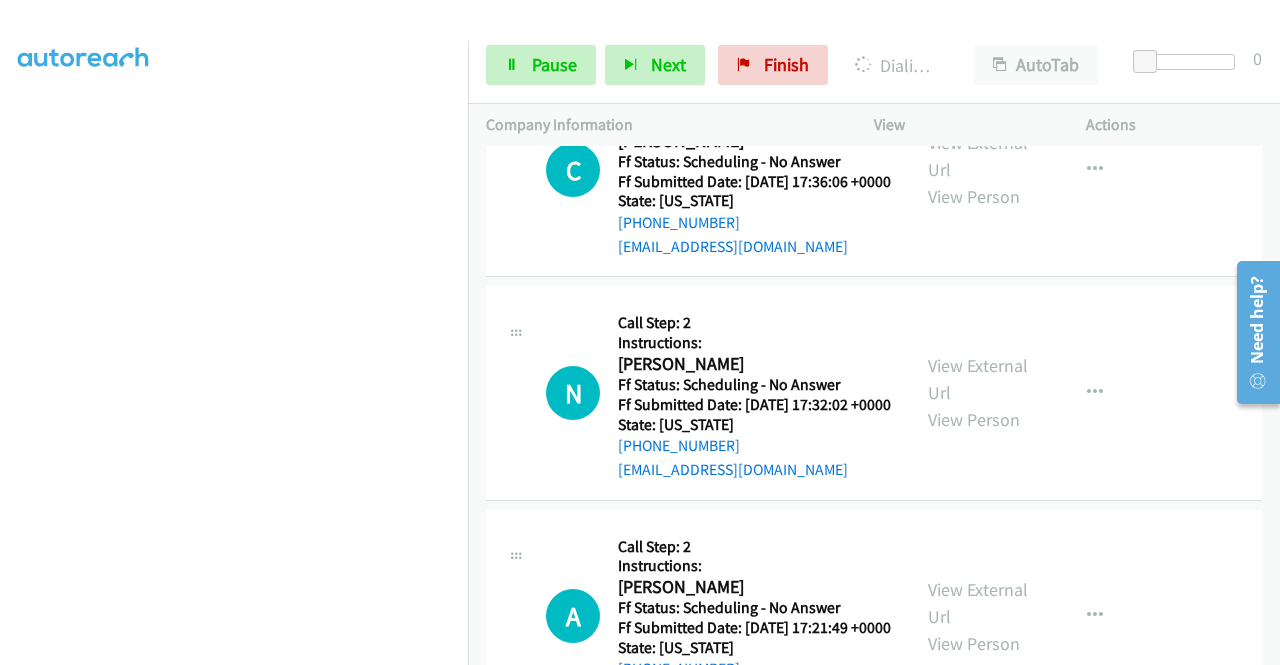 click on "View External Url" at bounding box center [978, -302] 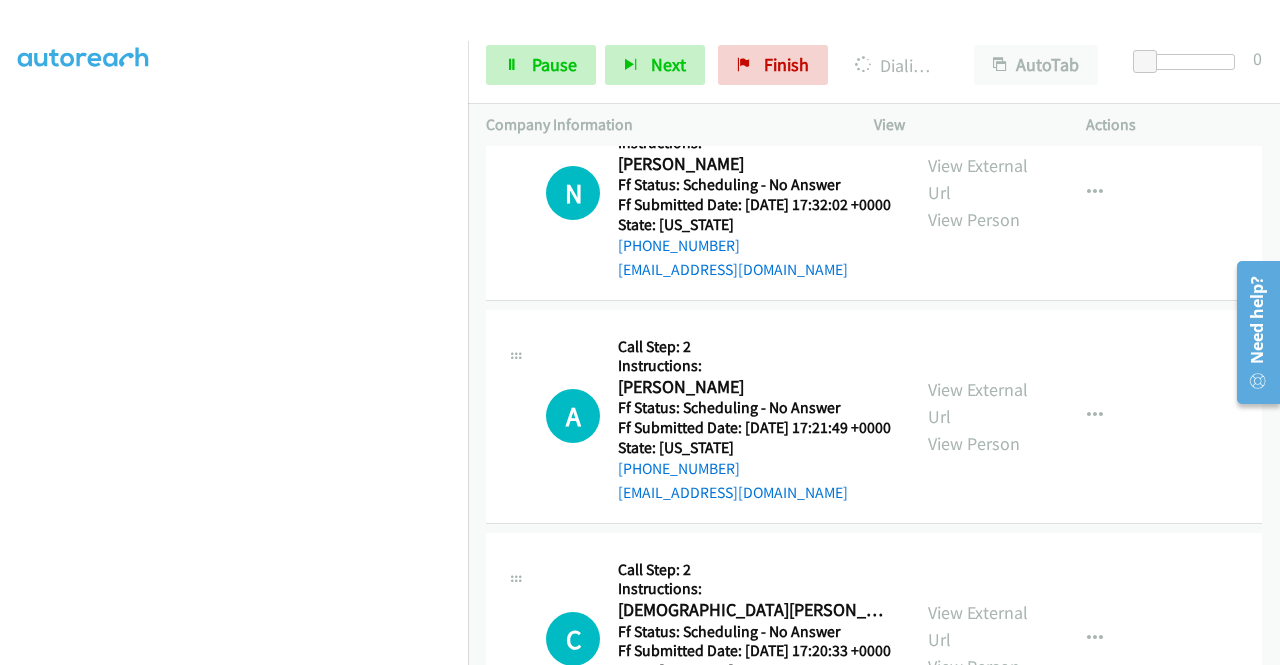 click on "View External Url" at bounding box center (978, -267) 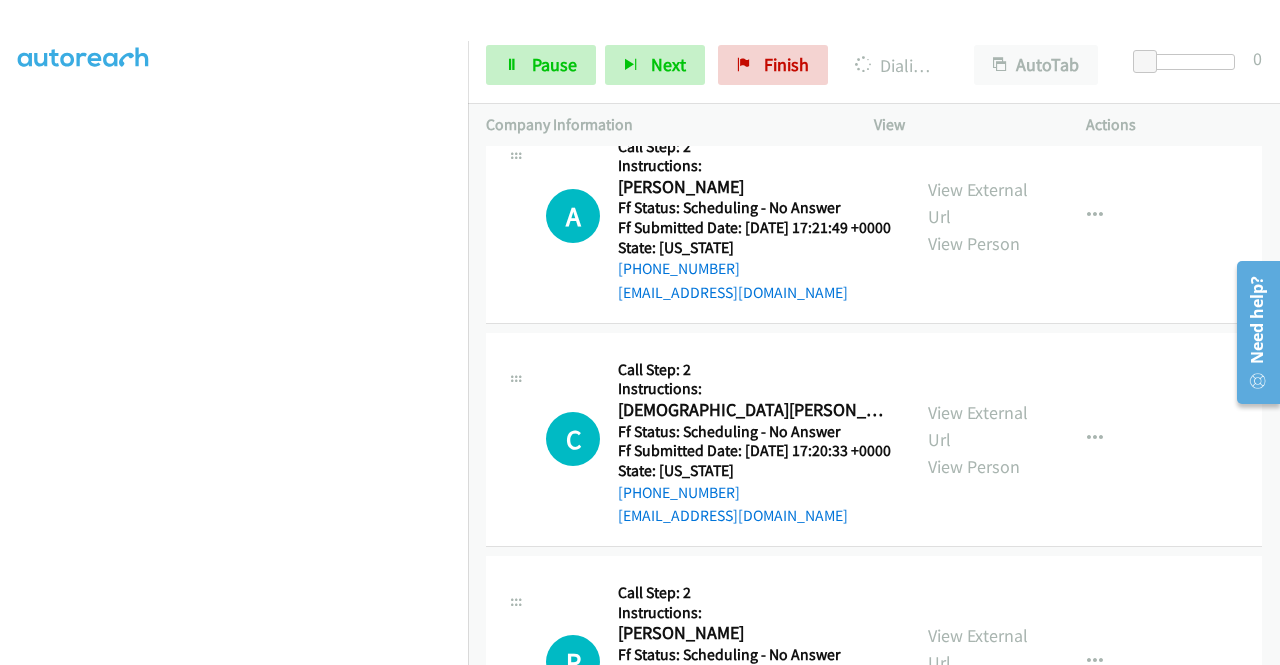 scroll, scrollTop: 15985, scrollLeft: 0, axis: vertical 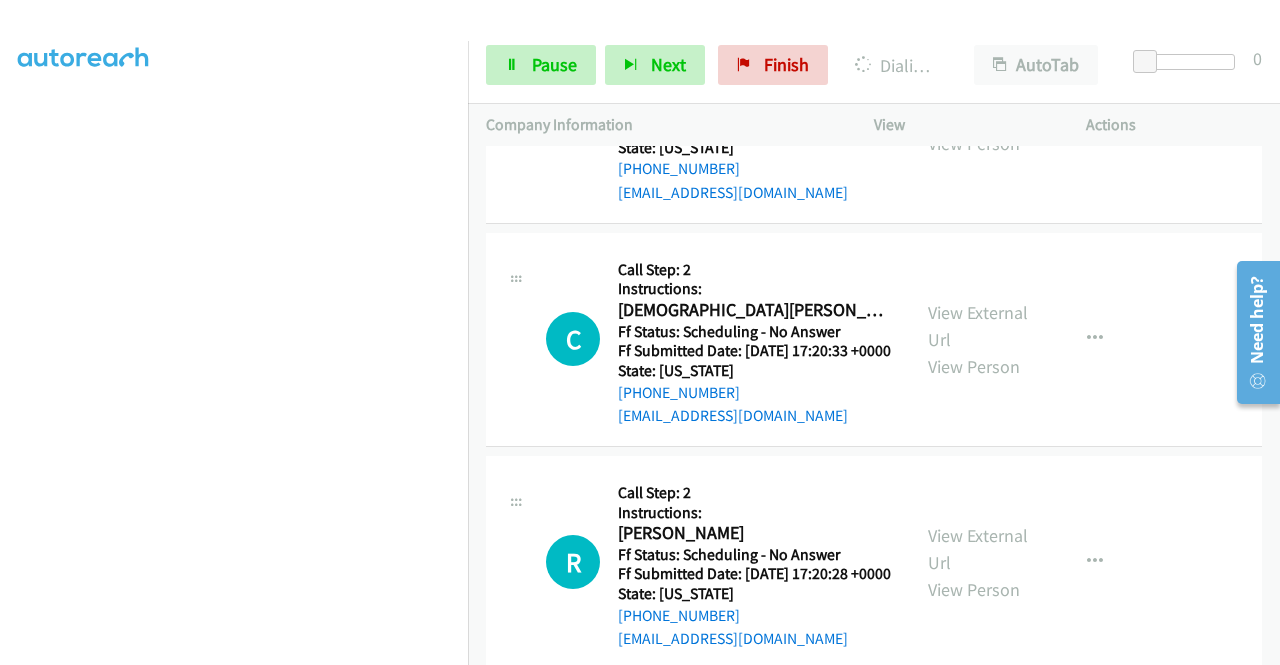 click on "View External Url" at bounding box center (978, -344) 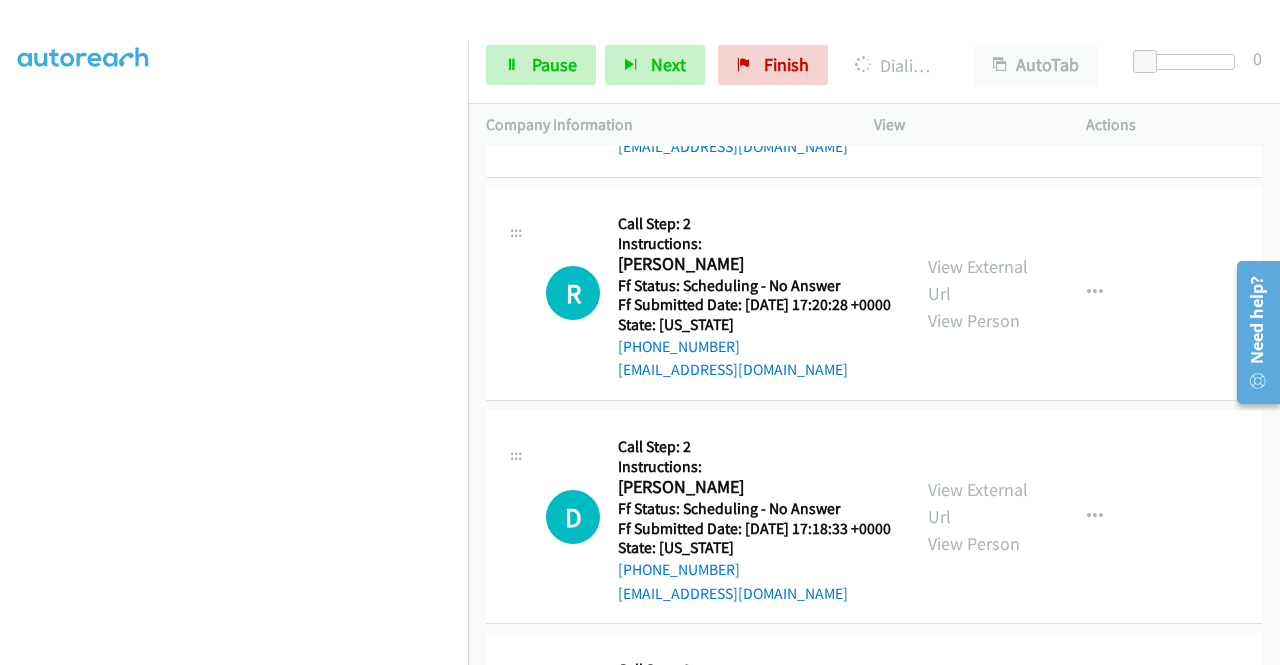 scroll, scrollTop: 16285, scrollLeft: 0, axis: vertical 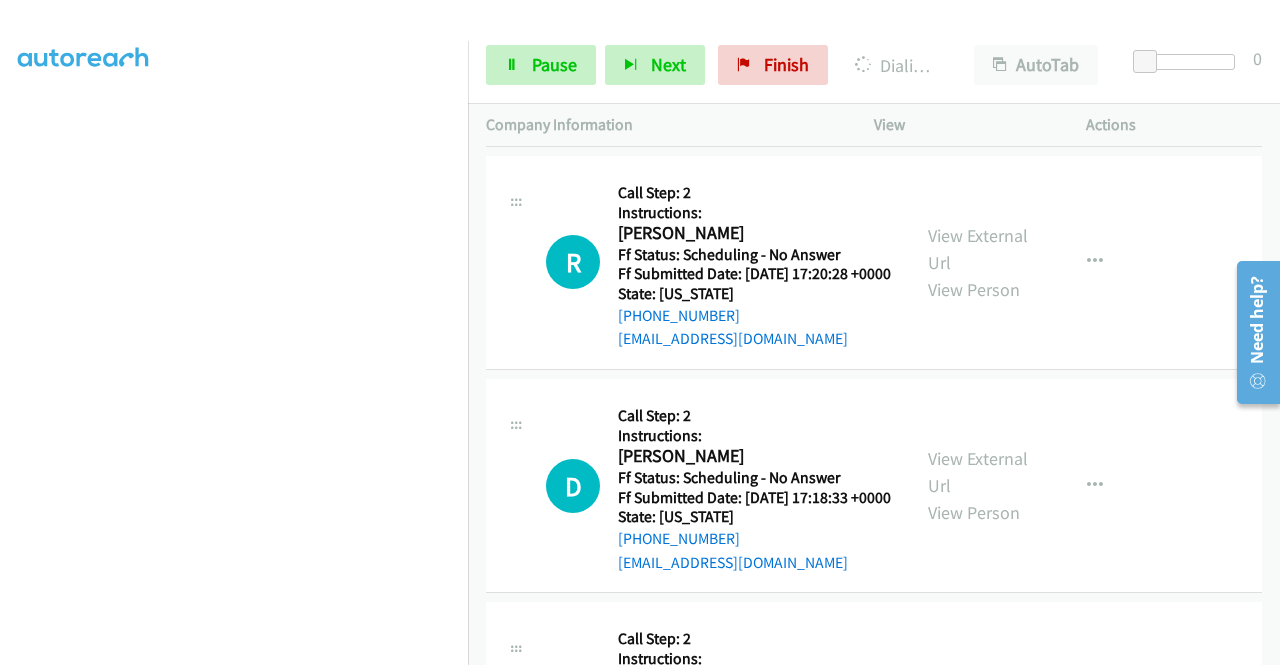 click on "View External Url" at bounding box center (978, -421) 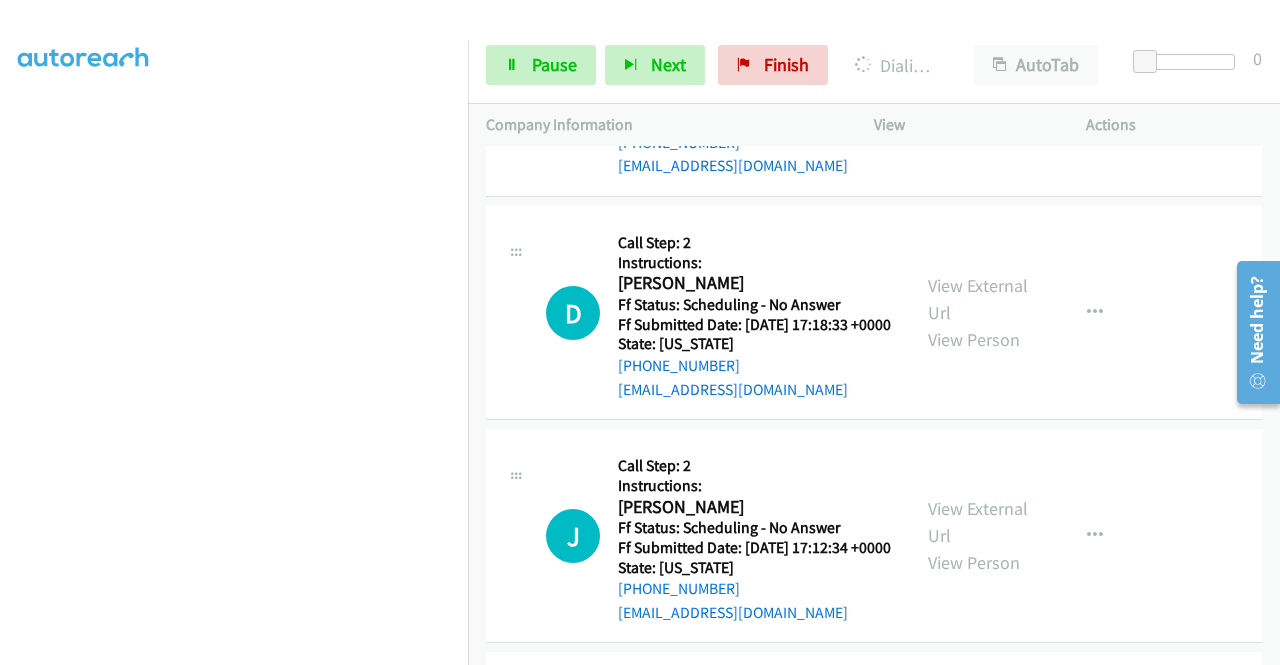 scroll, scrollTop: 16485, scrollLeft: 0, axis: vertical 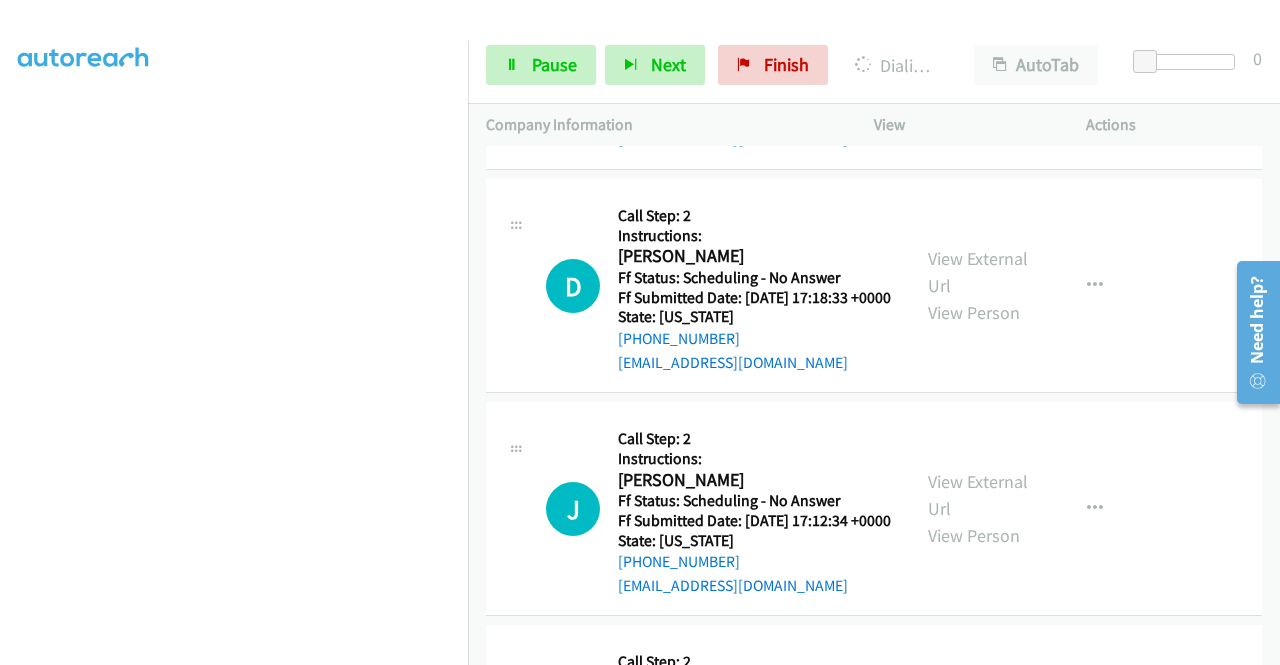 click on "View External Url" at bounding box center [978, -397] 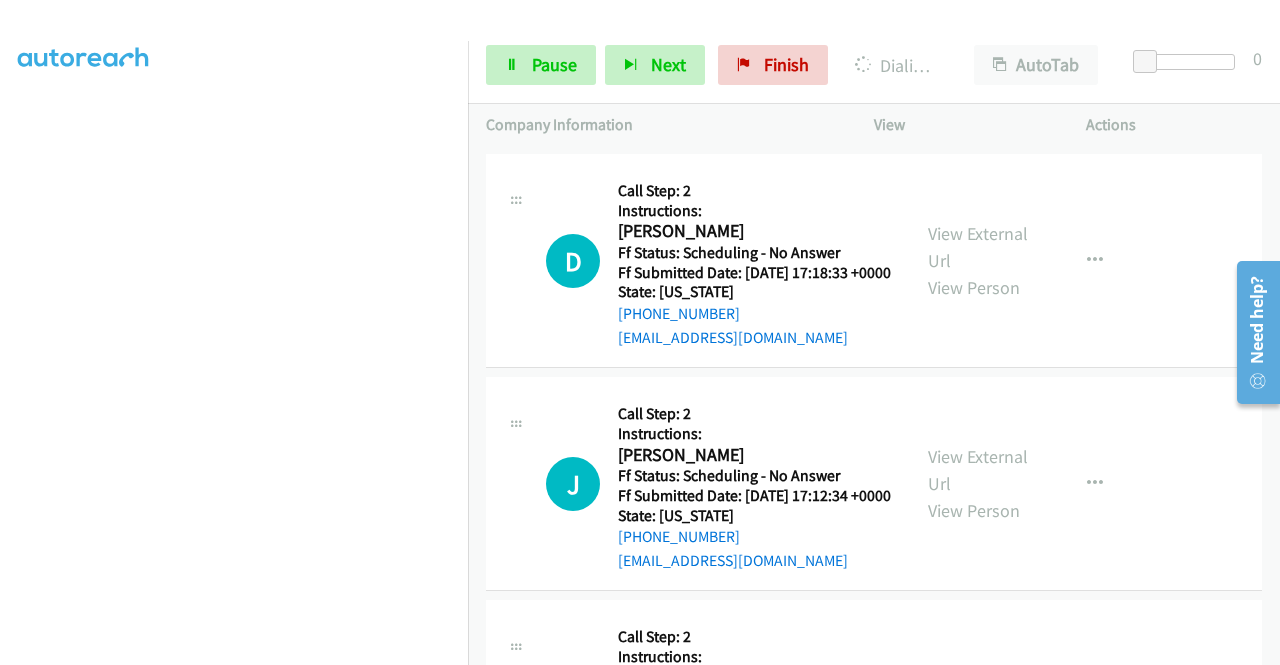 scroll, scrollTop: 16685, scrollLeft: 0, axis: vertical 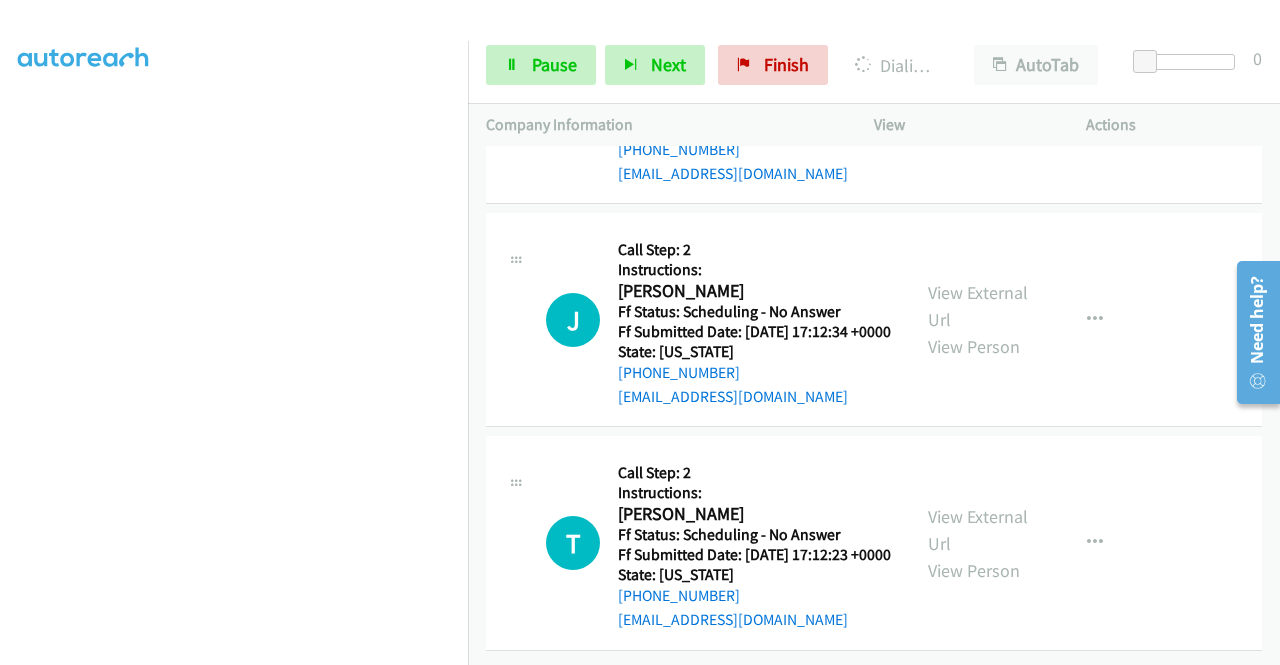 click on "View External Url" at bounding box center (978, -363) 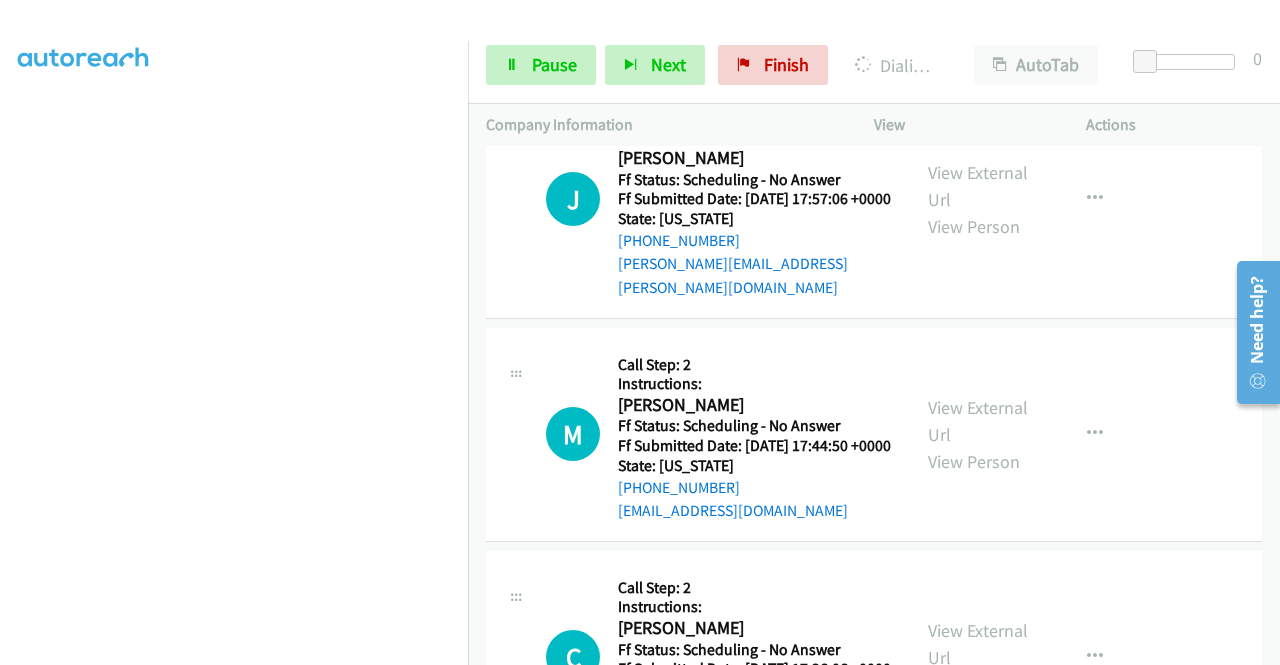 scroll, scrollTop: 15027, scrollLeft: 0, axis: vertical 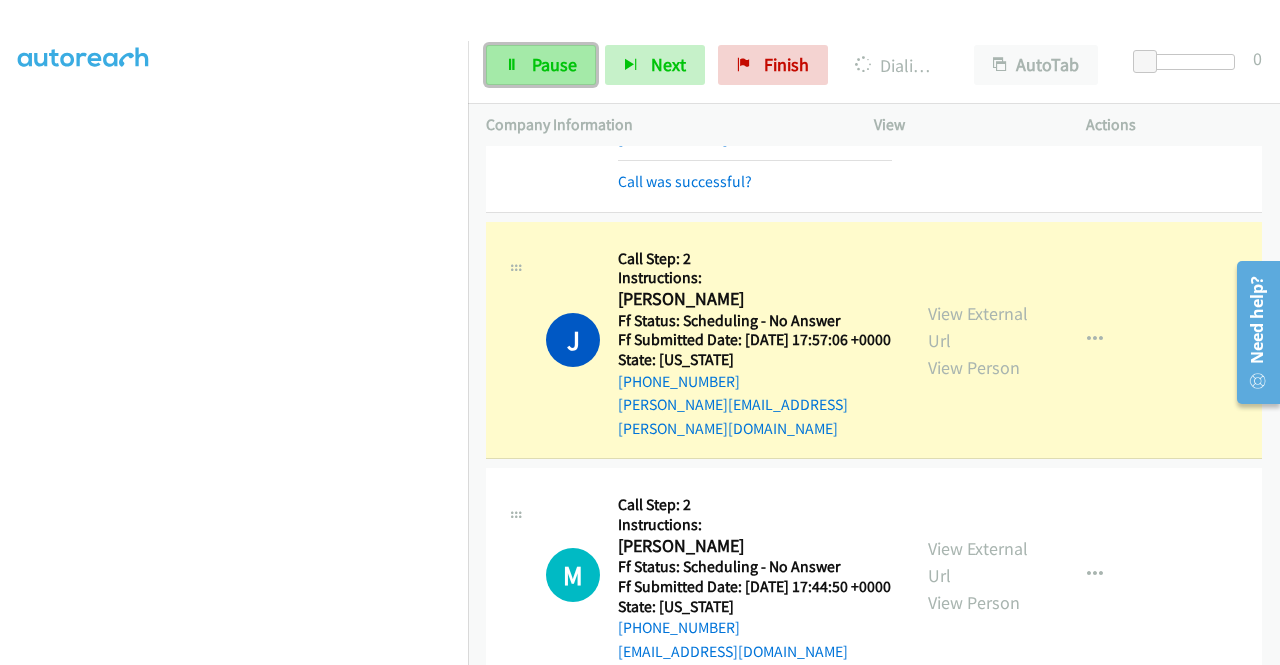 click on "Pause" at bounding box center [554, 64] 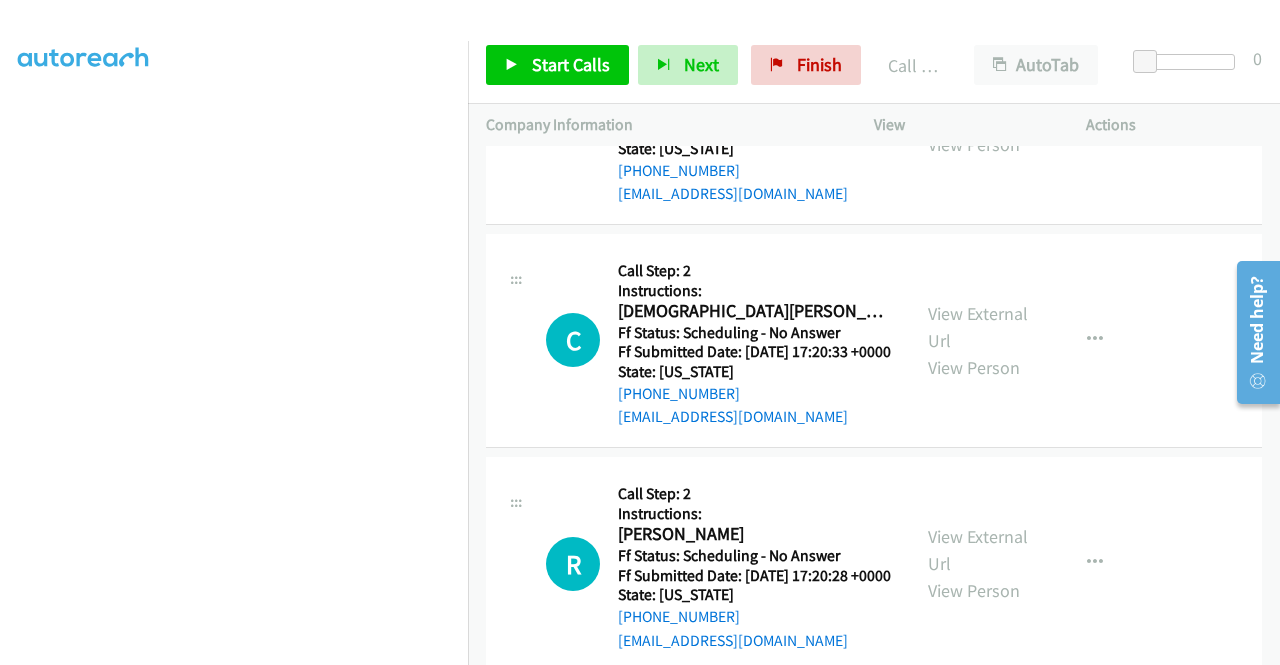 scroll, scrollTop: 16227, scrollLeft: 0, axis: vertical 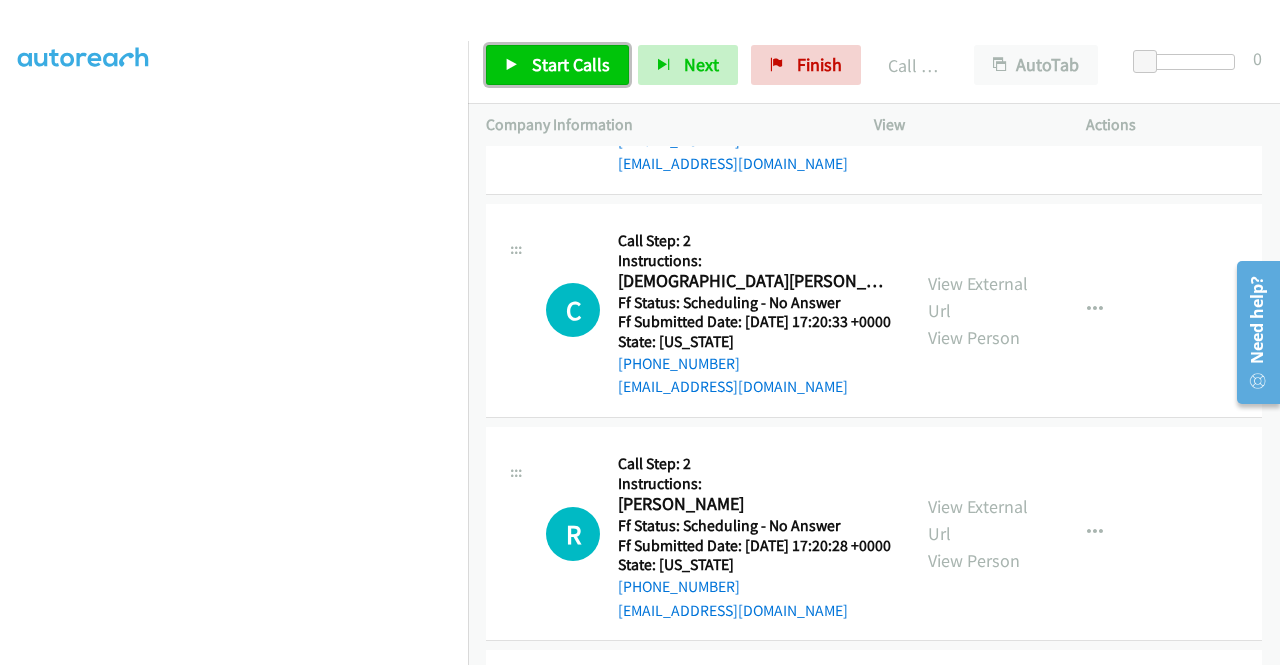 click at bounding box center [512, 66] 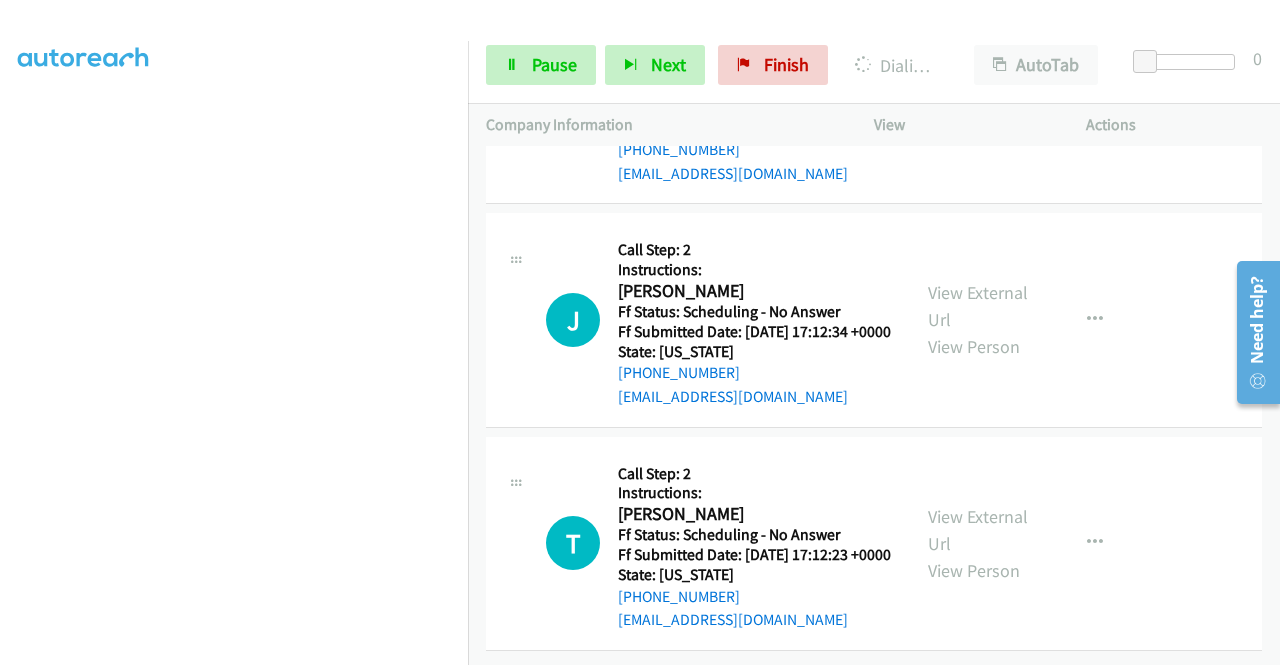 scroll, scrollTop: 17227, scrollLeft: 0, axis: vertical 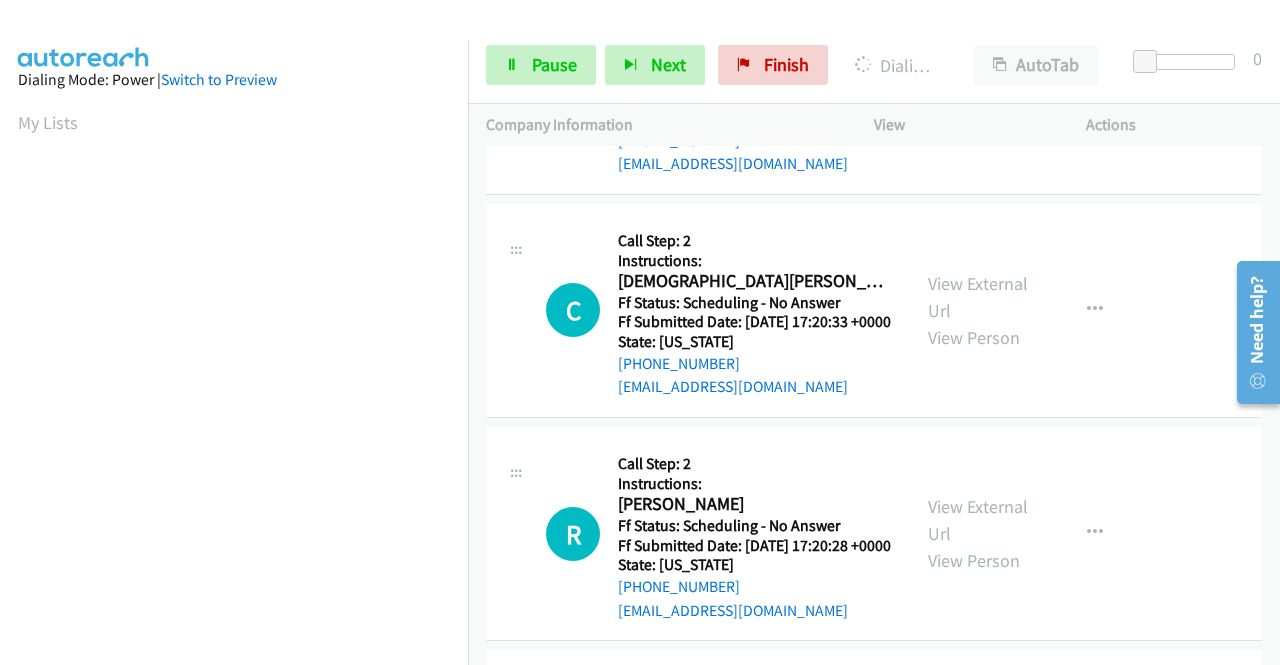 click on "Start Calls
Pause
Next
Finish
Dialing Maria Maribel Gomez
AutoTab
AutoTab
0" at bounding box center (874, 65) 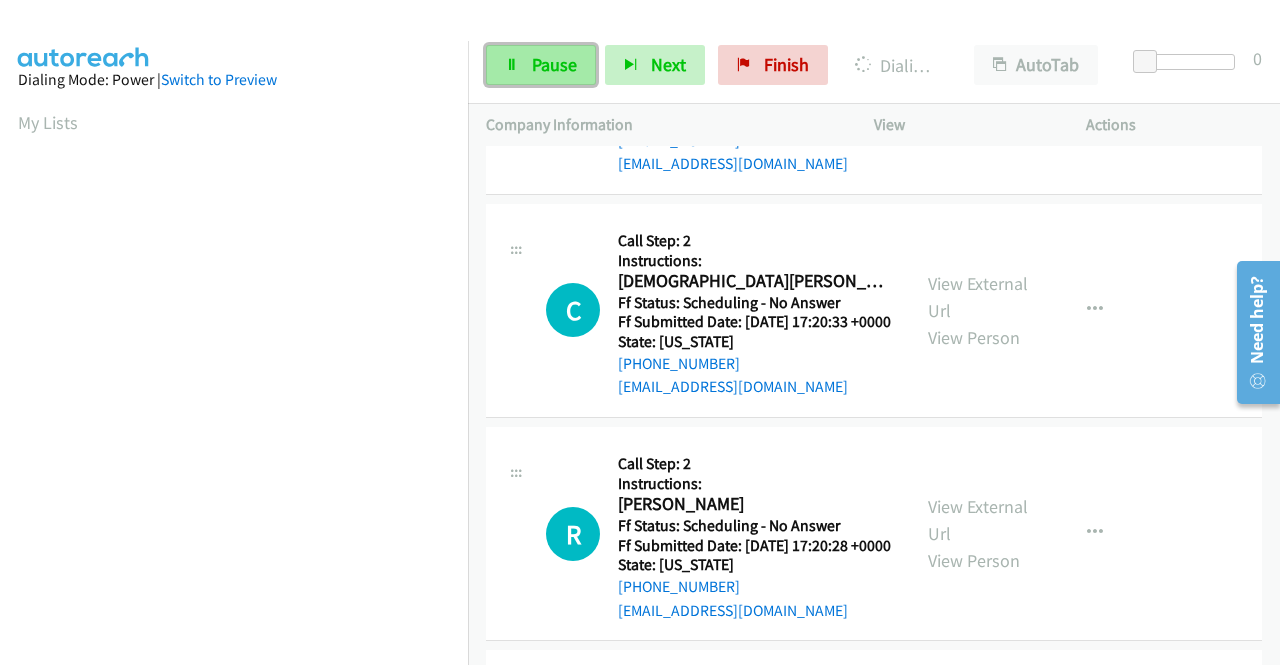 click on "Pause" at bounding box center (541, 65) 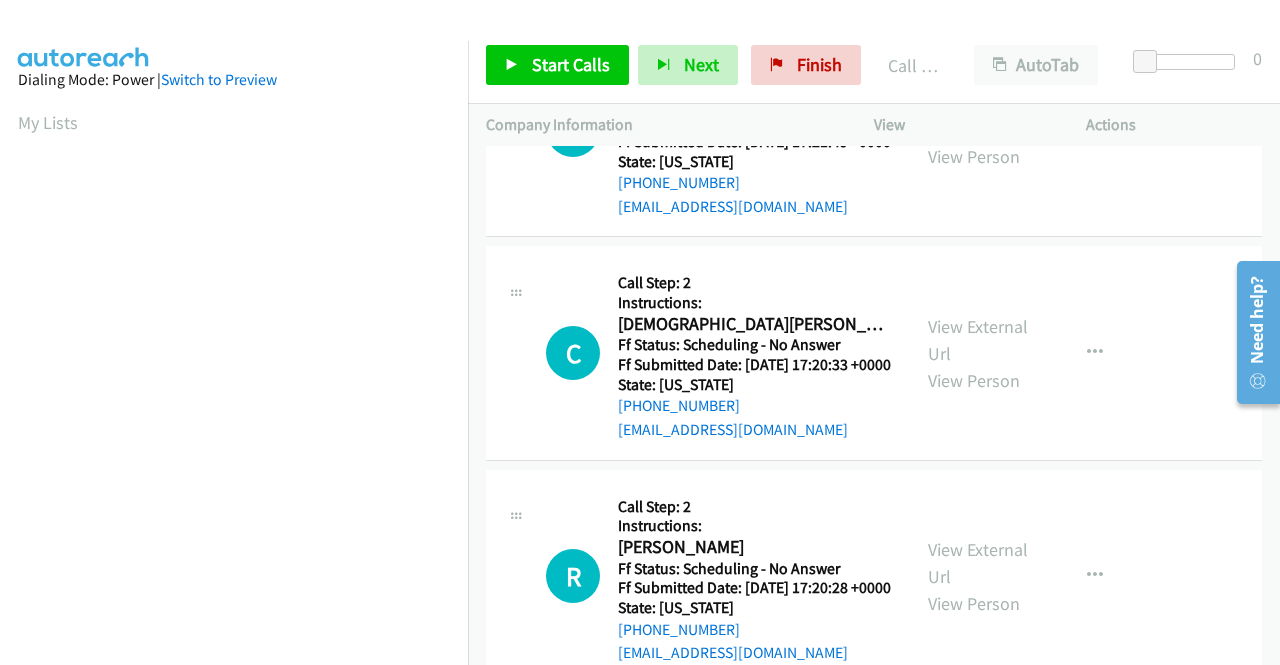 scroll, scrollTop: 456, scrollLeft: 0, axis: vertical 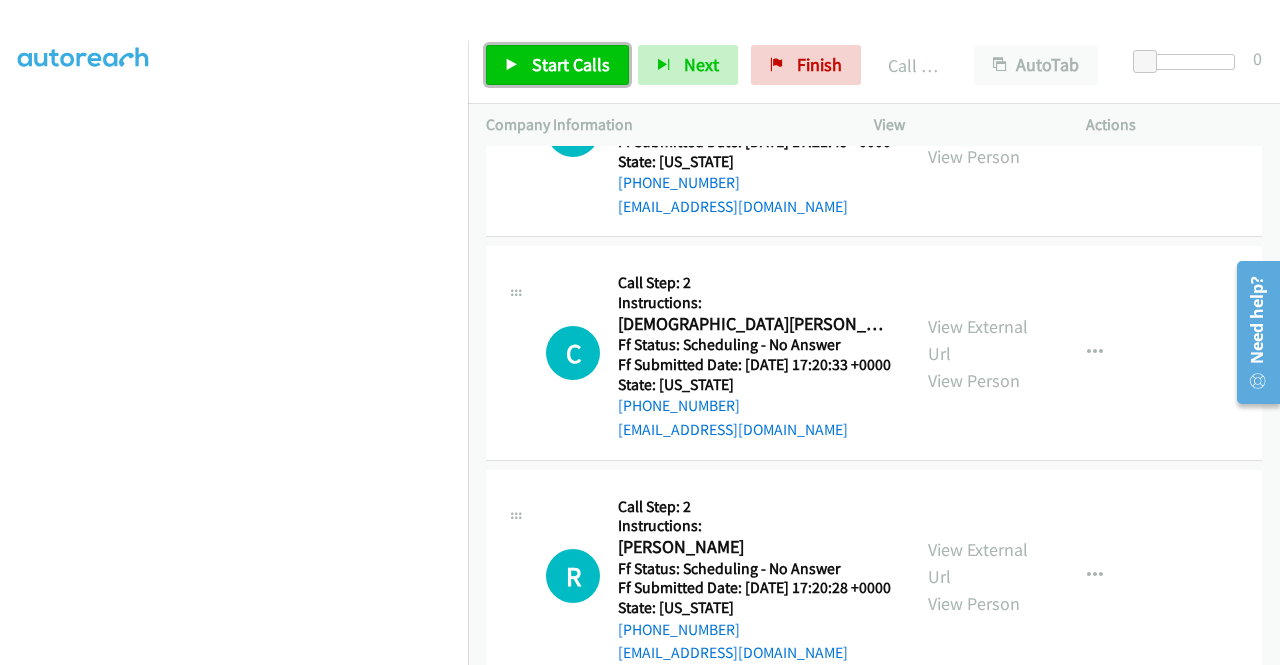 click on "Start Calls" at bounding box center (571, 64) 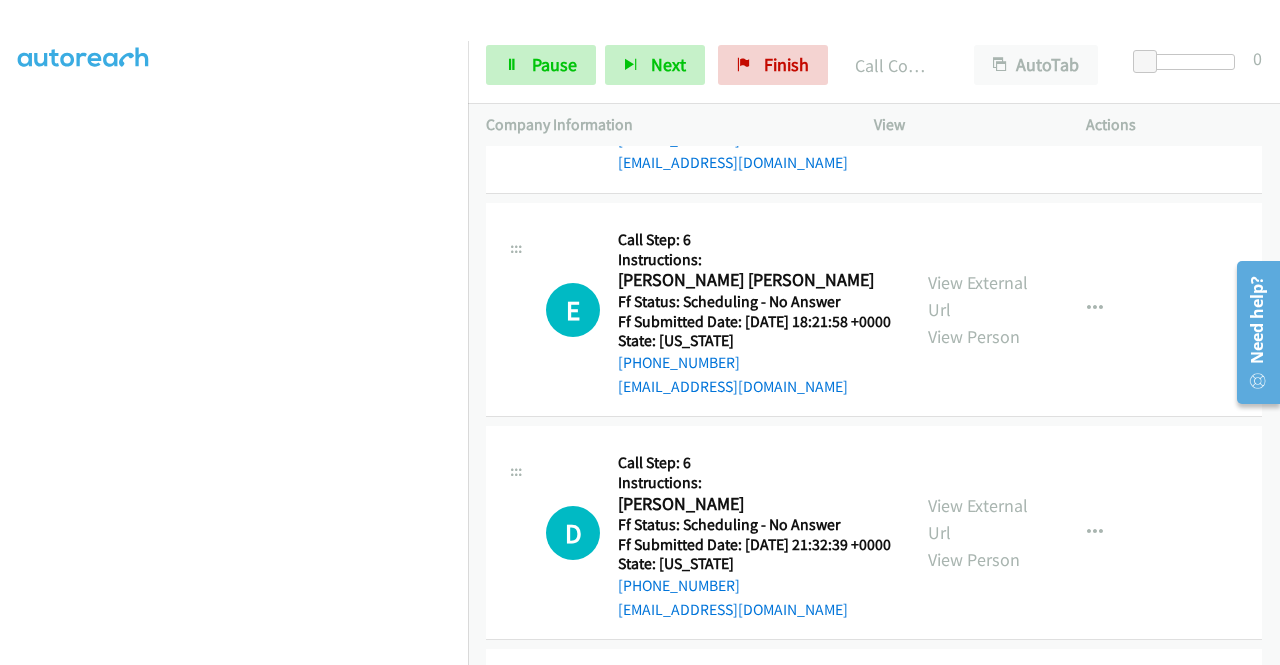 scroll, scrollTop: 17927, scrollLeft: 0, axis: vertical 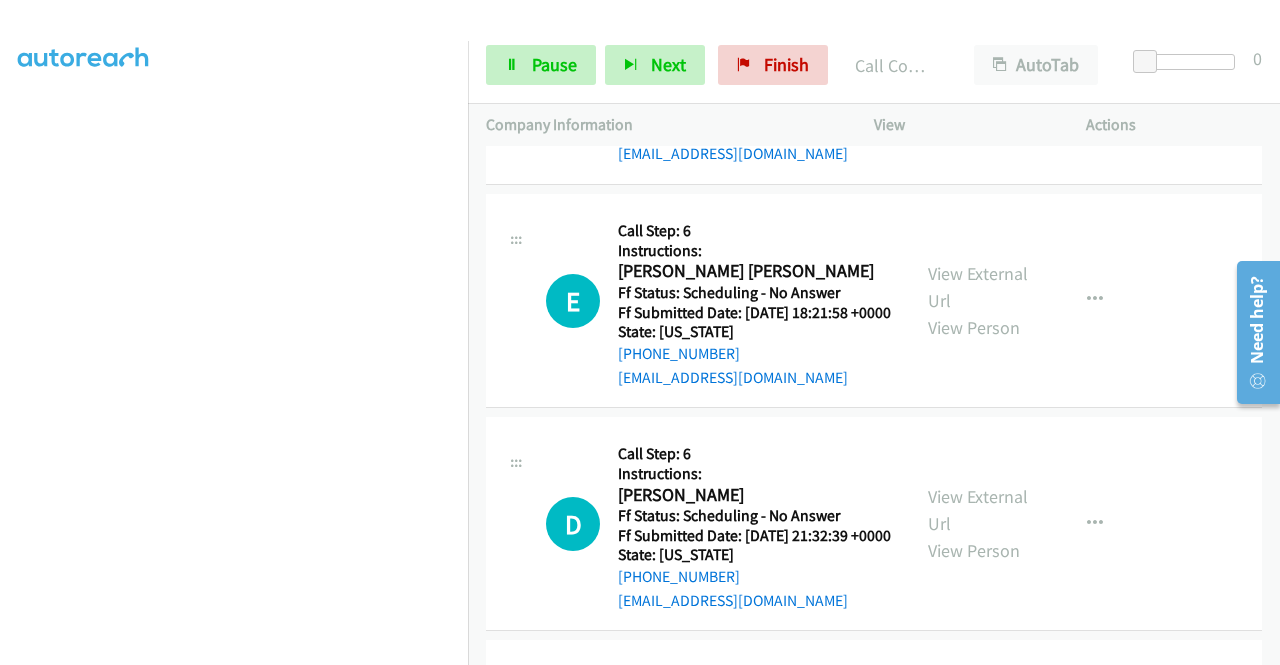 click on "View External Url" at bounding box center (978, -606) 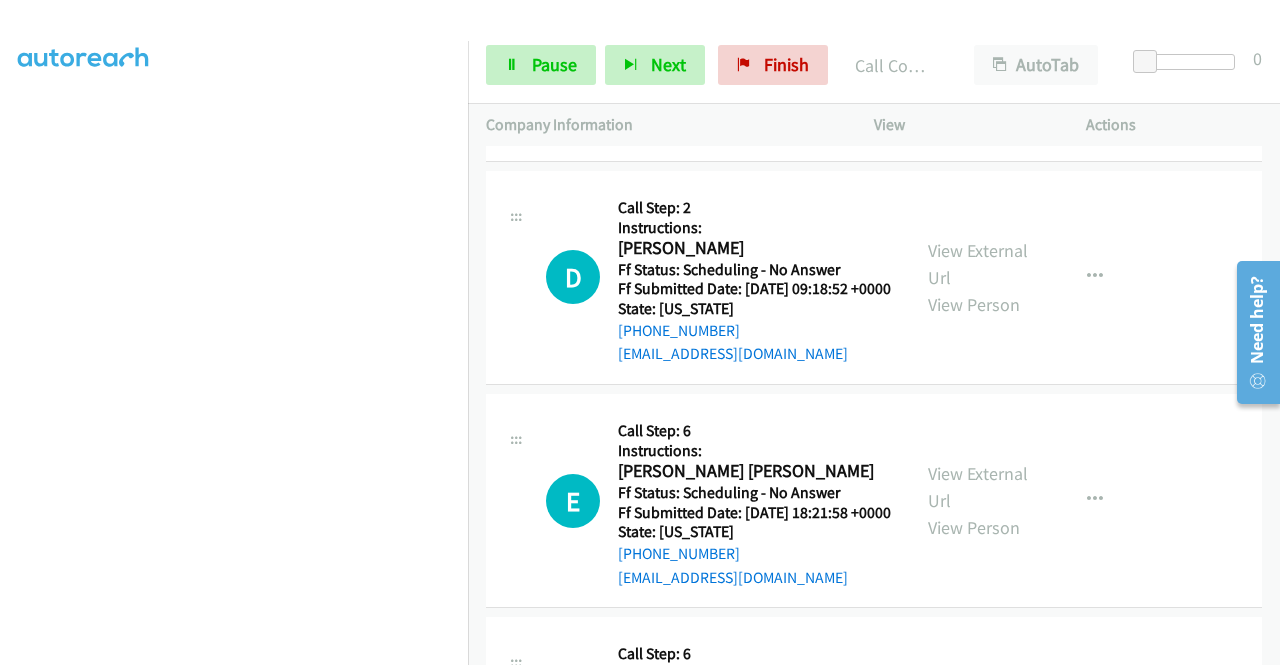 scroll, scrollTop: 17927, scrollLeft: 0, axis: vertical 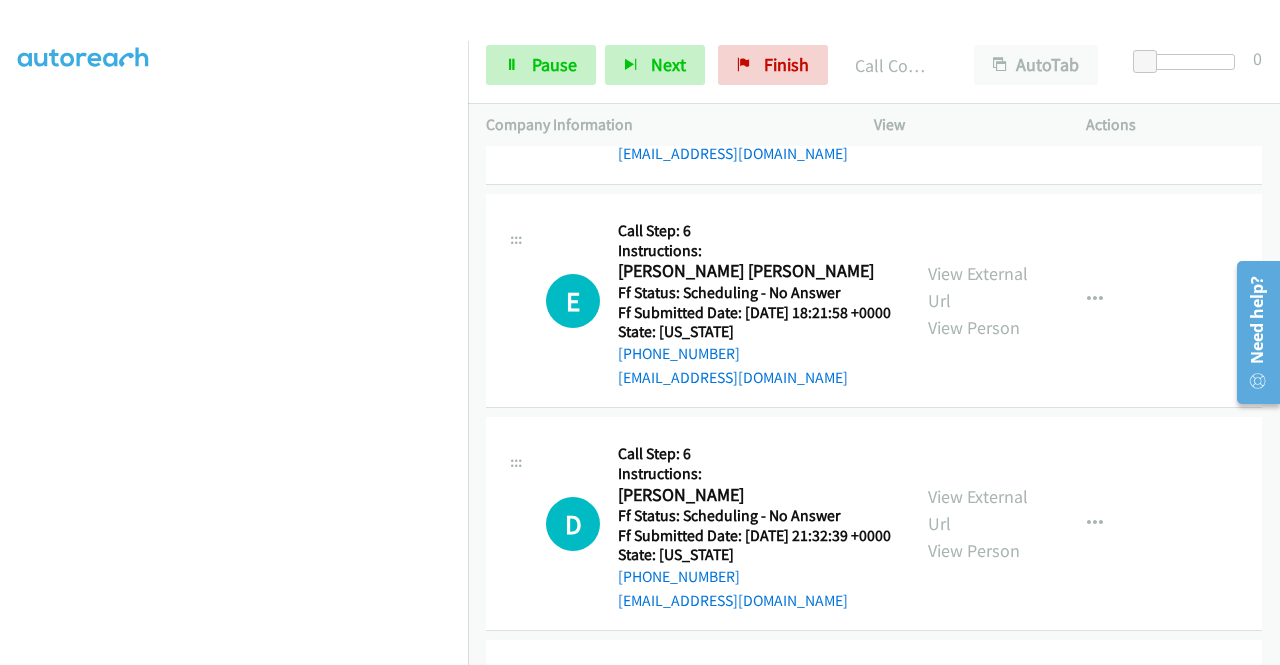 click on "View External Url" at bounding box center (978, -382) 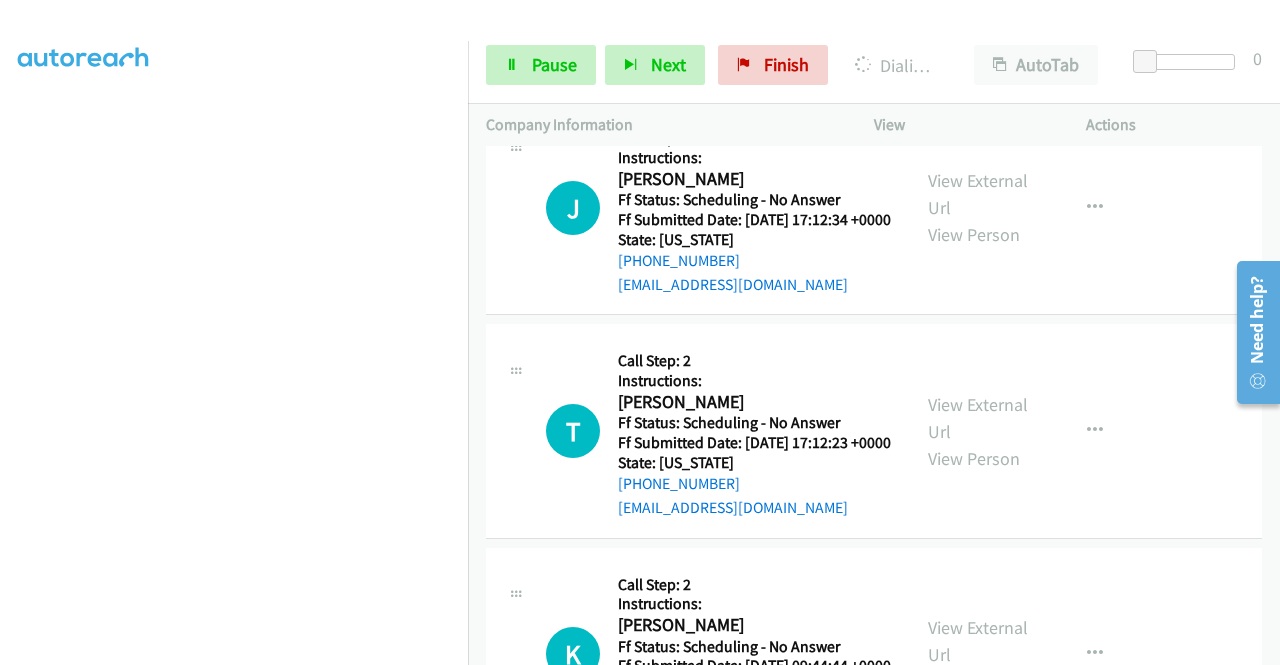 scroll, scrollTop: 16927, scrollLeft: 0, axis: vertical 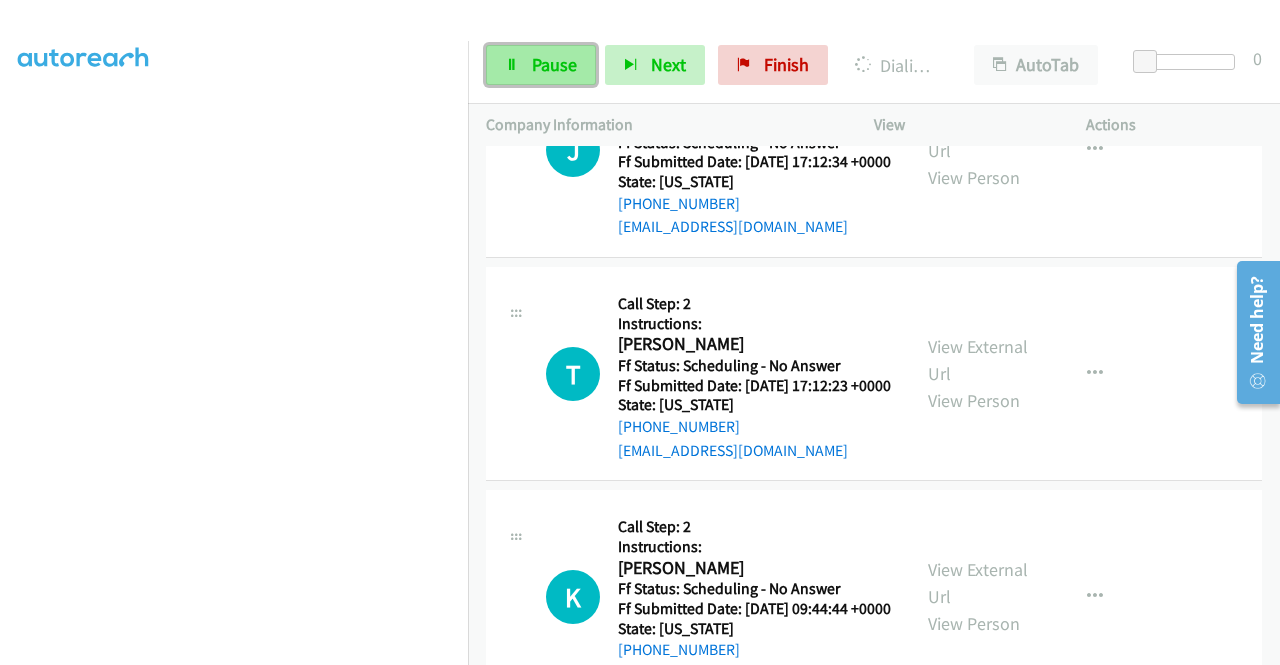 click on "Pause" at bounding box center (554, 64) 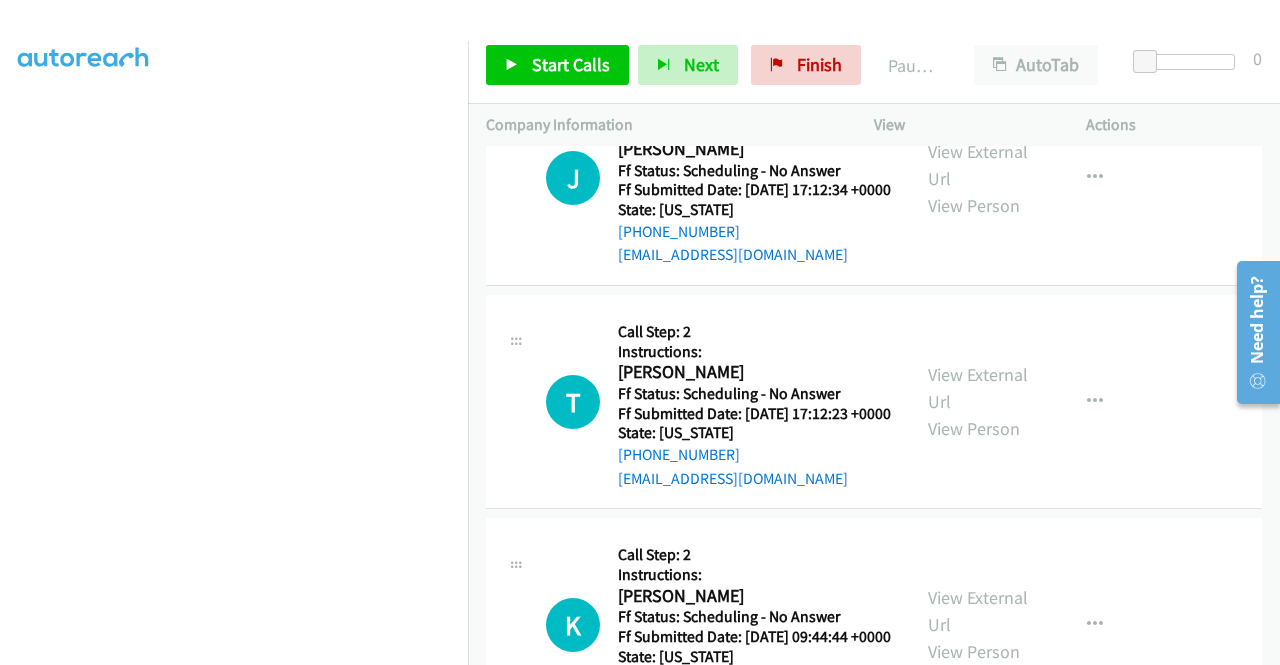 scroll, scrollTop: 17227, scrollLeft: 0, axis: vertical 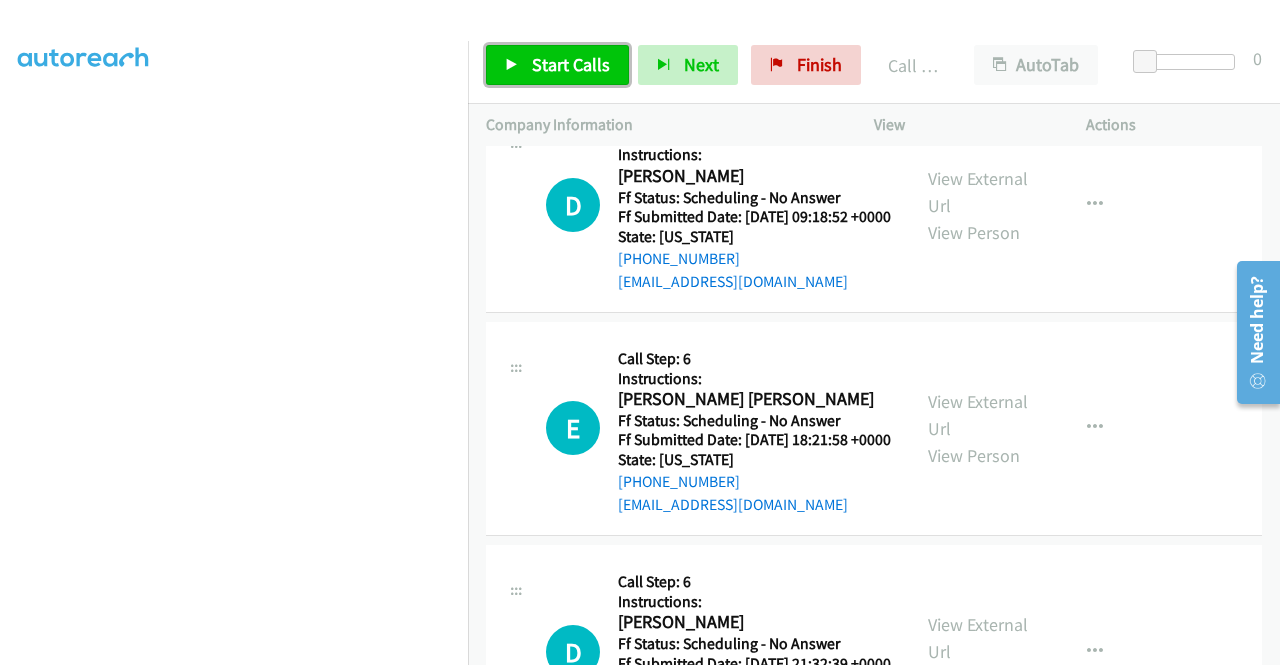 click on "Start Calls" at bounding box center (571, 64) 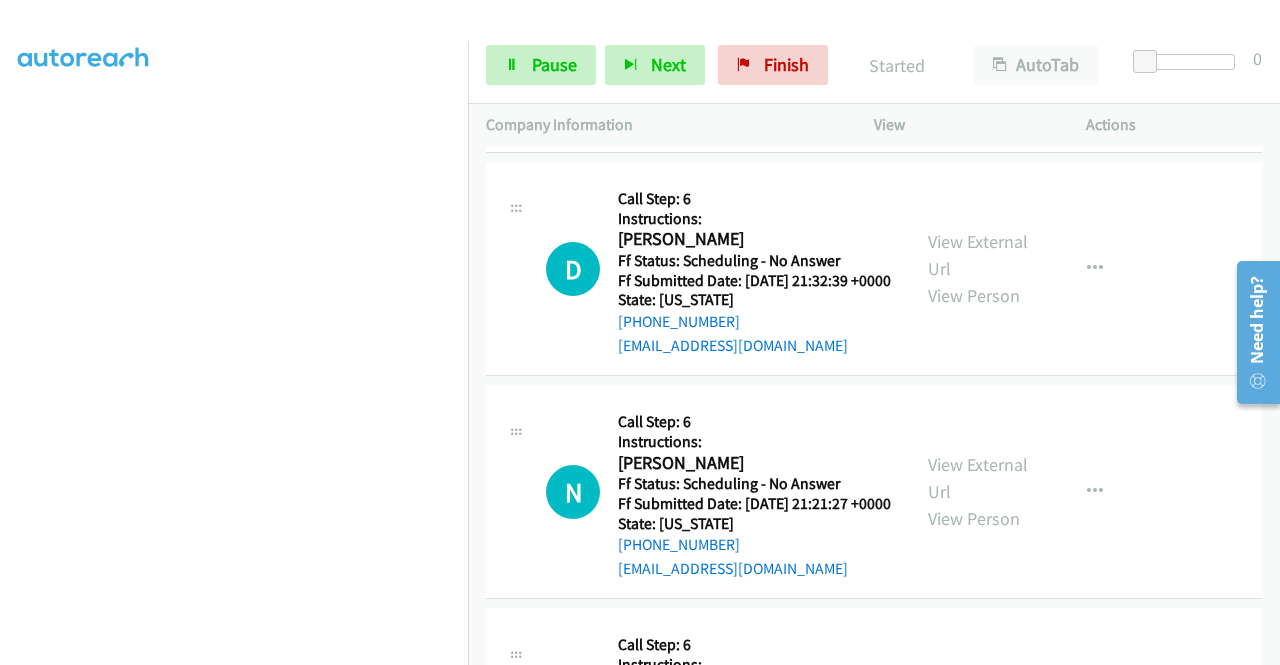 scroll, scrollTop: 18527, scrollLeft: 0, axis: vertical 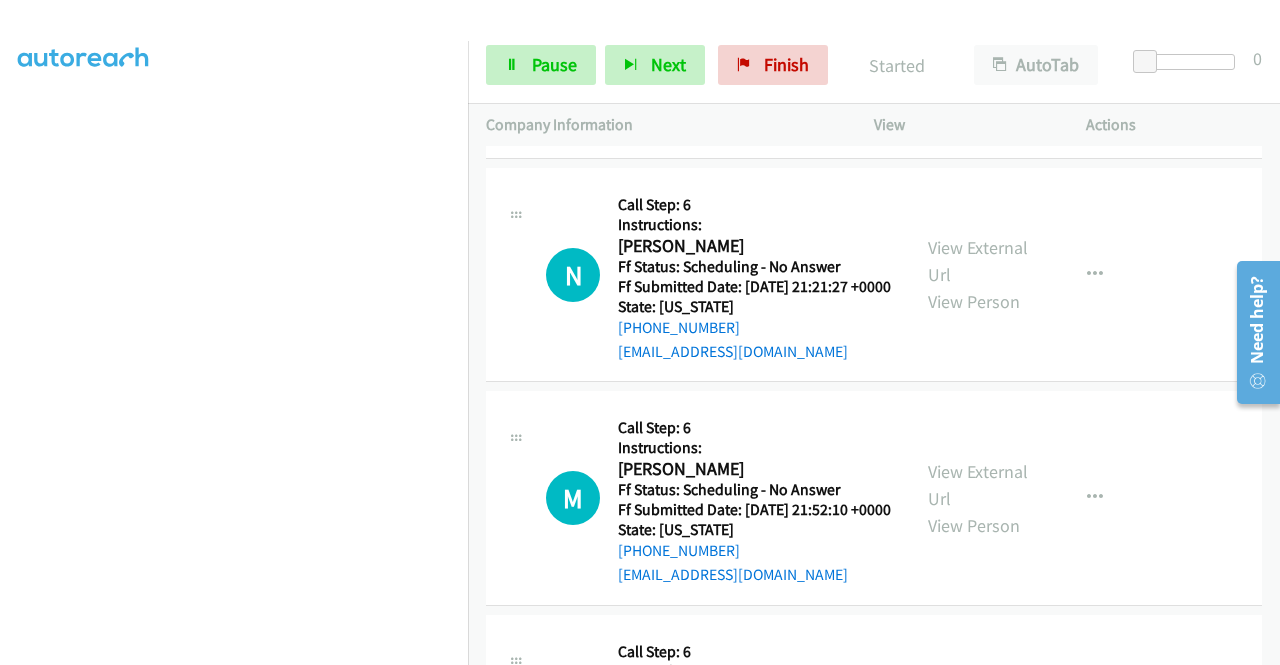 click on "View External Url" at bounding box center (978, -631) 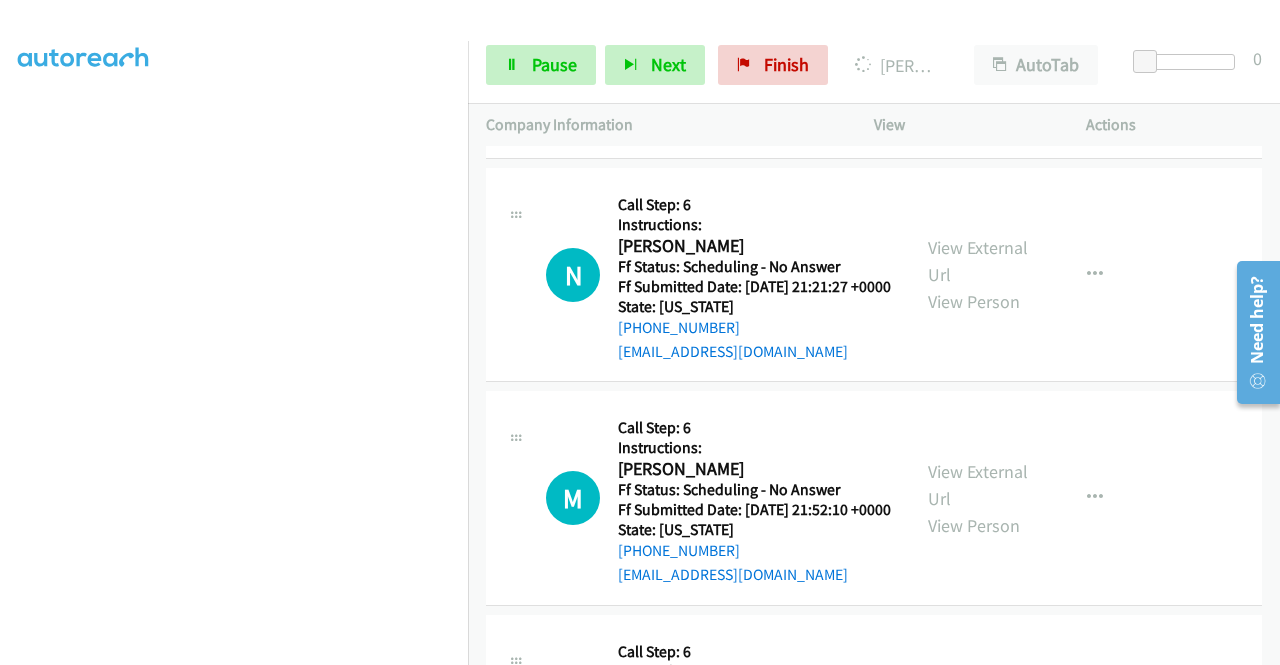 scroll, scrollTop: 18627, scrollLeft: 0, axis: vertical 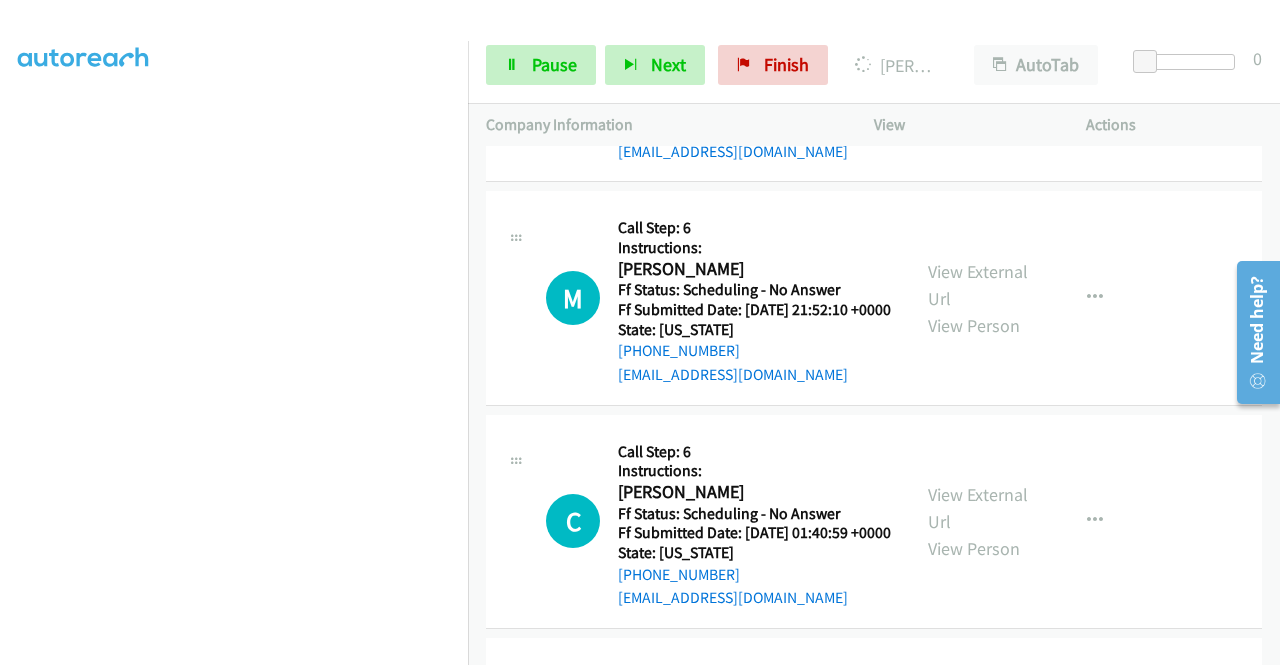 click on "View External Url" at bounding box center [978, -608] 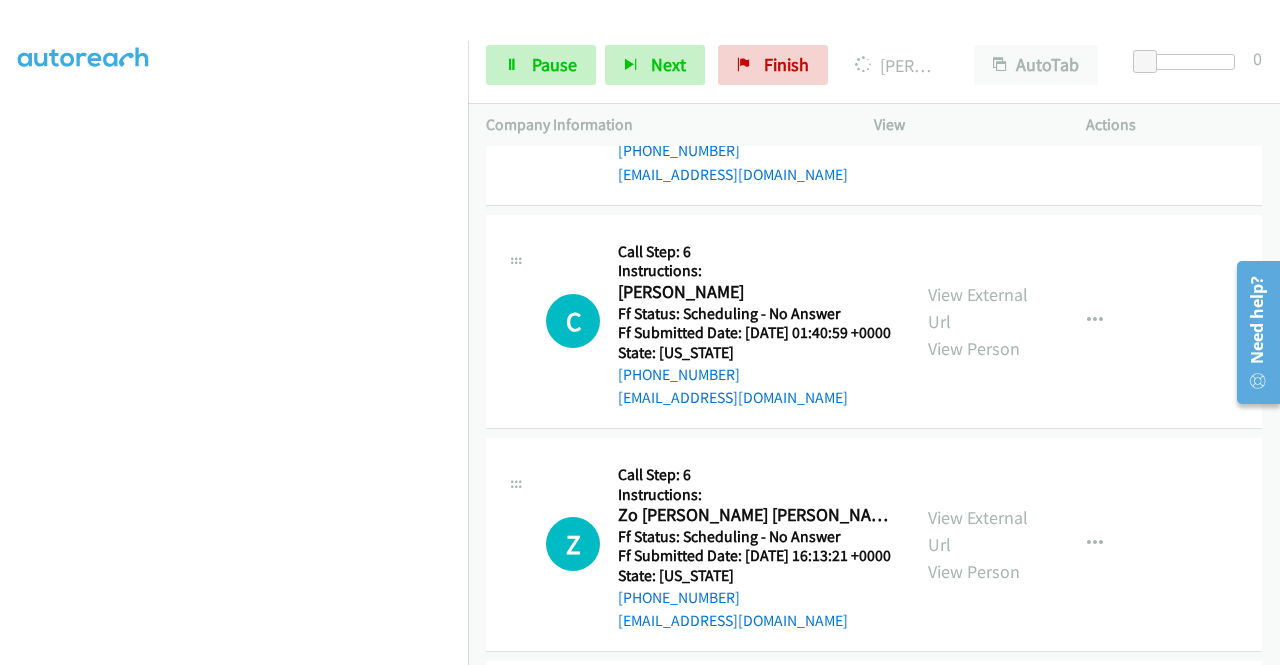 click on "View External Url" at bounding box center [978, -585] 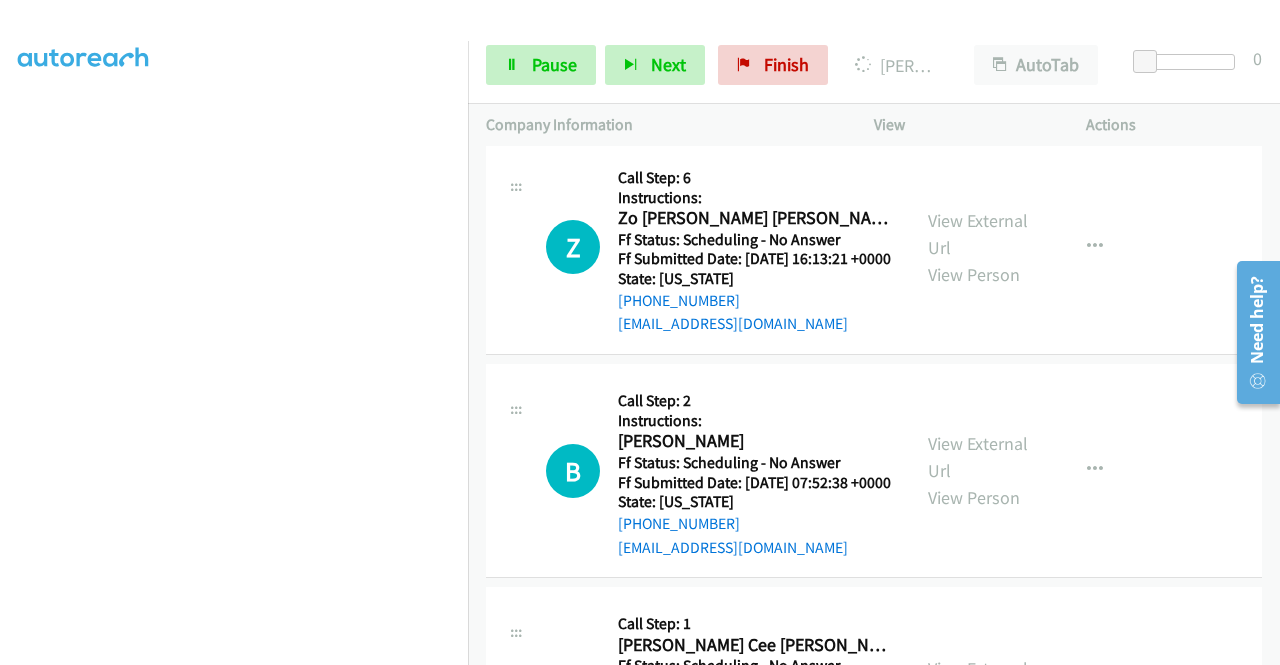 scroll, scrollTop: 19227, scrollLeft: 0, axis: vertical 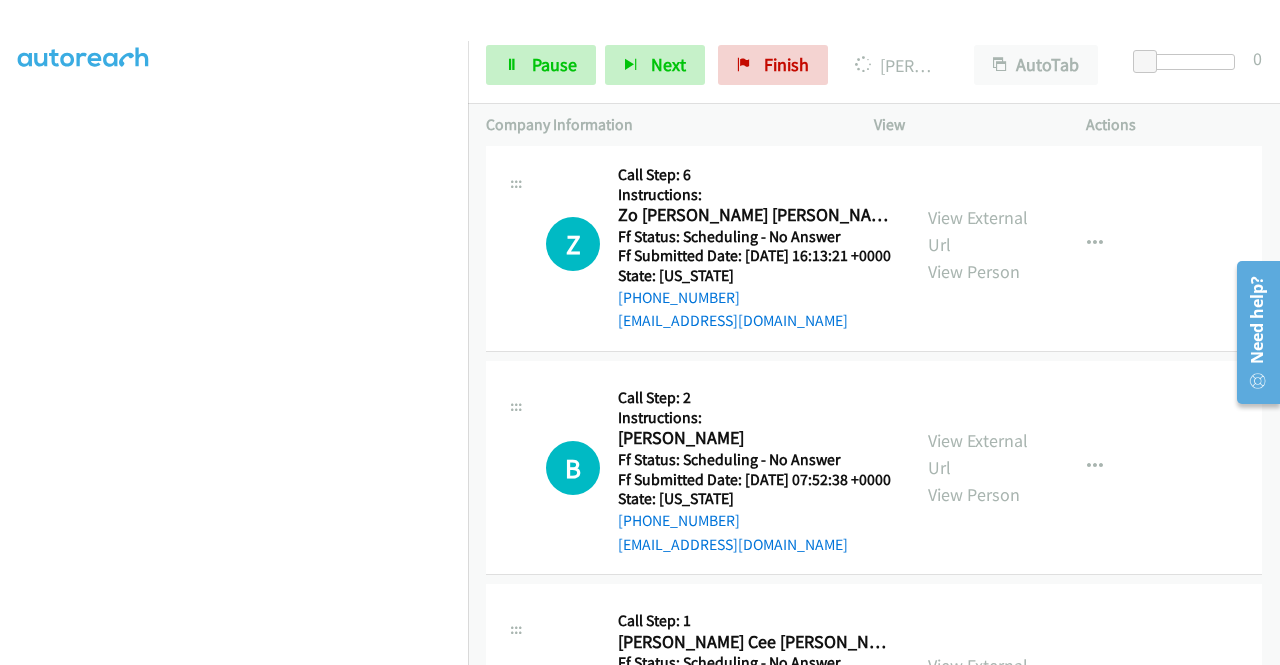 click on "View External Url" at bounding box center [978, -662] 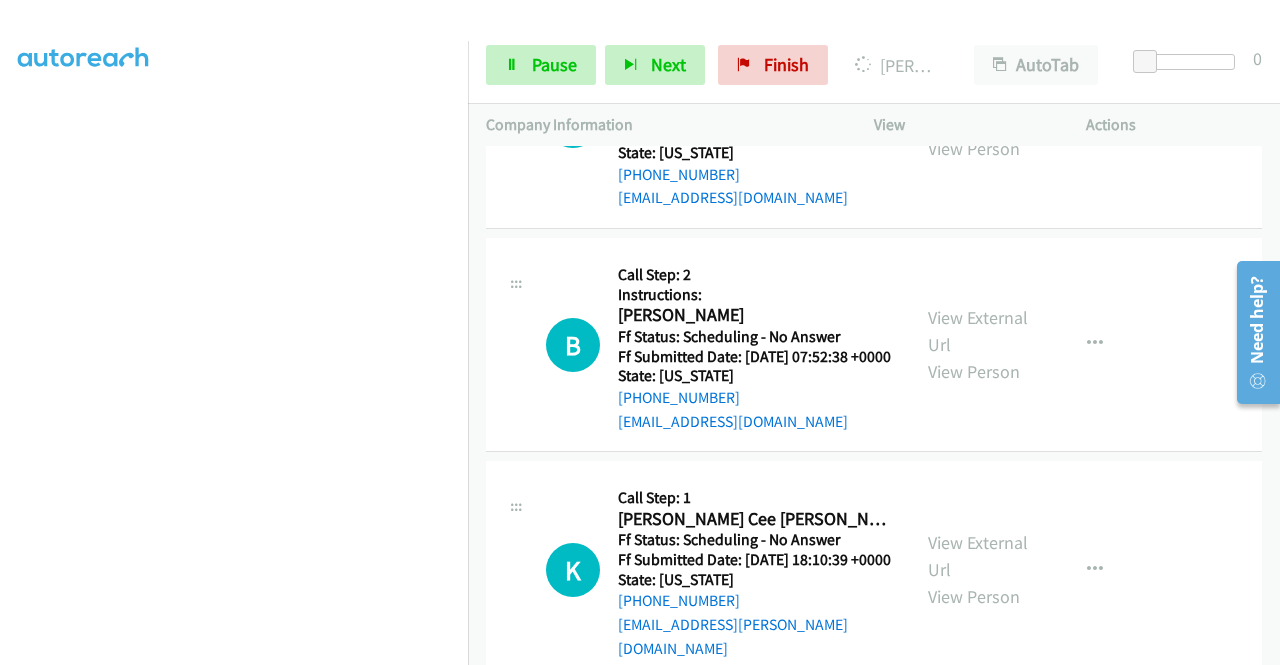 scroll, scrollTop: 19427, scrollLeft: 0, axis: vertical 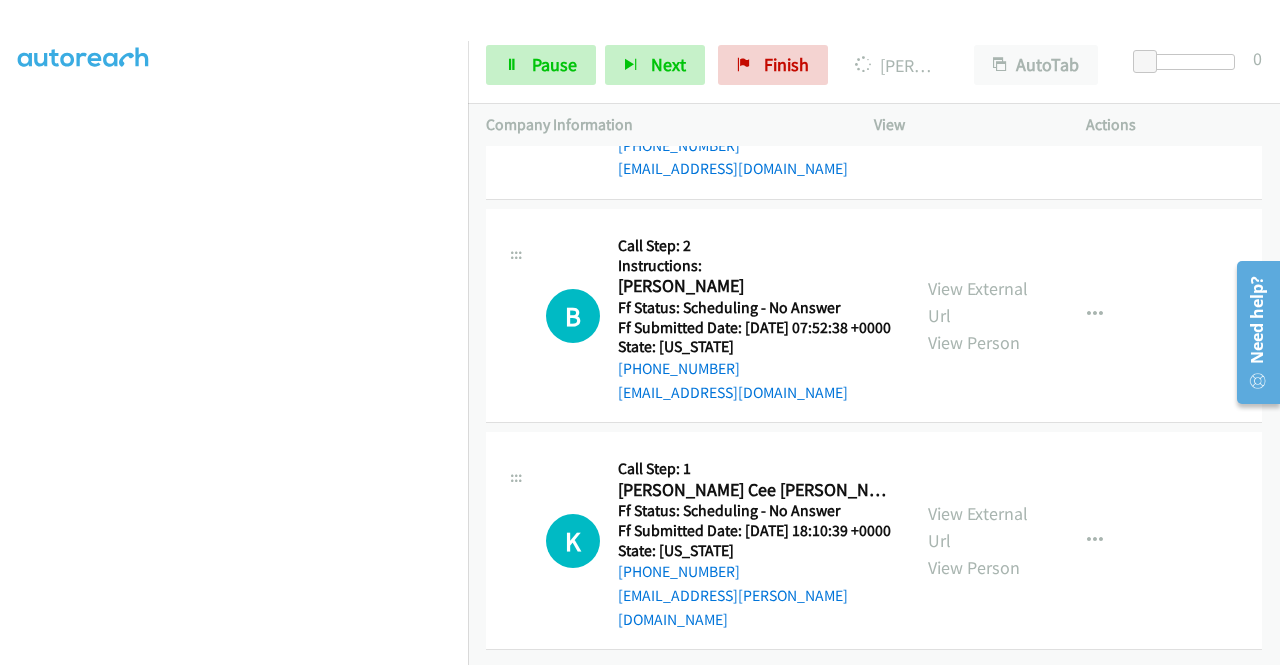 click on "View External Url" at bounding box center [978, -591] 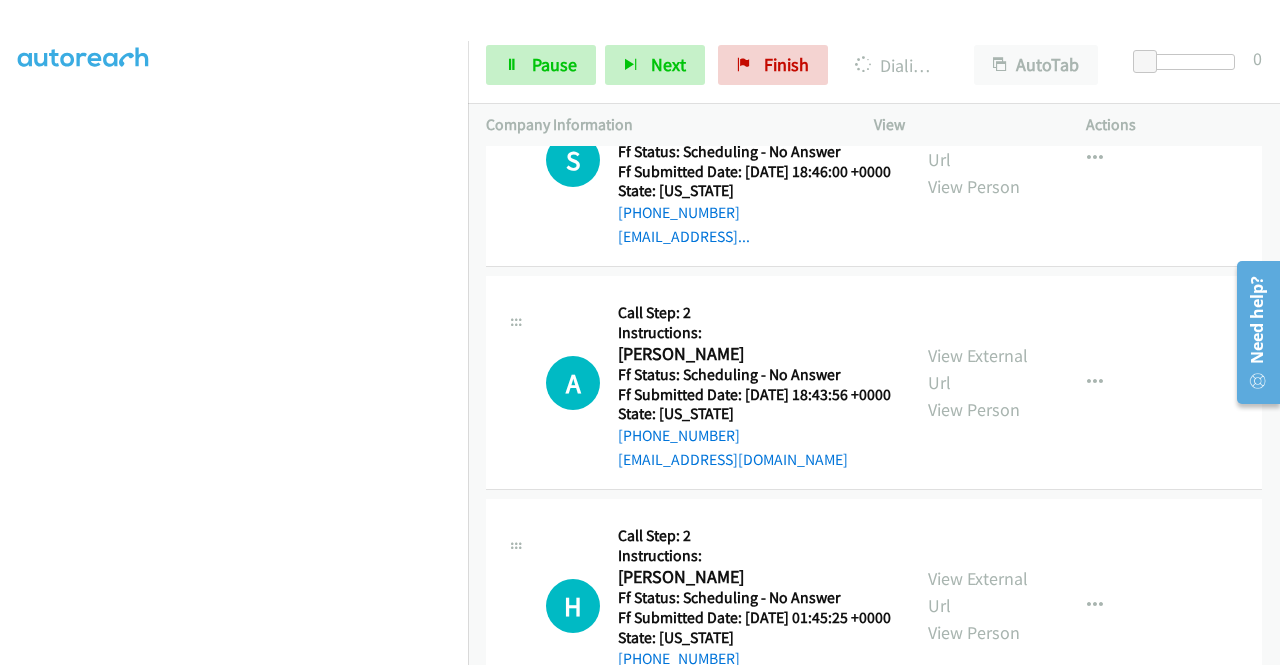 scroll, scrollTop: 20469, scrollLeft: 0, axis: vertical 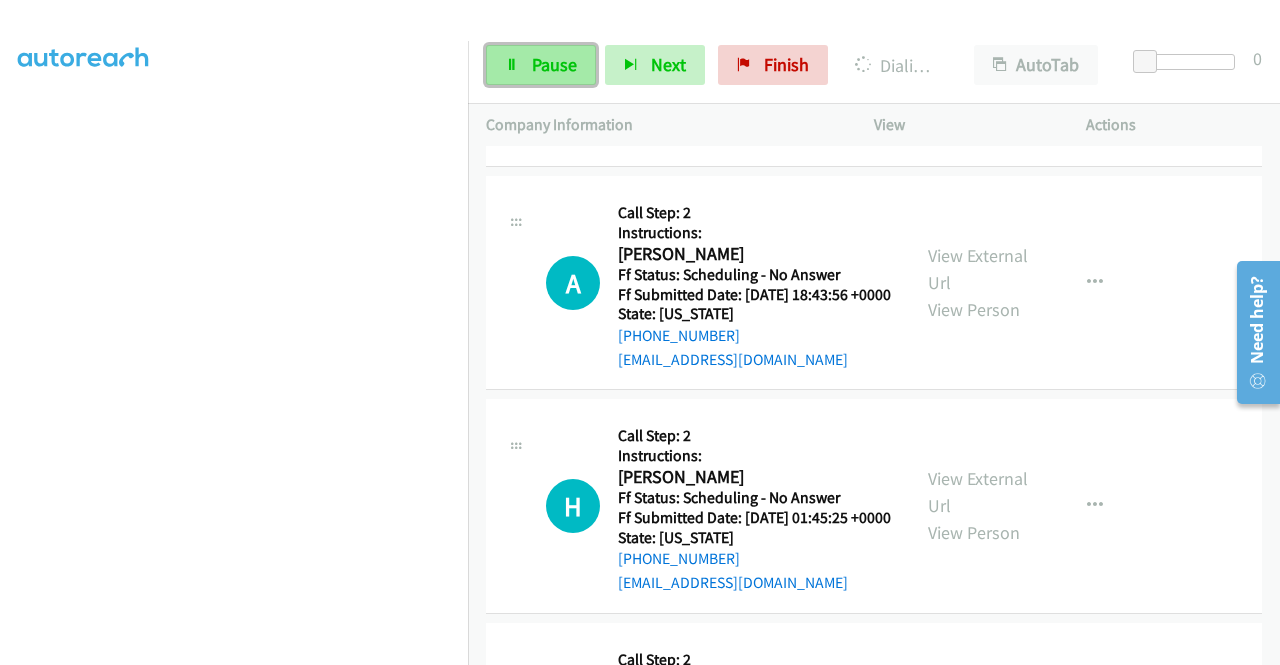 click on "Pause" at bounding box center [554, 64] 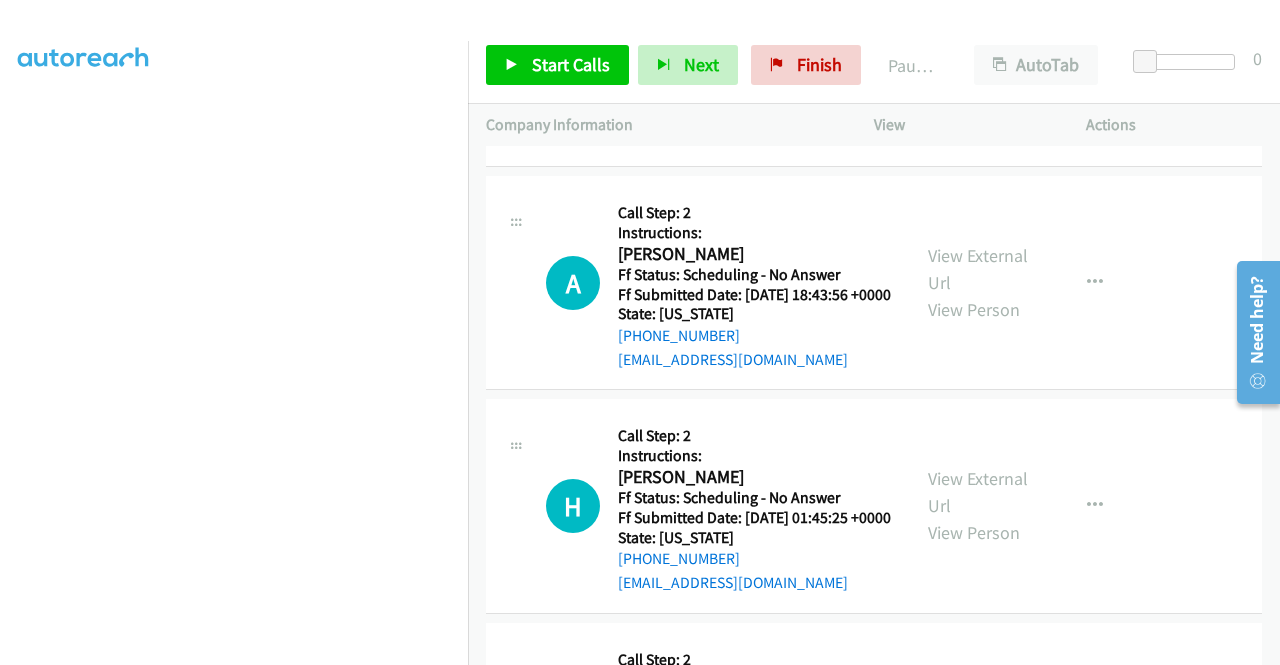 click on "View External Url" at bounding box center [978, -627] 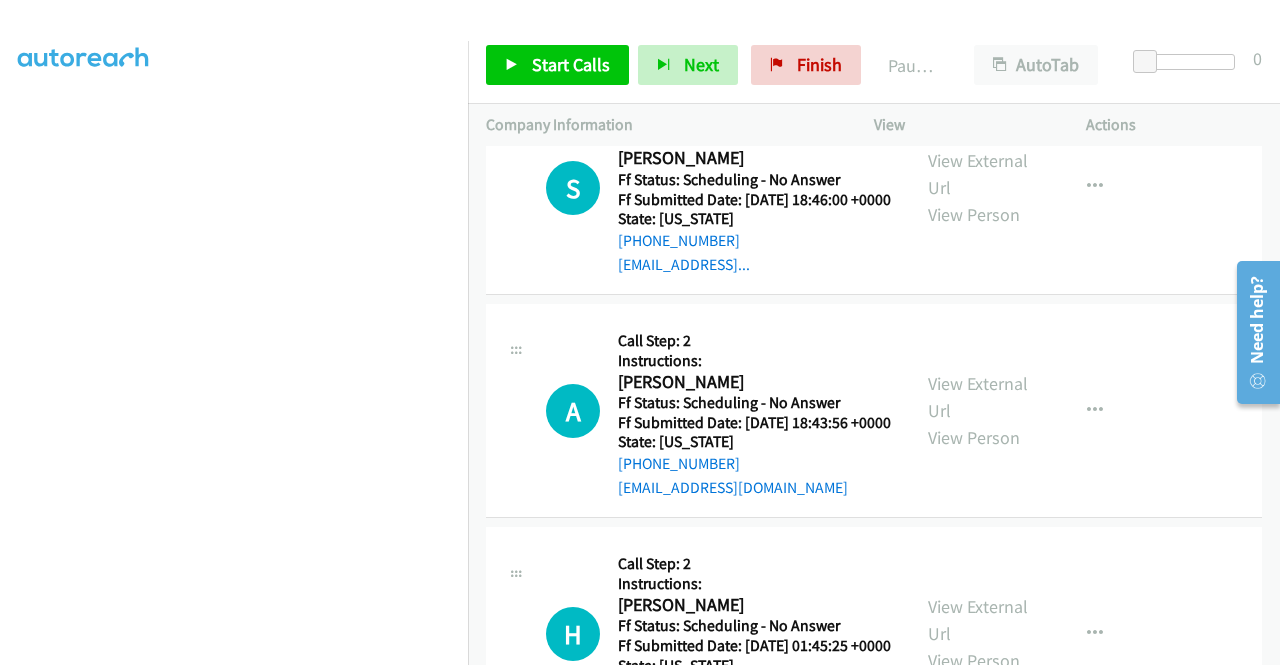 scroll, scrollTop: 20269, scrollLeft: 0, axis: vertical 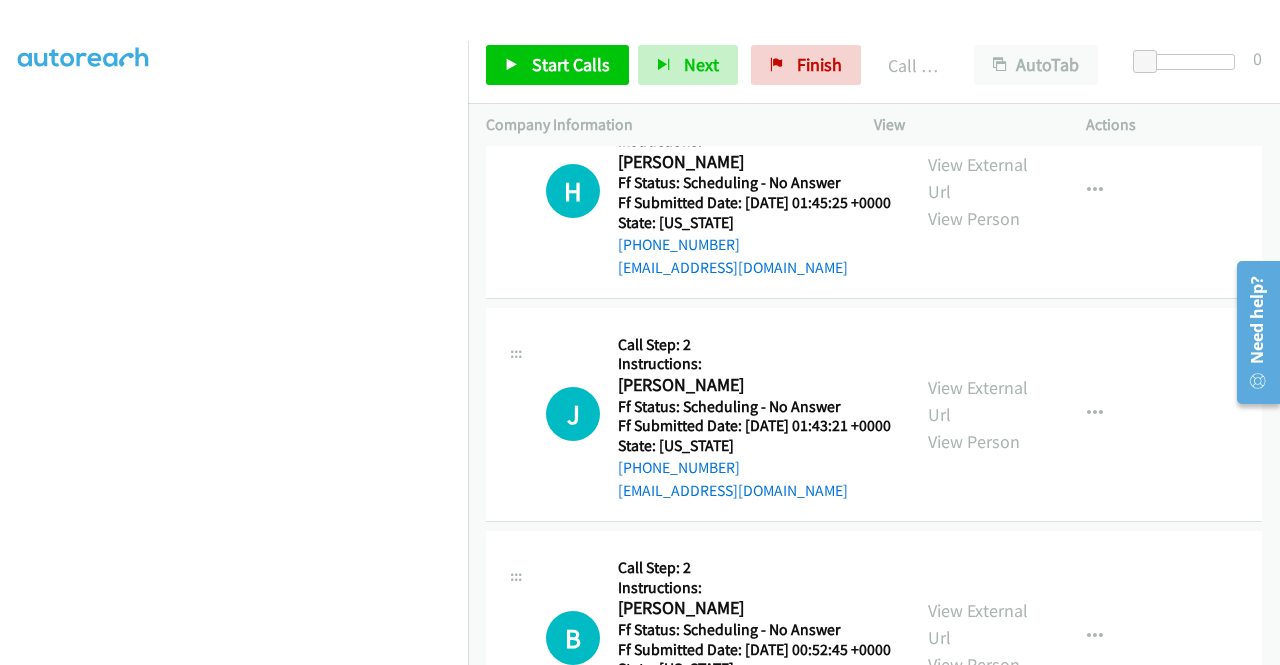click on "View External Url" at bounding box center [978, -719] 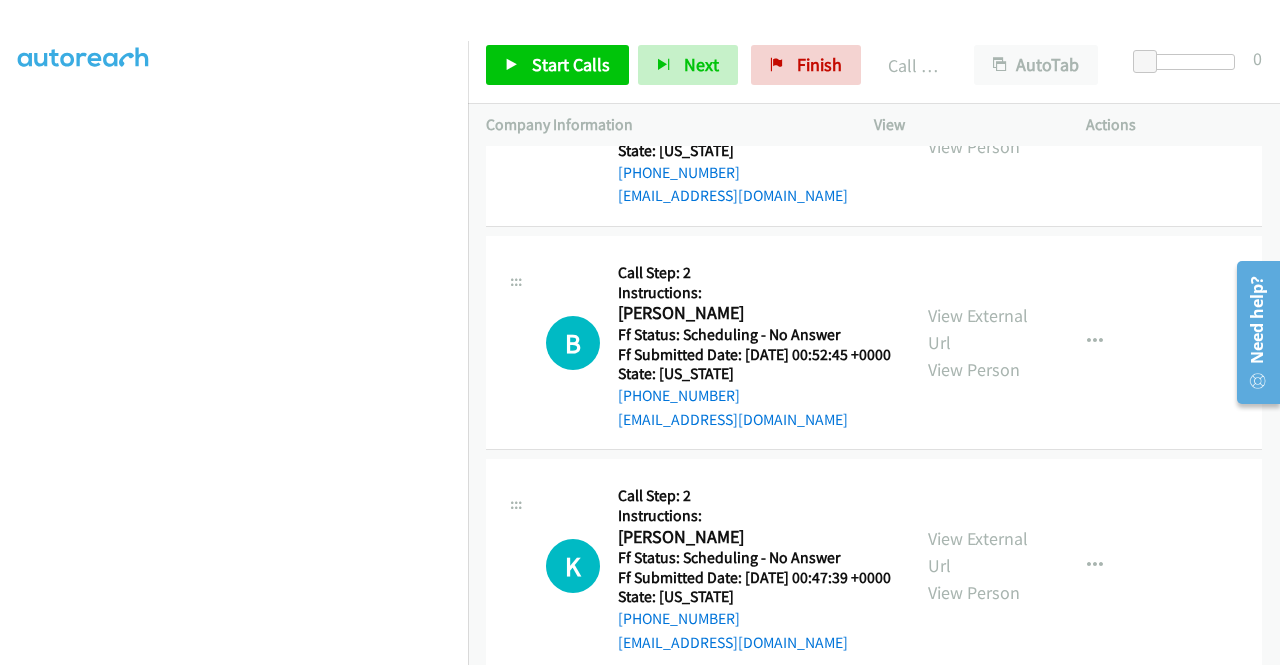 scroll, scrollTop: 21169, scrollLeft: 0, axis: vertical 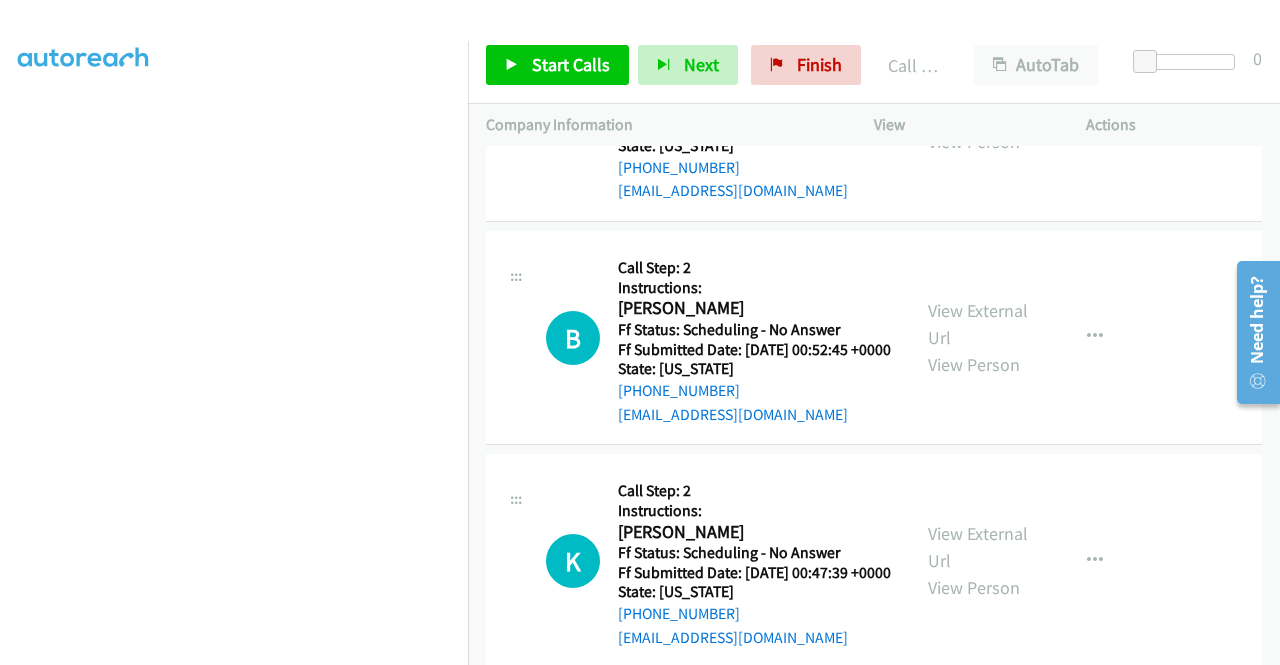 click on "View External Url" at bounding box center (978, -794) 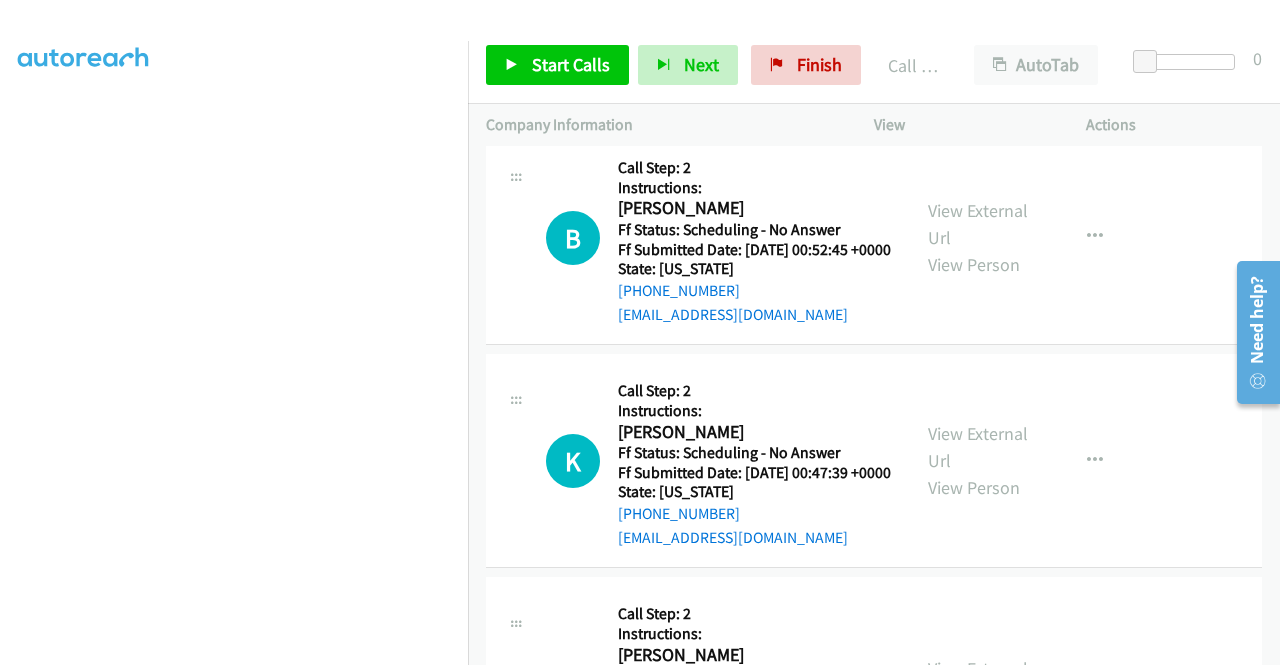 click on "View External Url" at bounding box center (978, -669) 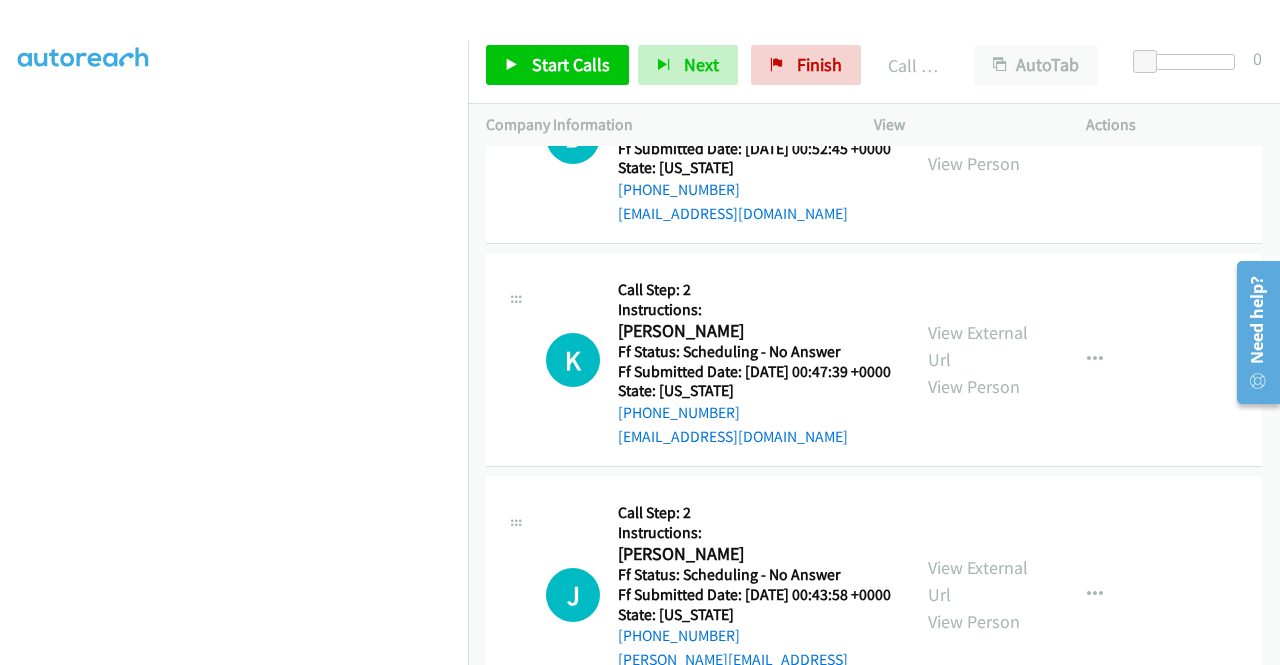 scroll, scrollTop: 21469, scrollLeft: 0, axis: vertical 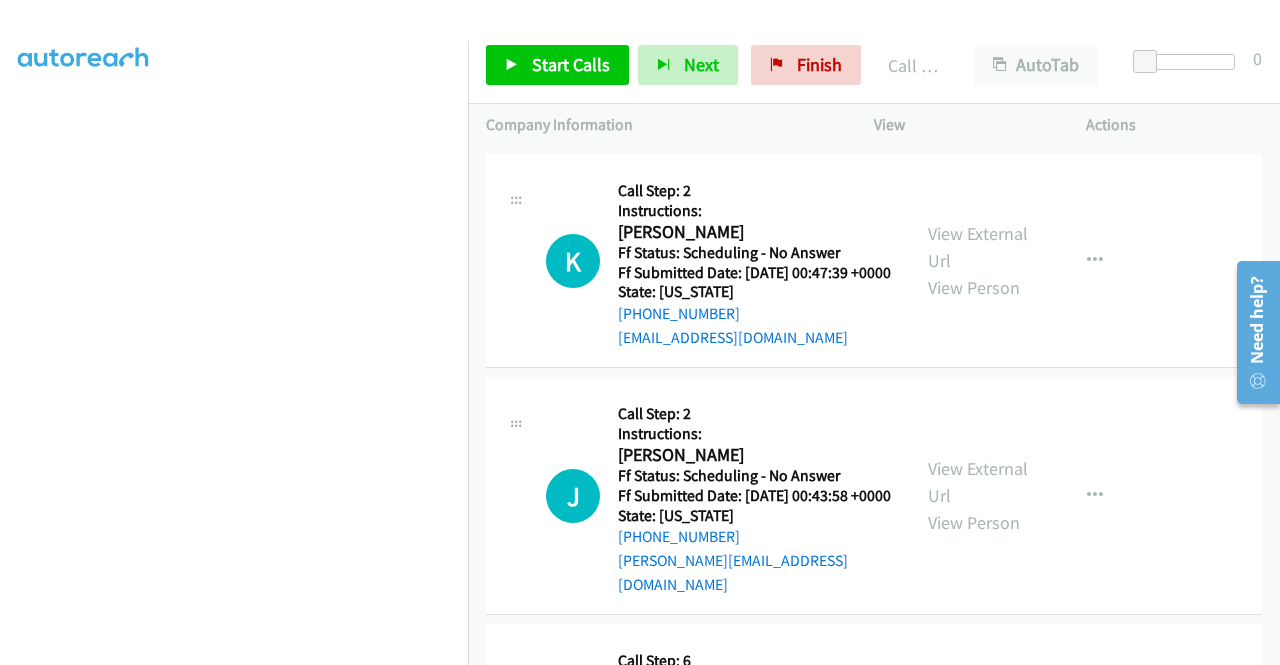 click on "View External Url" at bounding box center (978, -646) 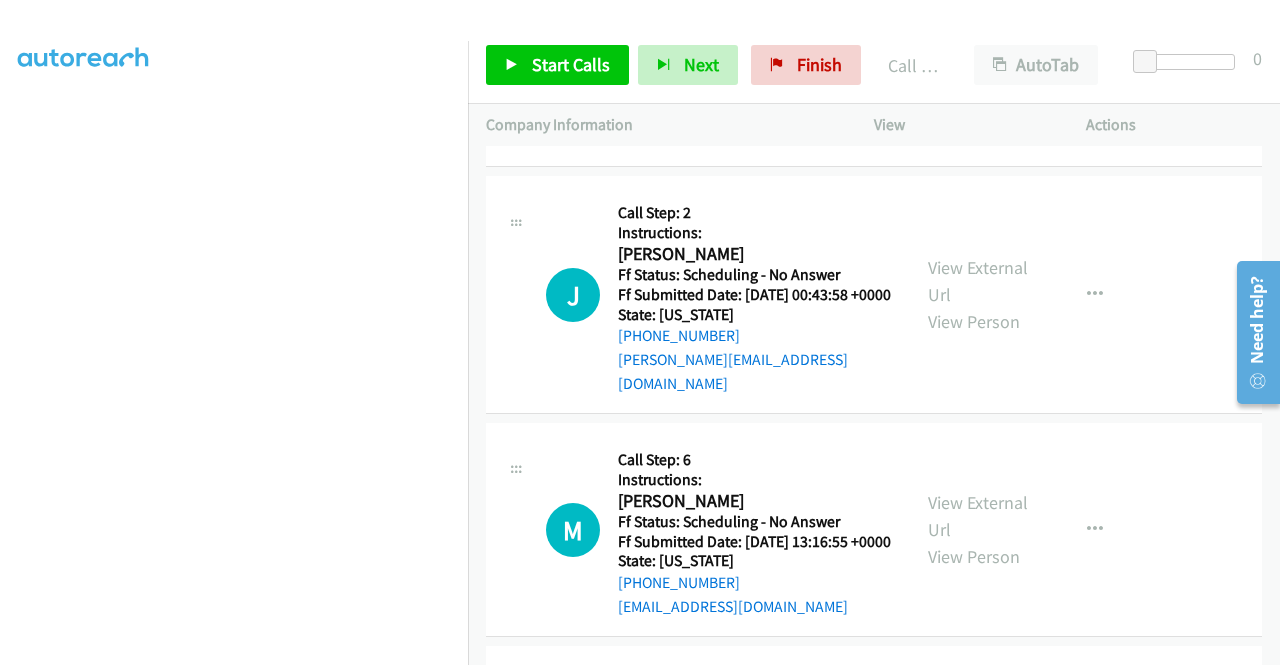 scroll, scrollTop: 21869, scrollLeft: 0, axis: vertical 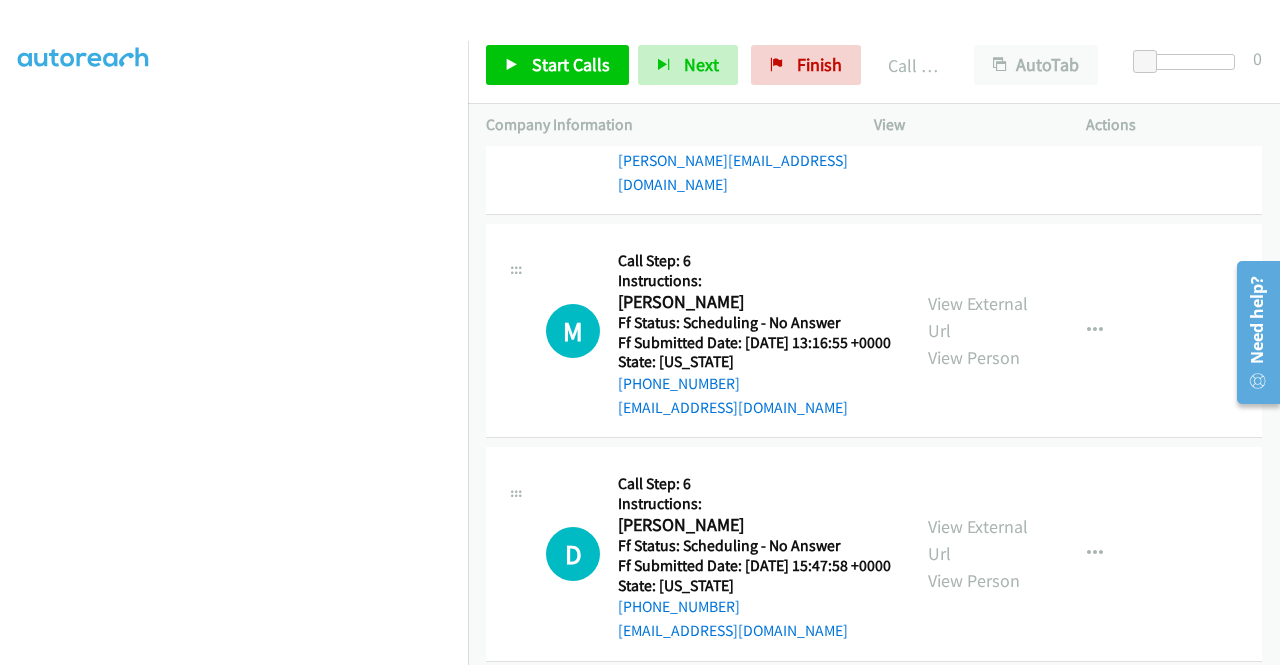 click on "View External Url" at bounding box center (978, -822) 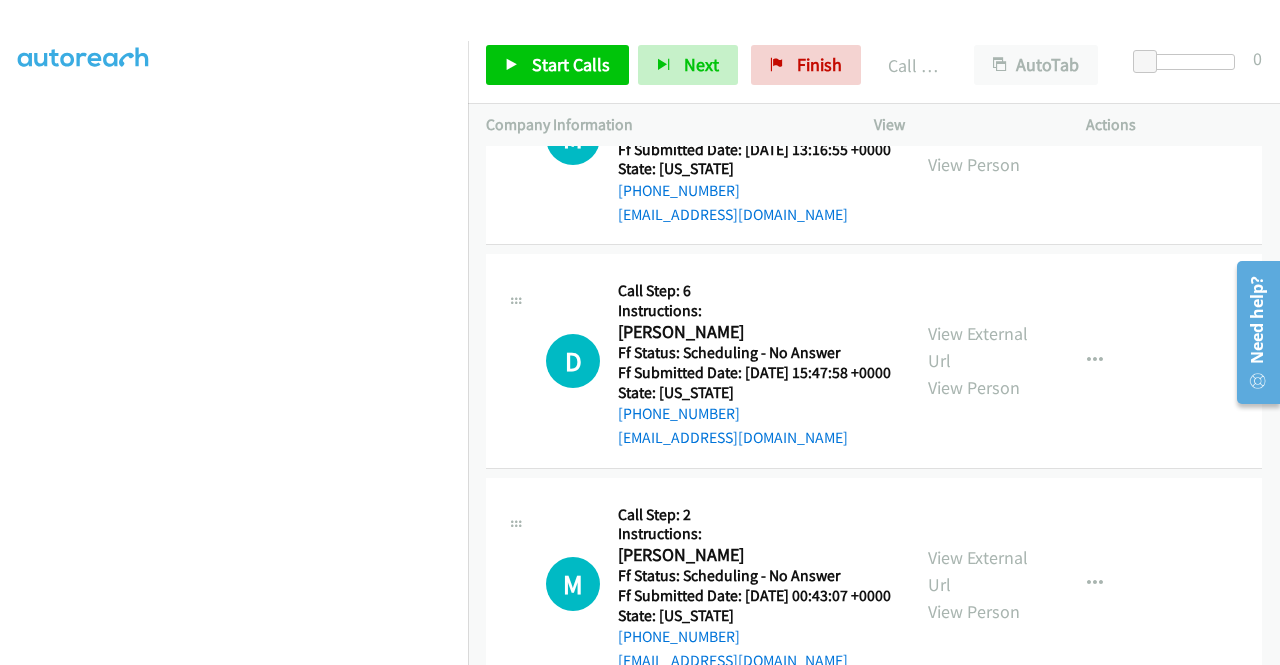 scroll, scrollTop: 22069, scrollLeft: 0, axis: vertical 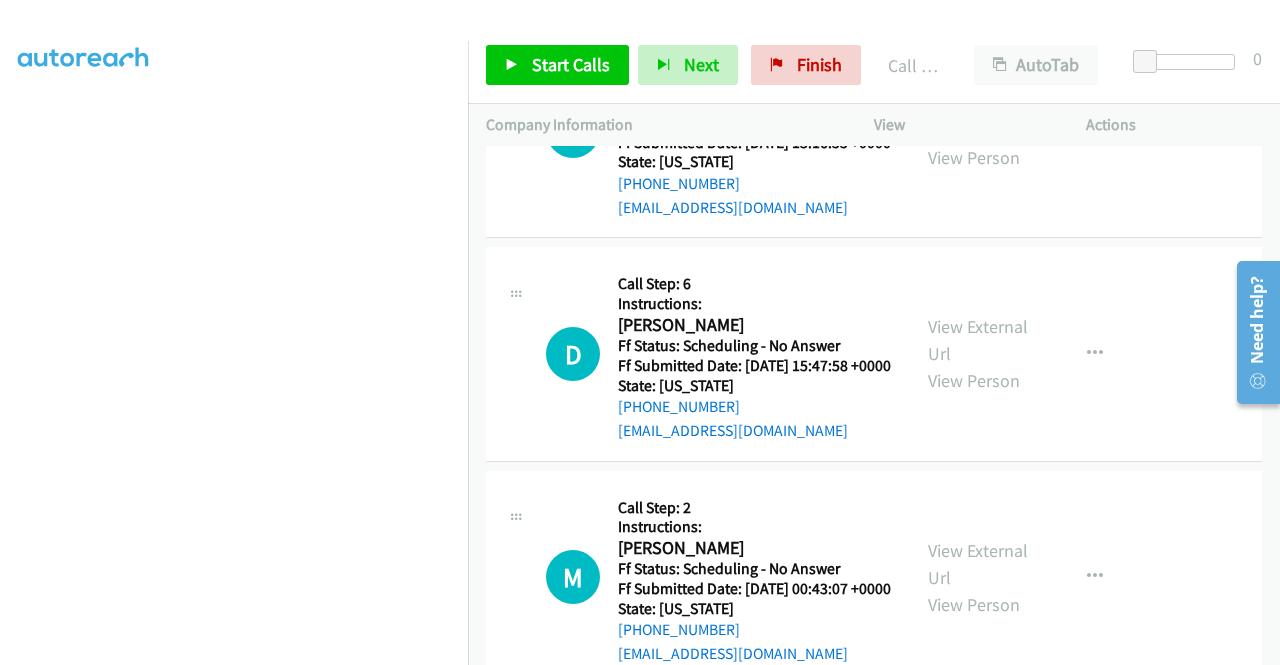click on "View External Url" at bounding box center [978, -799] 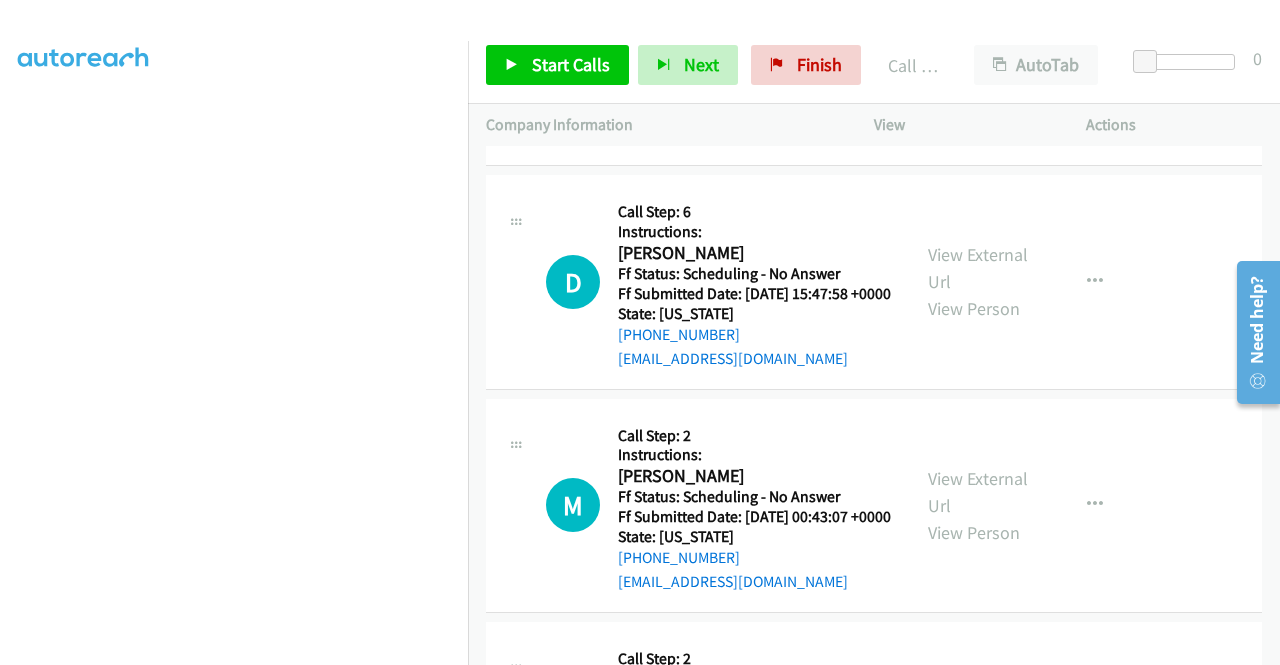 scroll, scrollTop: 22169, scrollLeft: 0, axis: vertical 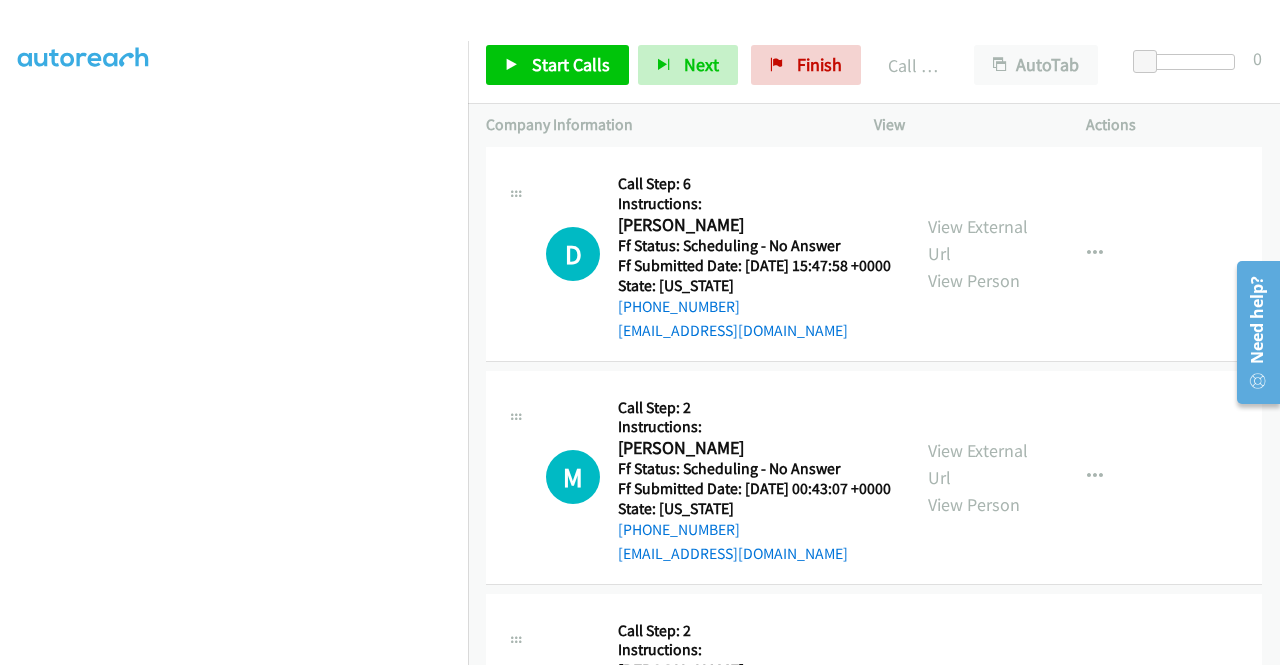 click on "View External Url" at bounding box center [978, -676] 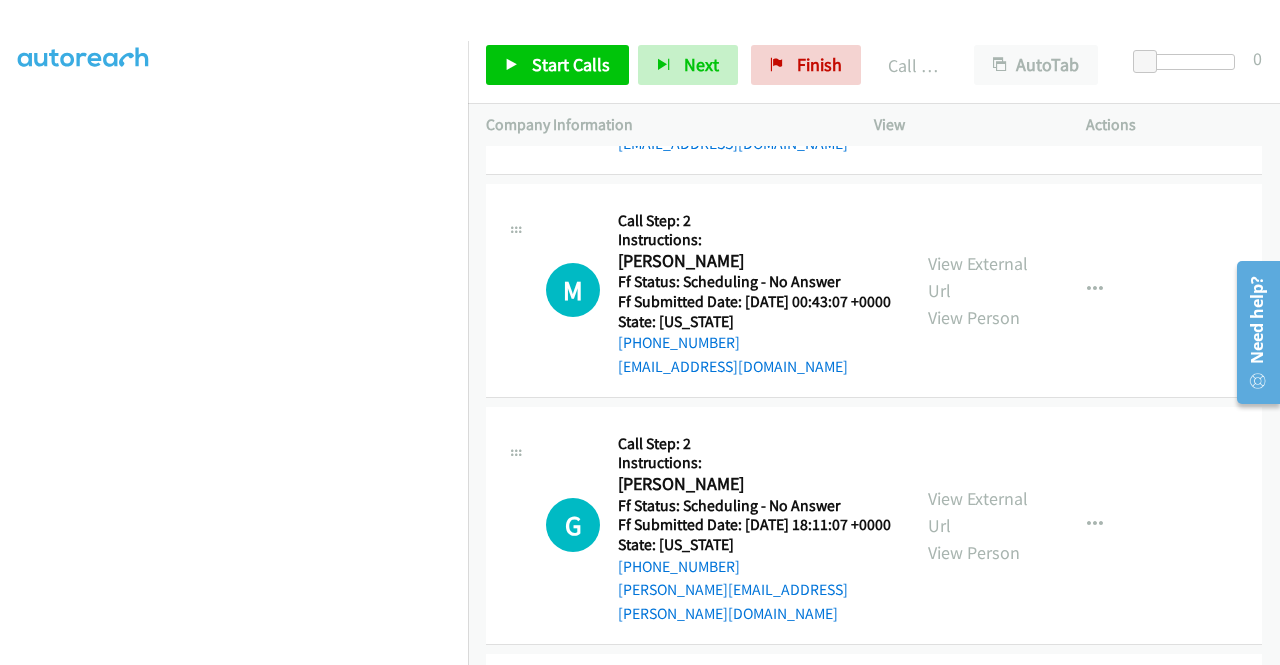 scroll, scrollTop: 22369, scrollLeft: 0, axis: vertical 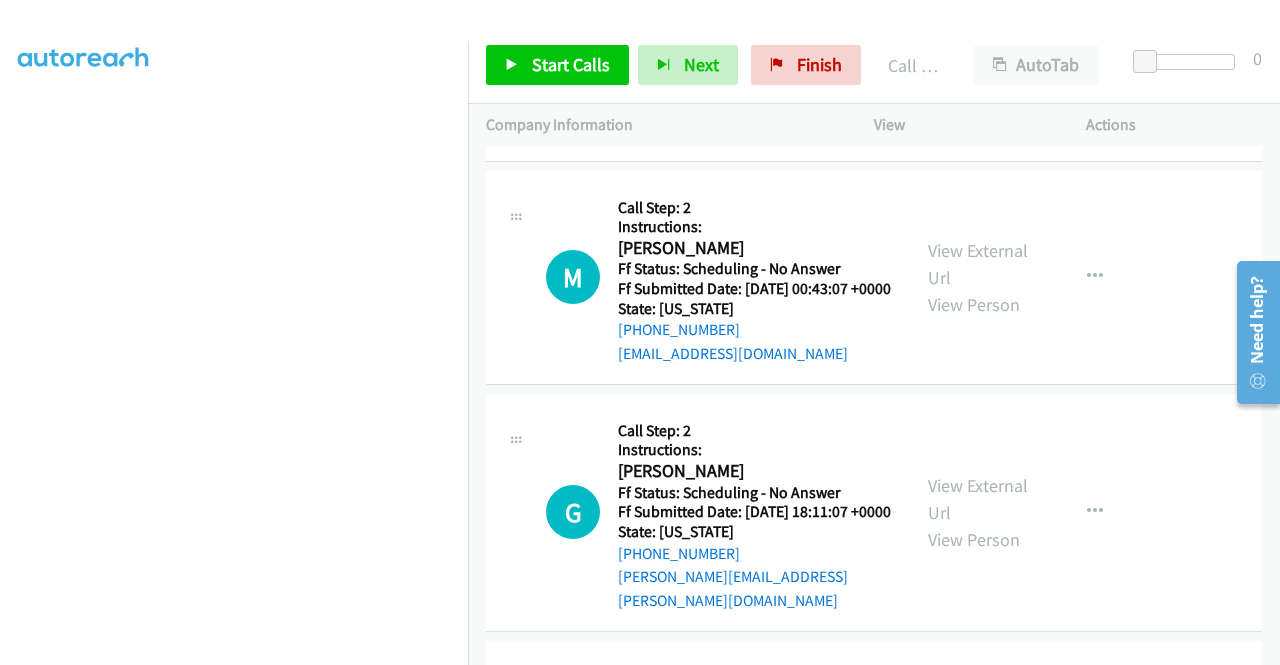 click on "View External Url" at bounding box center (978, -653) 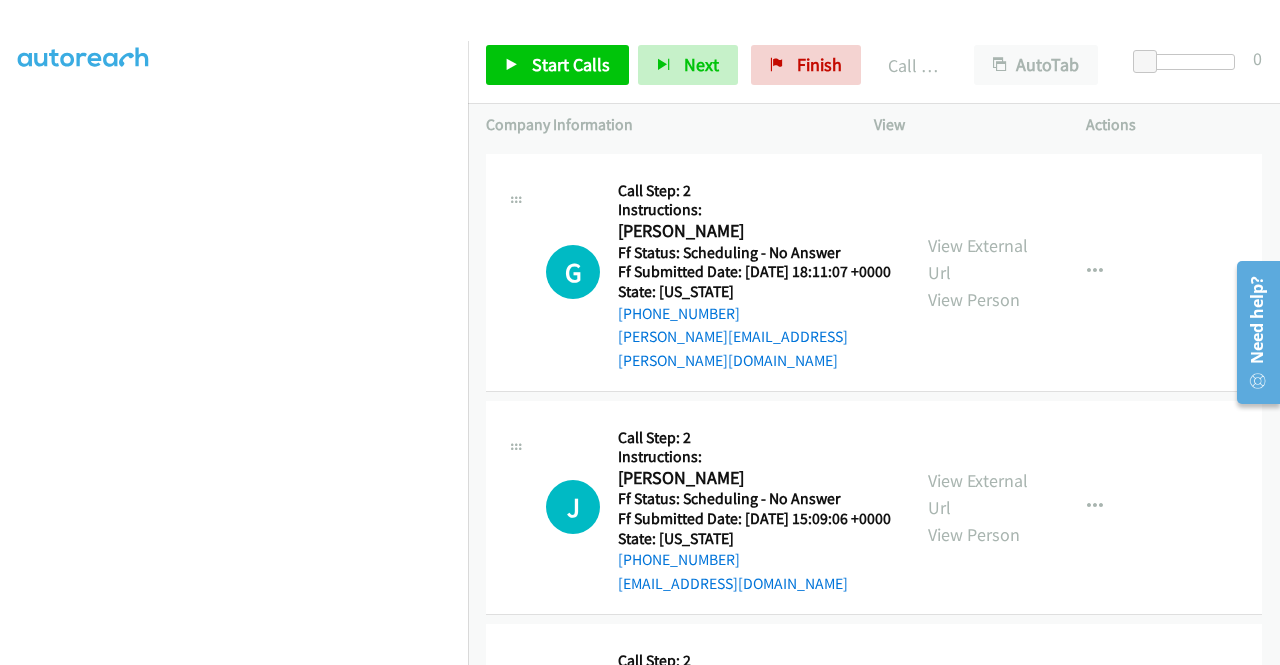 scroll, scrollTop: 22669, scrollLeft: 0, axis: vertical 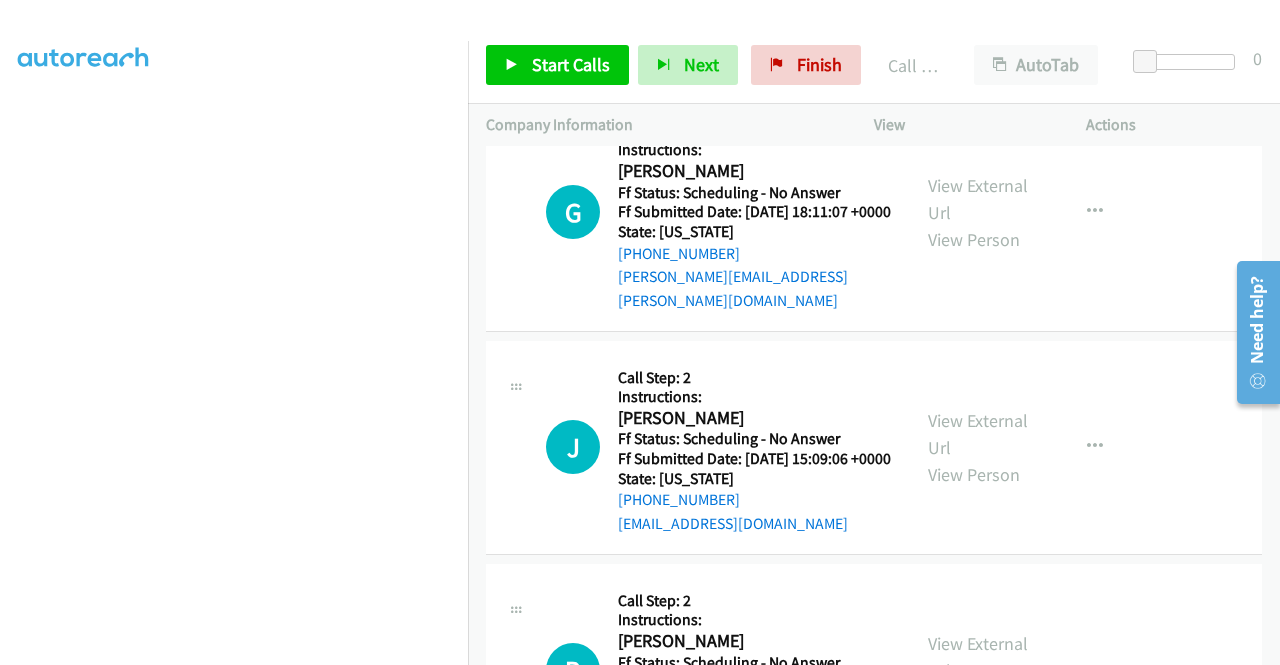 click on "View External Url" at bounding box center (978, -718) 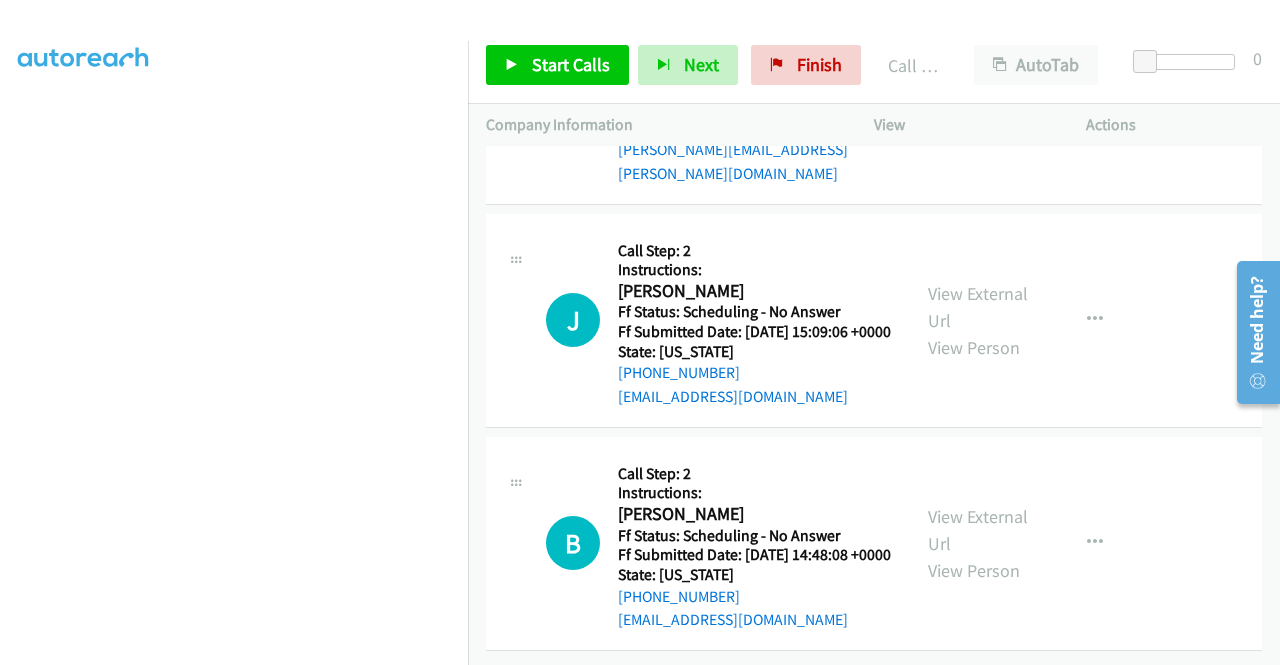 scroll, scrollTop: 22969, scrollLeft: 0, axis: vertical 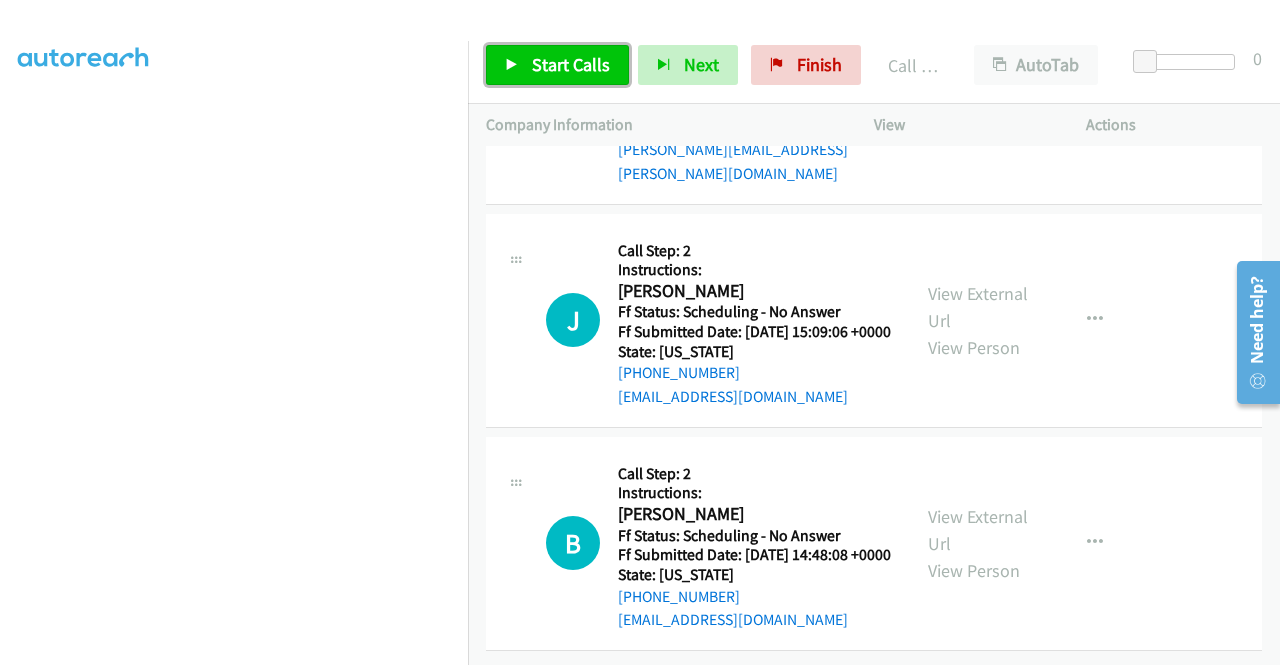click on "Start Calls" at bounding box center (571, 64) 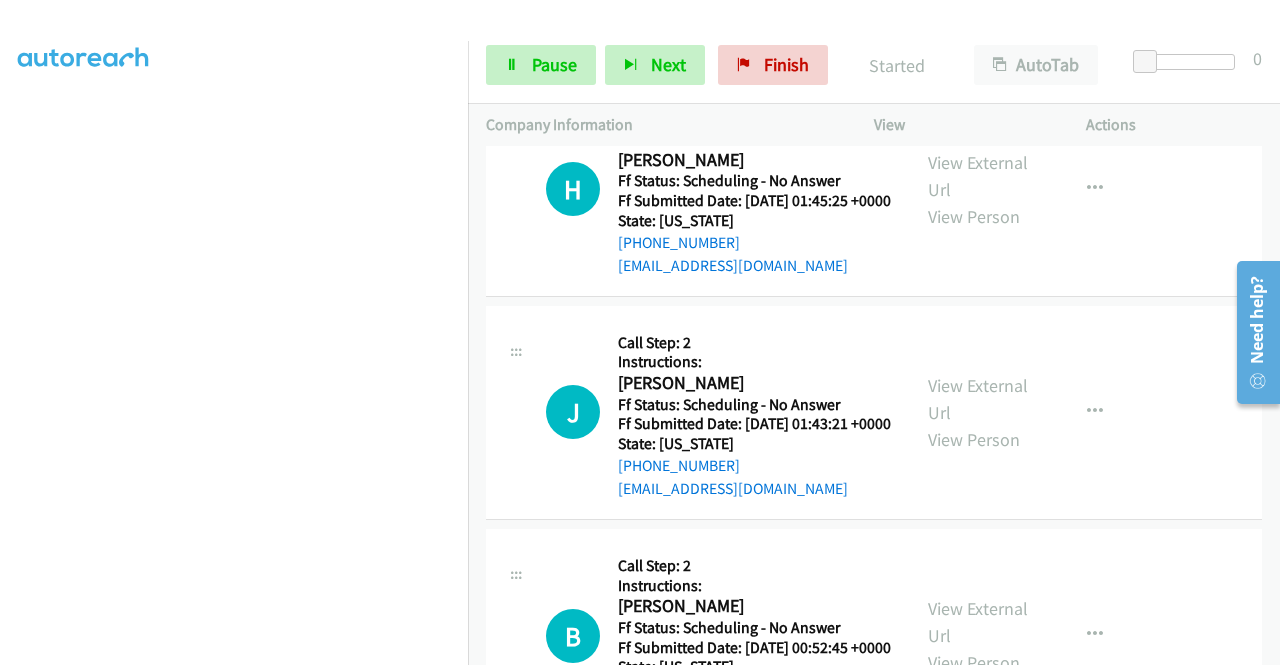 scroll, scrollTop: 20869, scrollLeft: 0, axis: vertical 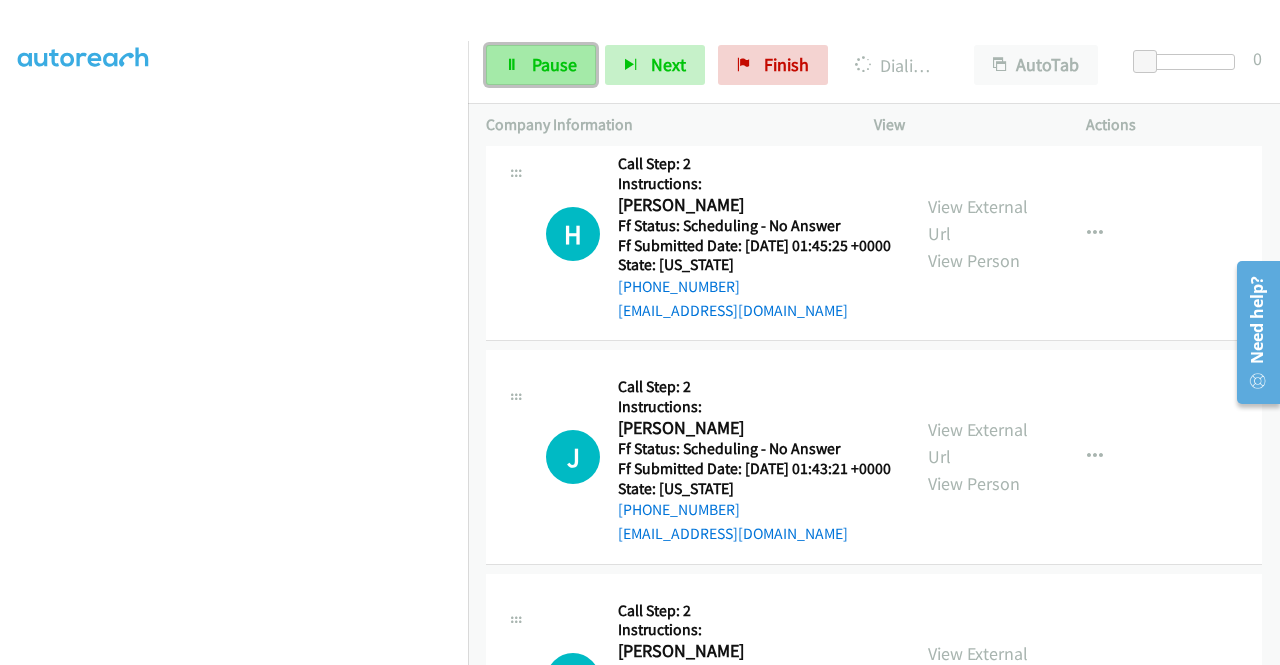 click on "Pause" at bounding box center (554, 64) 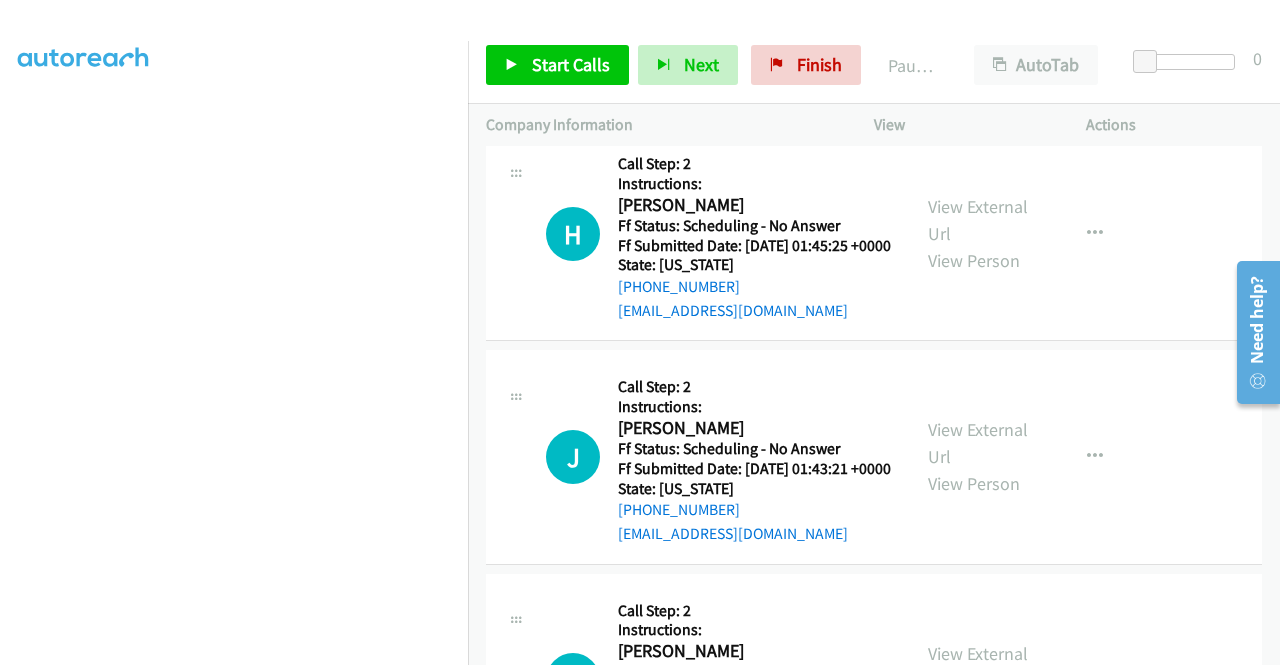 click on "Call was successful?" at bounding box center (685, -587) 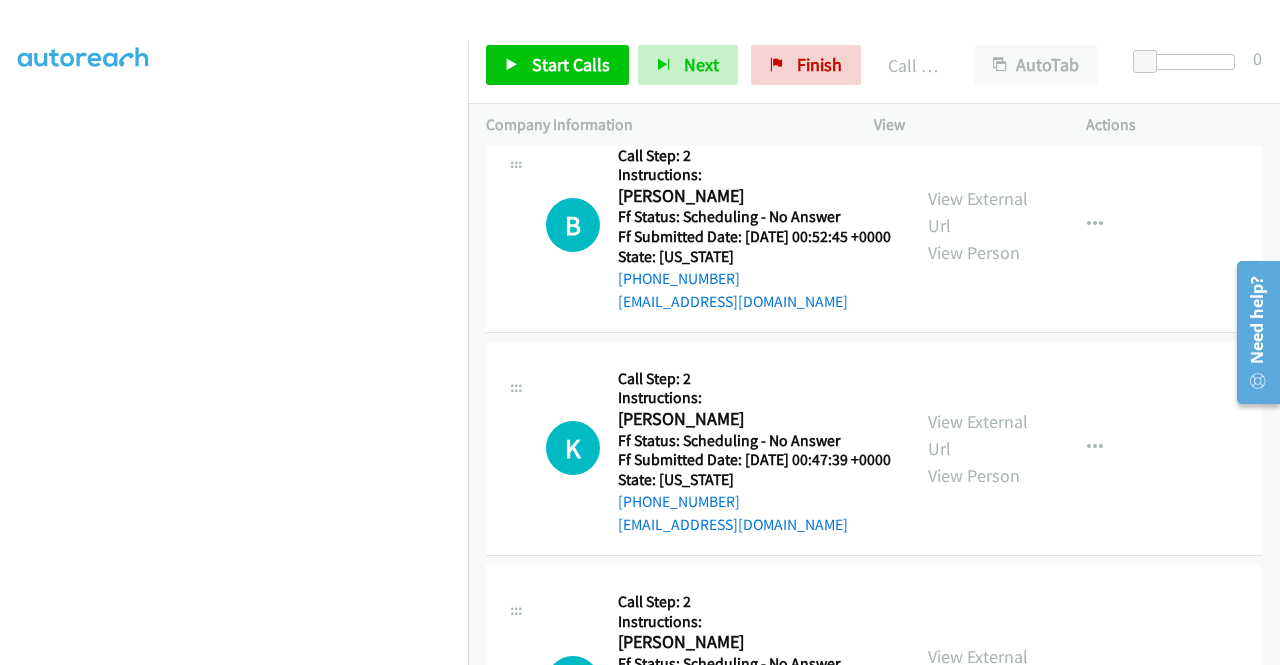 scroll, scrollTop: 21469, scrollLeft: 0, axis: vertical 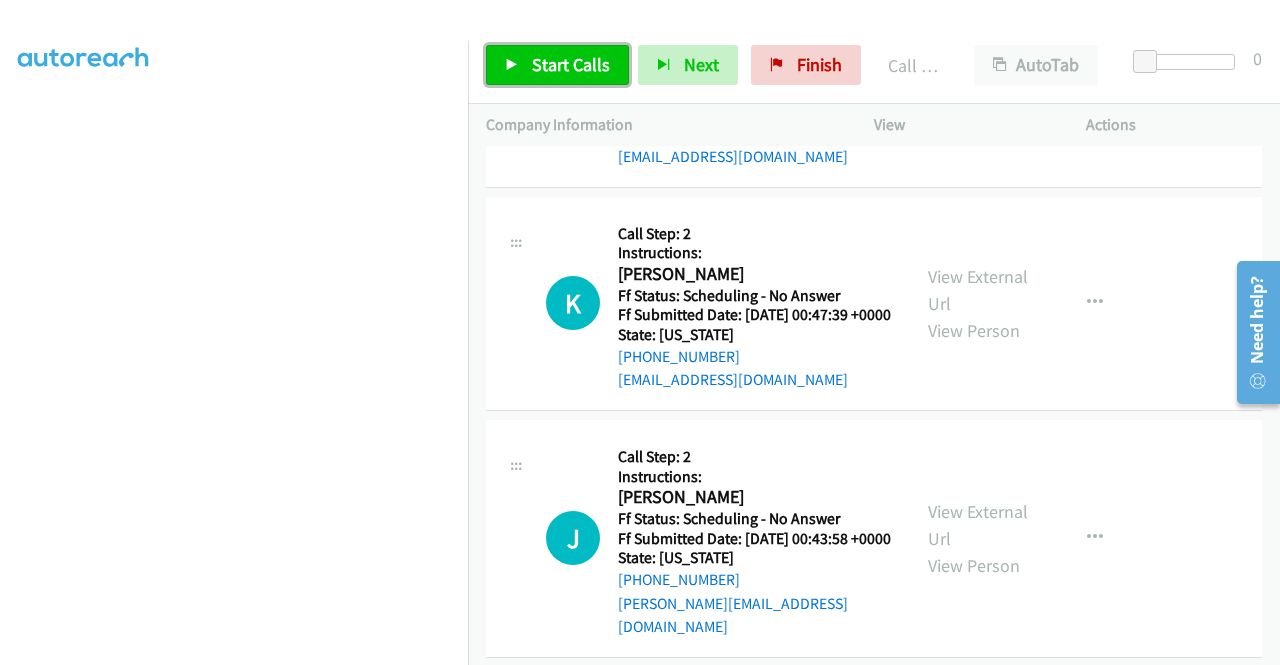 click on "Start Calls" at bounding box center (571, 64) 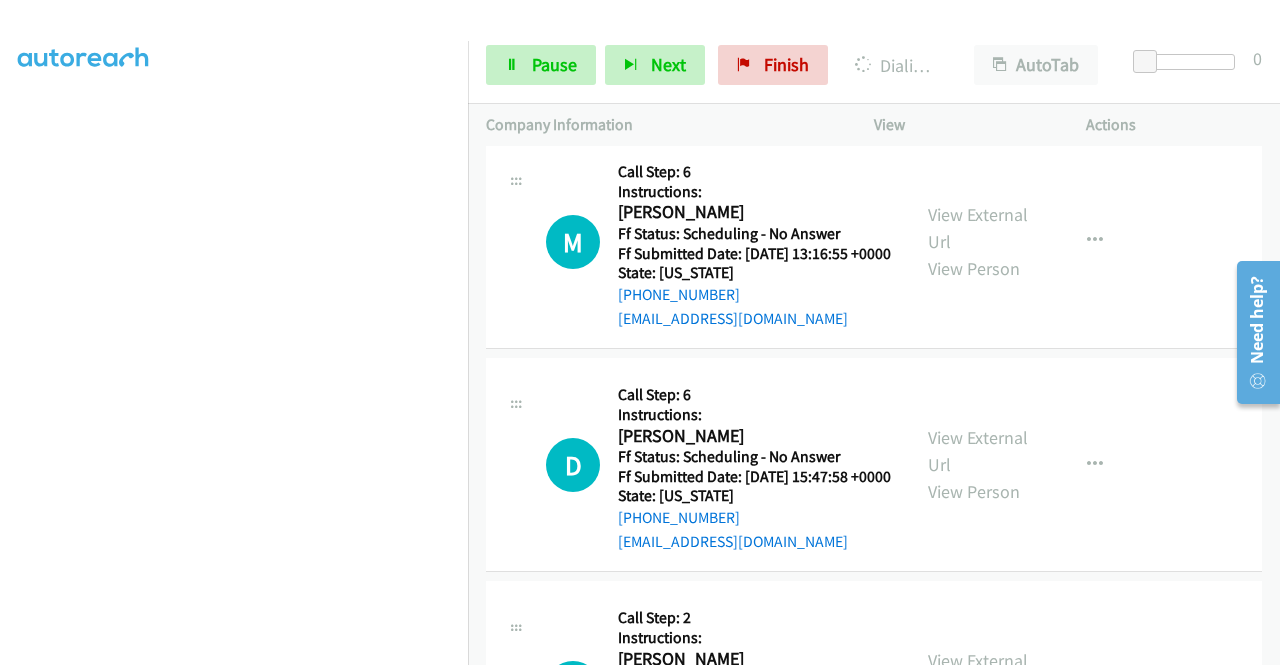 scroll, scrollTop: 22090, scrollLeft: 0, axis: vertical 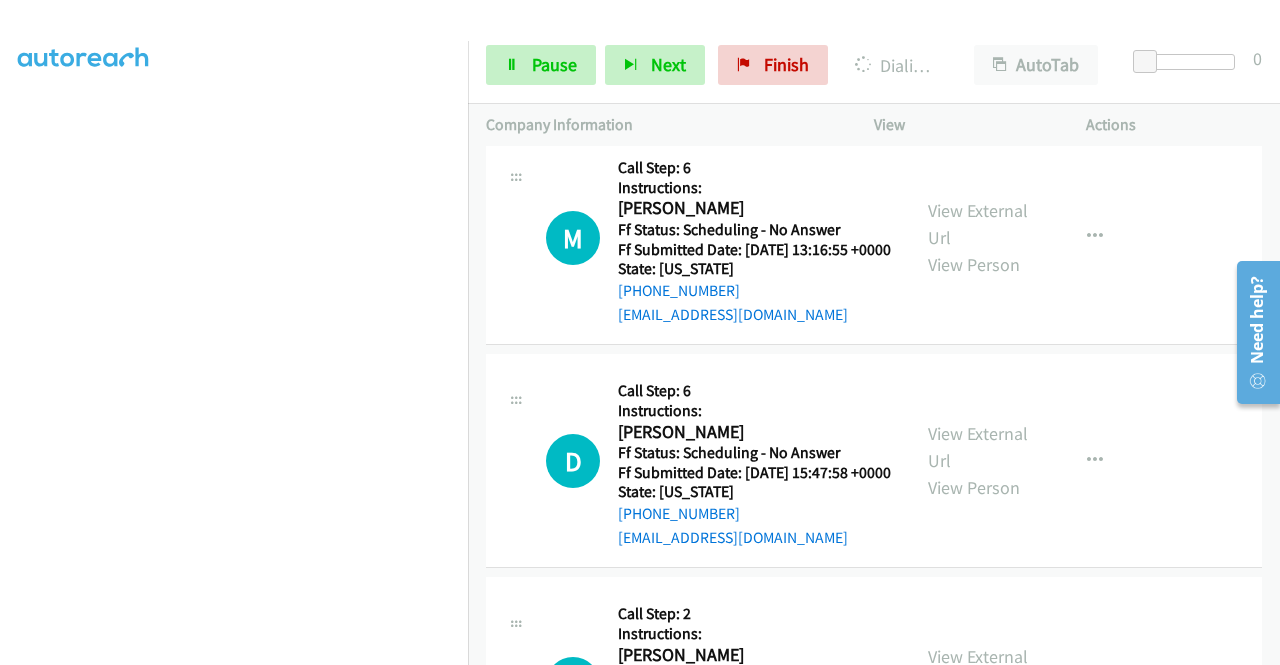 click on "H
Callback Scheduled
Call Step: 2
Instructions:
Harry Lefrak
America/Los_Angeles
Ff Status: Scheduling - No Answer
Ff Submitted Date: 2025-07-03 01:45:25 +0000
State: California
+1 530-550-1271
htl@att.net
Call was successful?
View External Url
View Person
View External Url
Email
Schedule/Manage Callback
Skip Call
Add to do not call list" at bounding box center [874, -902] 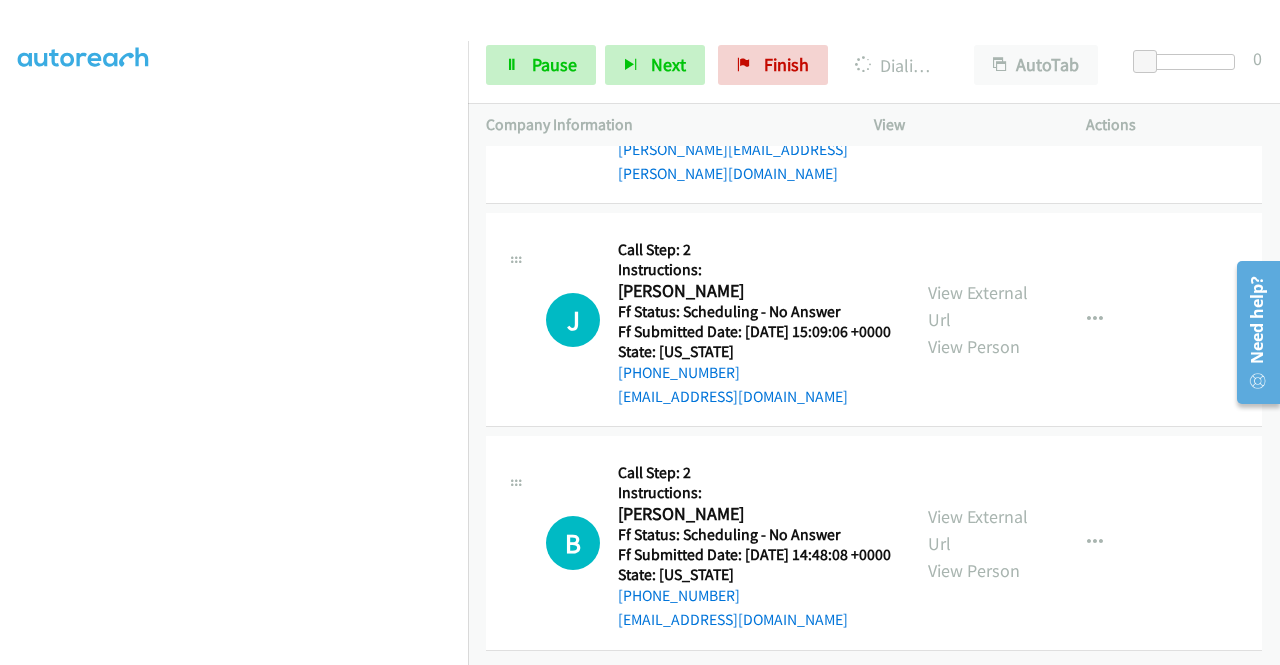 scroll, scrollTop: 23090, scrollLeft: 0, axis: vertical 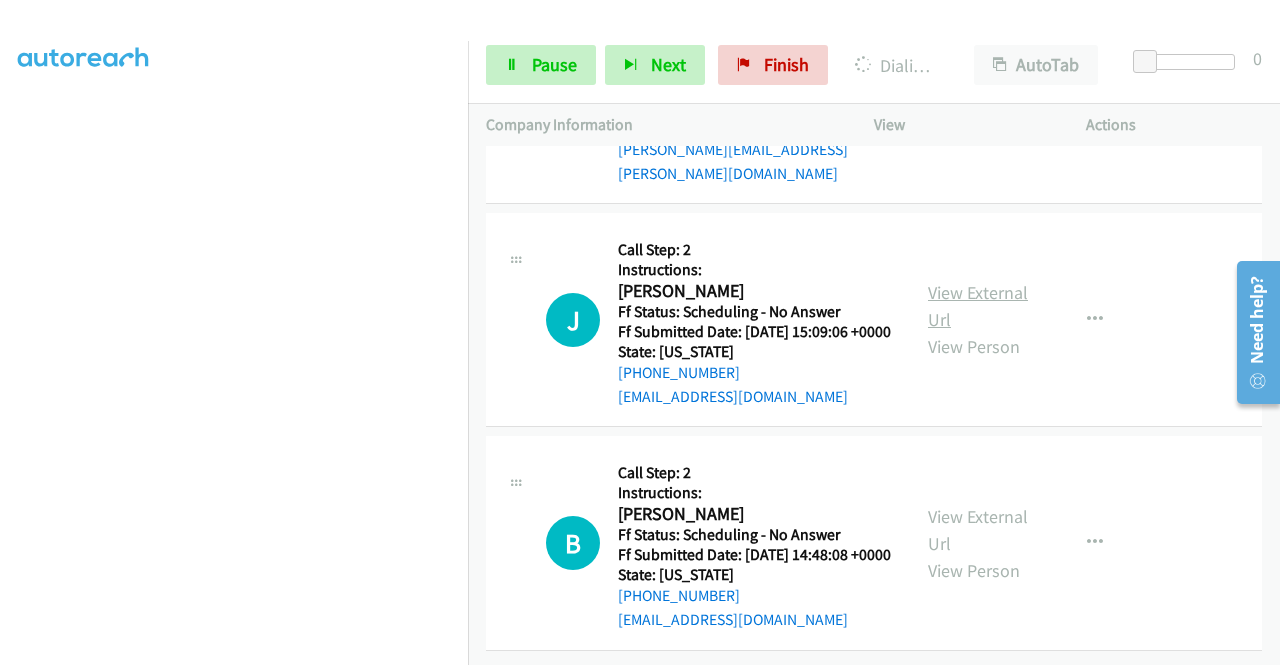 click on "View External Url" at bounding box center [978, 306] 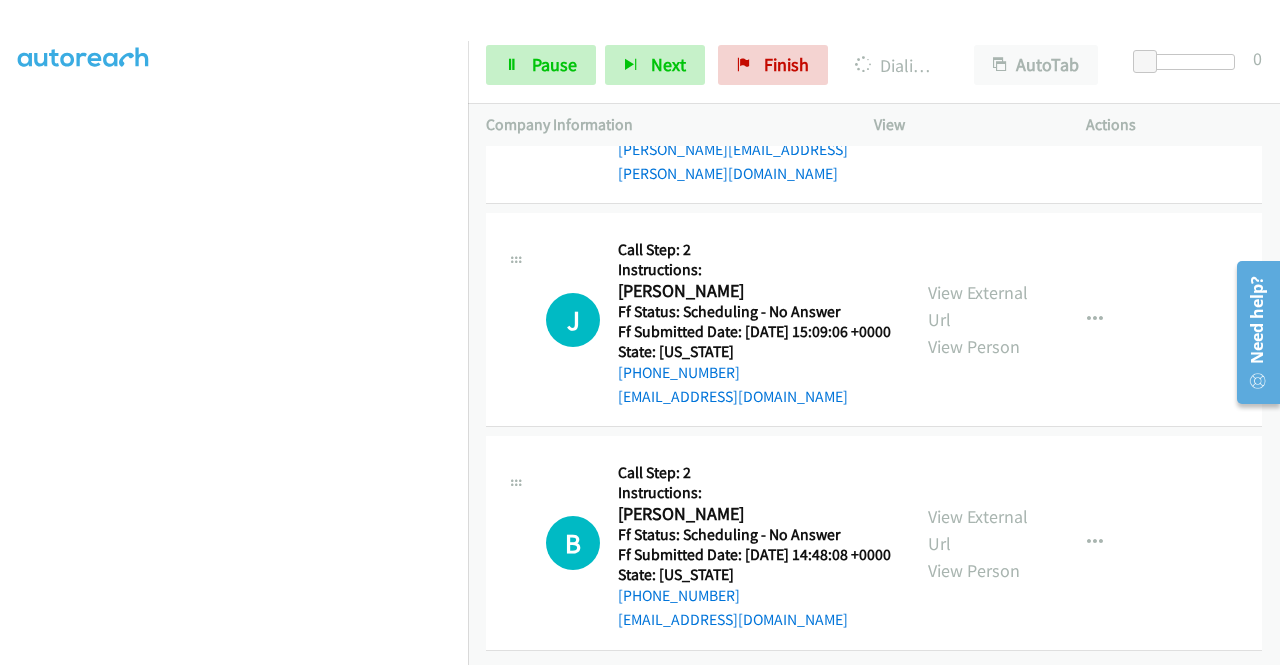 scroll, scrollTop: 24456, scrollLeft: 0, axis: vertical 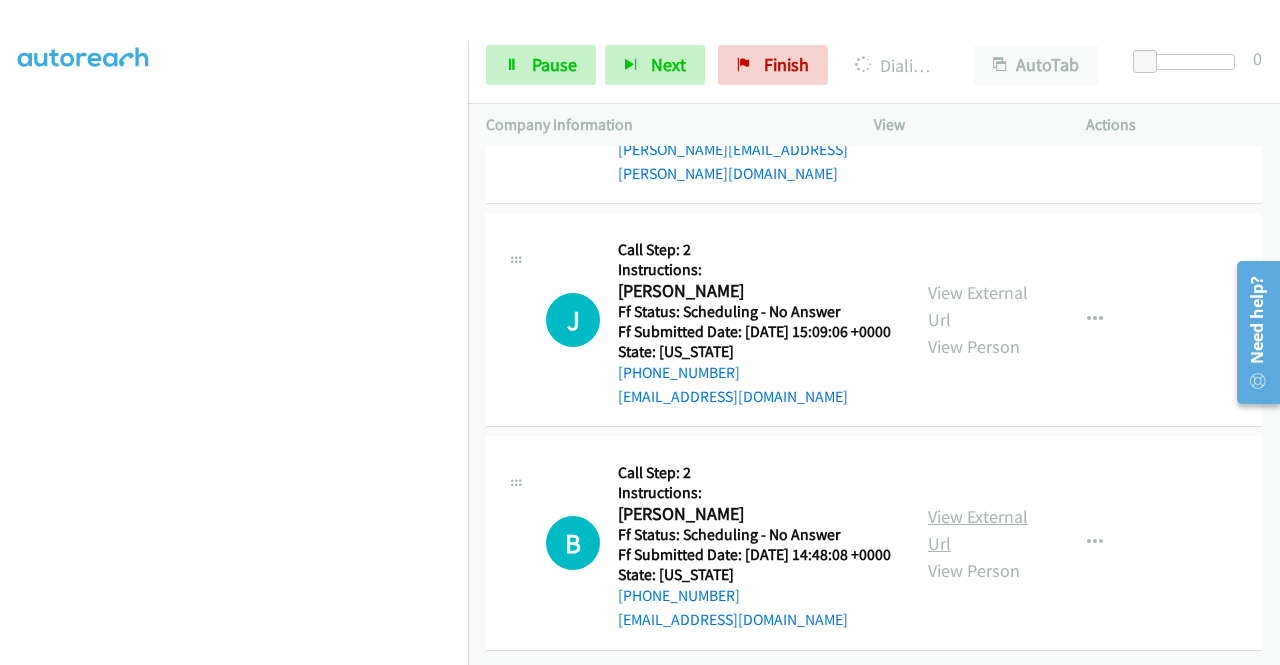 click on "View External Url" at bounding box center (978, 530) 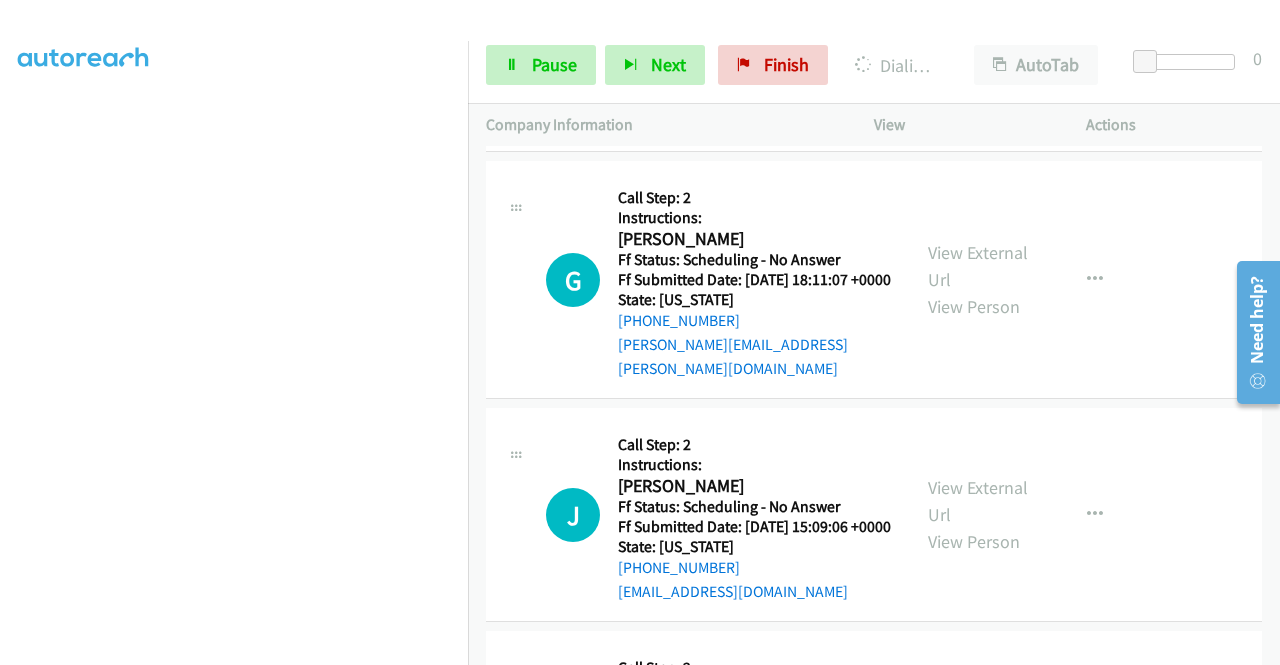 scroll, scrollTop: 22956, scrollLeft: 0, axis: vertical 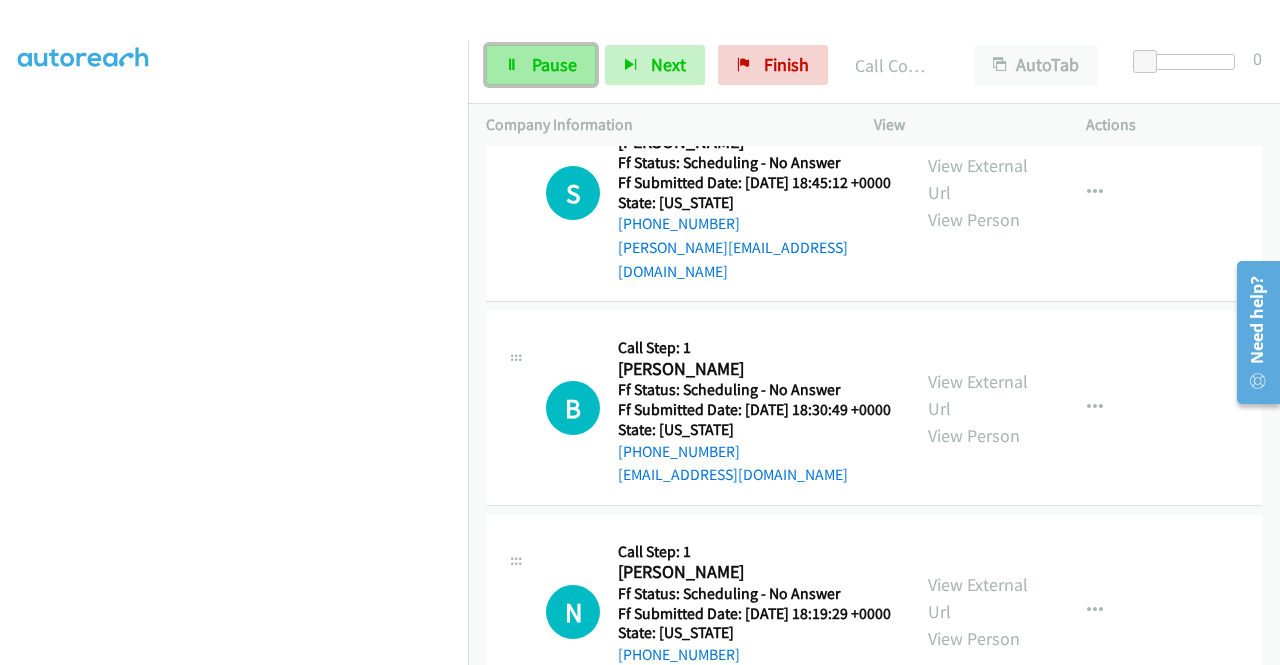 click on "Pause" at bounding box center [554, 64] 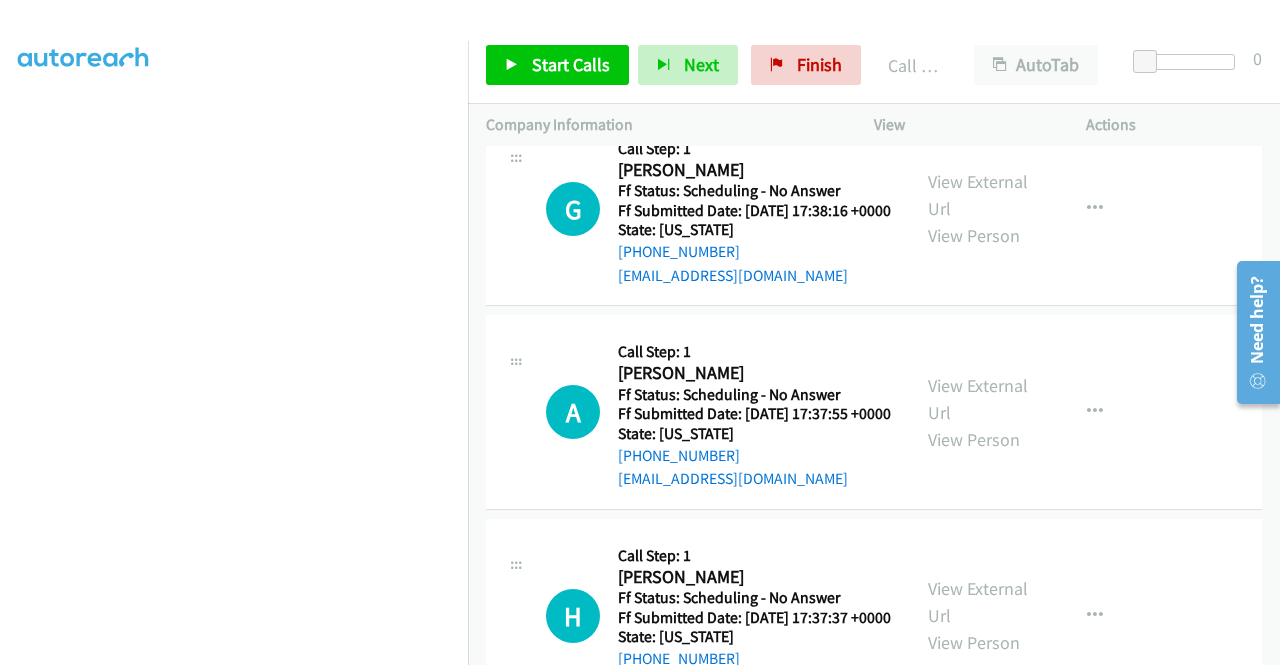 scroll, scrollTop: 24898, scrollLeft: 0, axis: vertical 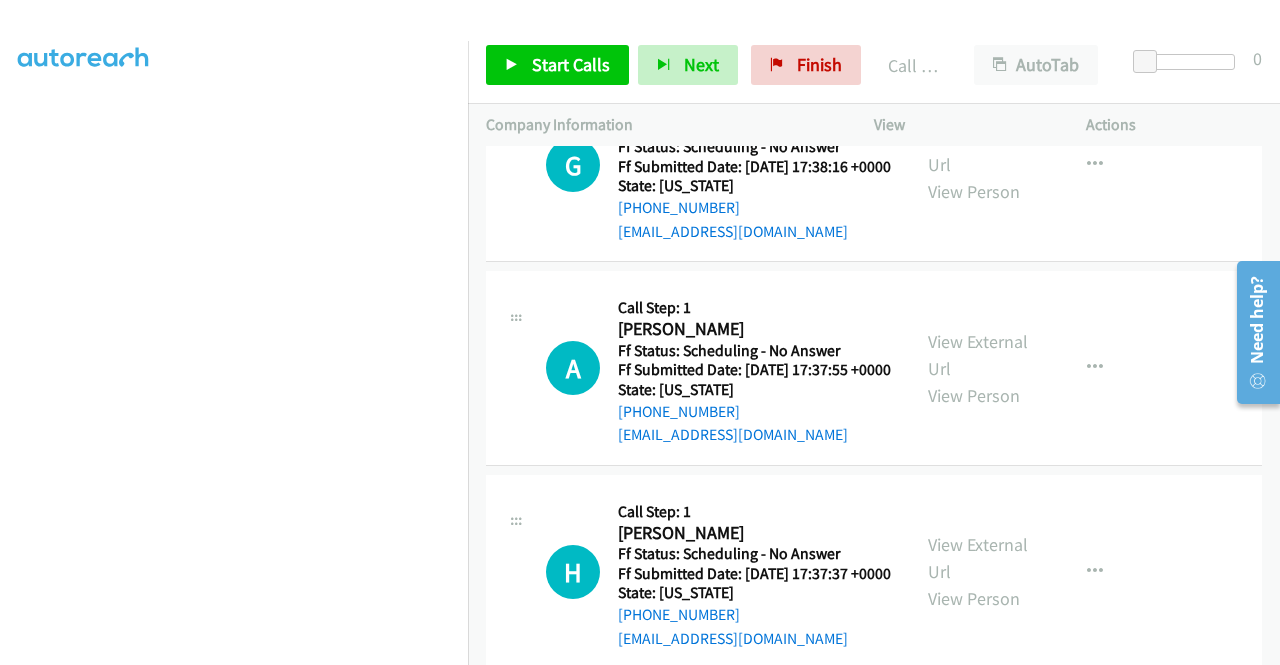 click on "View External Url" at bounding box center (978, -878) 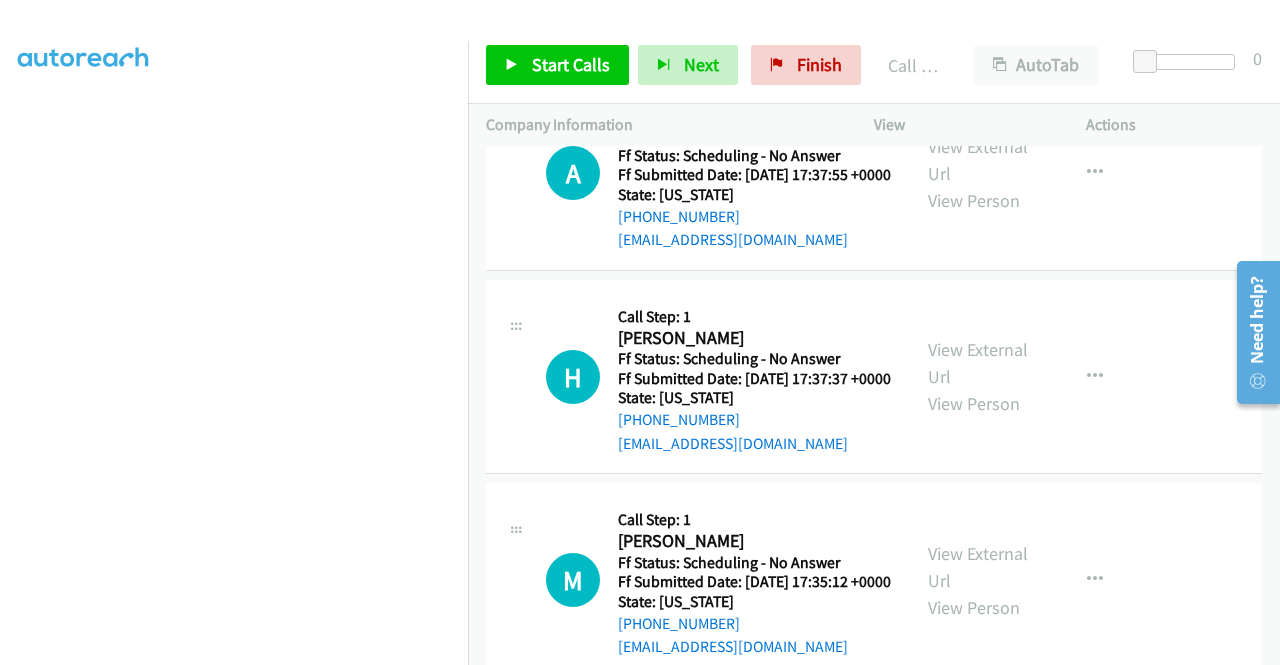 scroll, scrollTop: 25098, scrollLeft: 0, axis: vertical 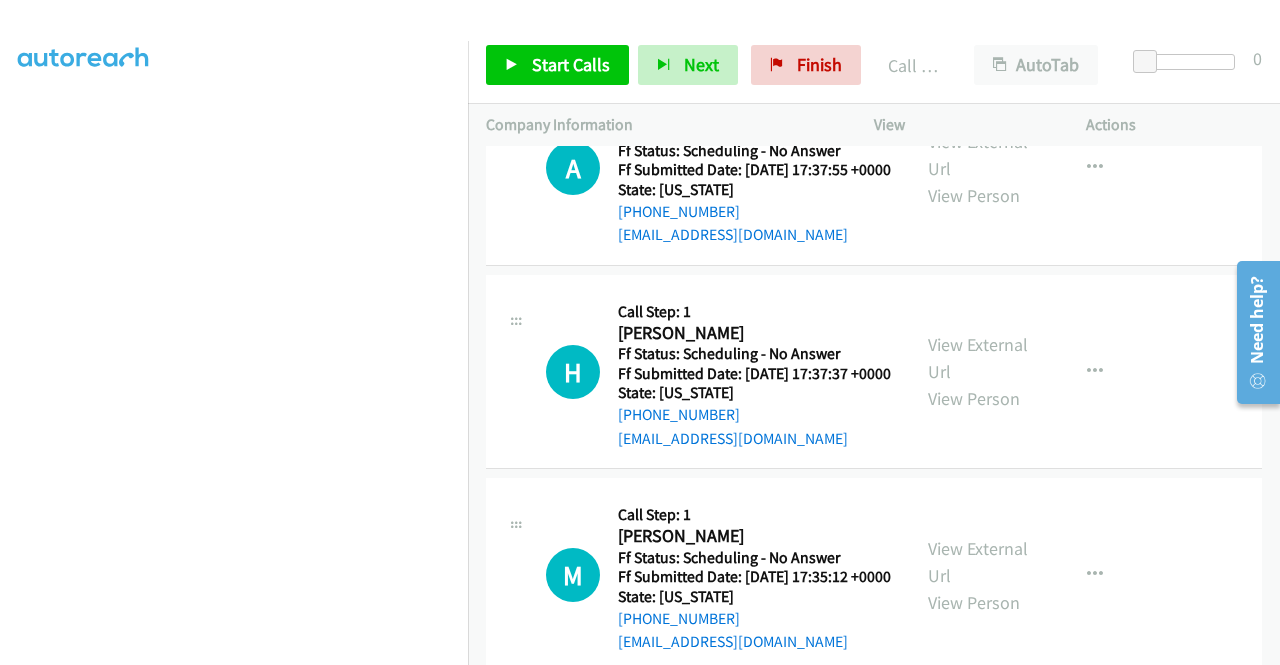 click on "View External Url" at bounding box center (978, -863) 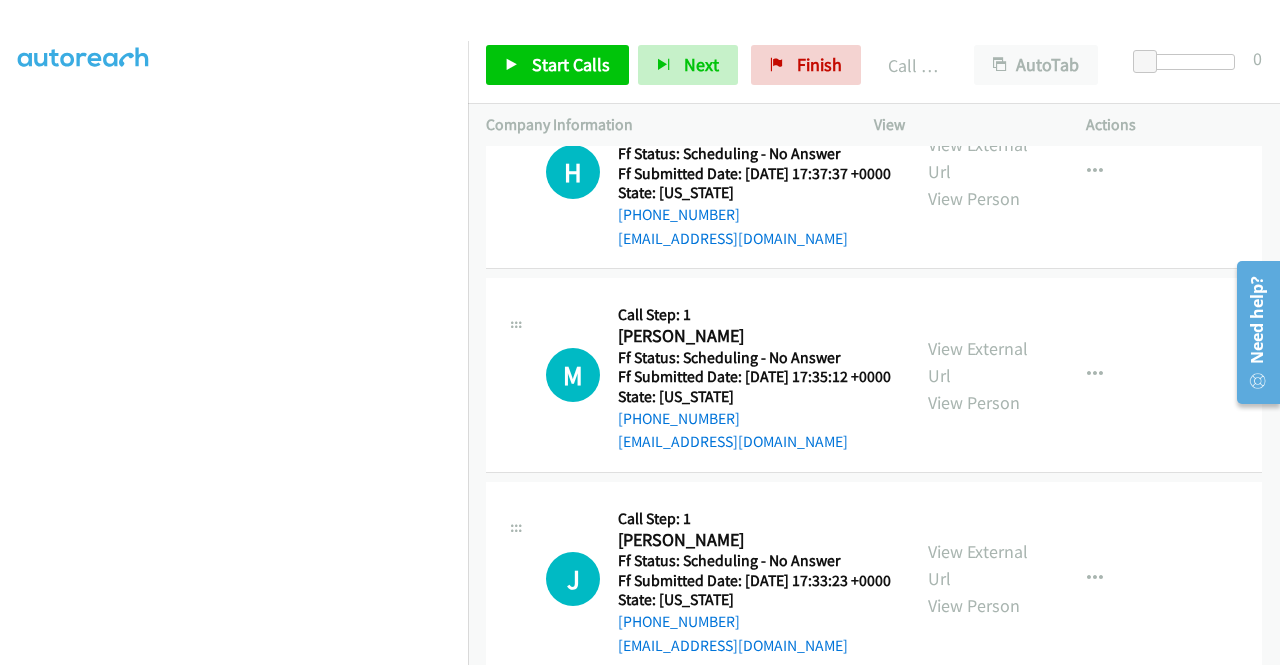 click on "View External Url" at bounding box center [978, -859] 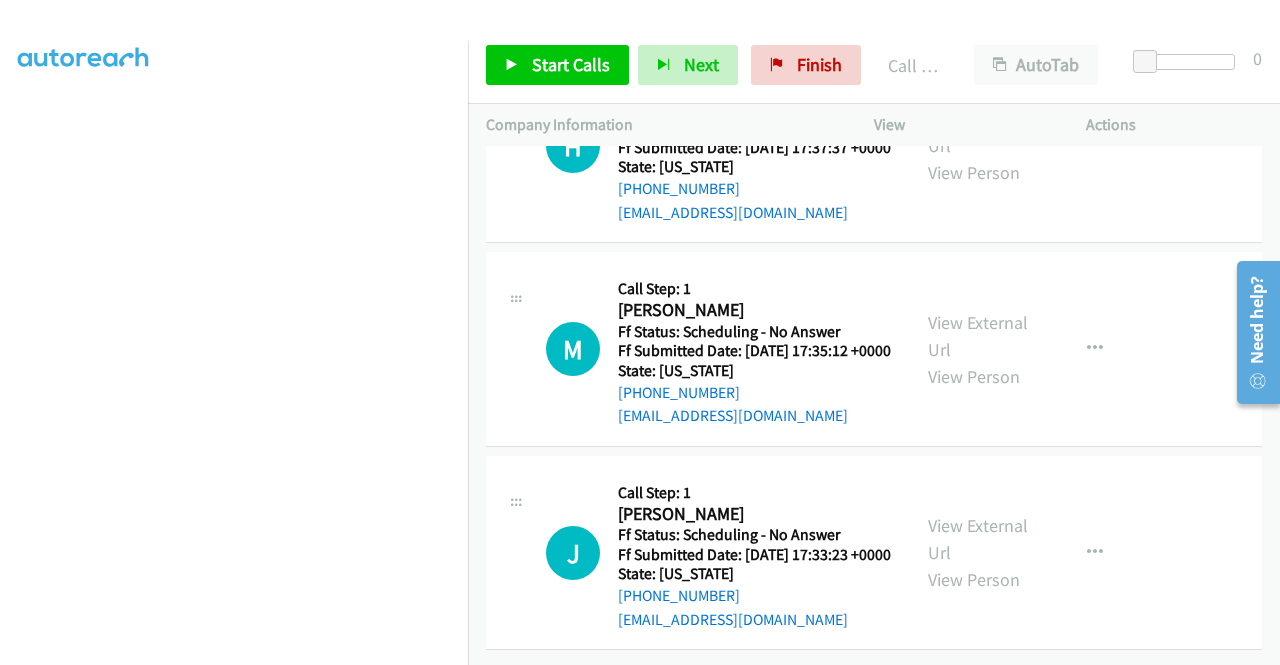 scroll, scrollTop: 25498, scrollLeft: 0, axis: vertical 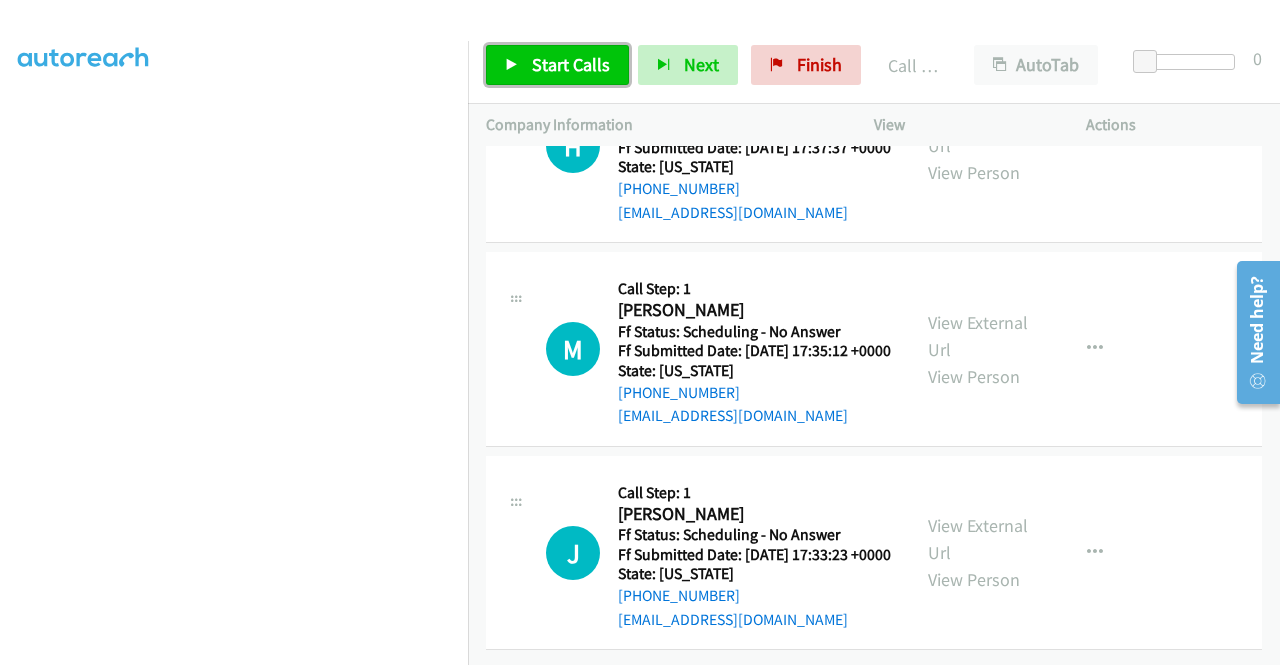click on "Start Calls" at bounding box center [571, 64] 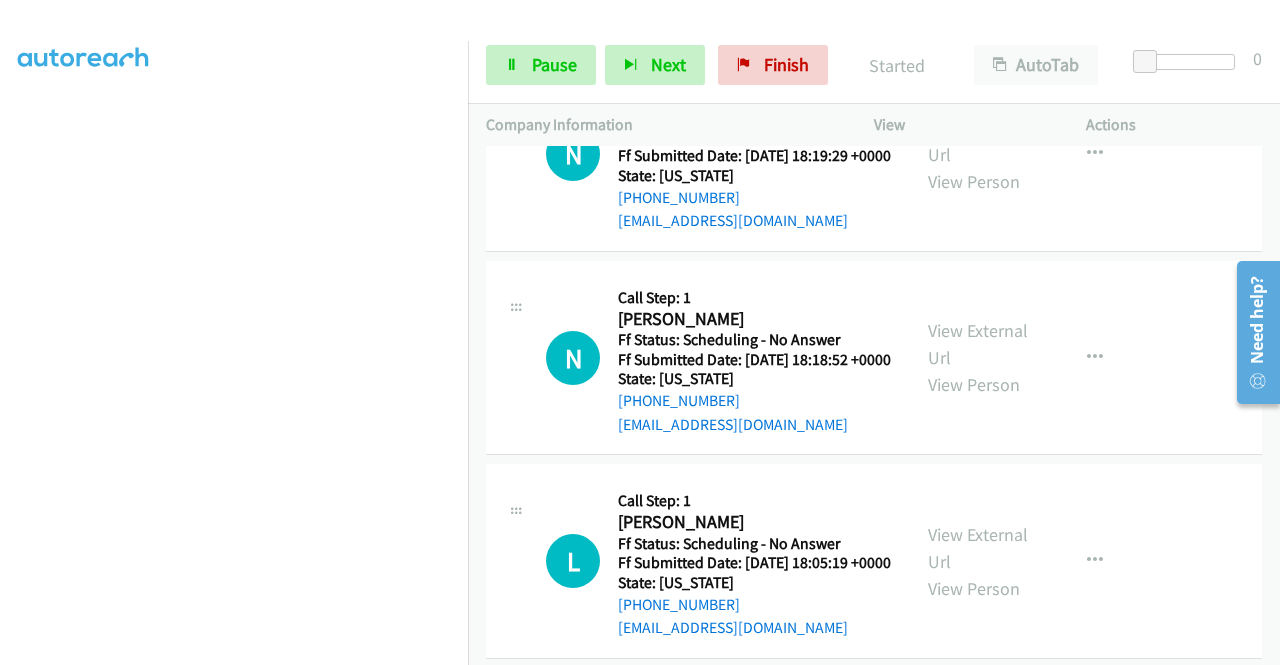 scroll, scrollTop: 24398, scrollLeft: 0, axis: vertical 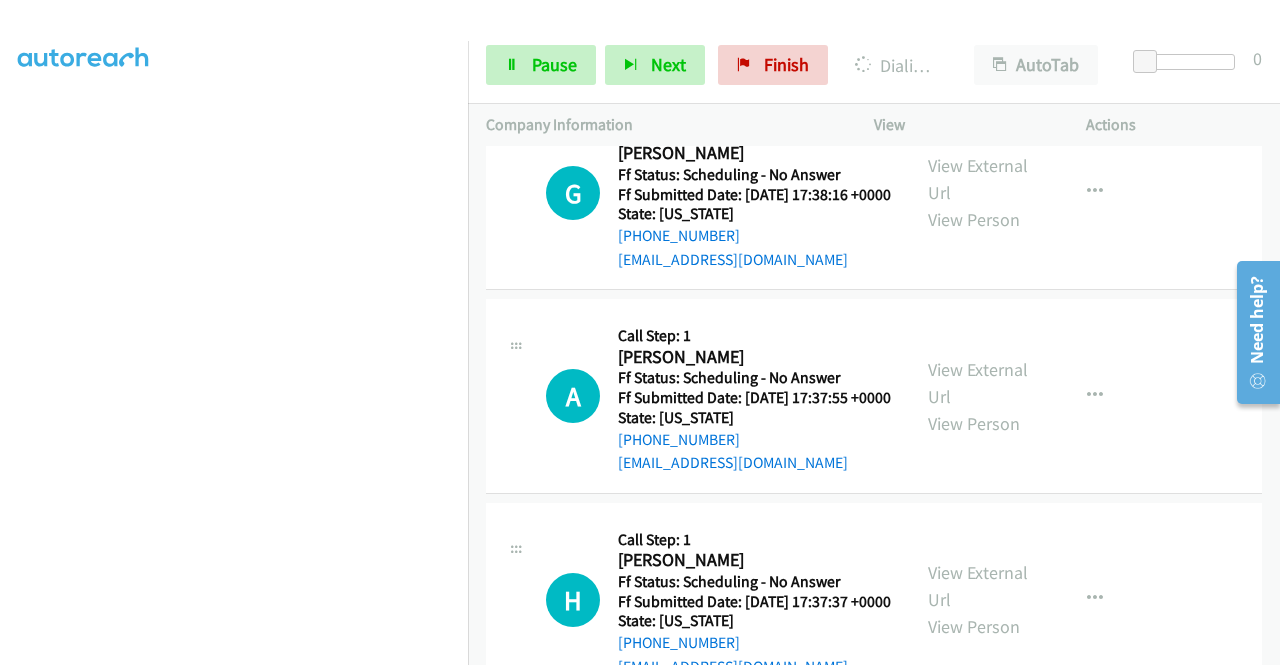 click on "Call was successful?" at bounding box center [685, -986] 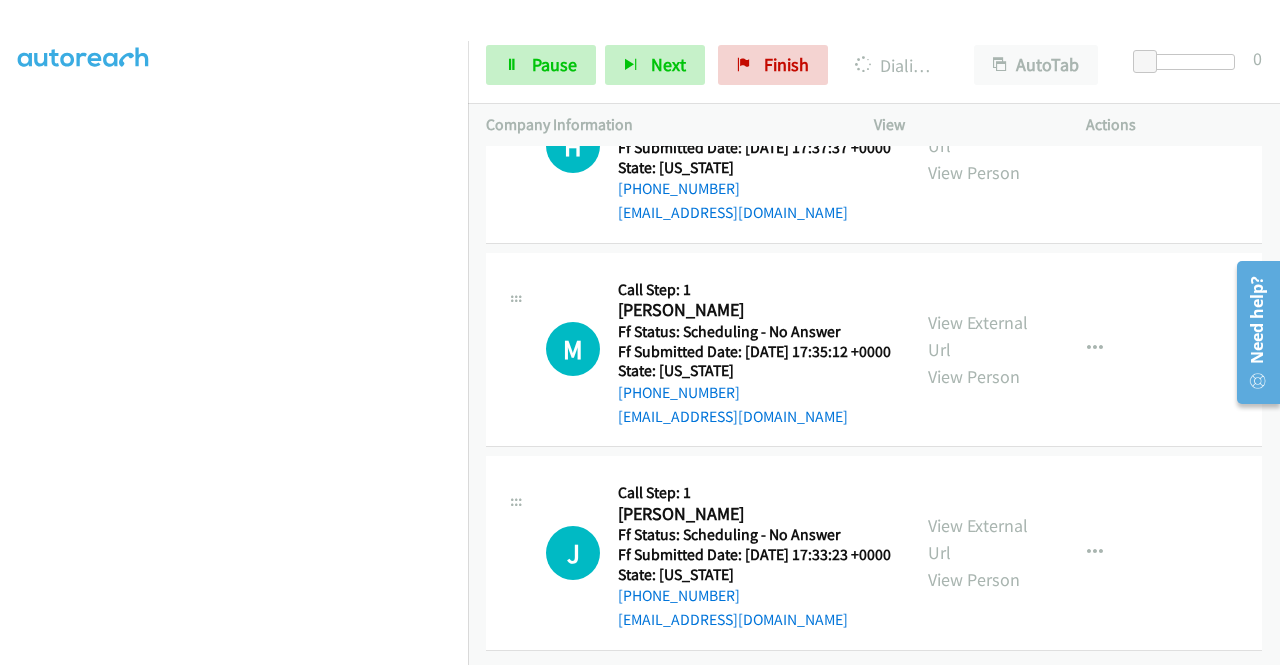 scroll, scrollTop: 26398, scrollLeft: 0, axis: vertical 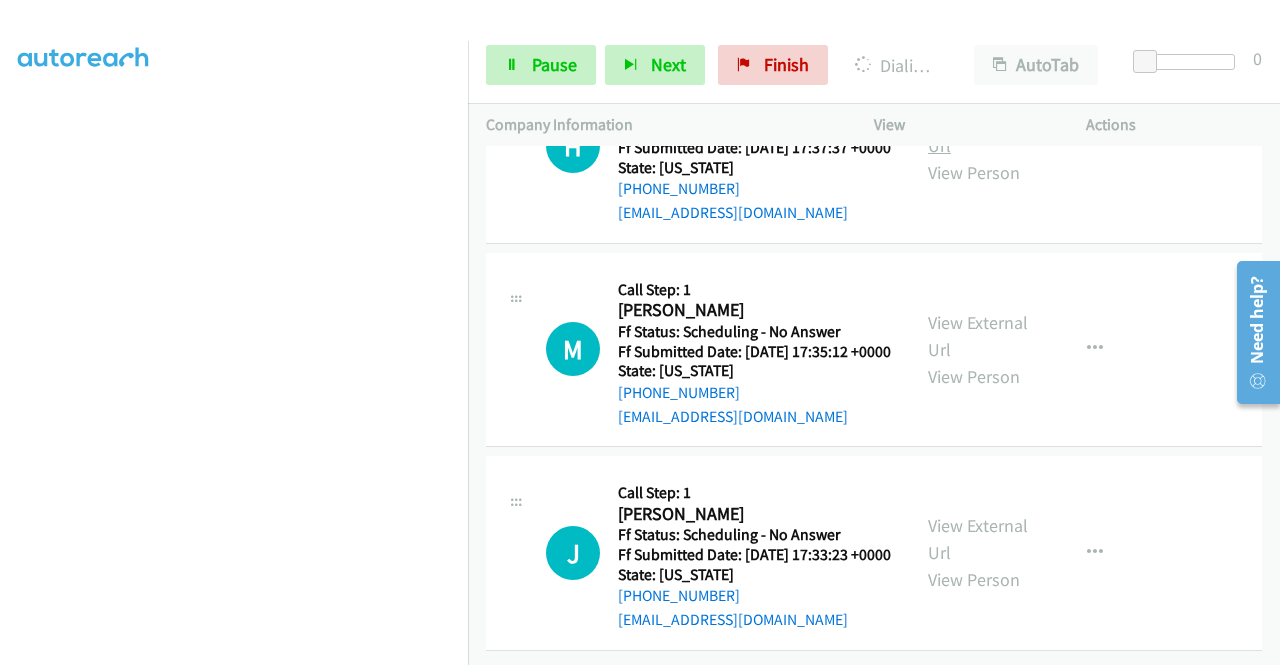click on "View External Url" at bounding box center (978, 132) 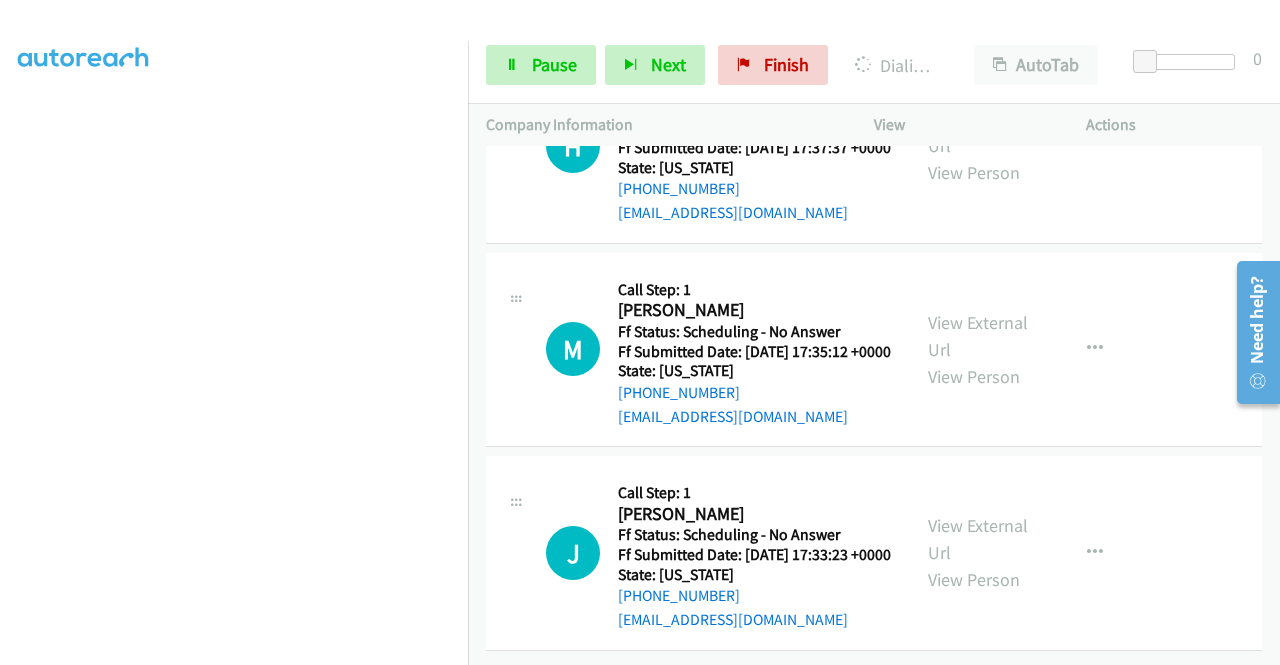 scroll, scrollTop: 26798, scrollLeft: 0, axis: vertical 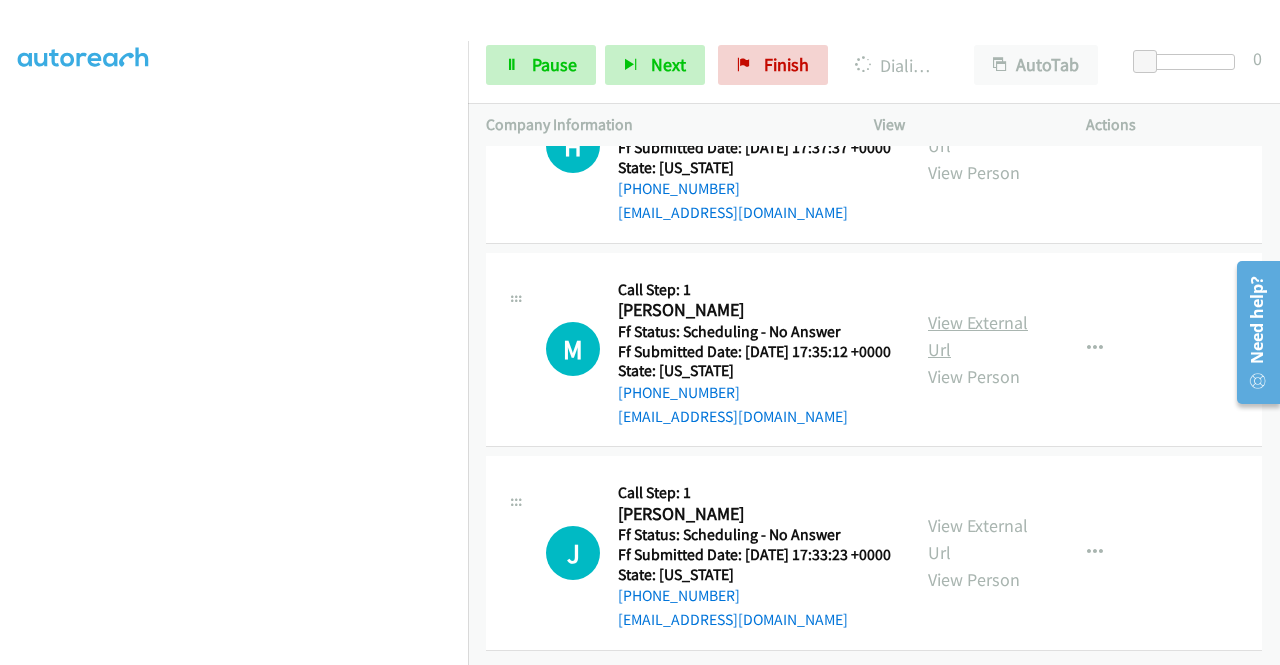 click on "View External Url" at bounding box center [978, 336] 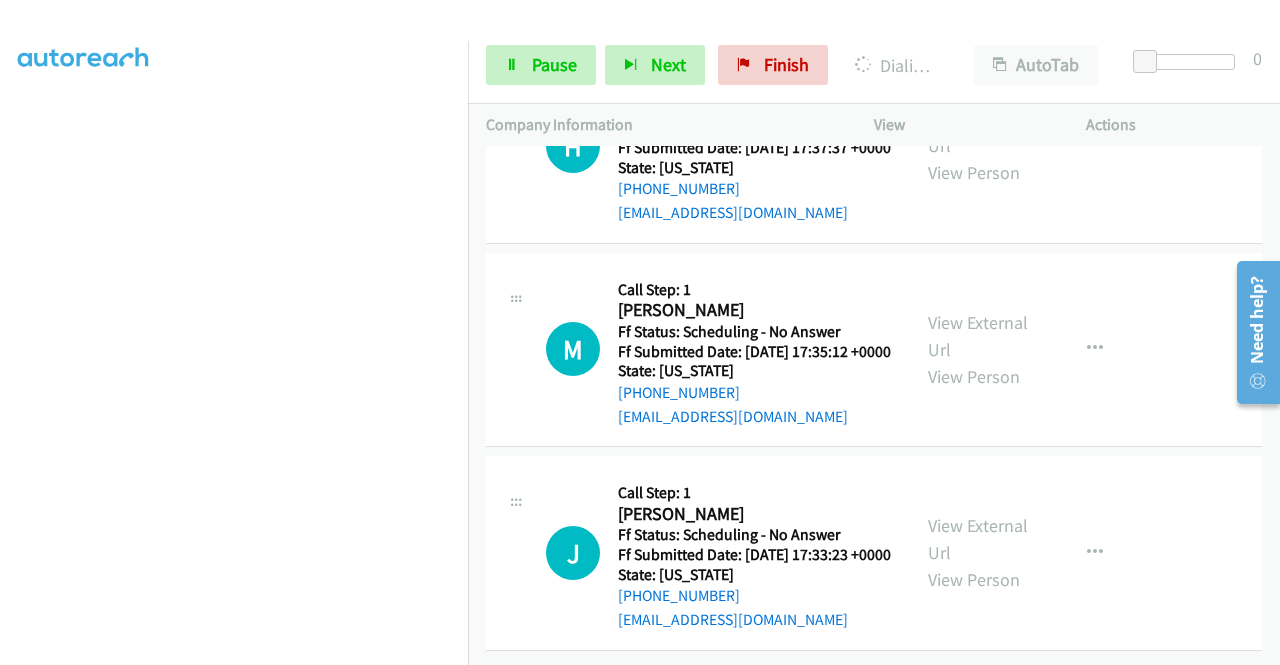 scroll, scrollTop: 26980, scrollLeft: 0, axis: vertical 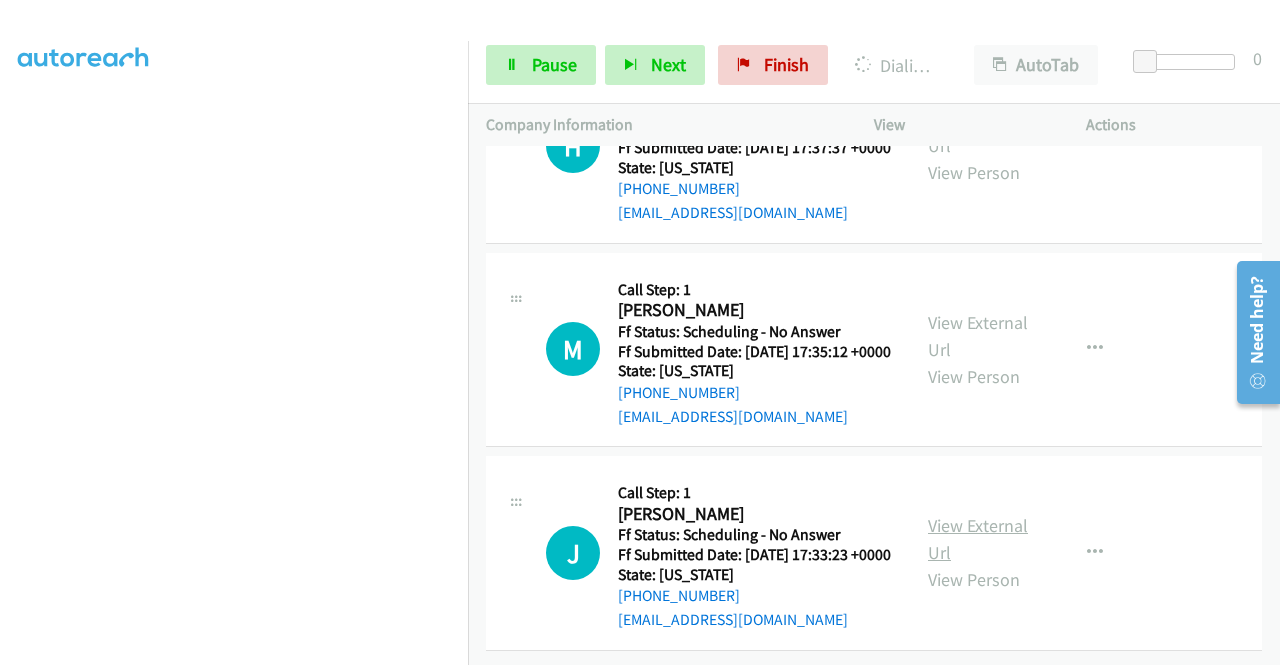 click on "View External Url" at bounding box center (978, 539) 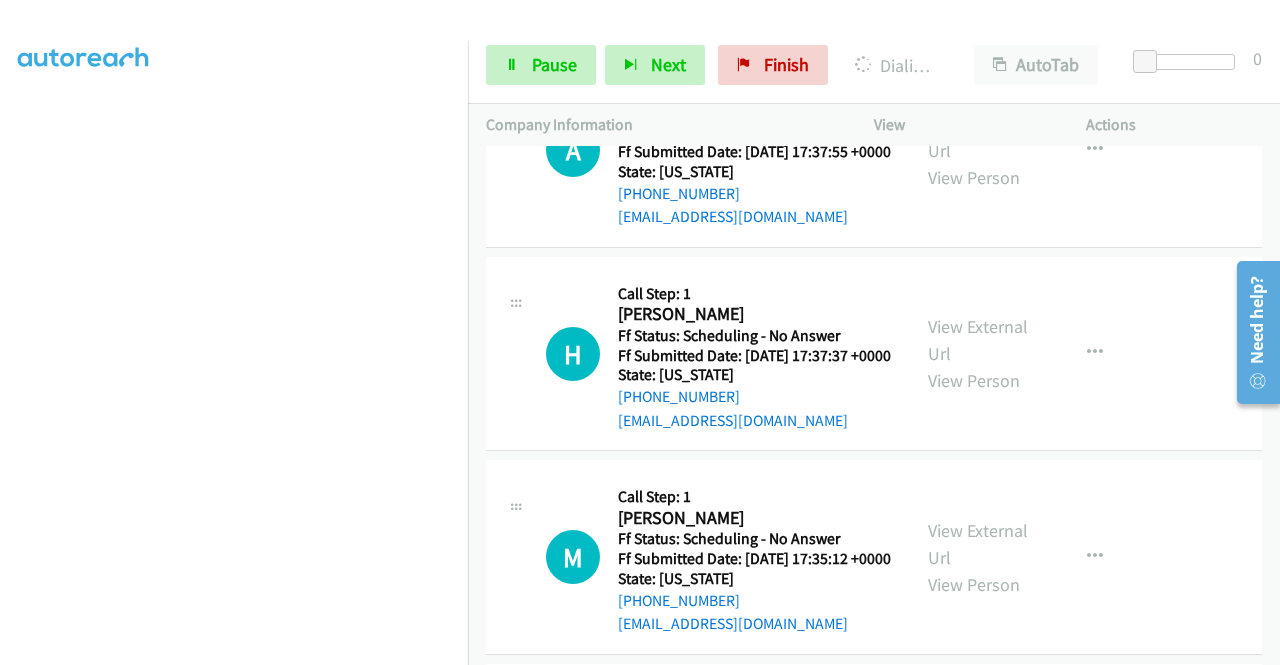 scroll, scrollTop: 25322, scrollLeft: 0, axis: vertical 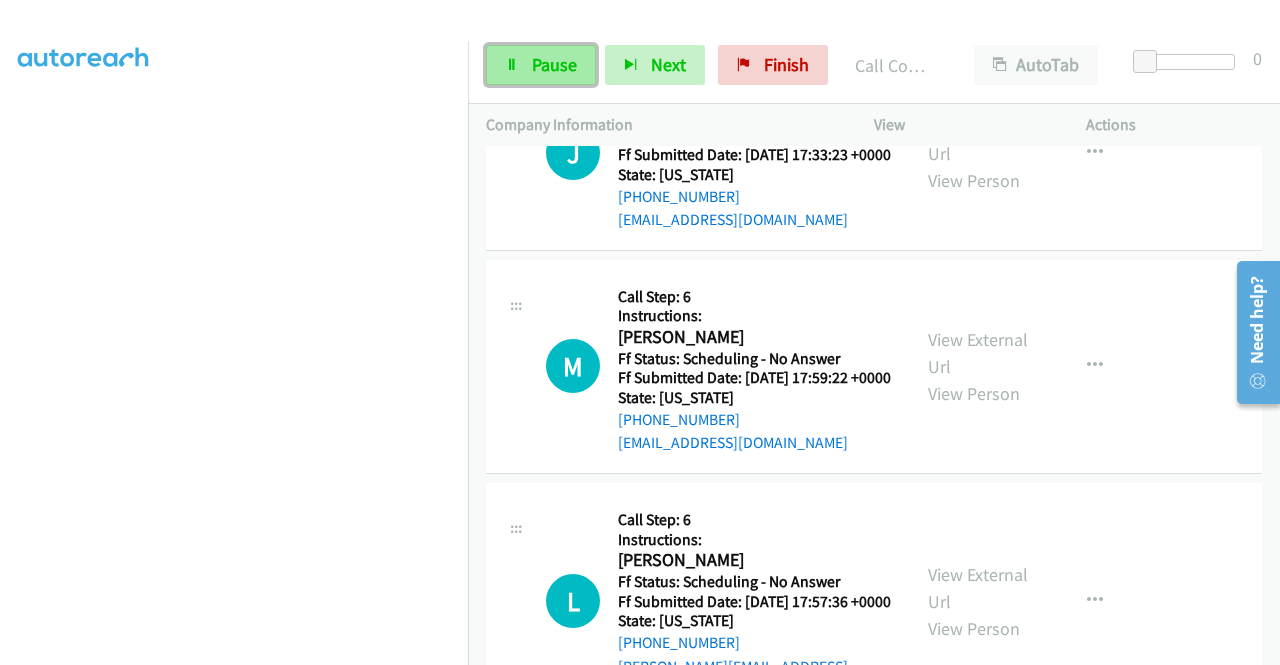 click on "Pause" at bounding box center (554, 64) 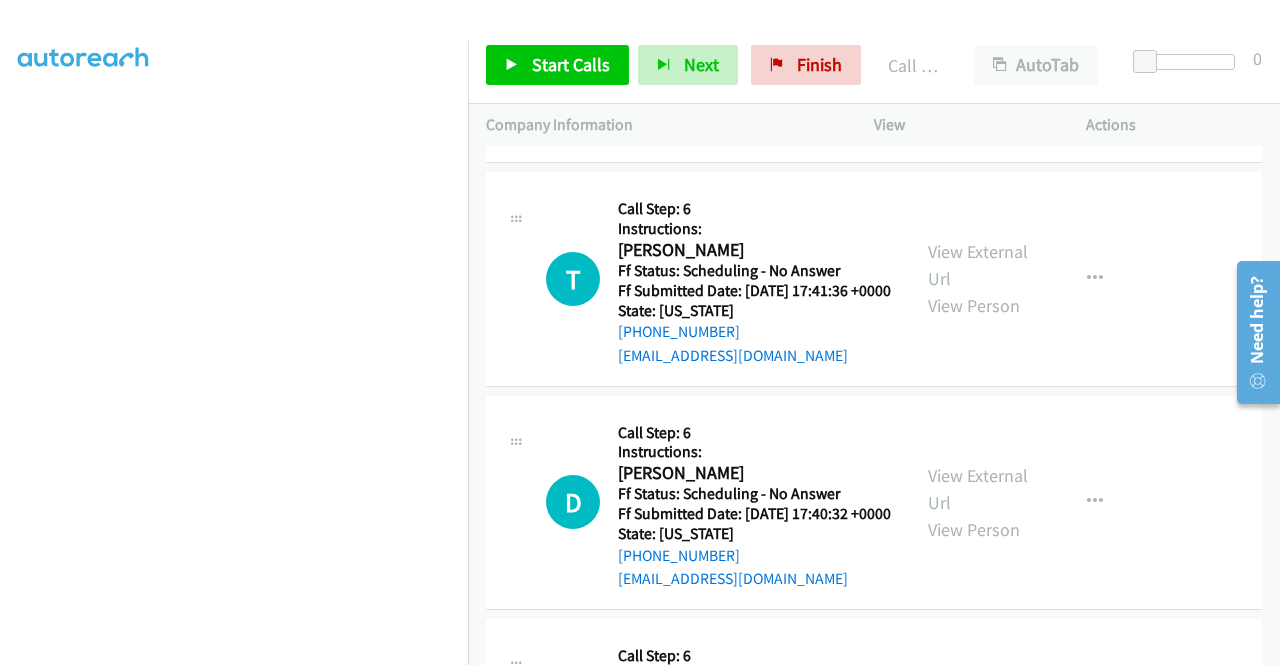 scroll, scrollTop: 26722, scrollLeft: 0, axis: vertical 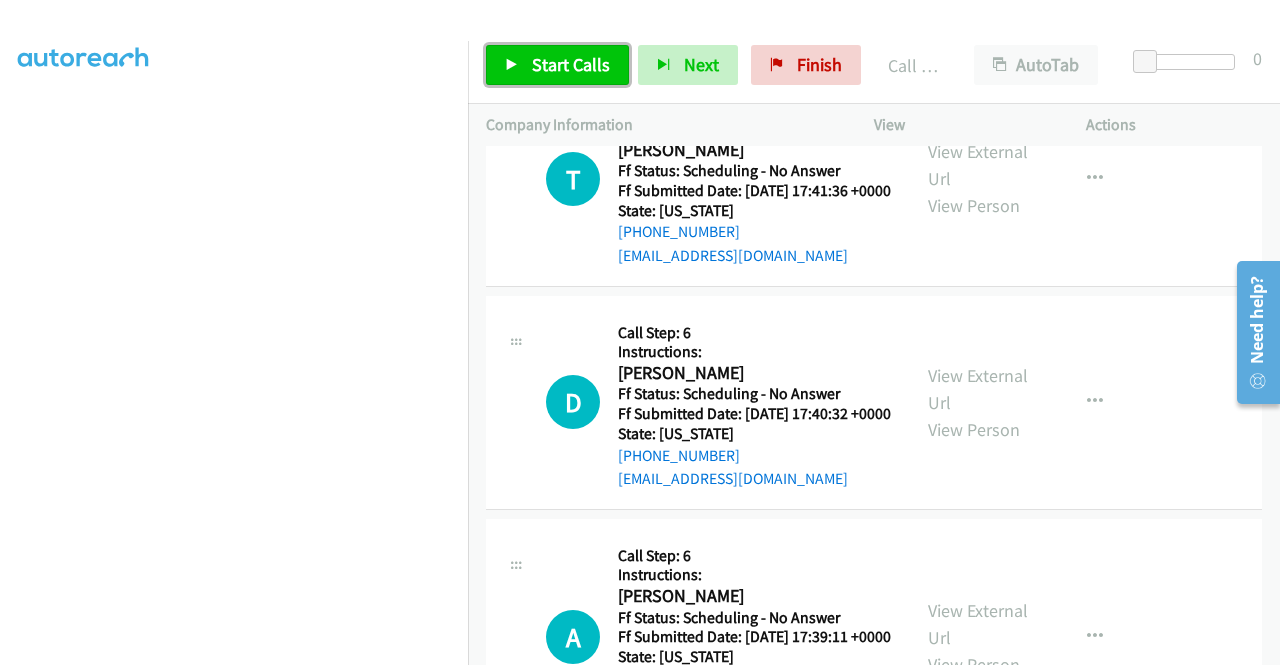 click on "Start Calls" at bounding box center (571, 64) 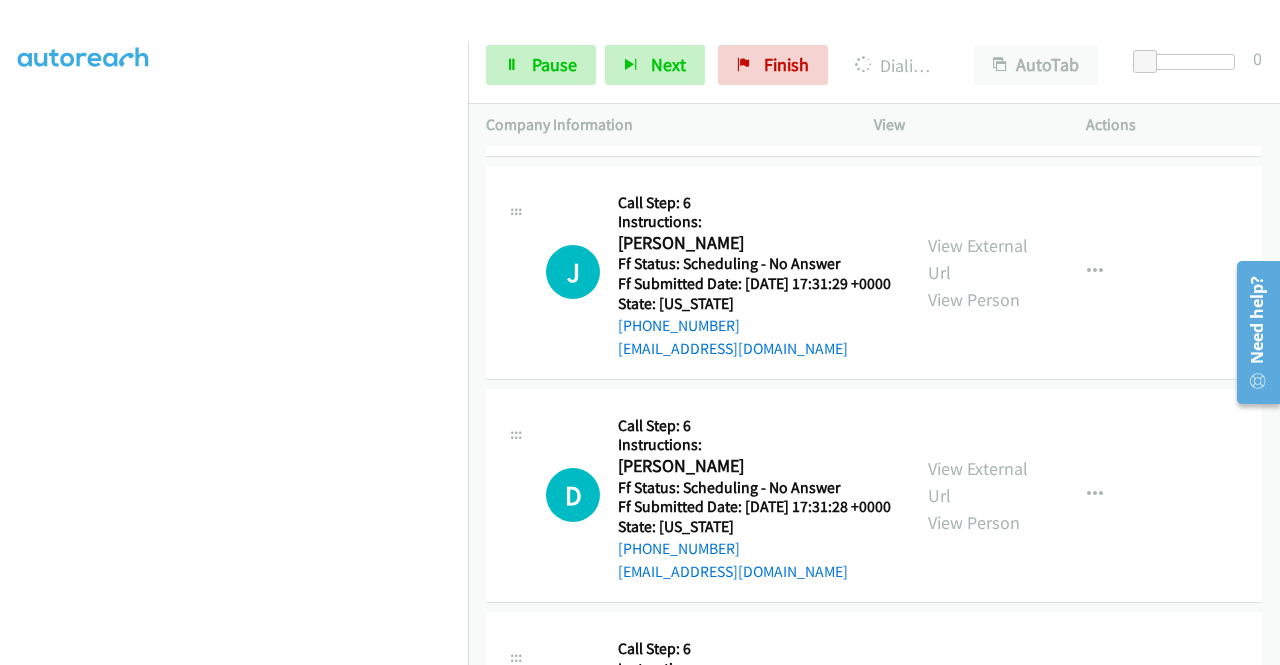 scroll, scrollTop: 27422, scrollLeft: 0, axis: vertical 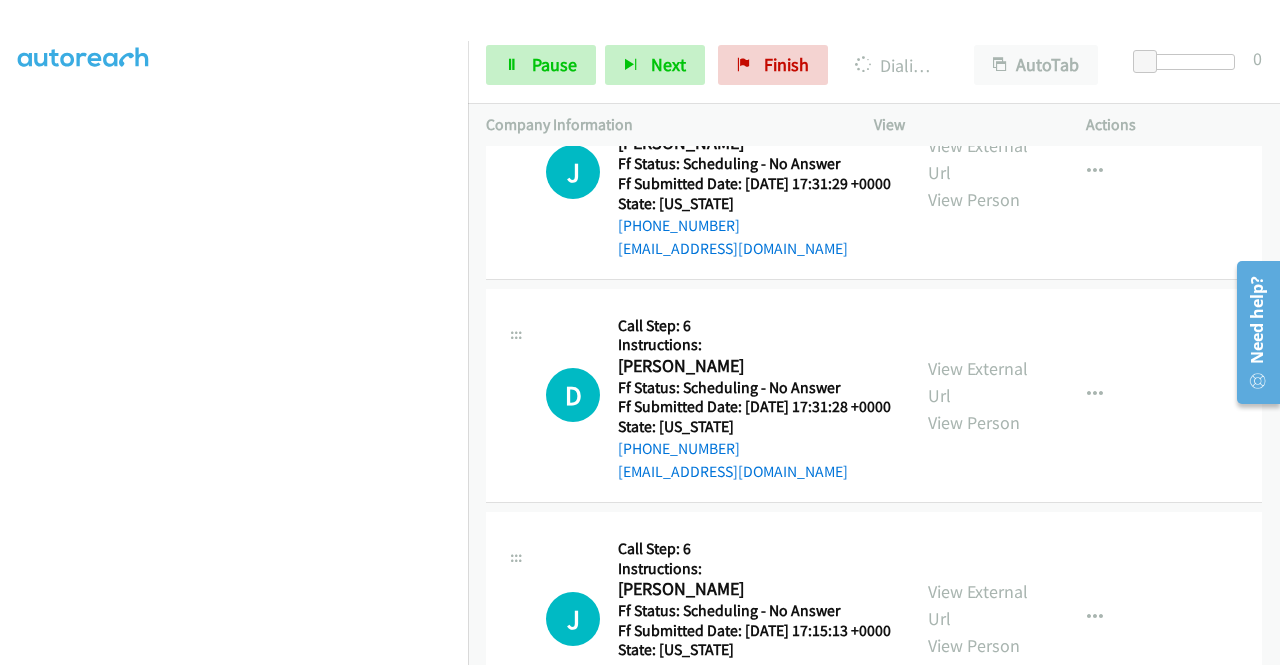 click on "View External Url" at bounding box center [978, -1005] 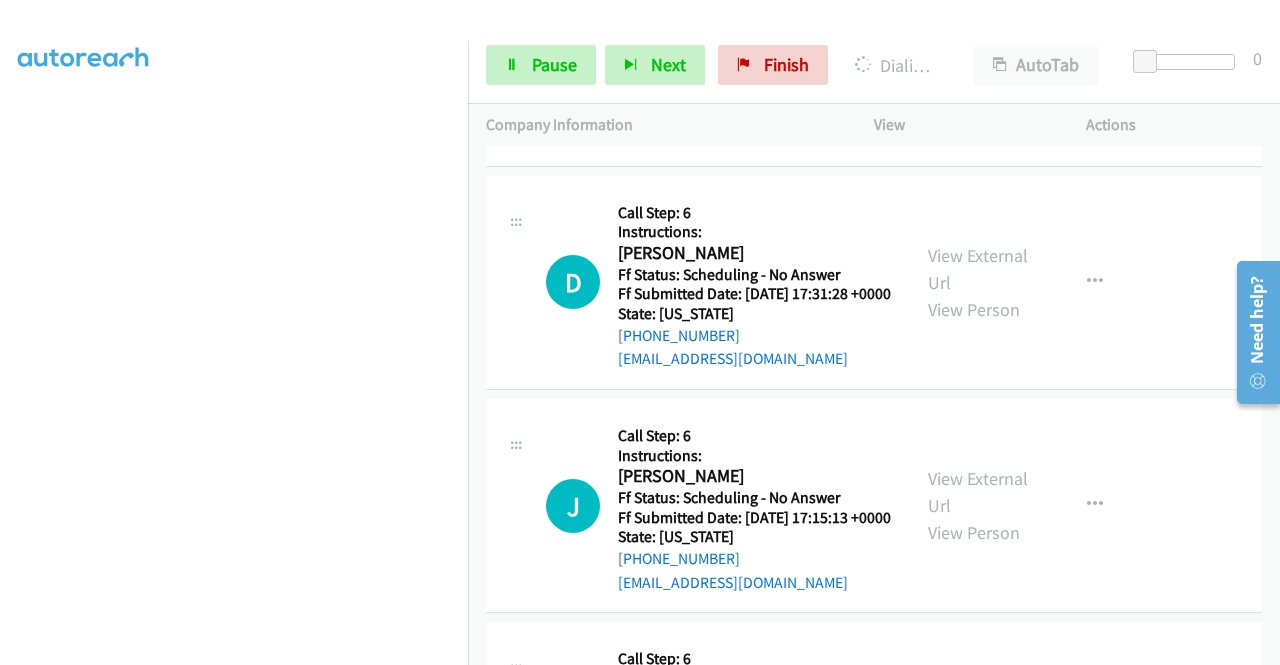 scroll, scrollTop: 27722, scrollLeft: 0, axis: vertical 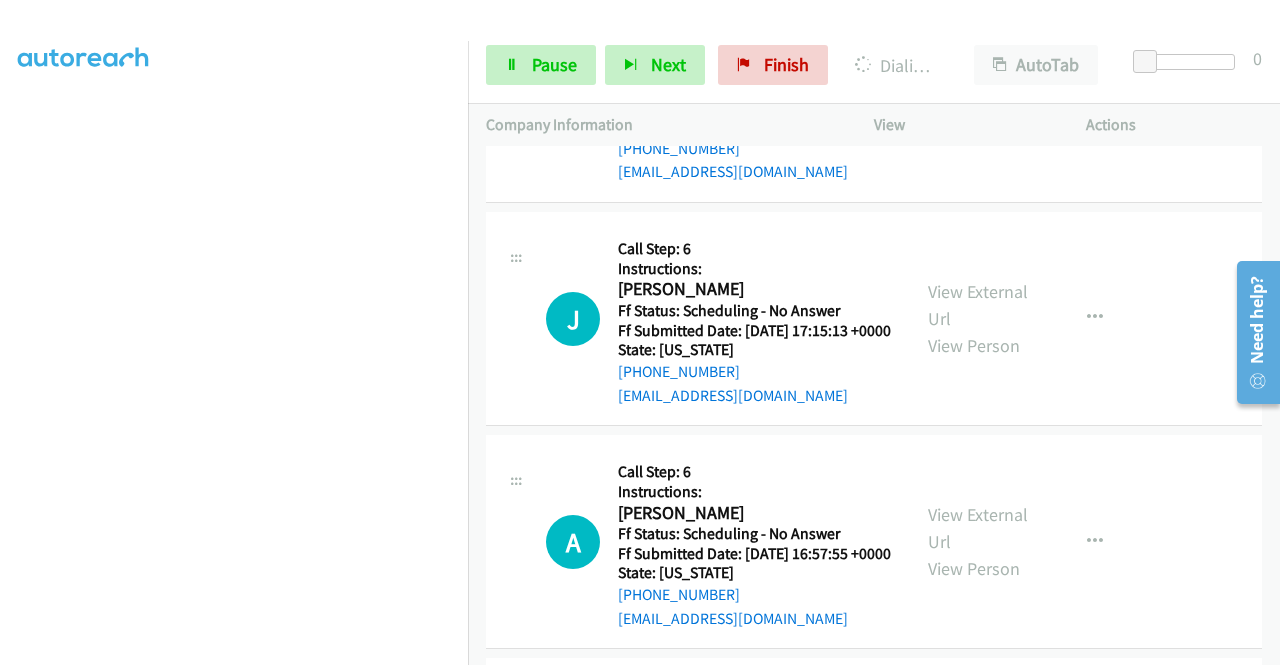 click on "View External Url" at bounding box center [978, -1070] 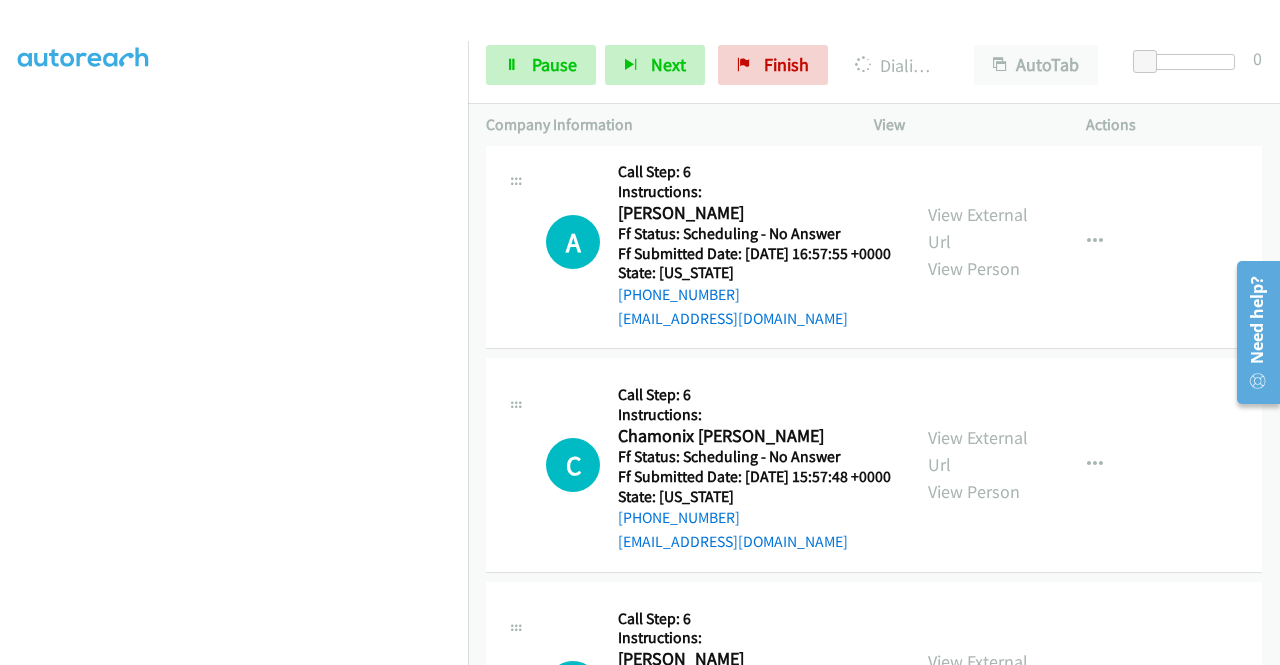 click on "View External Url" at bounding box center (978, -1135) 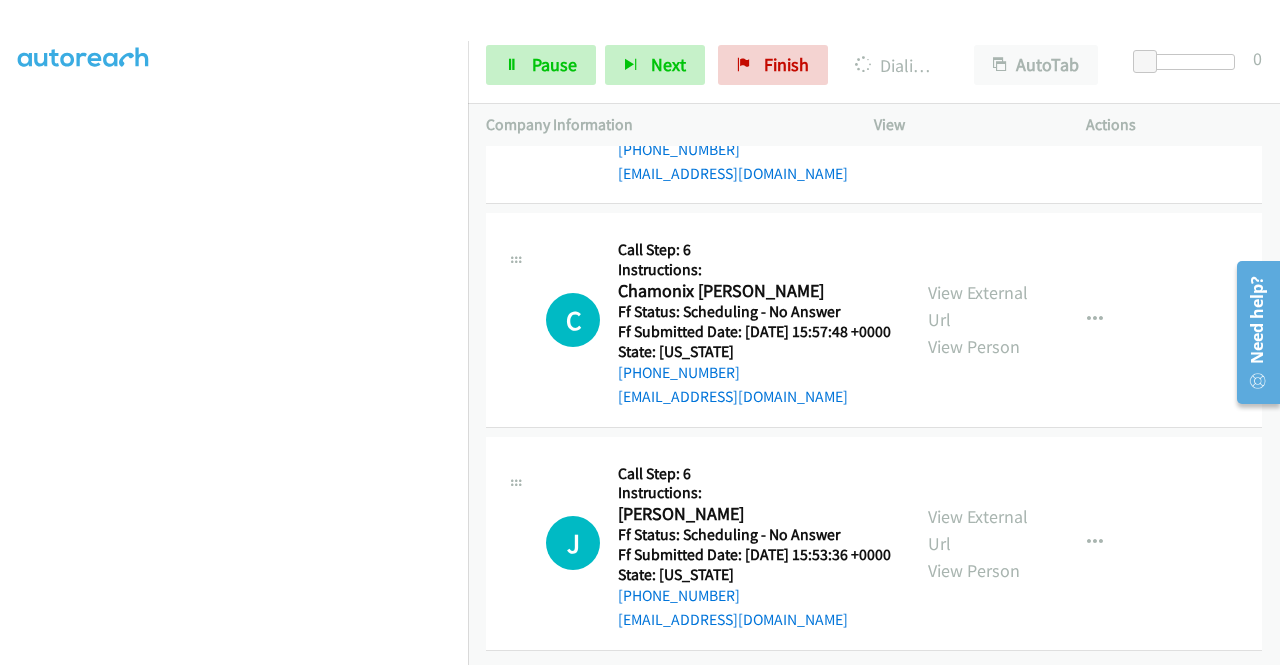 click on "View External Url" at bounding box center [978, -1056] 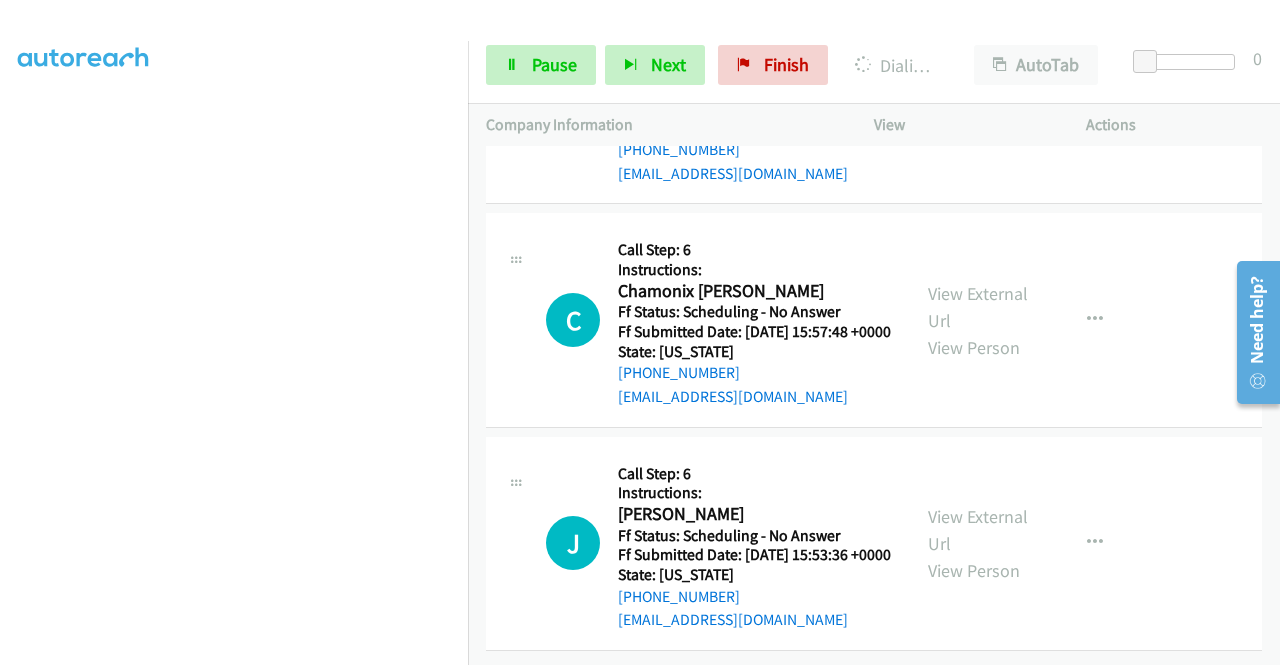 scroll, scrollTop: 28964, scrollLeft: 0, axis: vertical 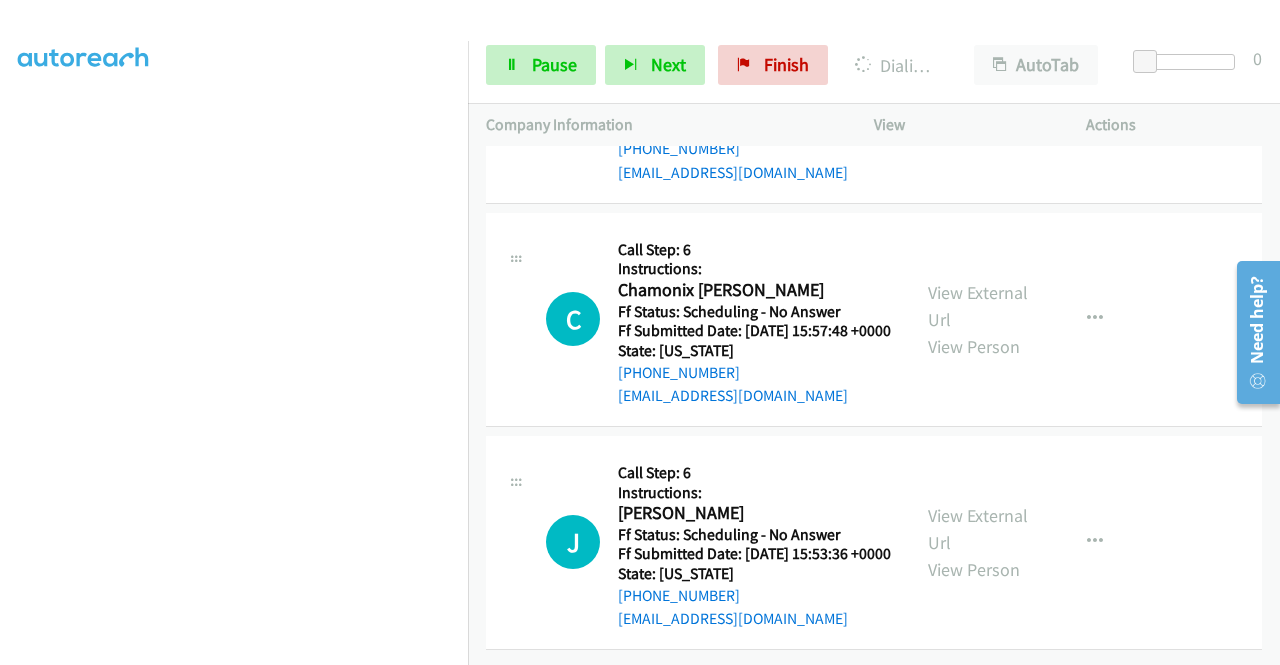 click on "View External Url" at bounding box center (978, -364) 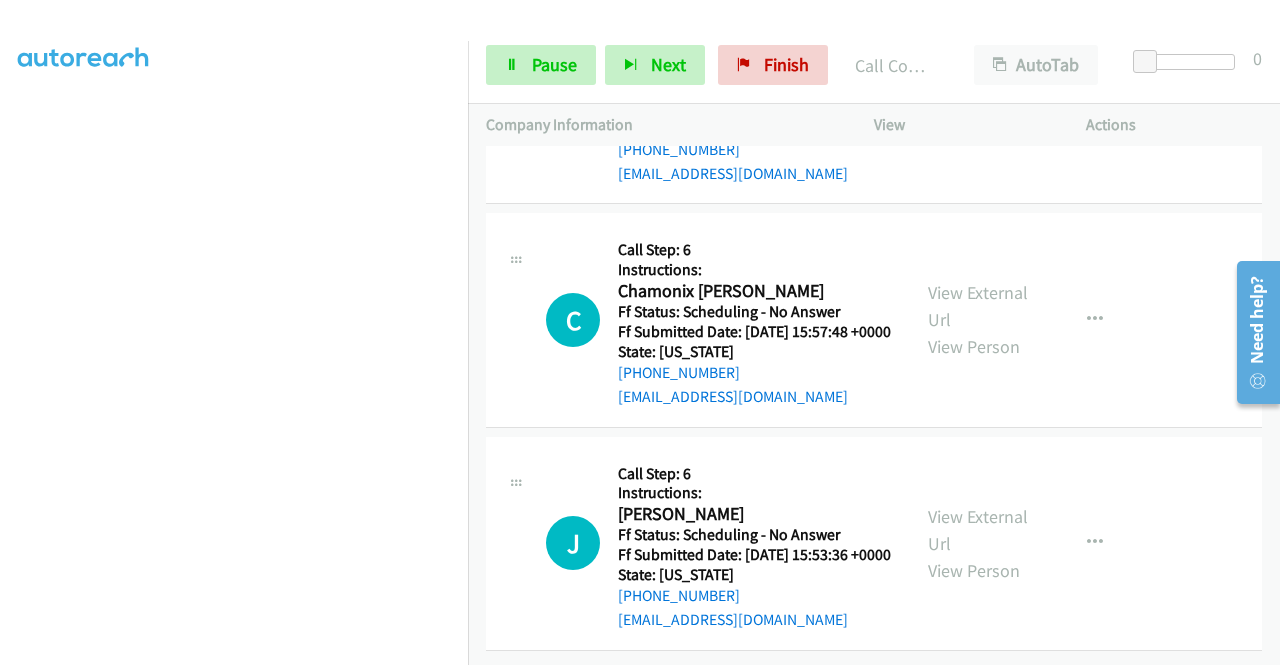 scroll, scrollTop: 29949, scrollLeft: 0, axis: vertical 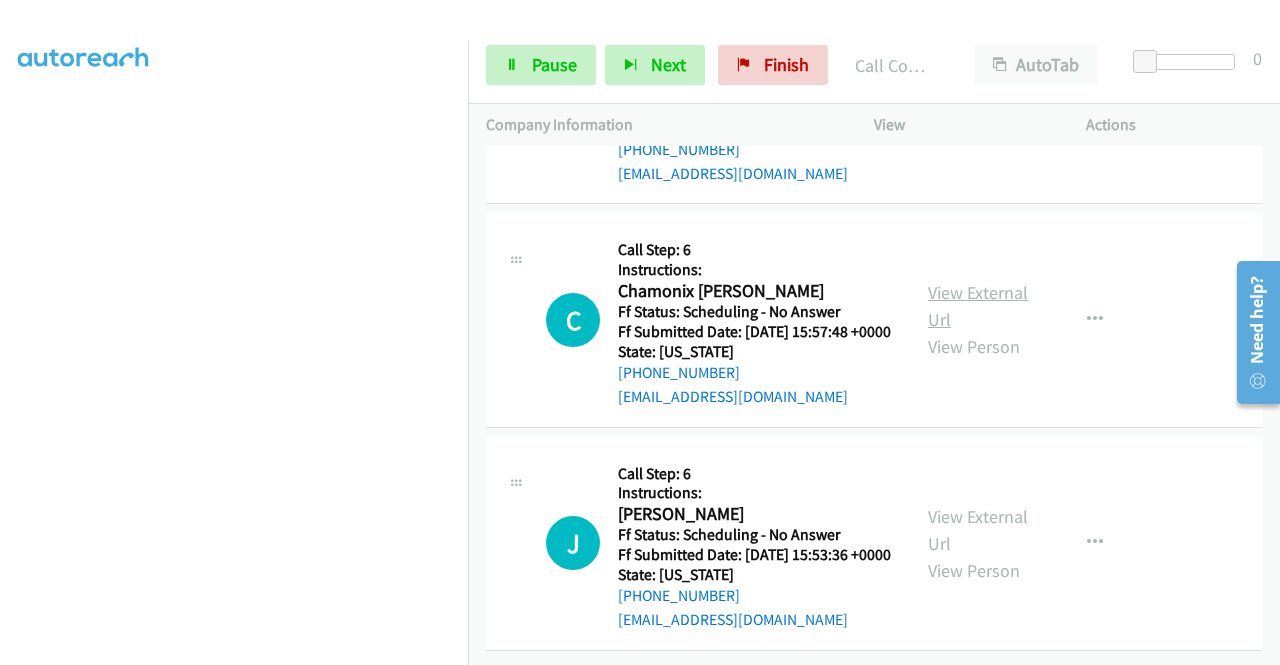 click on "View External Url" at bounding box center (978, 306) 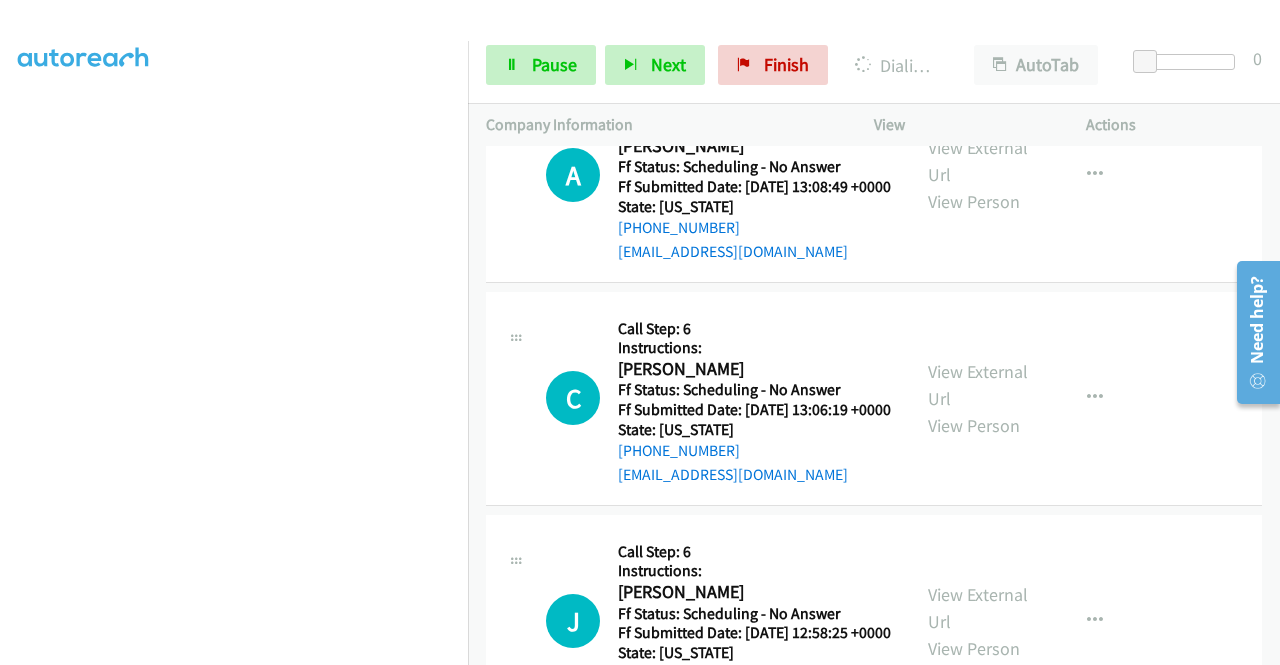 scroll, scrollTop: 29533, scrollLeft: 0, axis: vertical 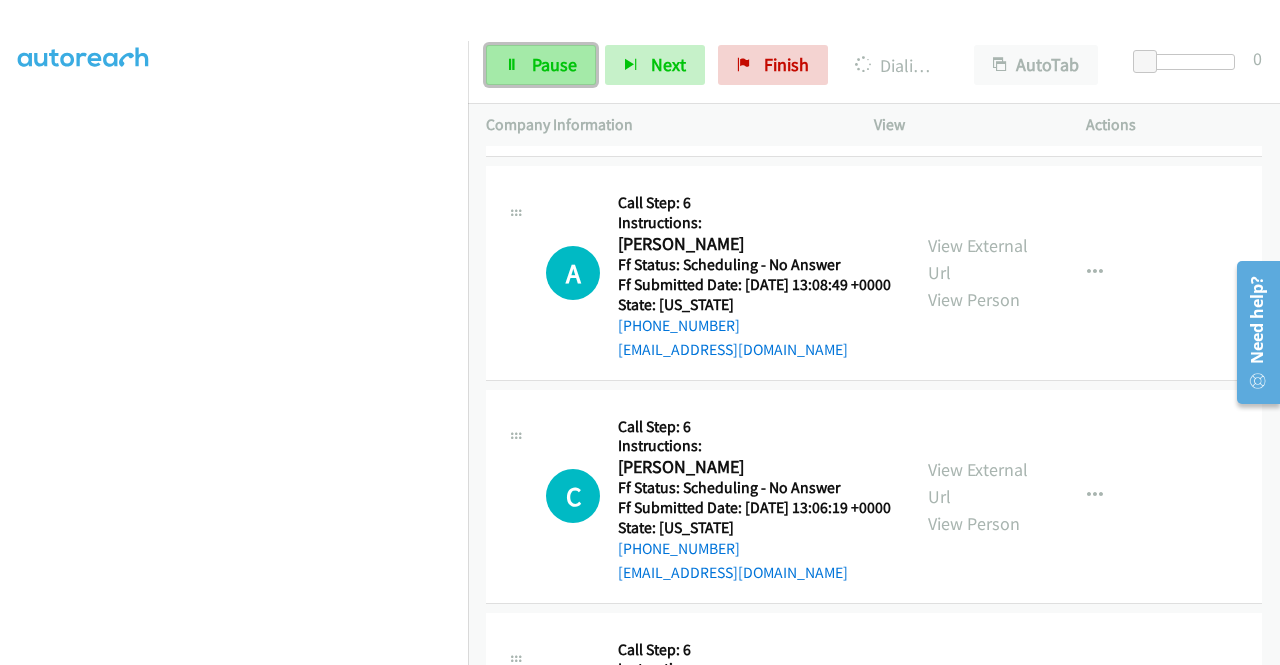 click on "Pause" at bounding box center [554, 64] 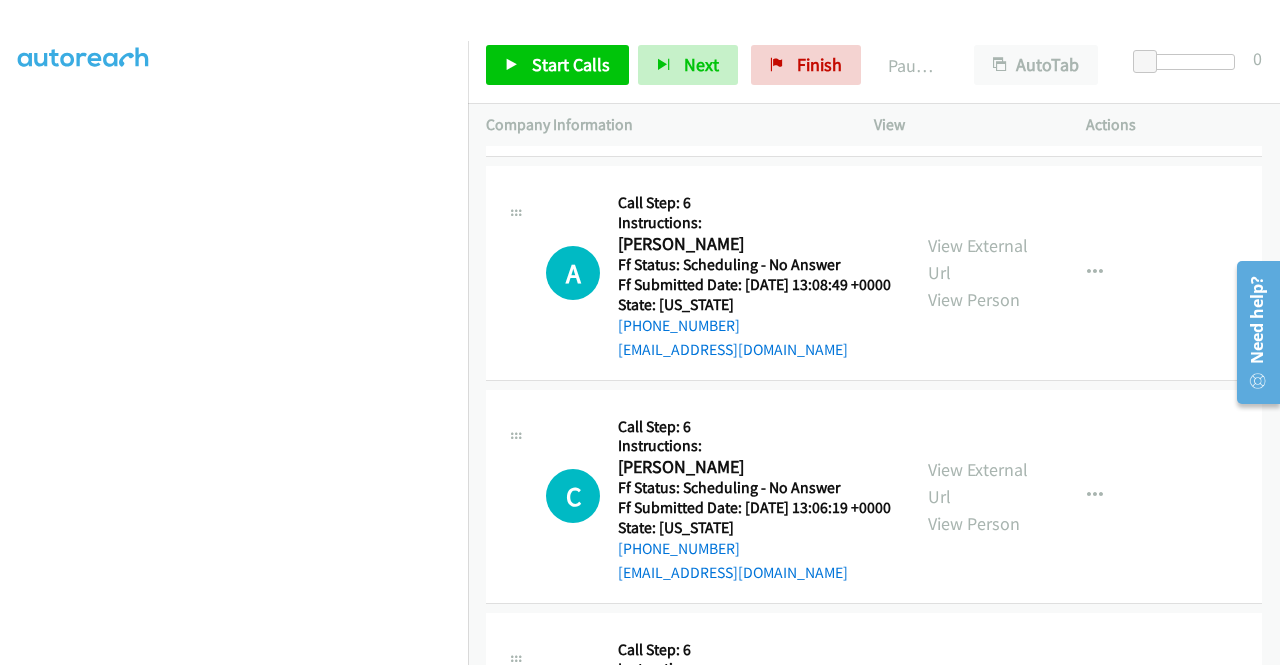 scroll, scrollTop: 29333, scrollLeft: 0, axis: vertical 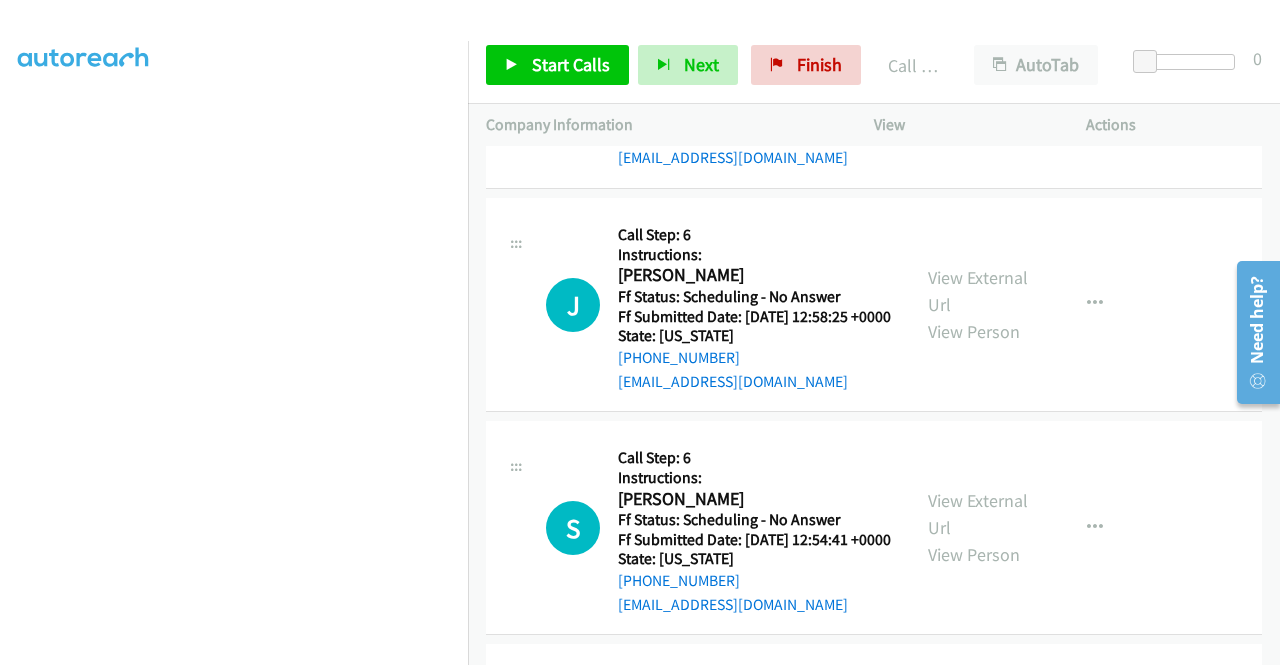 click on "Start Calls
Pause
Next
Finish
Call Completed
AutoTab
AutoTab
0" at bounding box center (874, 65) 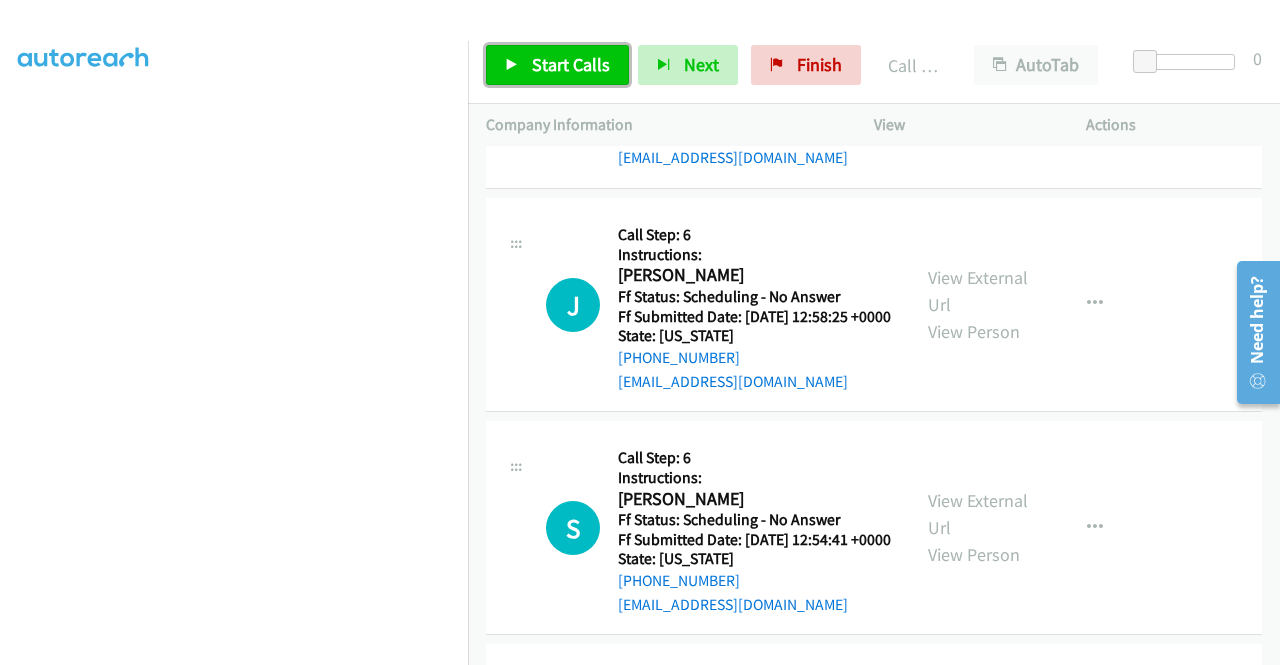 click on "Start Calls" at bounding box center (557, 65) 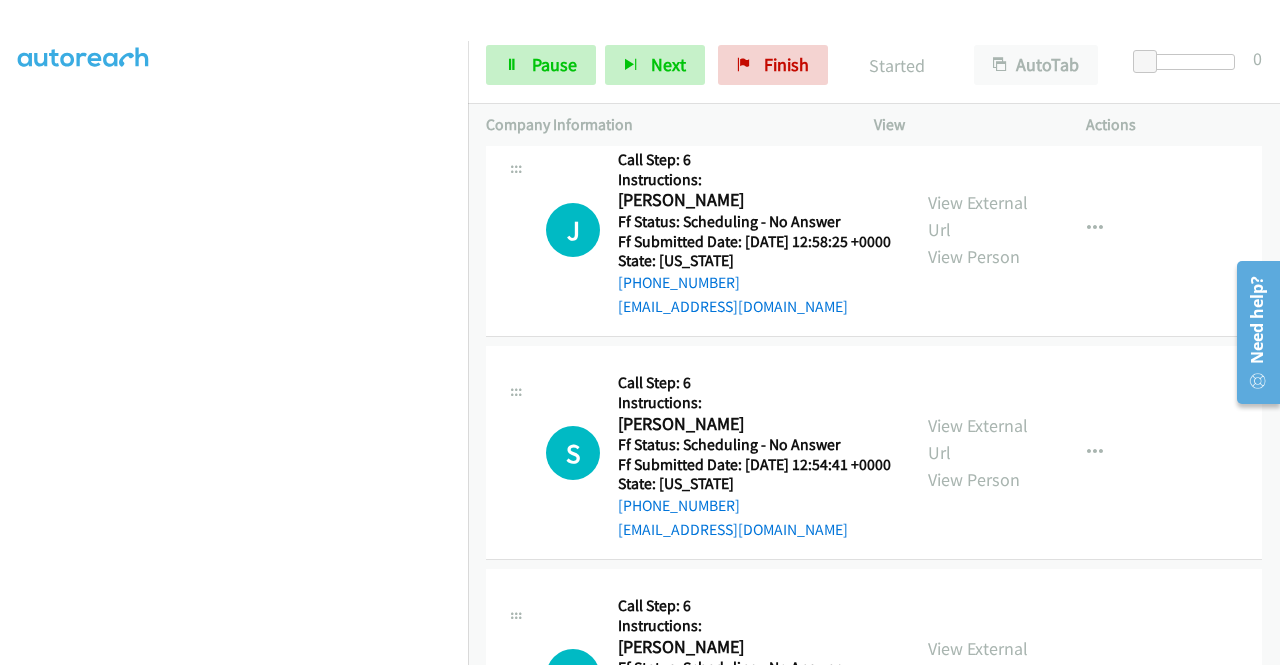 scroll, scrollTop: 30033, scrollLeft: 0, axis: vertical 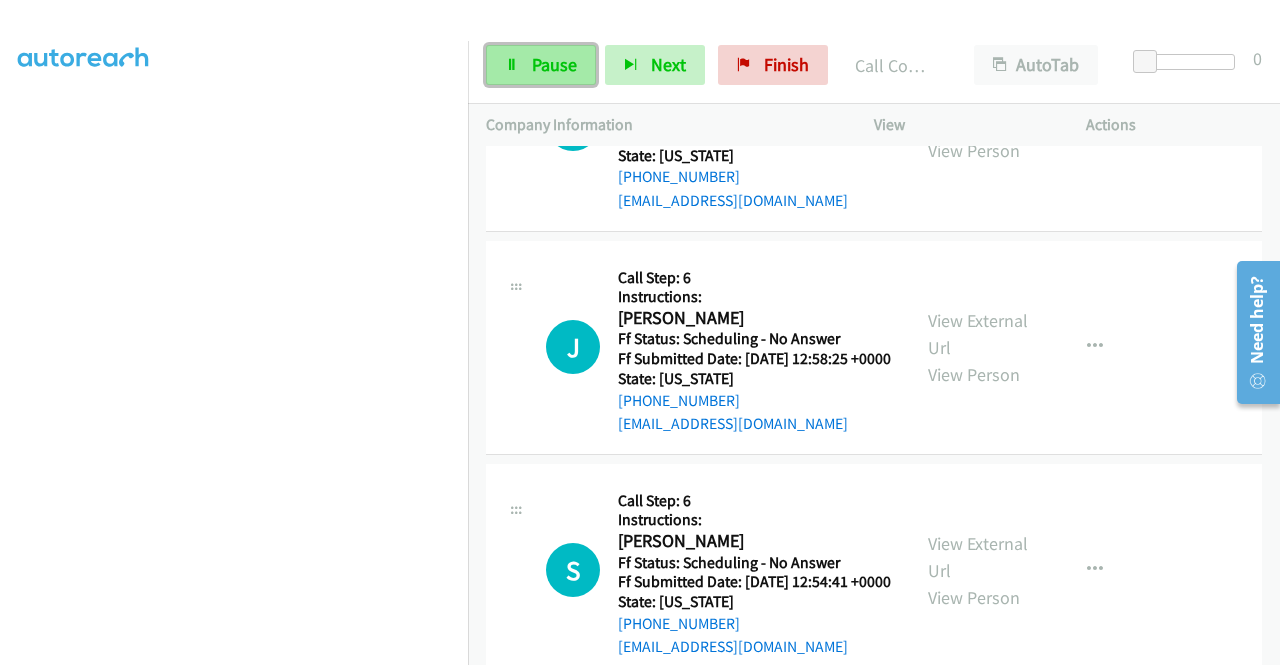 click on "Pause" at bounding box center [554, 64] 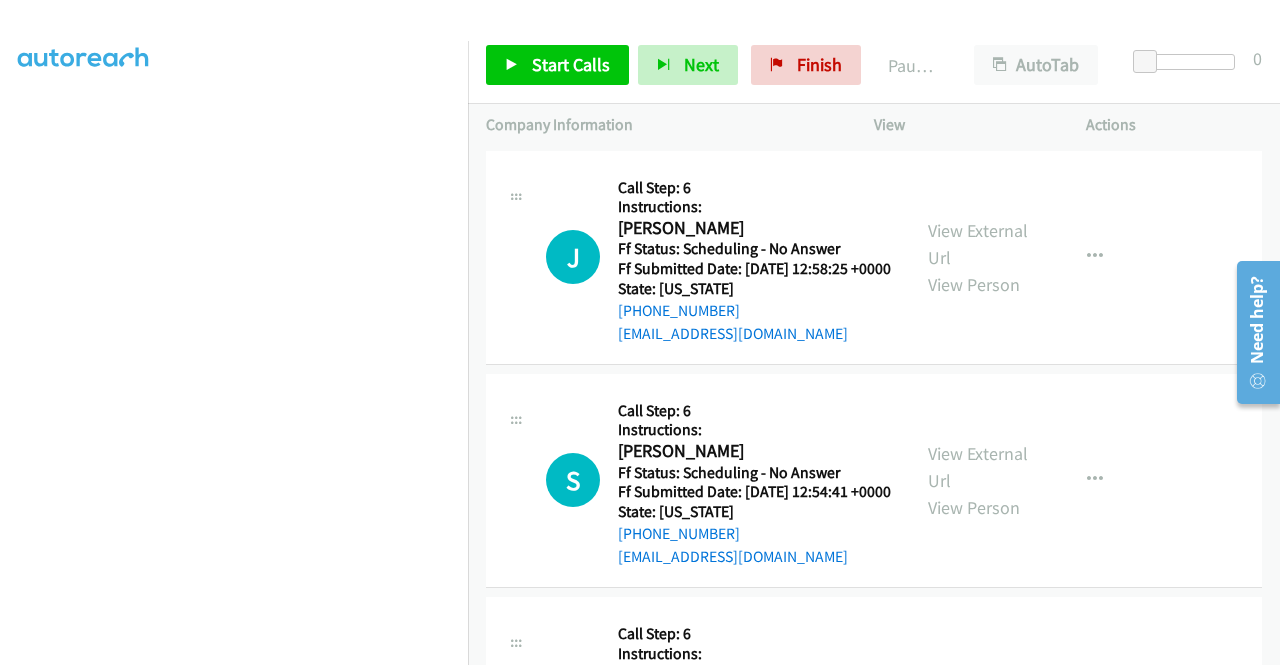 scroll, scrollTop: 30333, scrollLeft: 0, axis: vertical 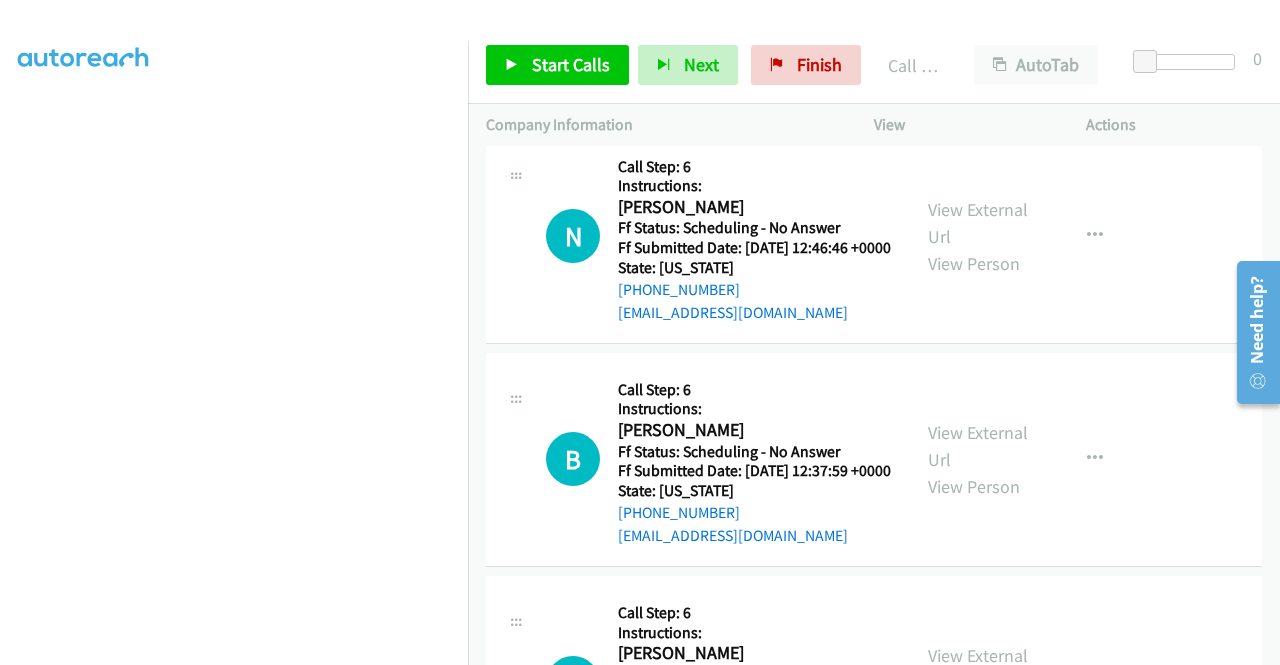 click on "View External Url" at bounding box center (978, -1340) 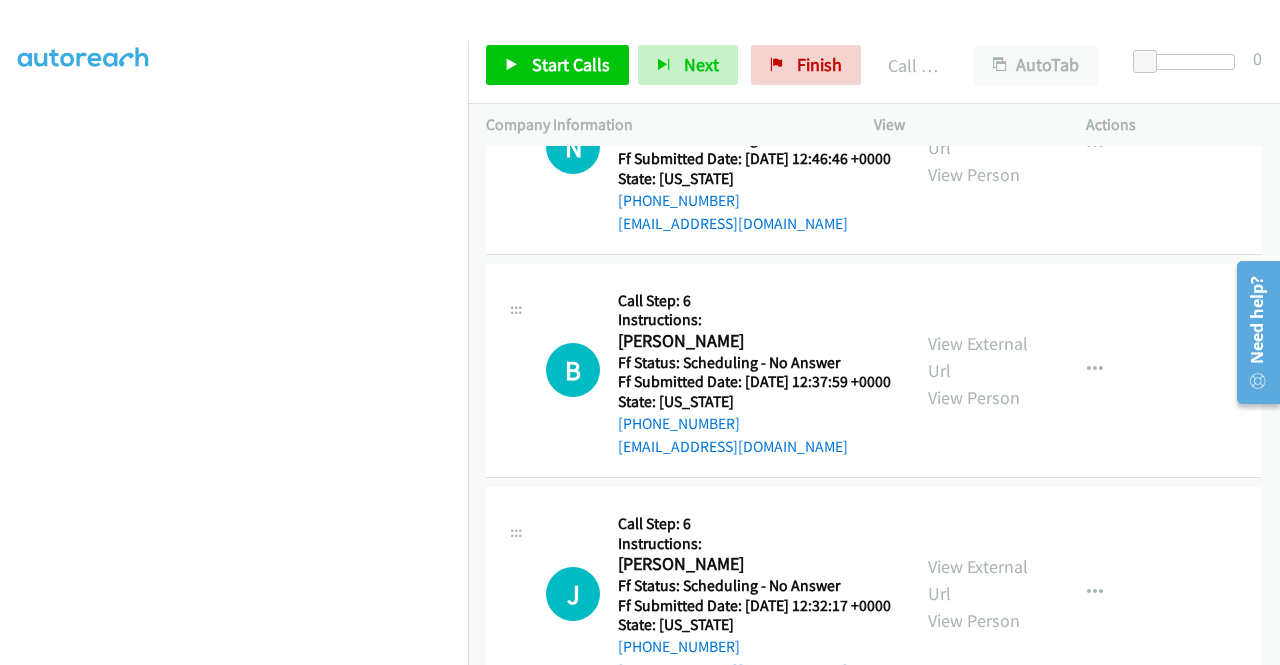 scroll, scrollTop: 30833, scrollLeft: 0, axis: vertical 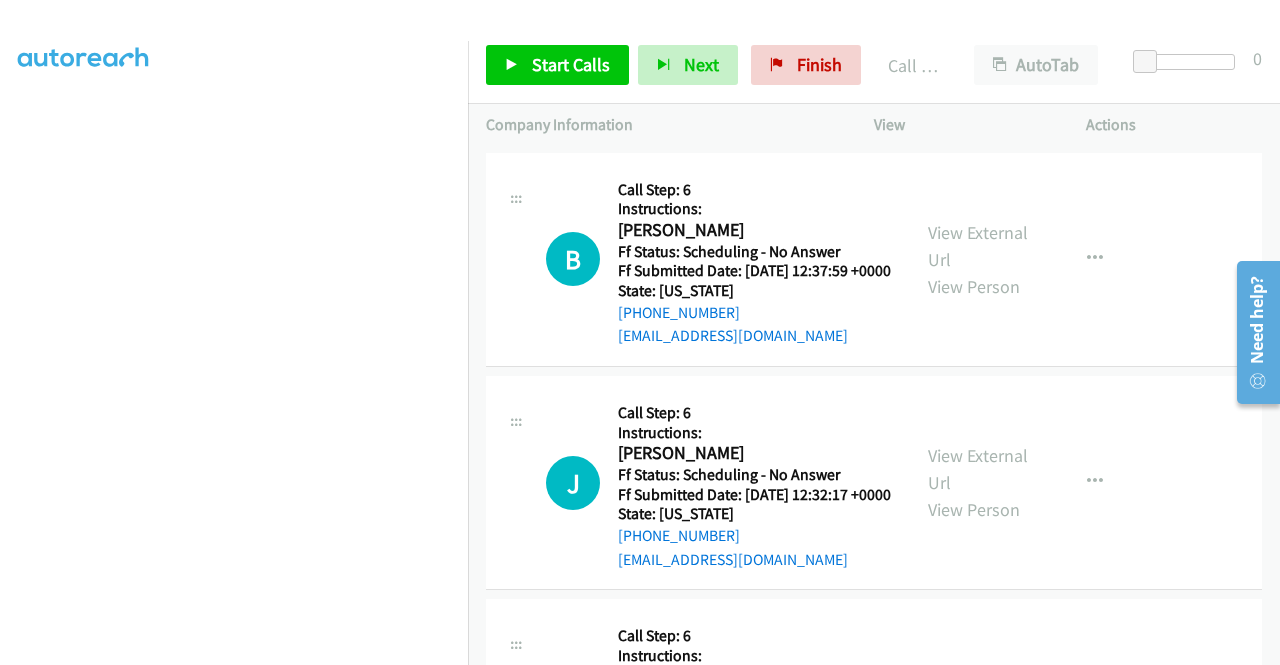 click on "View External Url" at bounding box center [978, -1316] 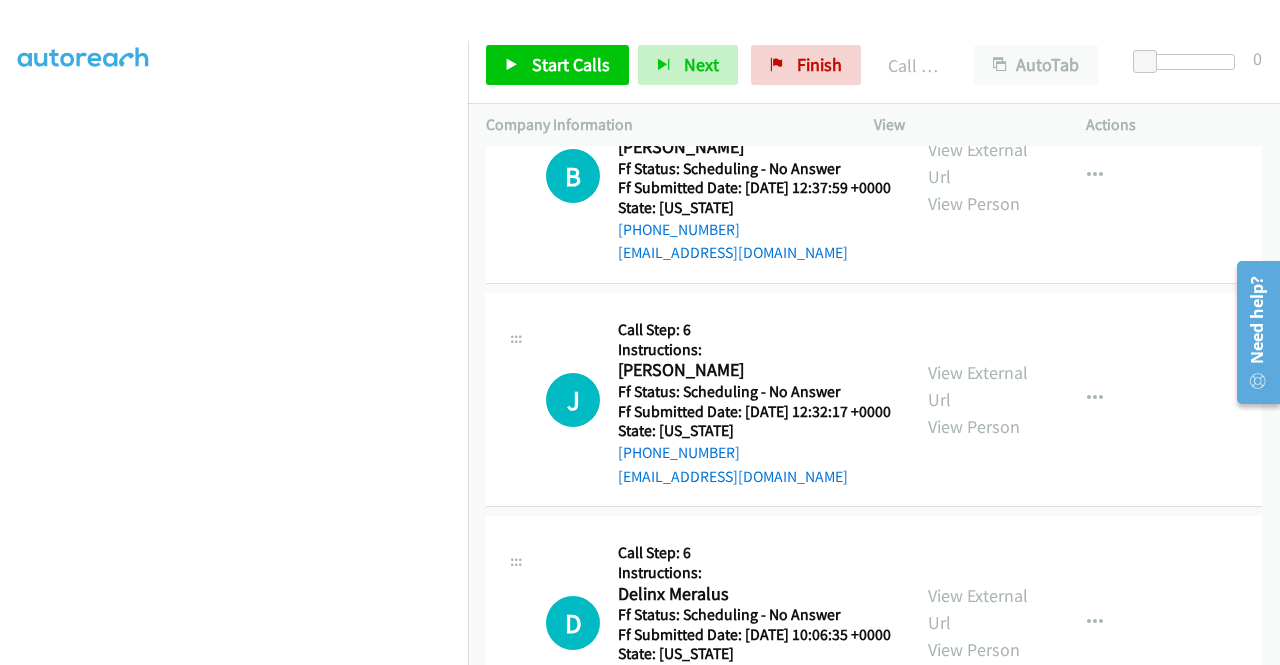 scroll, scrollTop: 31033, scrollLeft: 0, axis: vertical 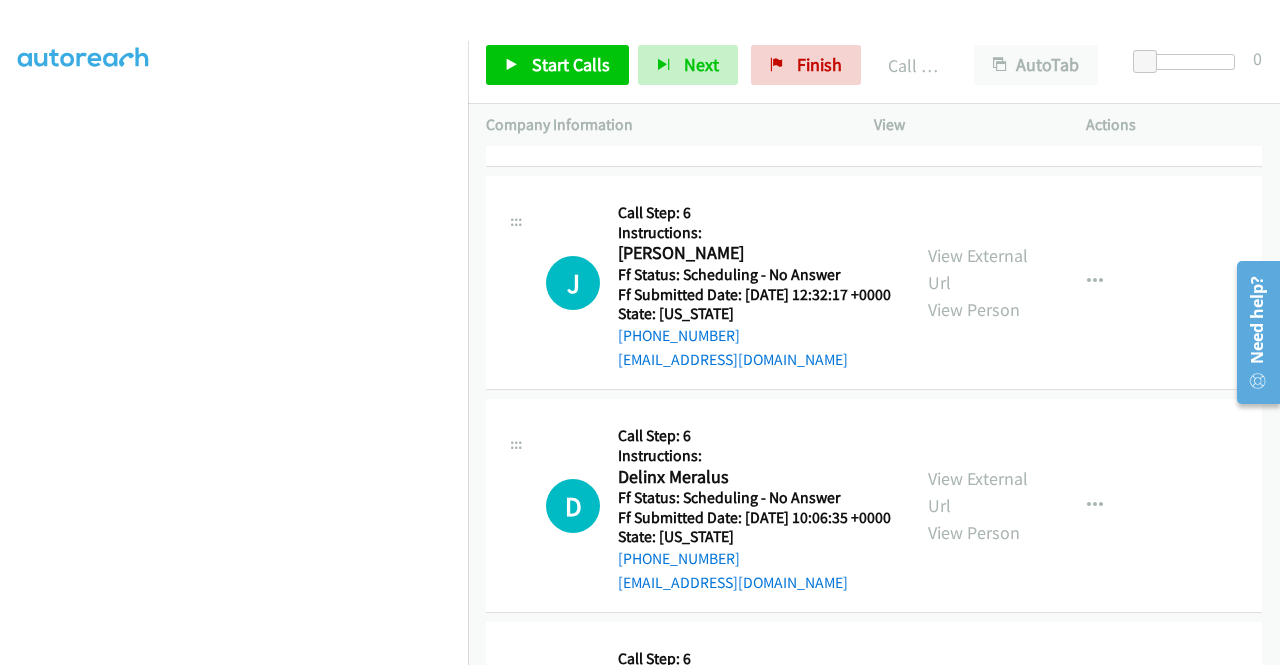 click on "View External Url" at bounding box center [978, -1293] 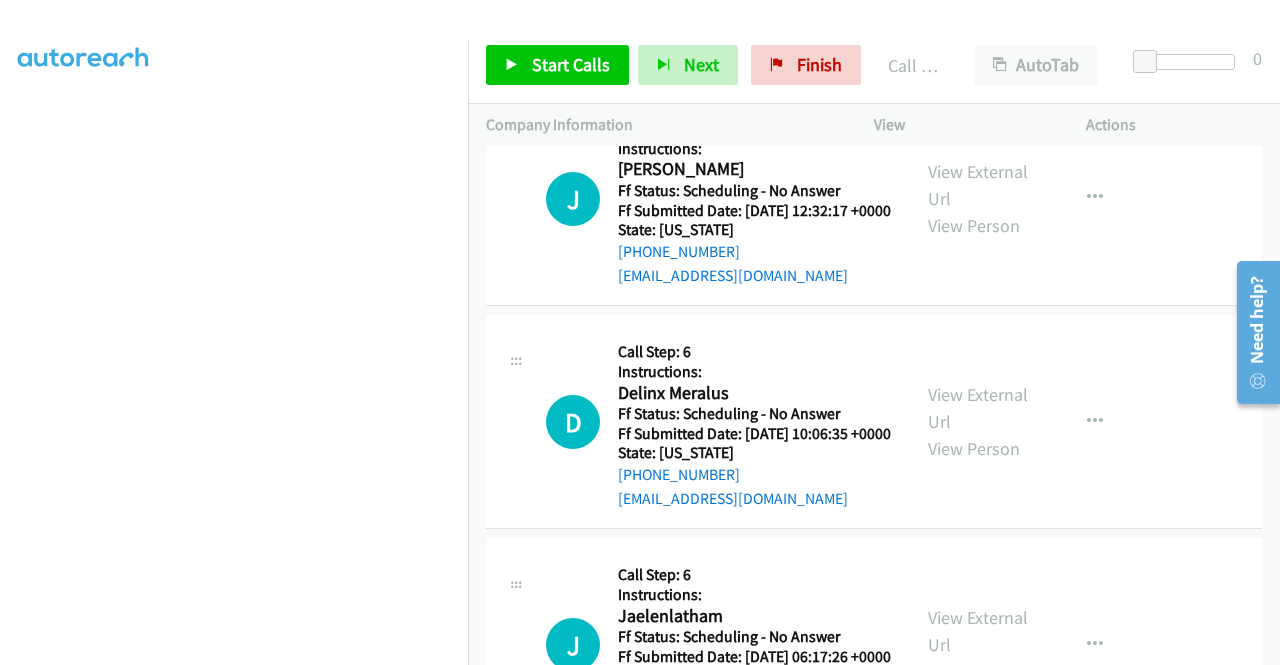 scroll, scrollTop: 31233, scrollLeft: 0, axis: vertical 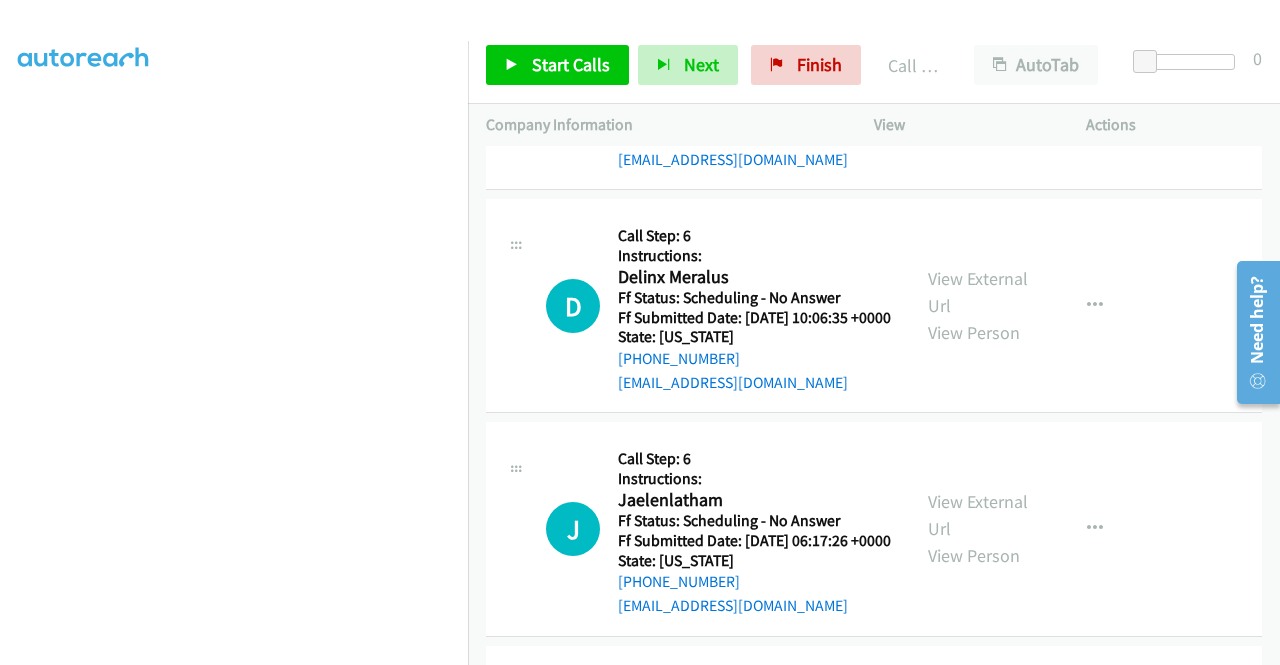 click on "View External Url" at bounding box center [978, -1270] 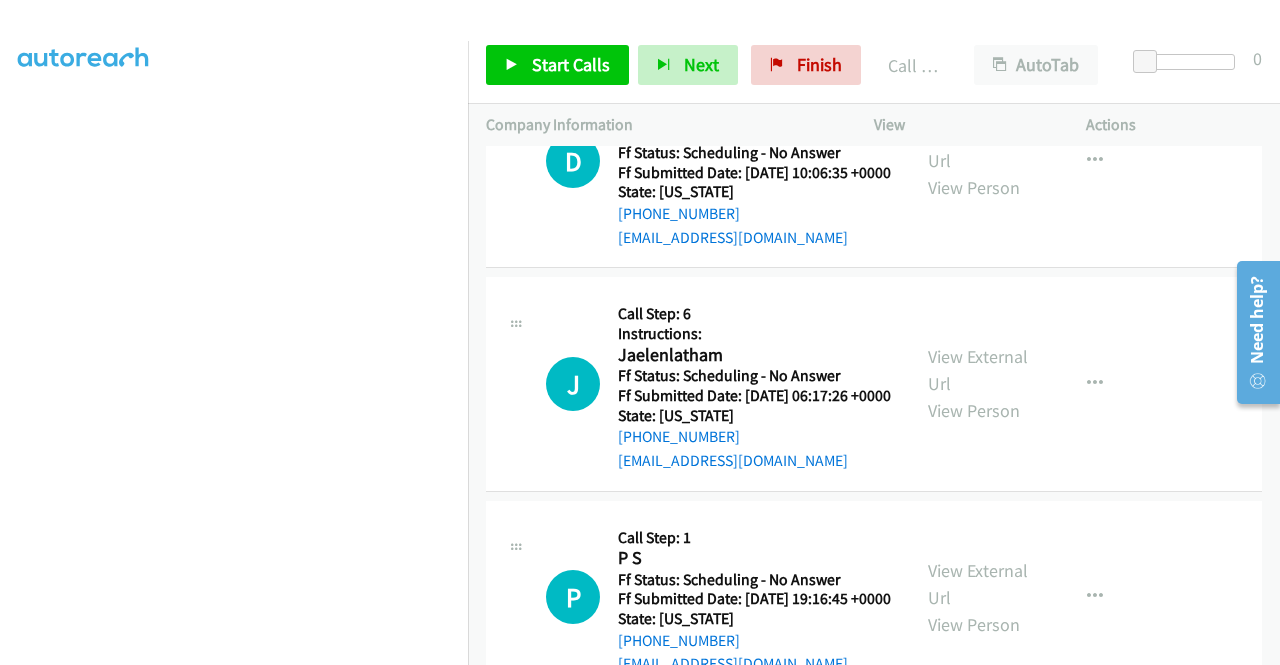 scroll, scrollTop: 31433, scrollLeft: 0, axis: vertical 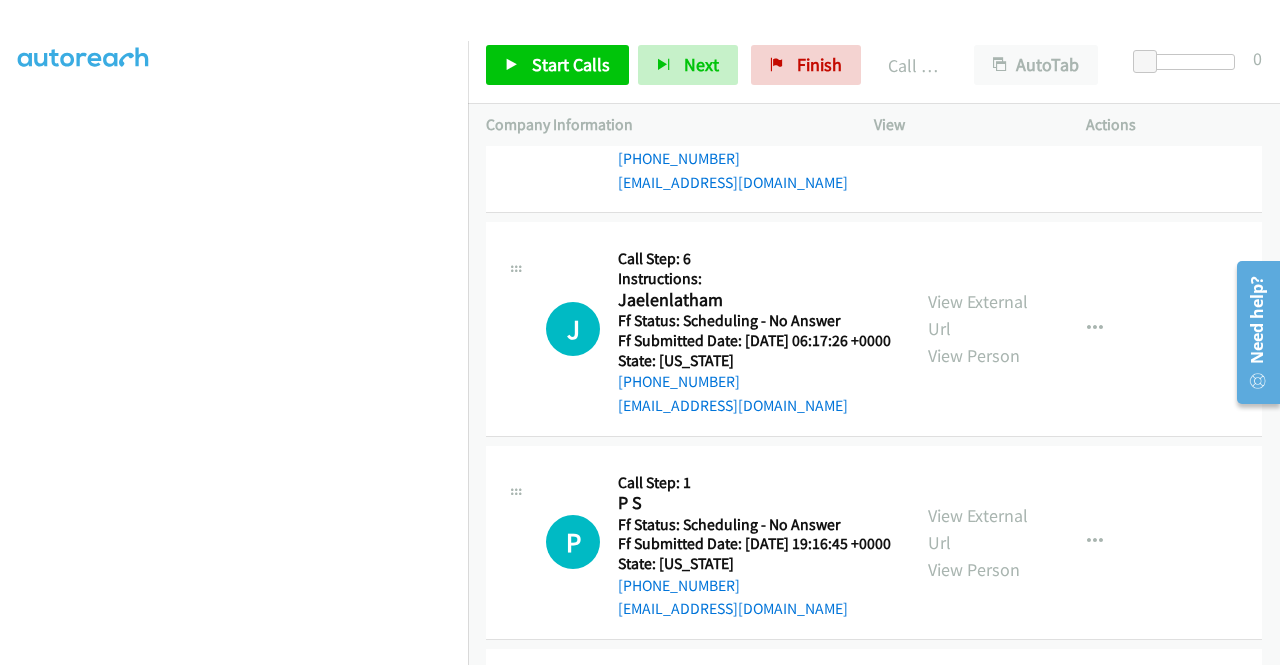 click on "View External Url" at bounding box center [978, -1247] 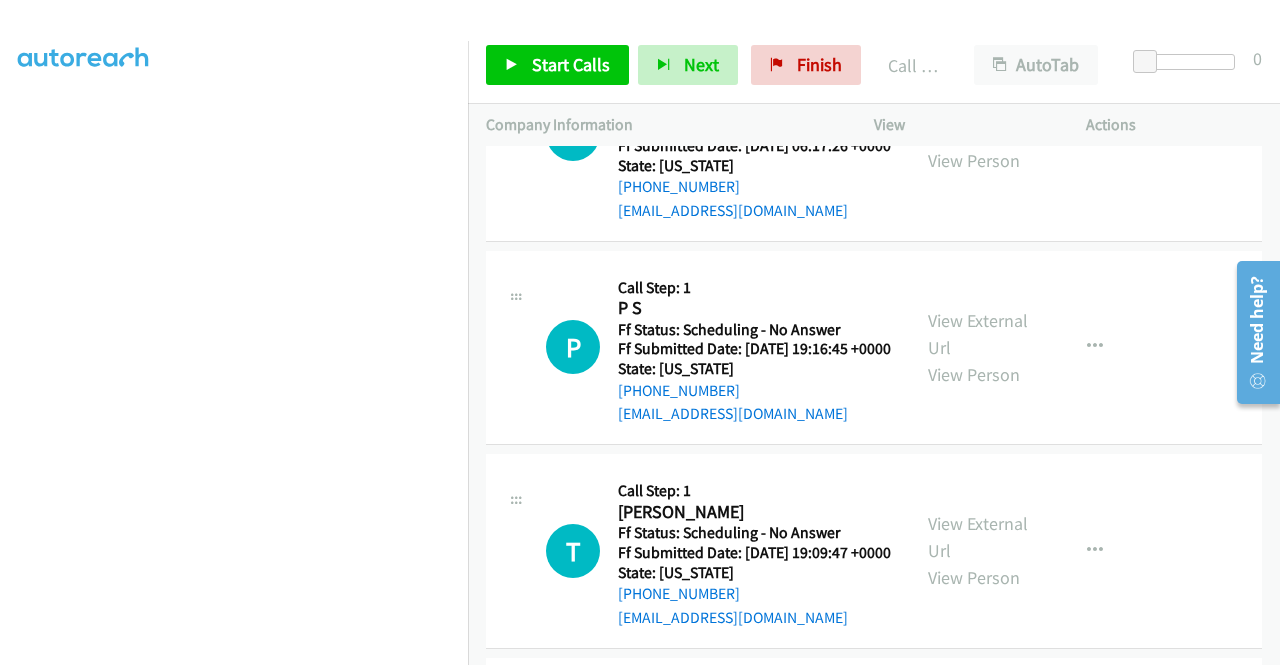 scroll, scrollTop: 31633, scrollLeft: 0, axis: vertical 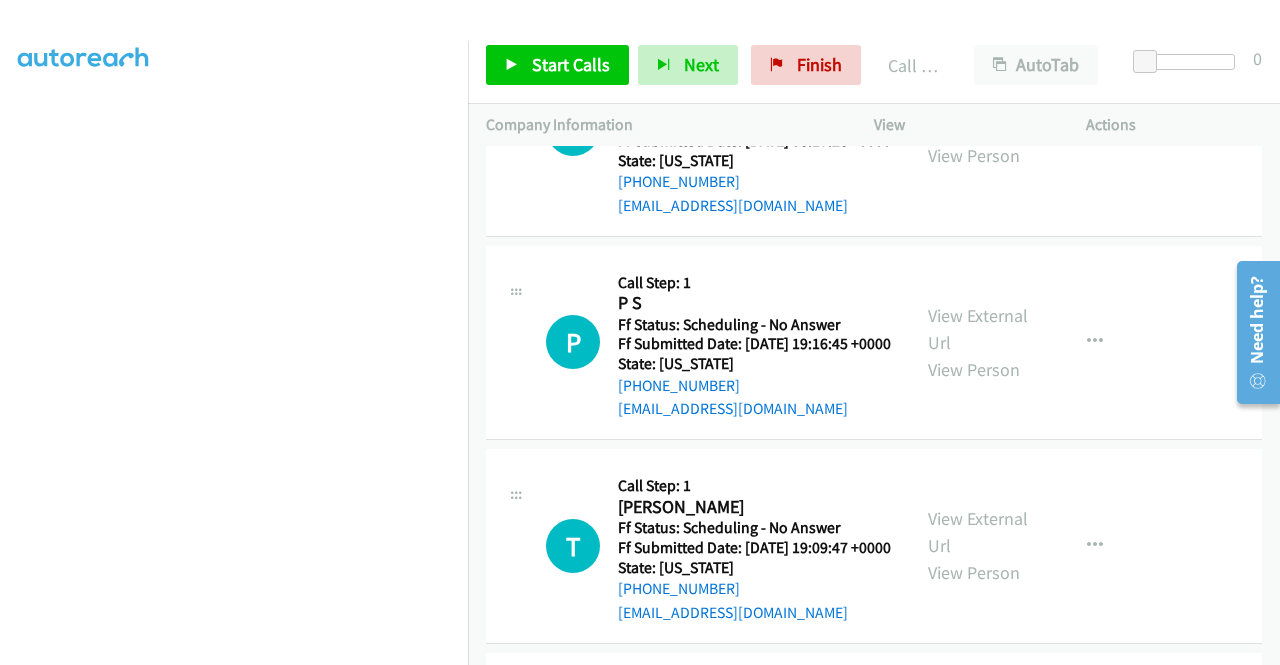 click on "View External Url" at bounding box center (978, -1224) 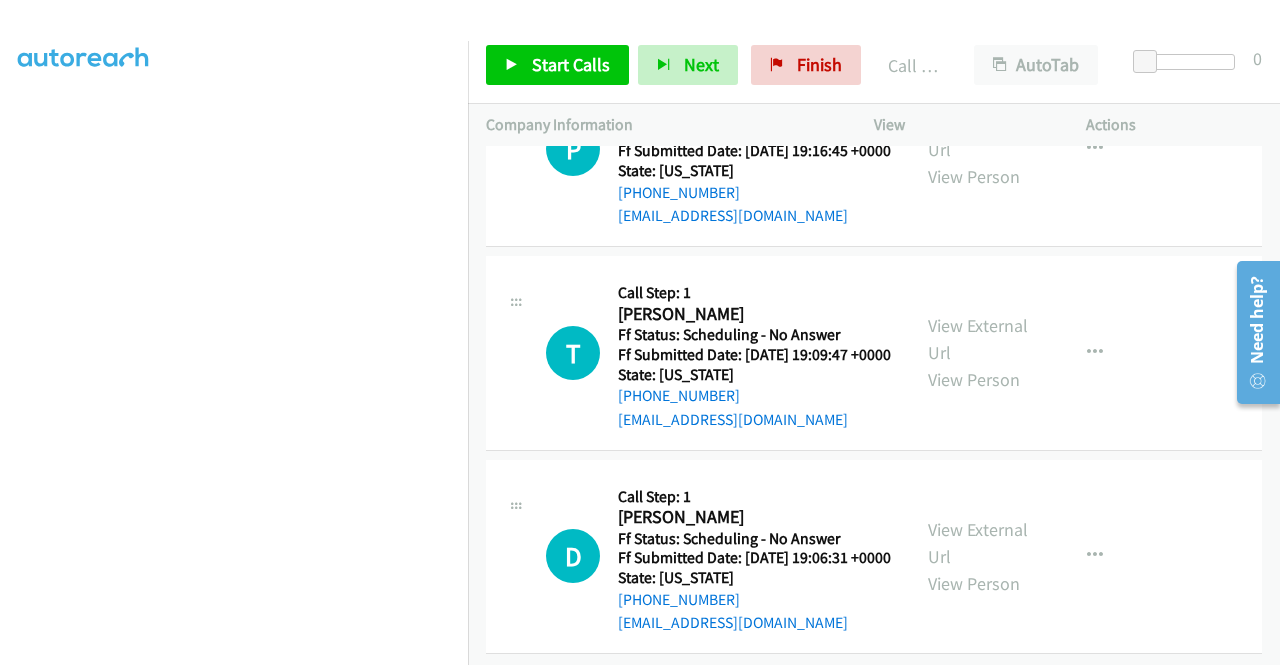 scroll, scrollTop: 31833, scrollLeft: 0, axis: vertical 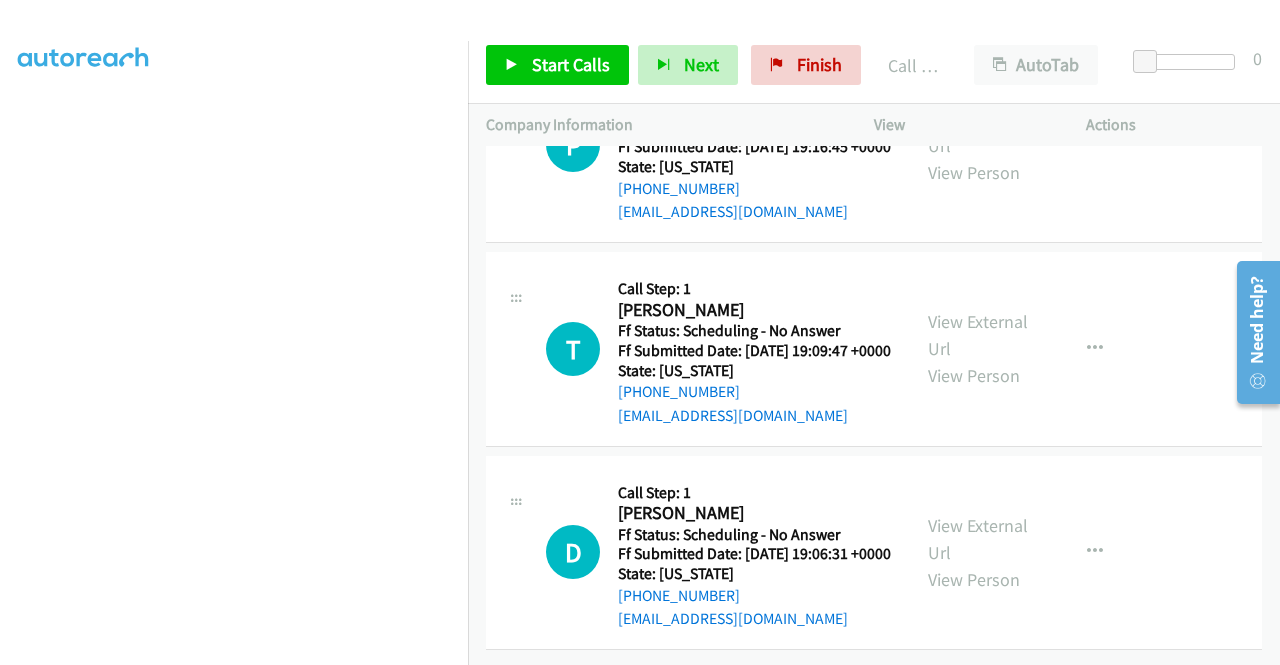 click on "View External Url" at bounding box center (978, -1198) 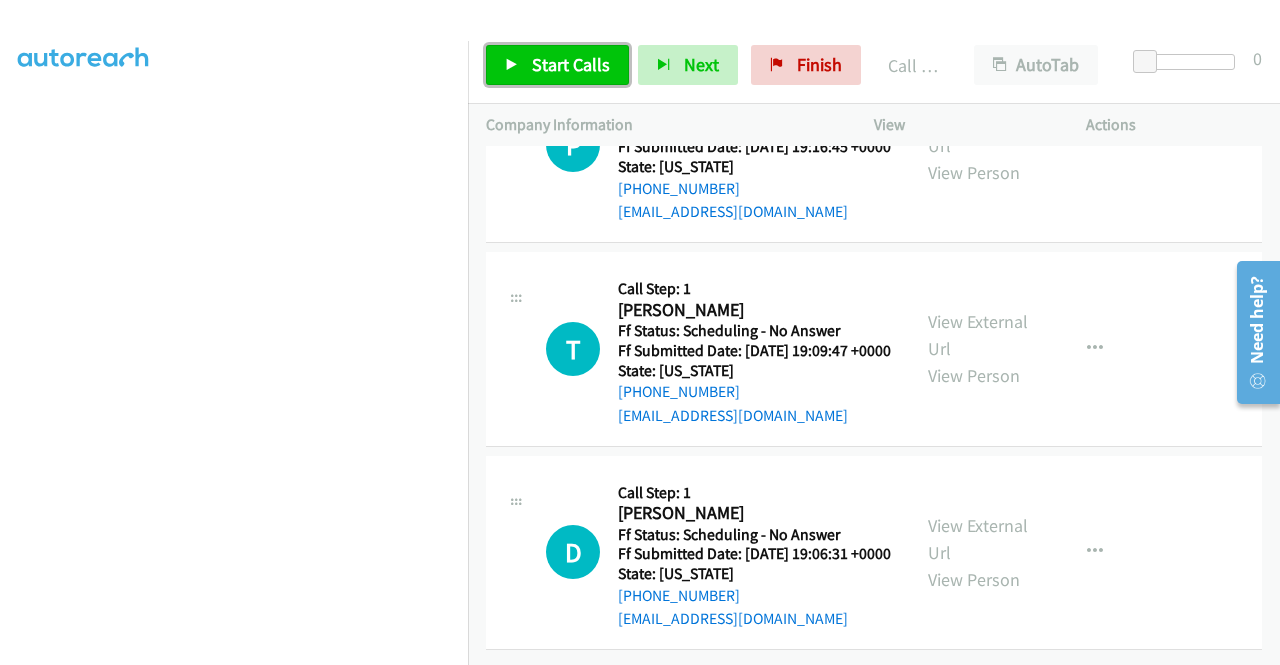 click on "Start Calls" at bounding box center (557, 65) 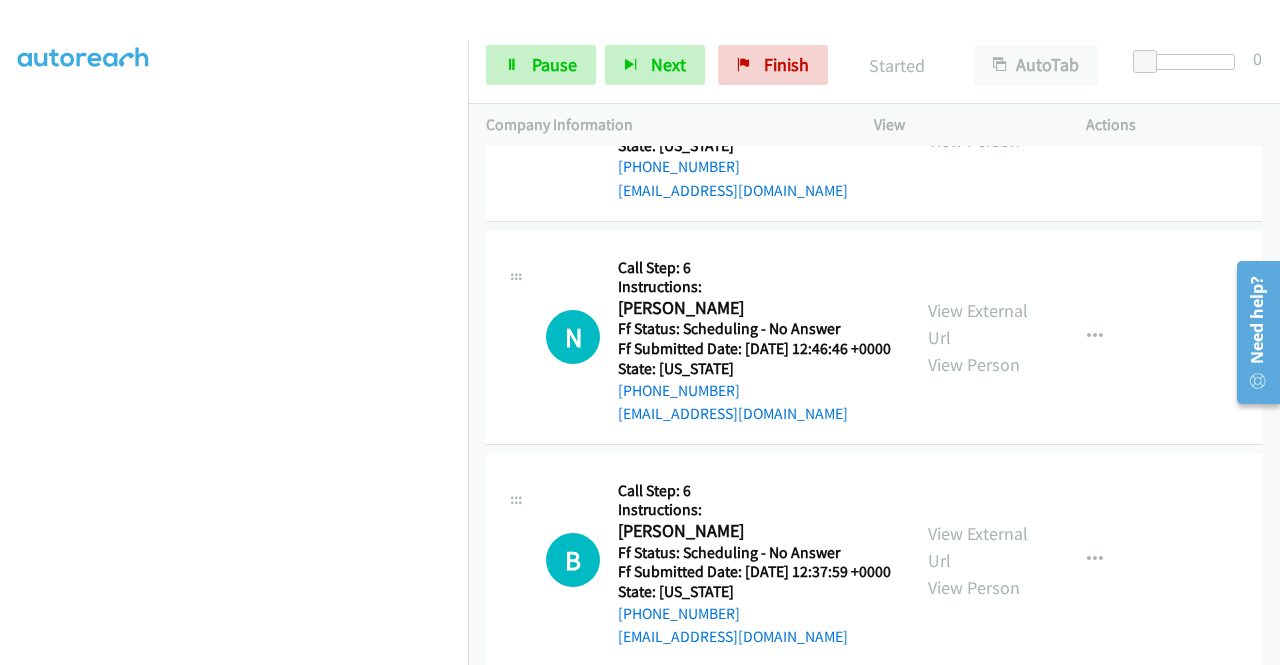 scroll, scrollTop: 30633, scrollLeft: 0, axis: vertical 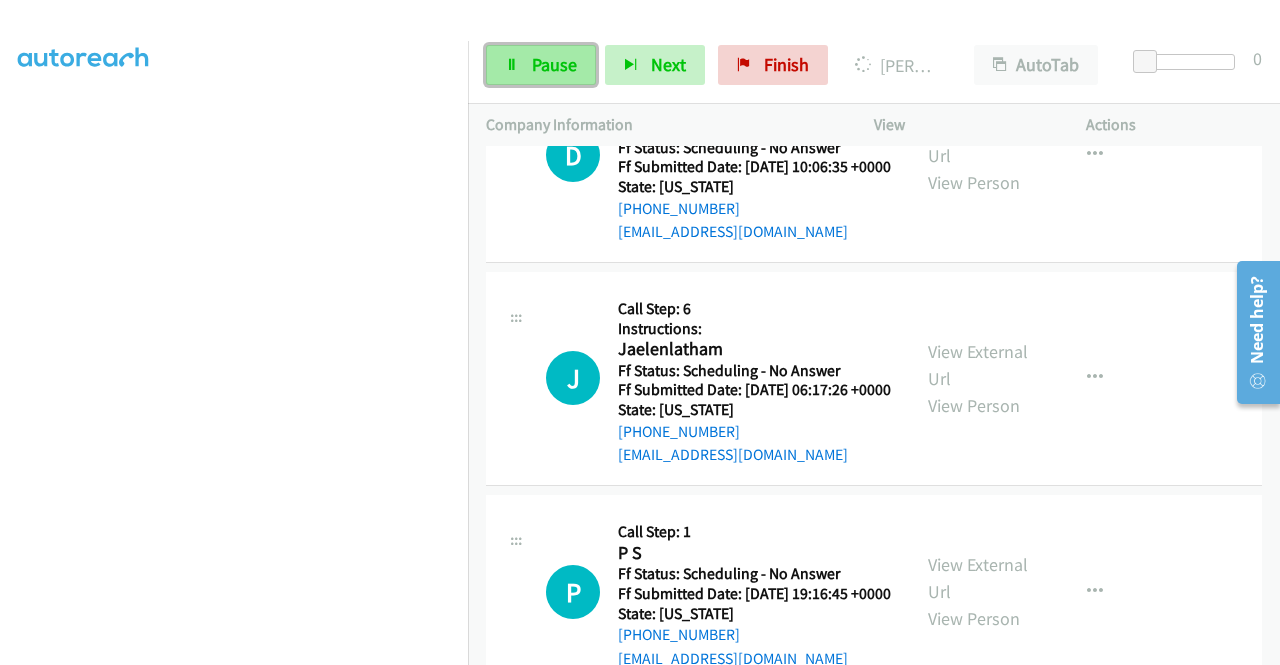 click on "Pause" at bounding box center (554, 64) 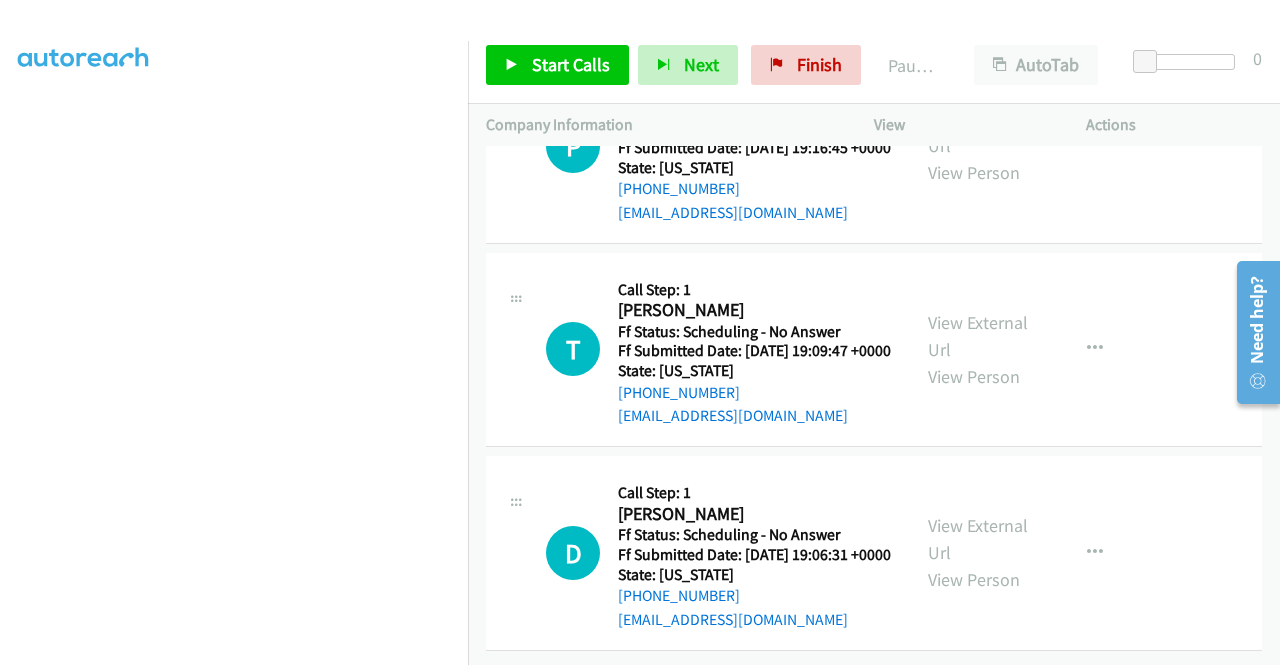 scroll, scrollTop: 32854, scrollLeft: 0, axis: vertical 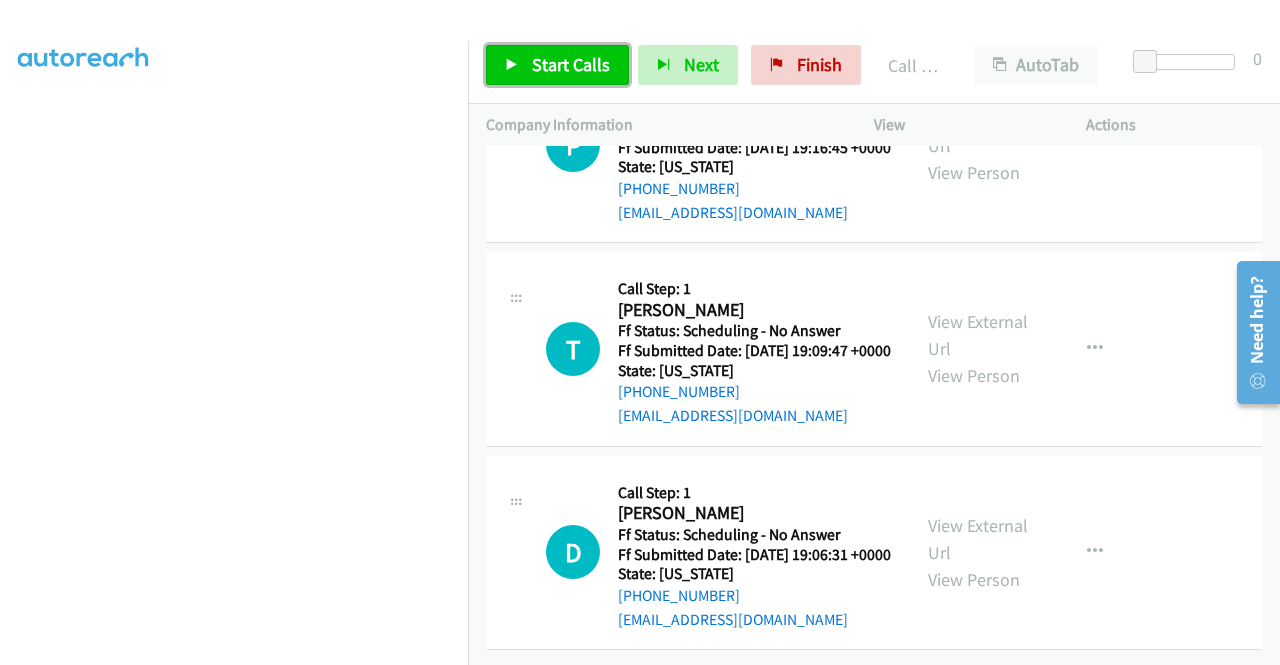 click on "Start Calls" at bounding box center [571, 64] 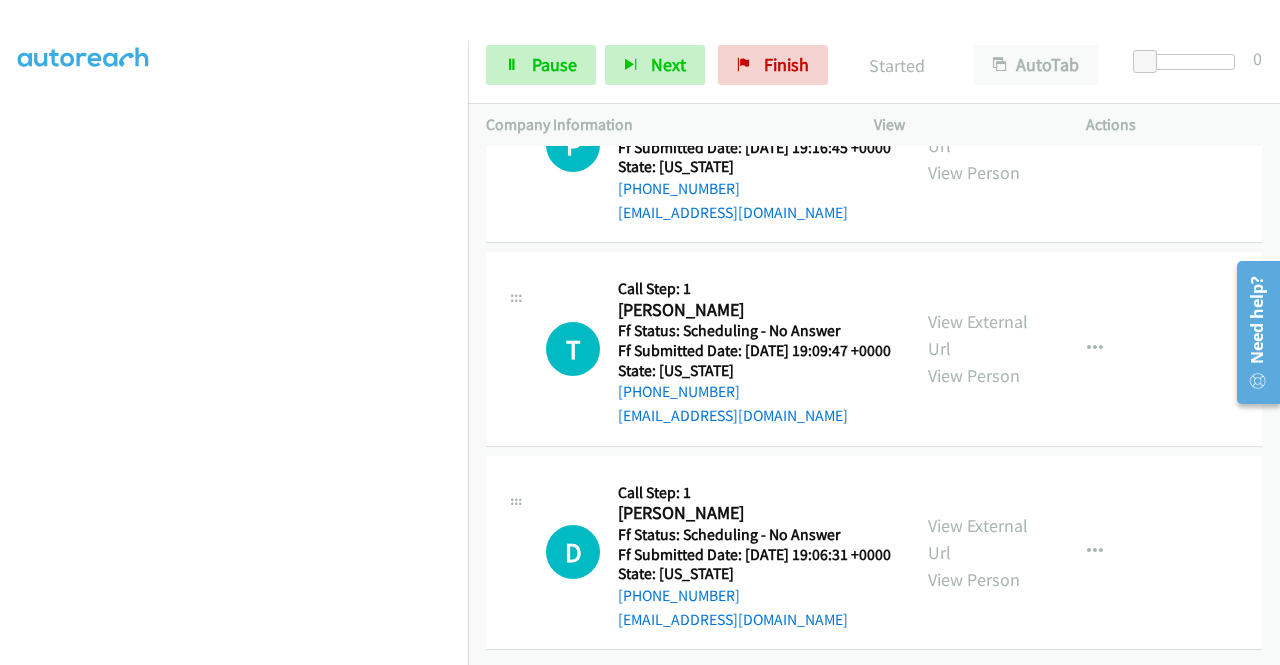 scroll, scrollTop: 31997, scrollLeft: 0, axis: vertical 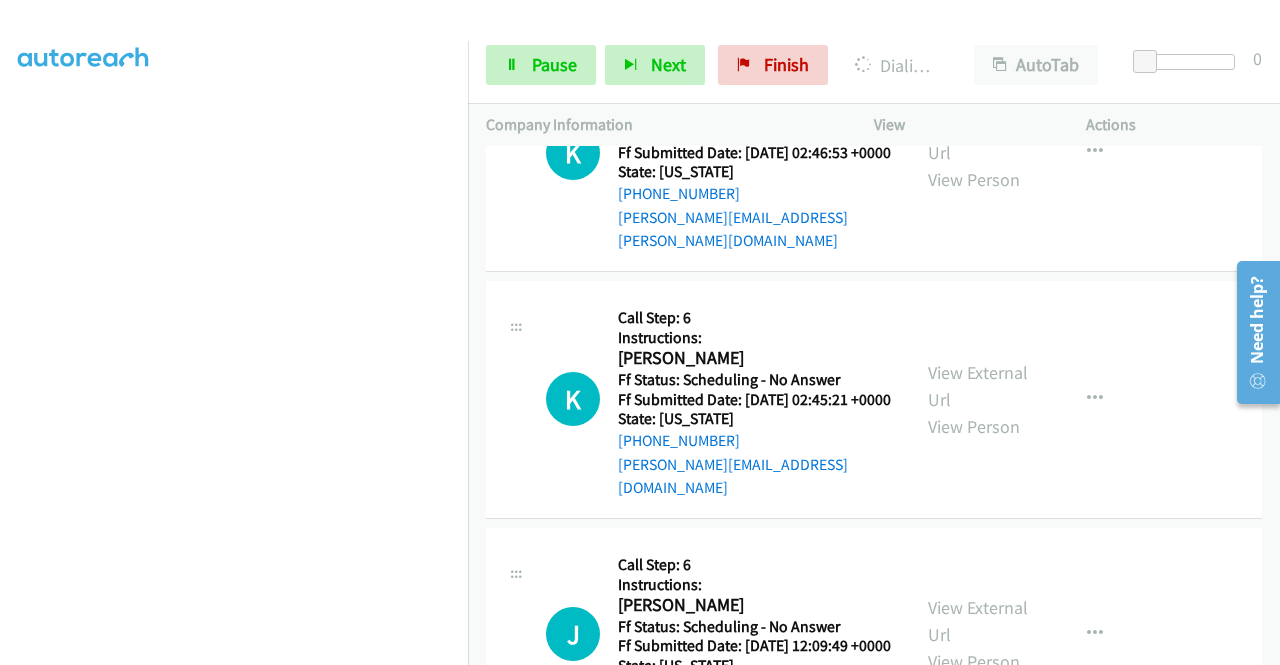 click on "View External Url" at bounding box center [978, -1609] 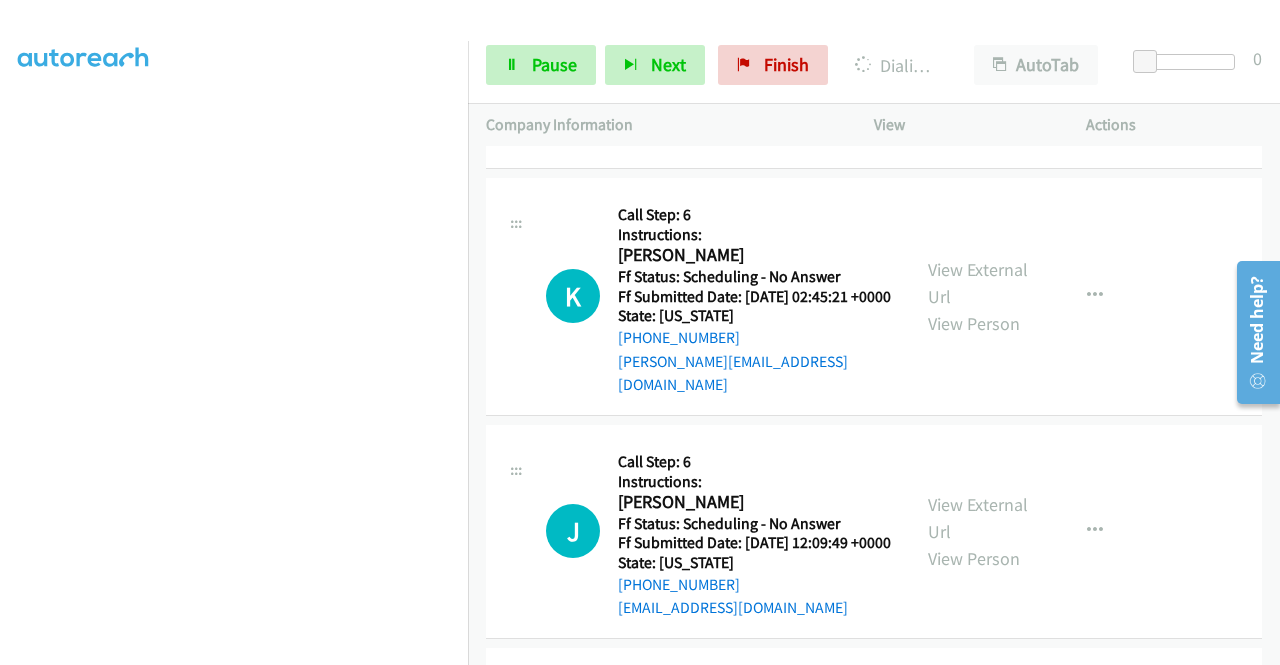 scroll, scrollTop: 34197, scrollLeft: 0, axis: vertical 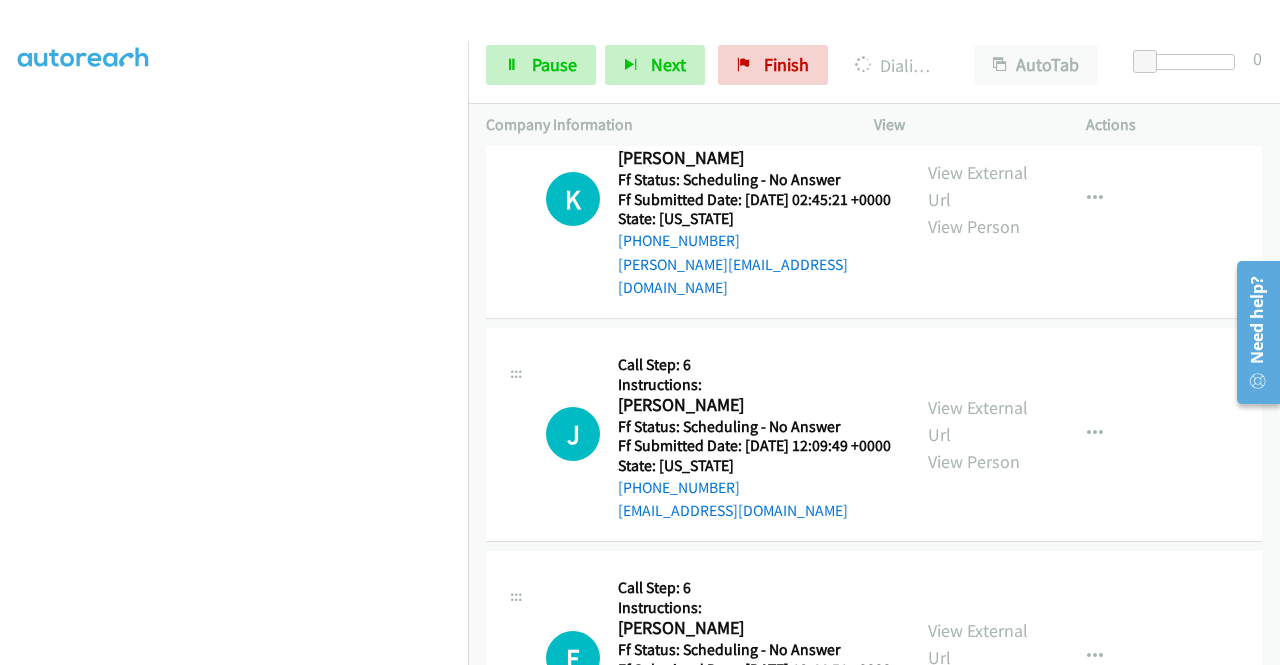 click on "View External Url" at bounding box center [978, -1402] 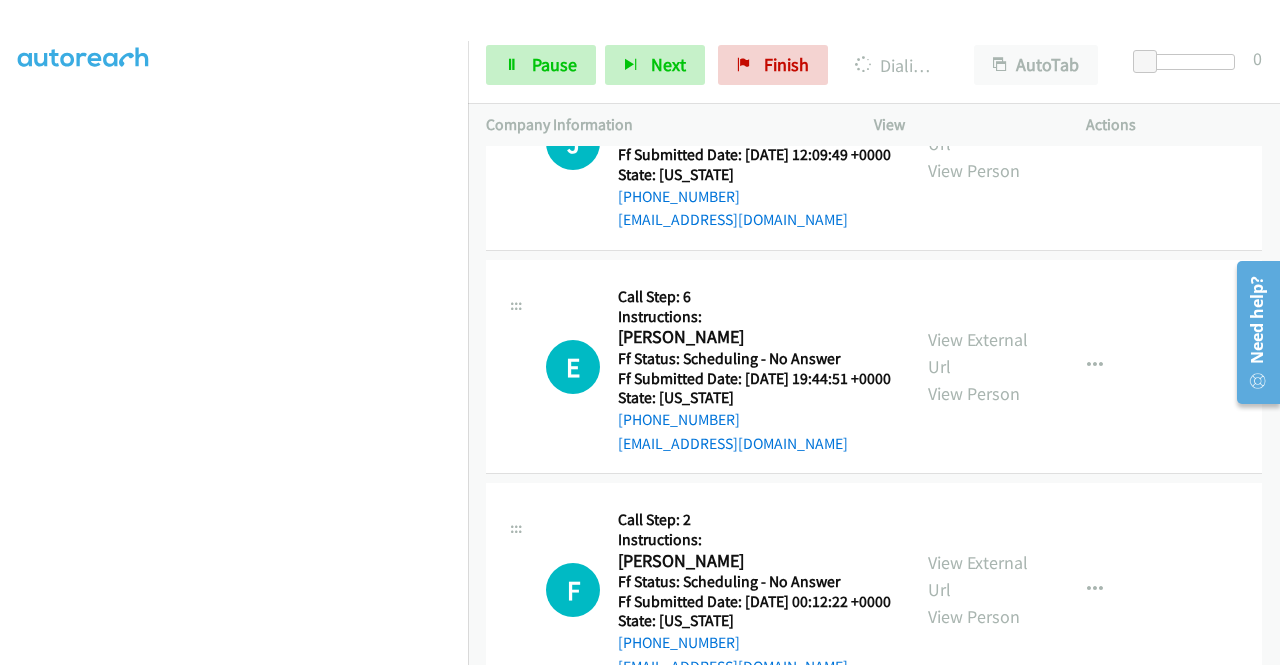 scroll, scrollTop: 34497, scrollLeft: 0, axis: vertical 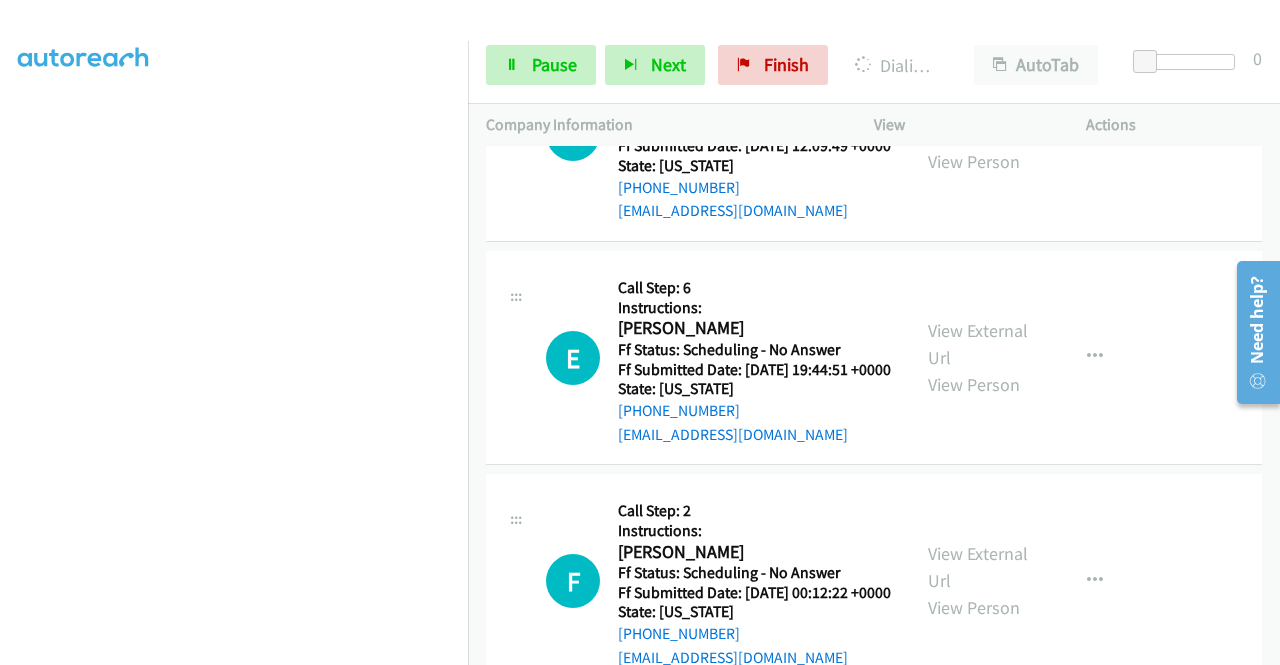 click on "View External Url" at bounding box center [978, -1489] 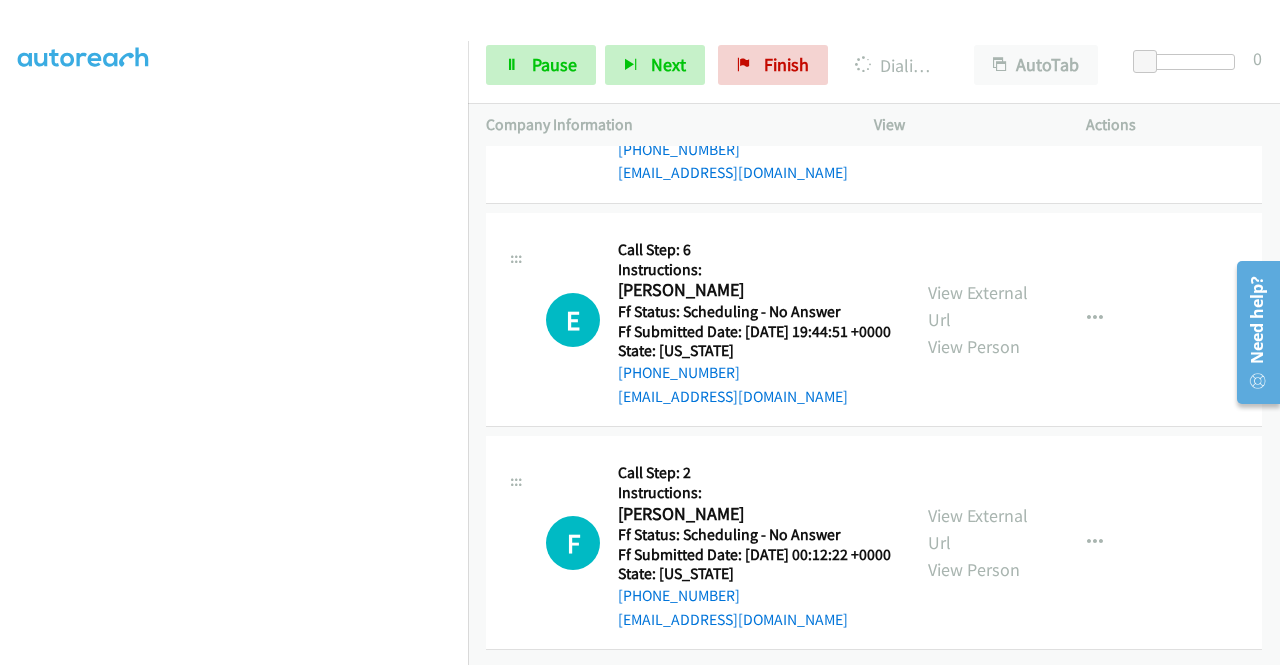 scroll, scrollTop: 34697, scrollLeft: 0, axis: vertical 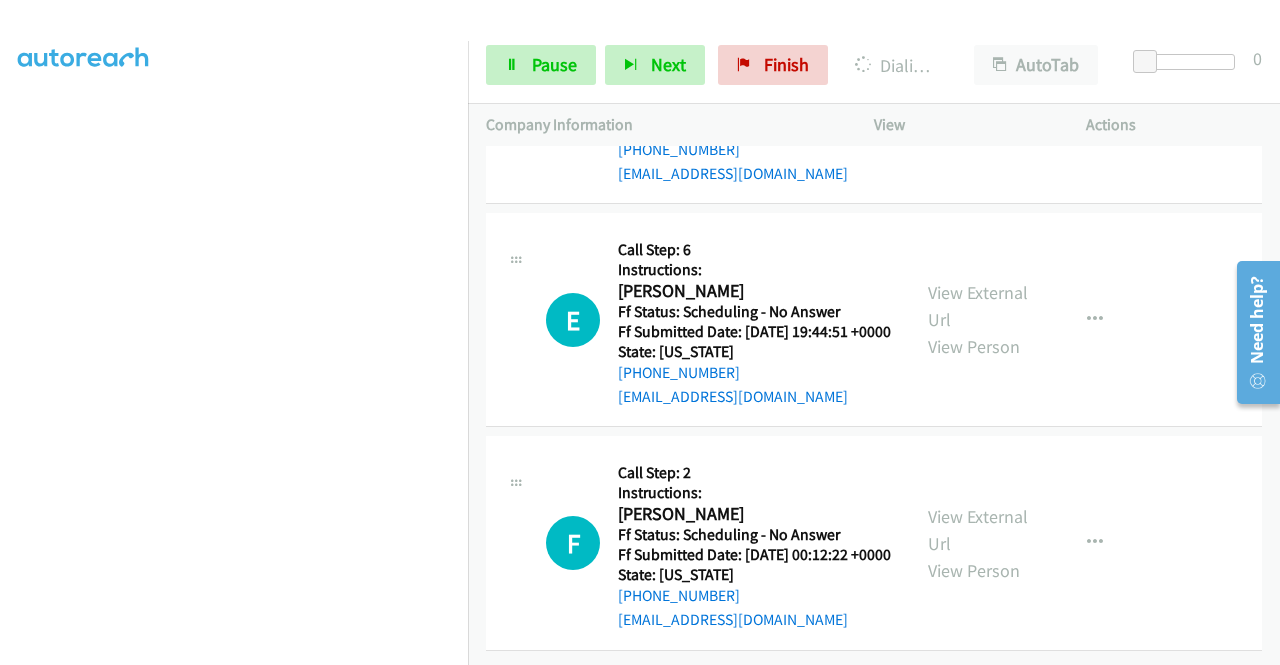 click on "View External Url" at bounding box center (978, -857) 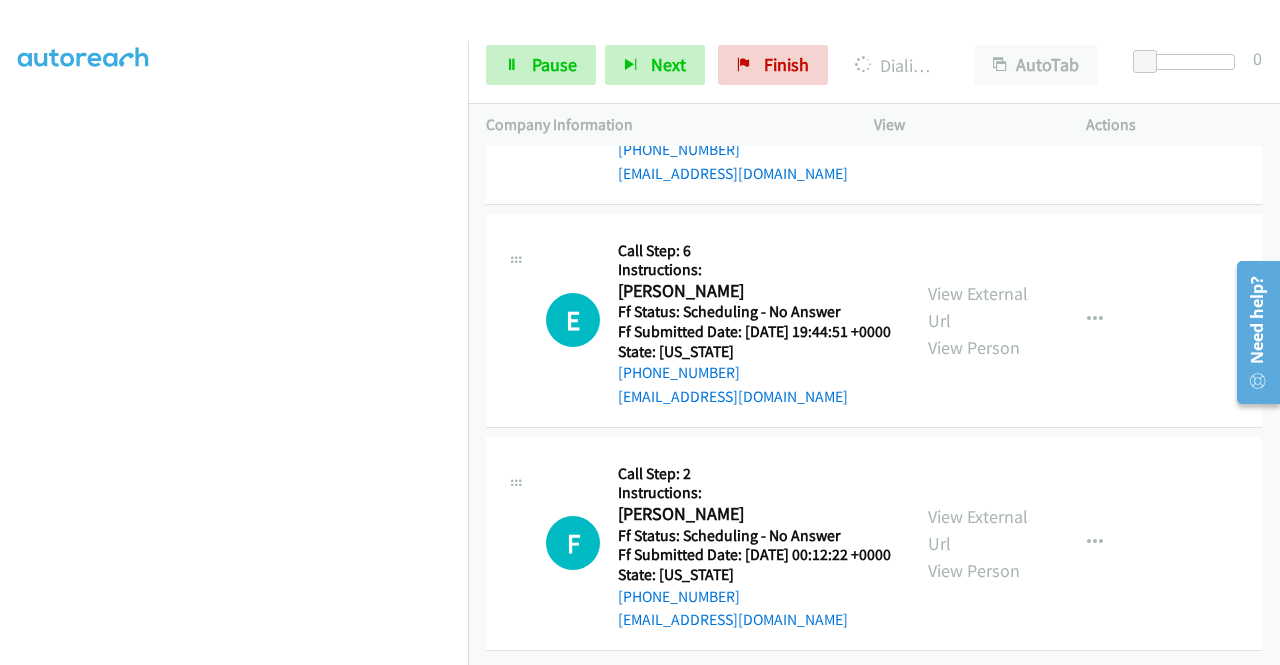 scroll, scrollTop: 34582, scrollLeft: 0, axis: vertical 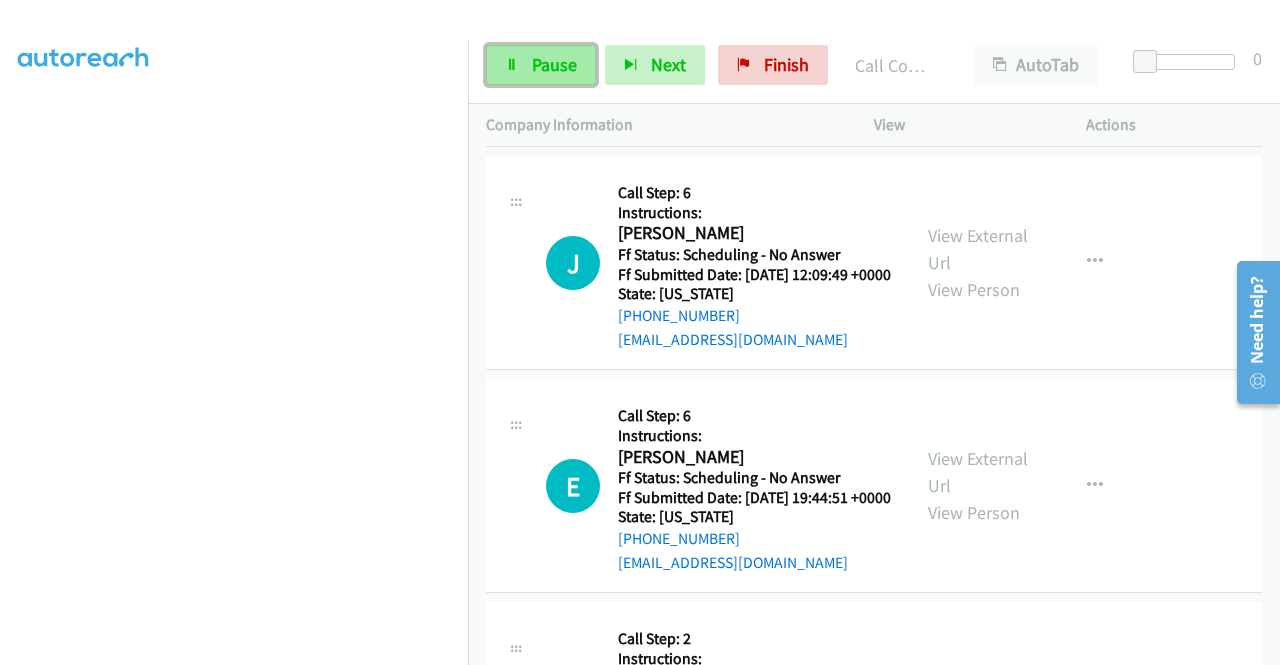click on "Pause" at bounding box center (554, 64) 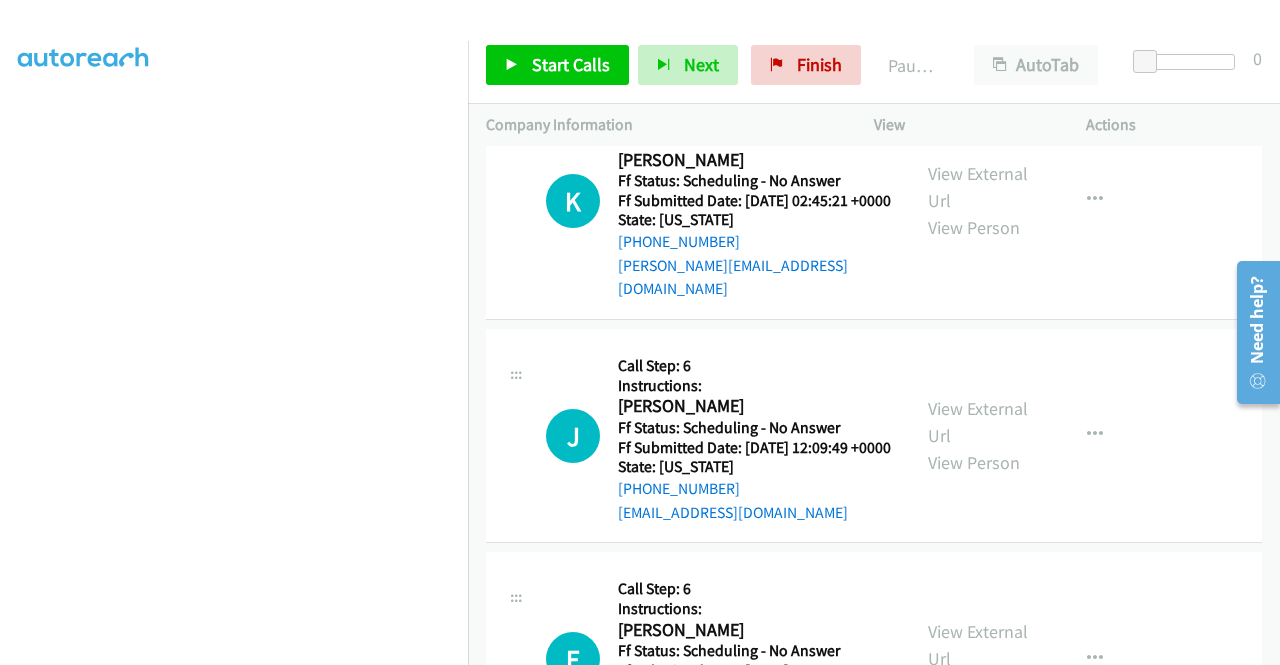 scroll, scrollTop: 34482, scrollLeft: 0, axis: vertical 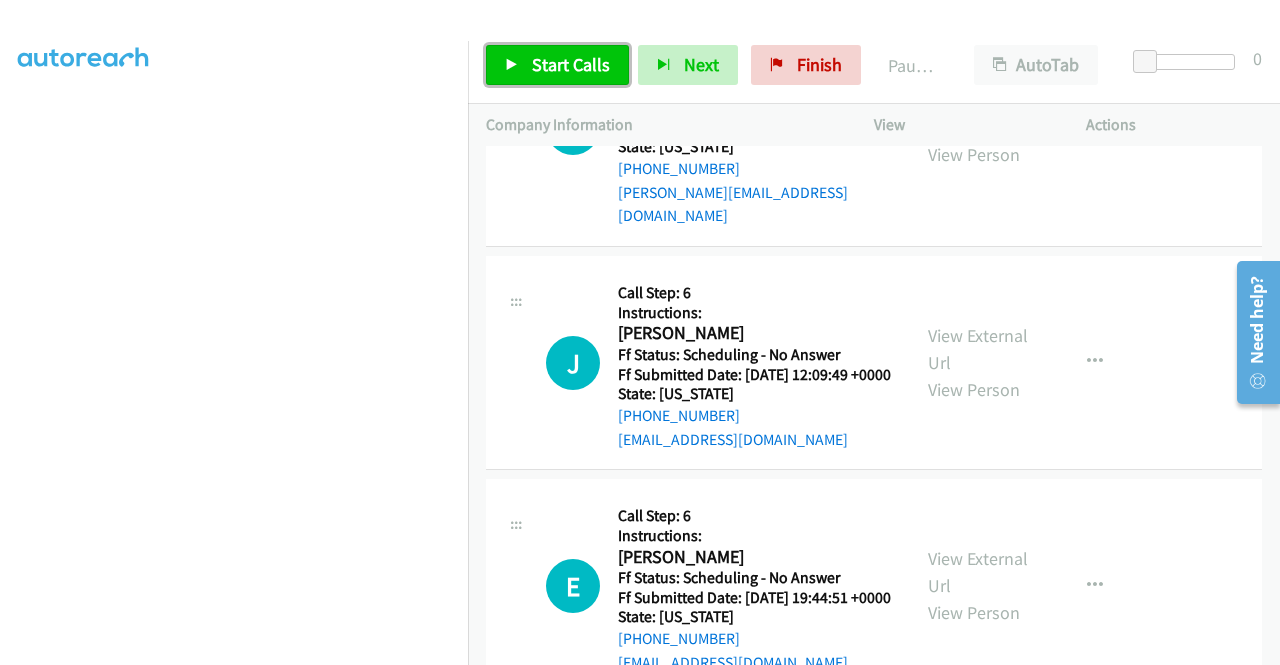 click on "Start Calls" at bounding box center (571, 64) 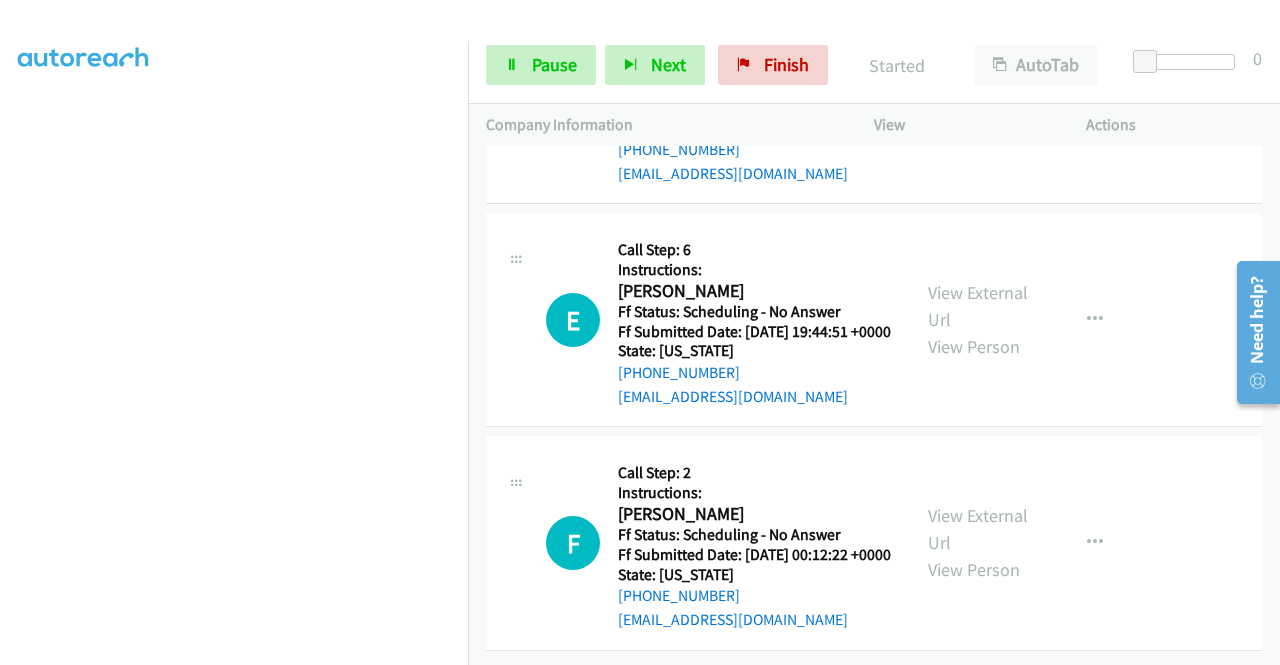 scroll, scrollTop: 34882, scrollLeft: 0, axis: vertical 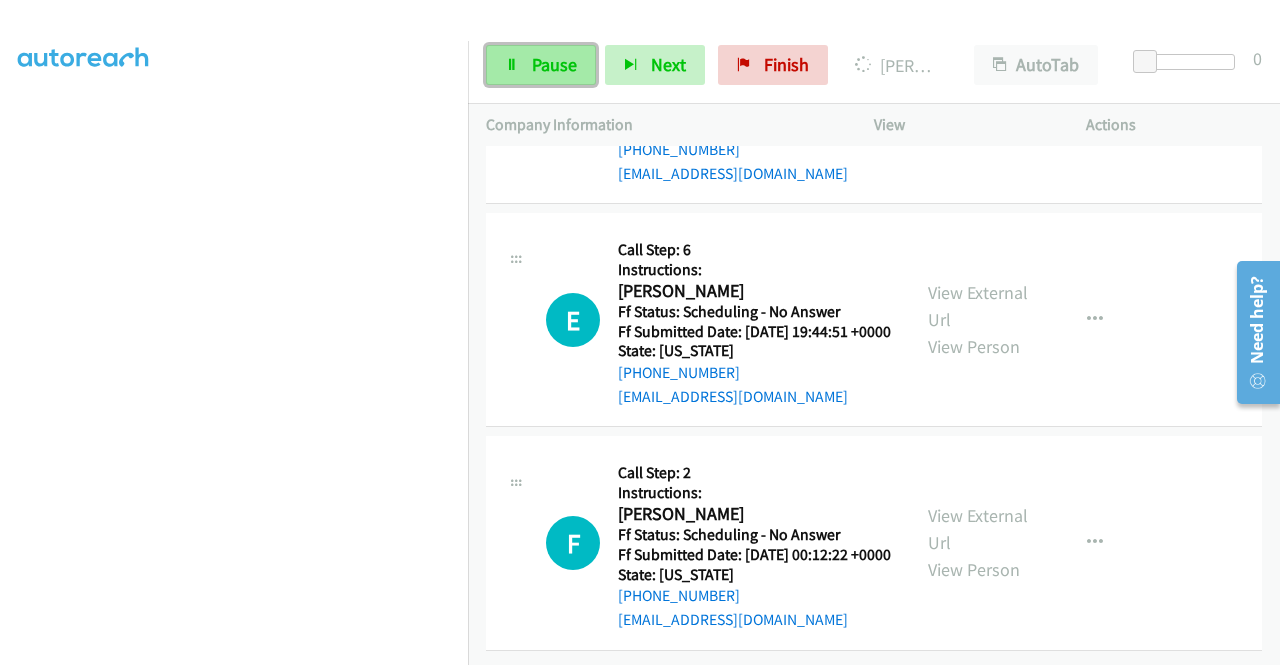 click on "Pause" at bounding box center (554, 64) 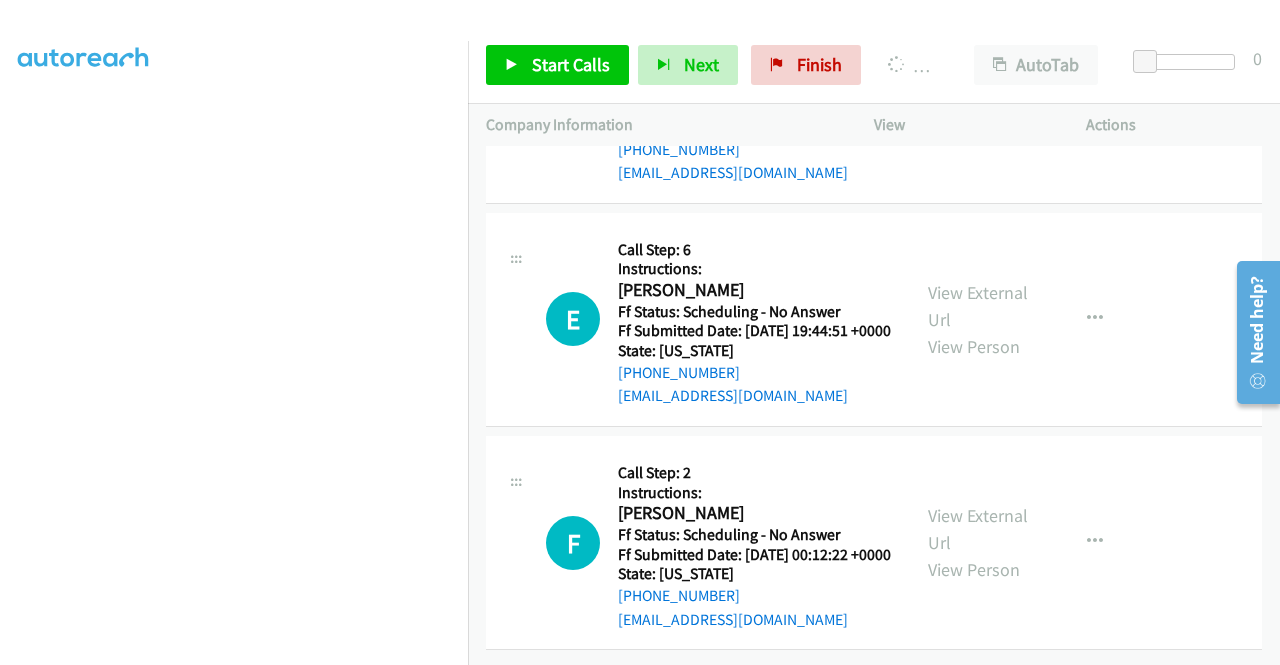 scroll, scrollTop: 456, scrollLeft: 0, axis: vertical 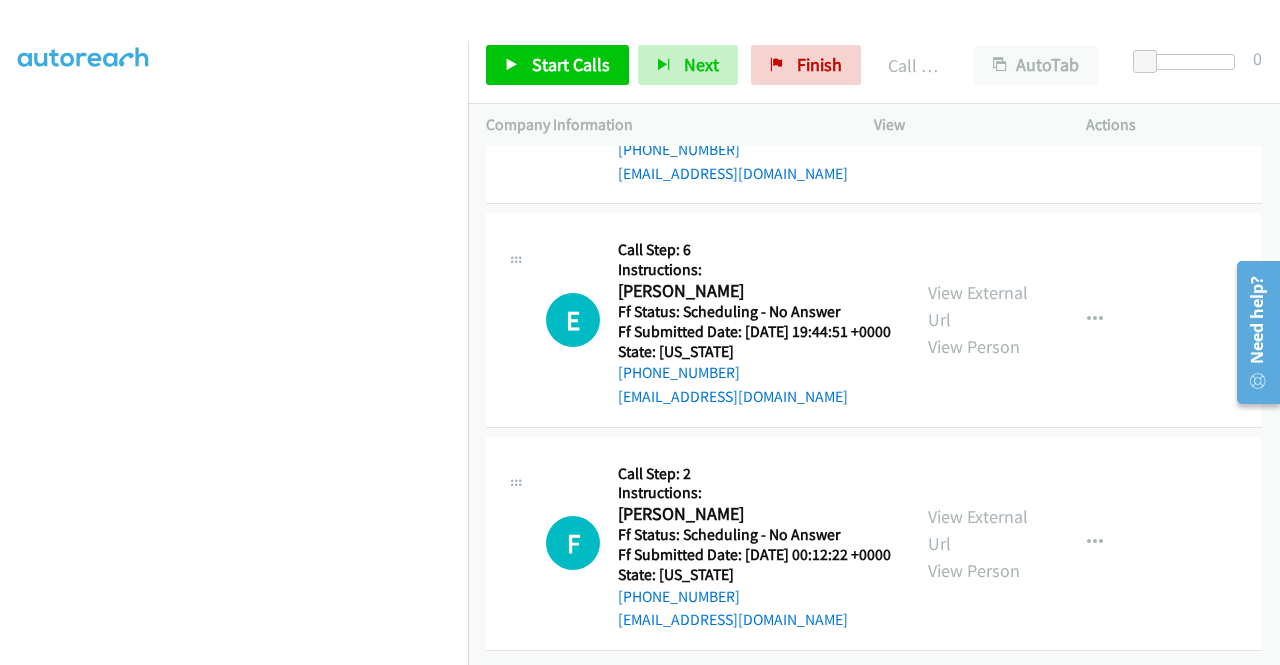 click on "J
Callback Scheduled
Call Step: 6
Instructions:
Jessica Souza
America/Los_Angeles
Ff Status: Scheduling - No Answer
Ff Submitted Date: 2025-07-07 03:01:11 +0000
State: California
+1 415-310-4565
jessicafsouza82@gmail.com
Call was successful?
View External Url
View Person
View External Url
Email
Schedule/Manage Callback
Skip Call
Add to do not call list" at bounding box center [874, -1310] 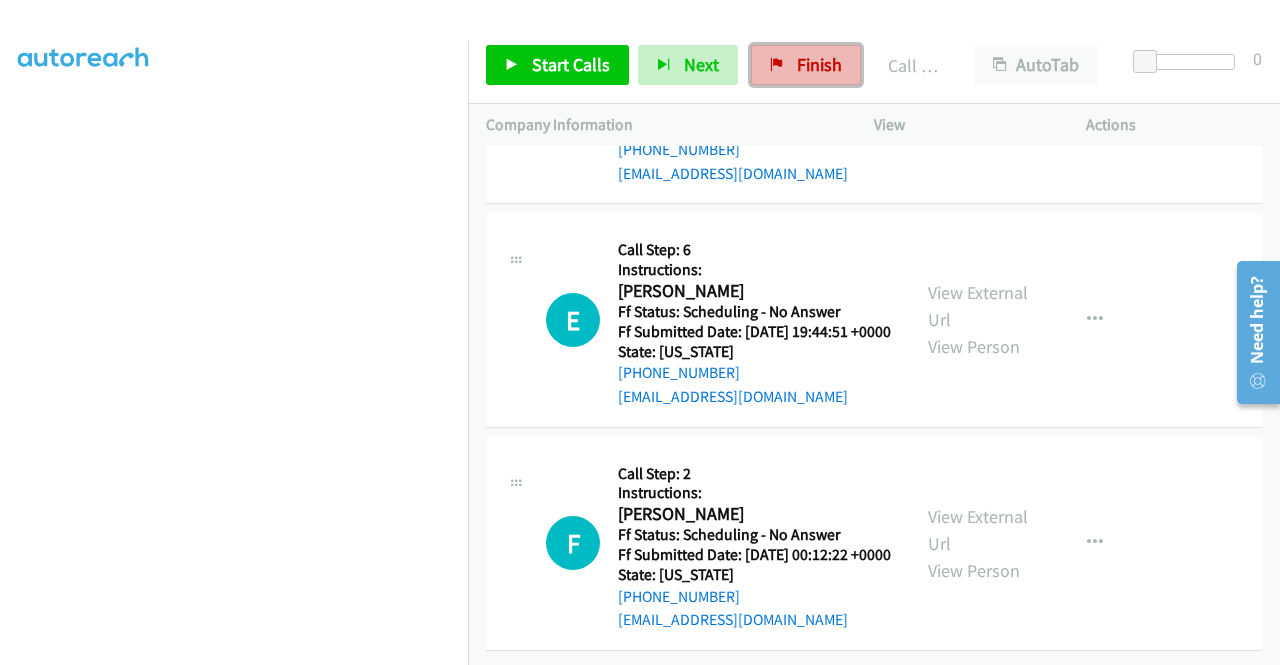 click on "Finish" at bounding box center [806, 65] 